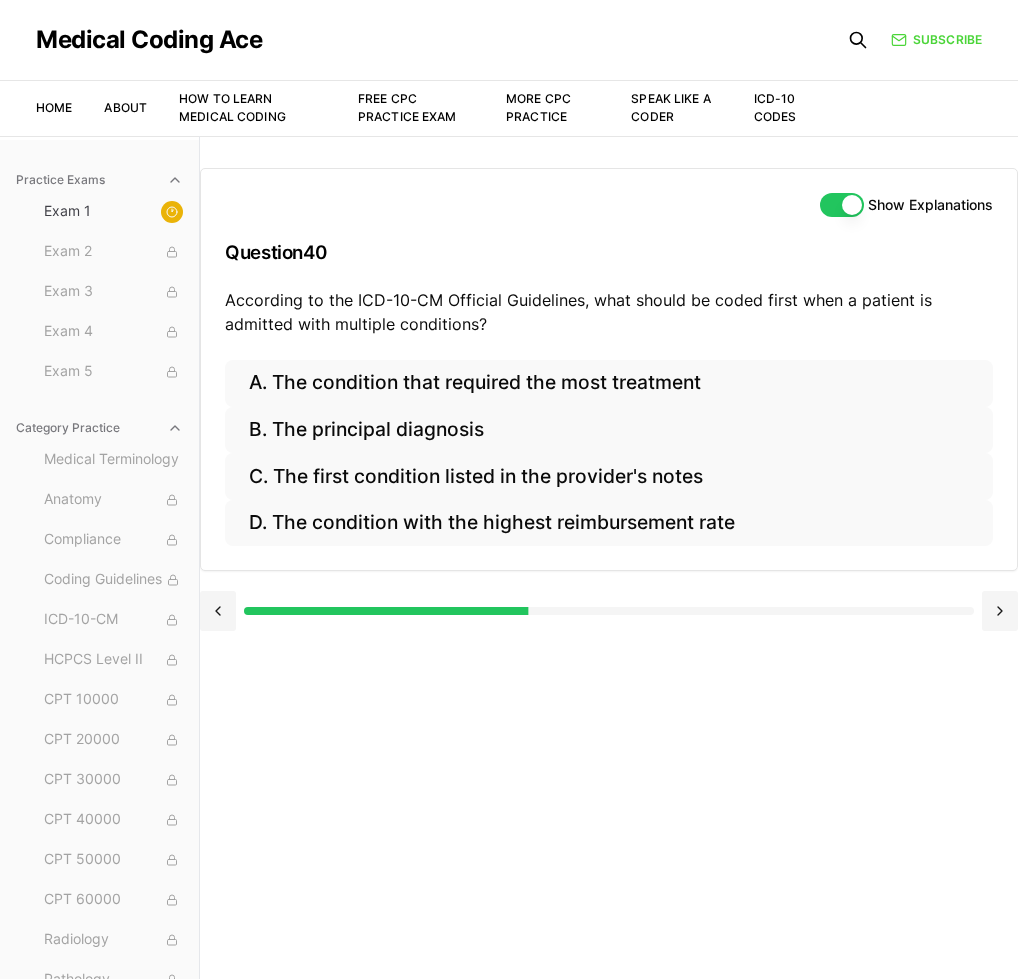 scroll, scrollTop: 100, scrollLeft: 0, axis: vertical 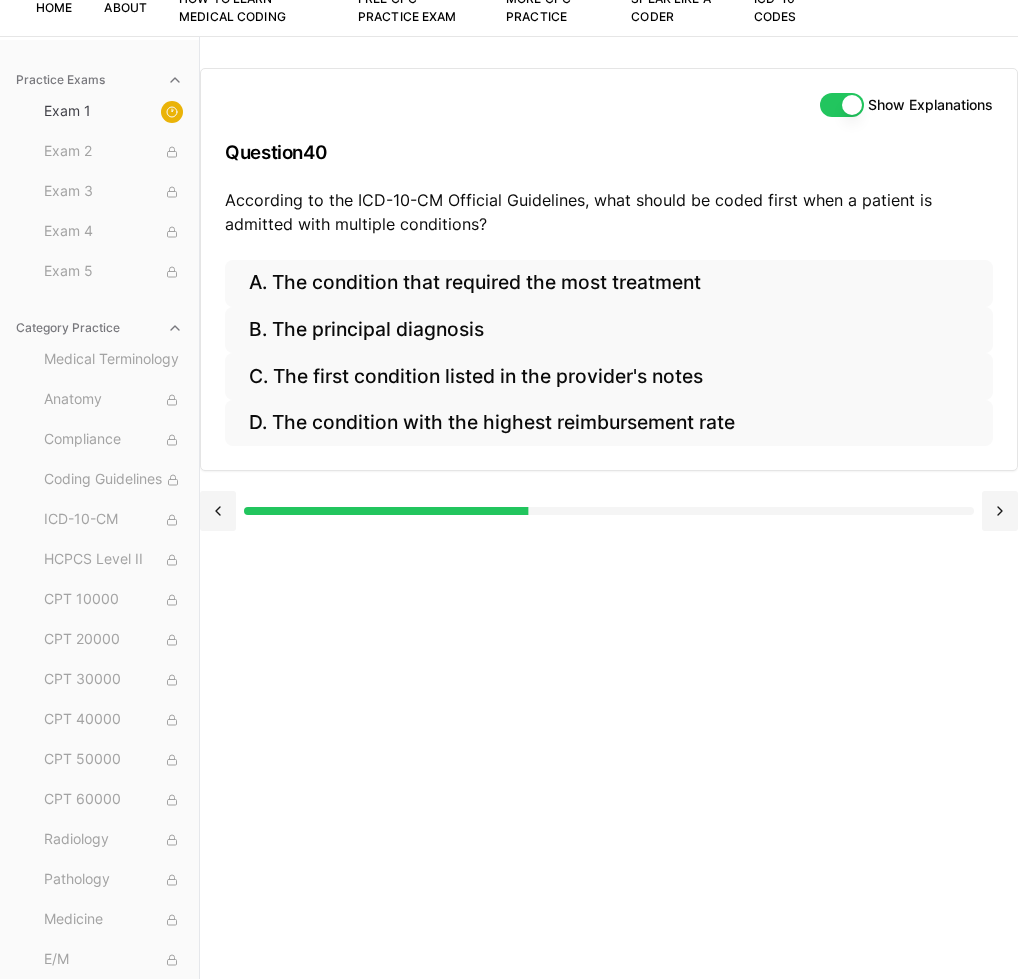 drag, startPoint x: 900, startPoint y: 233, endPoint x: 833, endPoint y: 258, distance: 71.51224 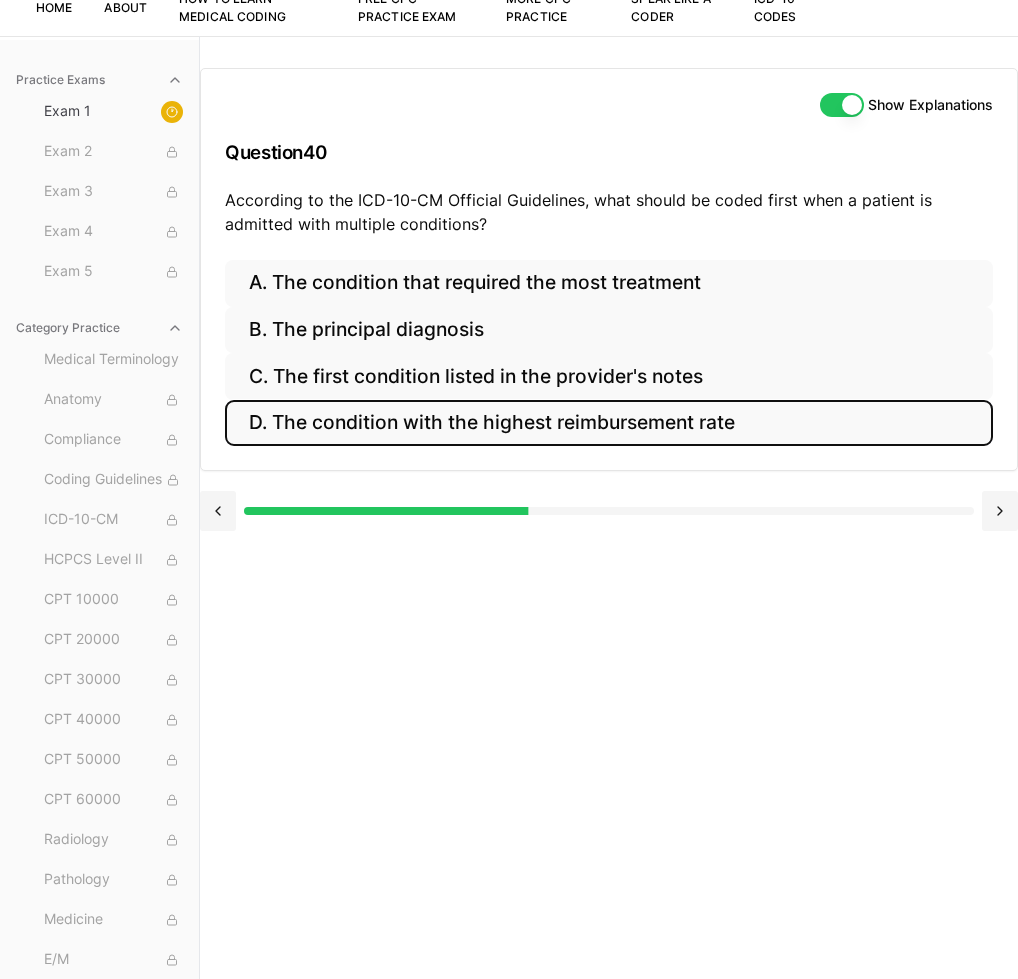 click on "D. The condition with the highest reimbursement rate" at bounding box center [609, 423] 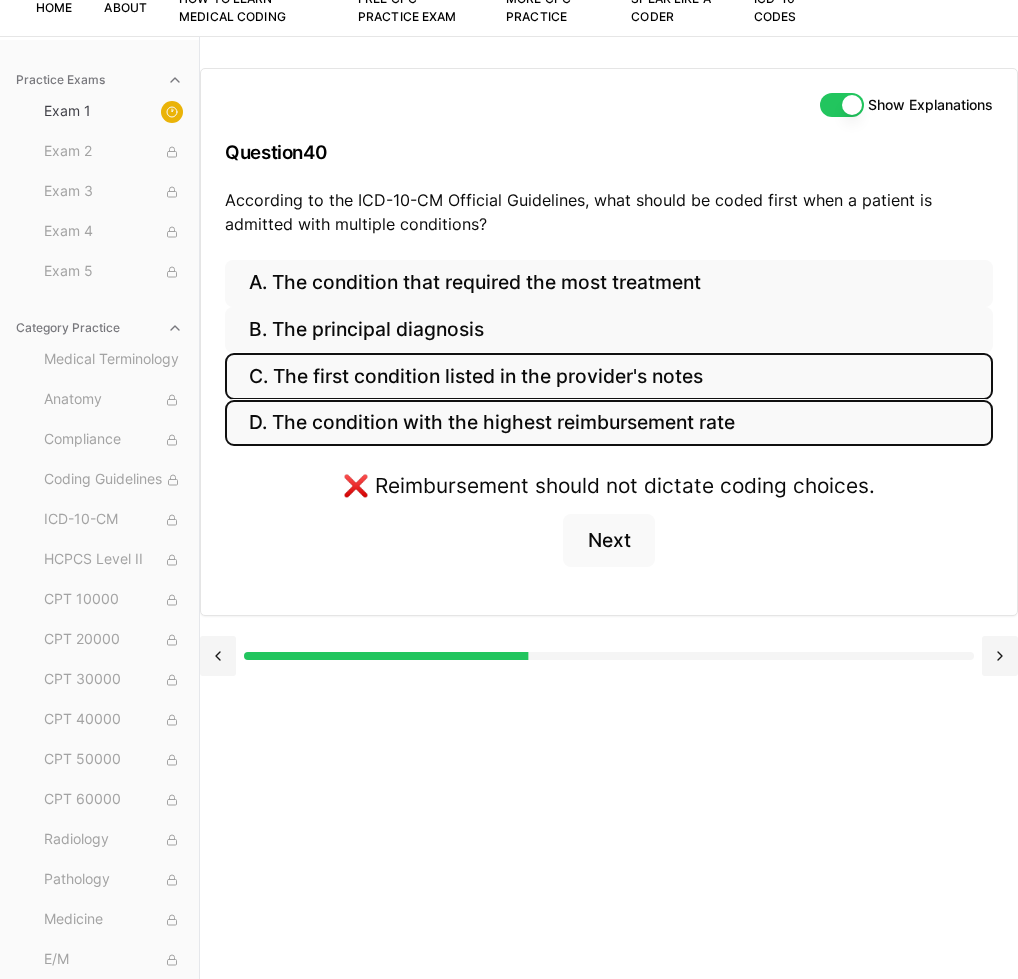 click on "C. The first condition listed in the provider's notes" at bounding box center [609, 376] 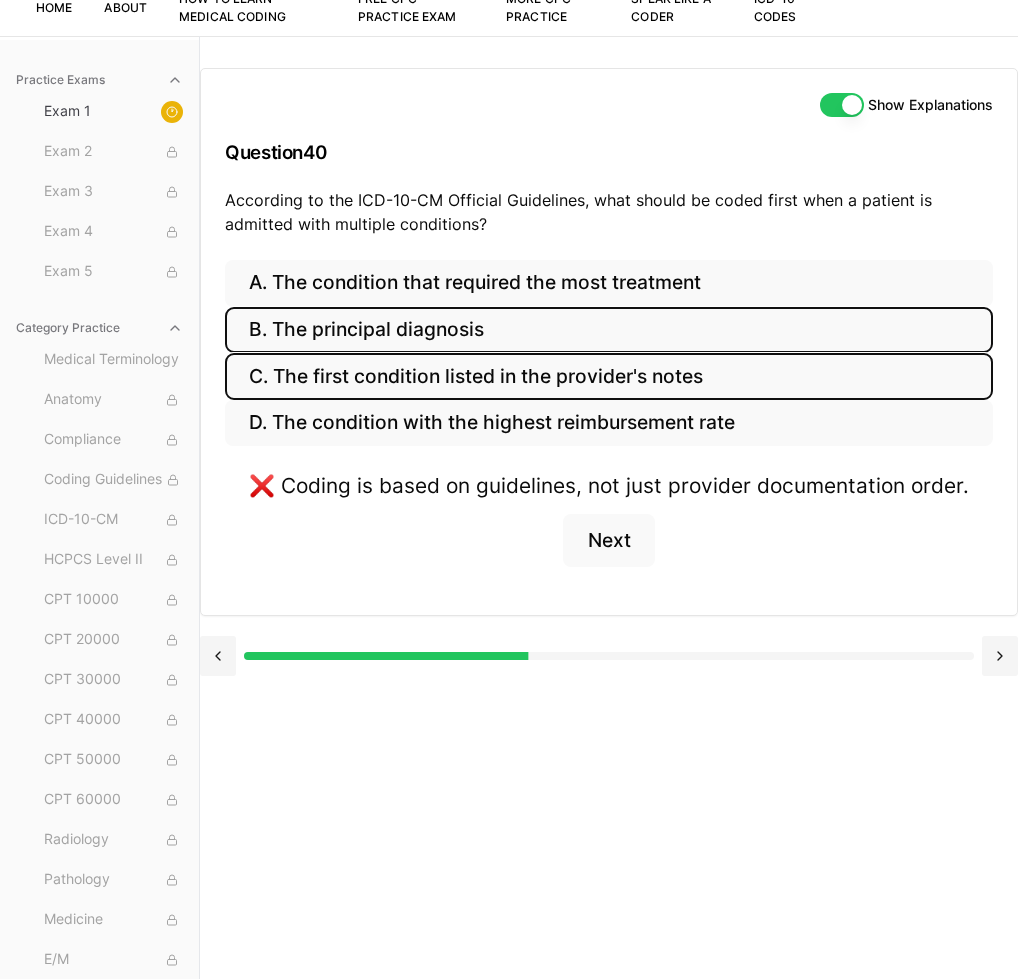 click on "B. The principal diagnosis" at bounding box center [609, 330] 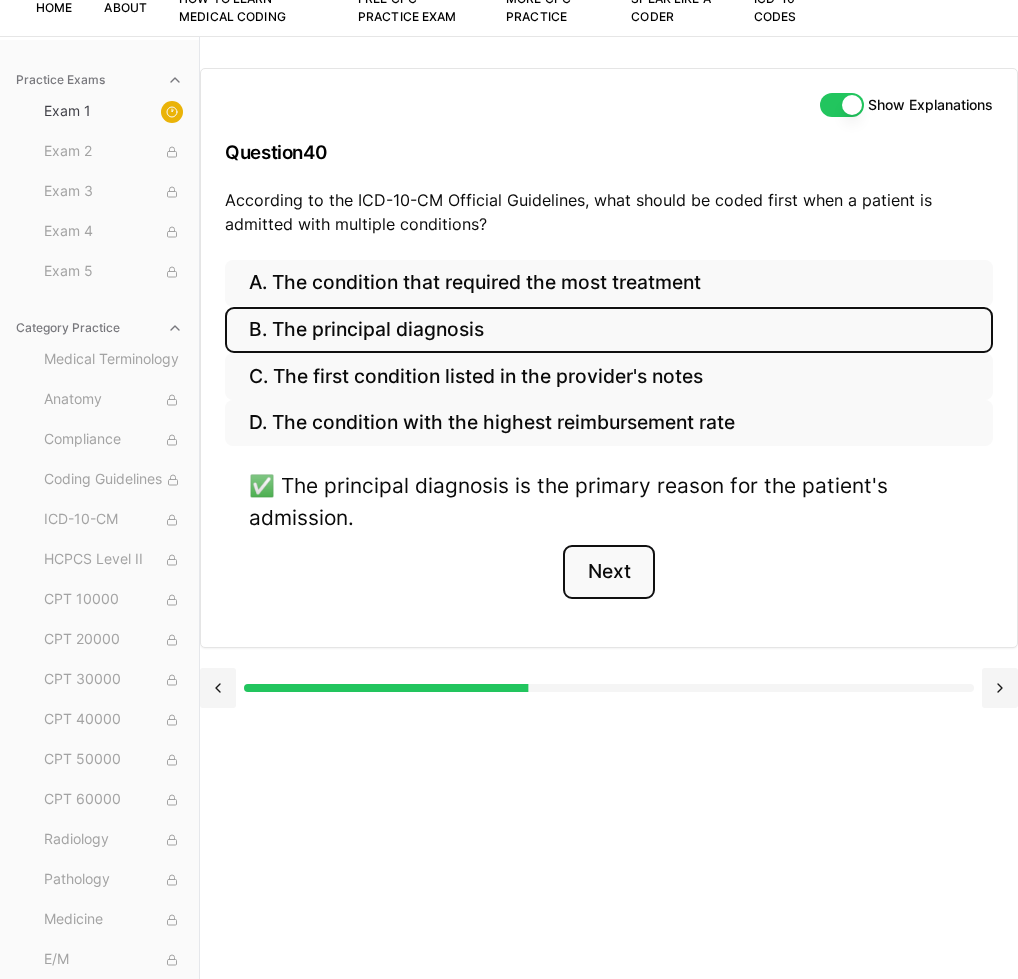 click on "Next" at bounding box center [608, 572] 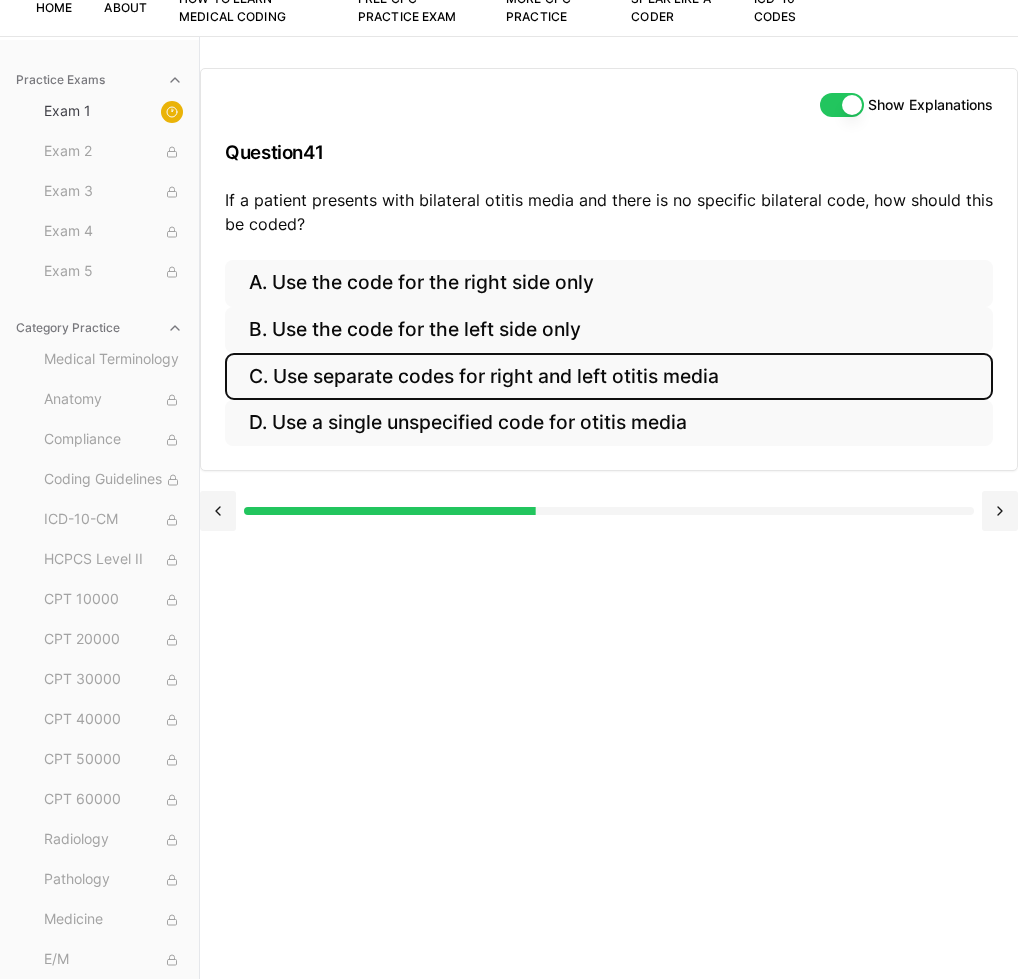 click on "C. Use separate codes for right and left otitis media" at bounding box center (609, 376) 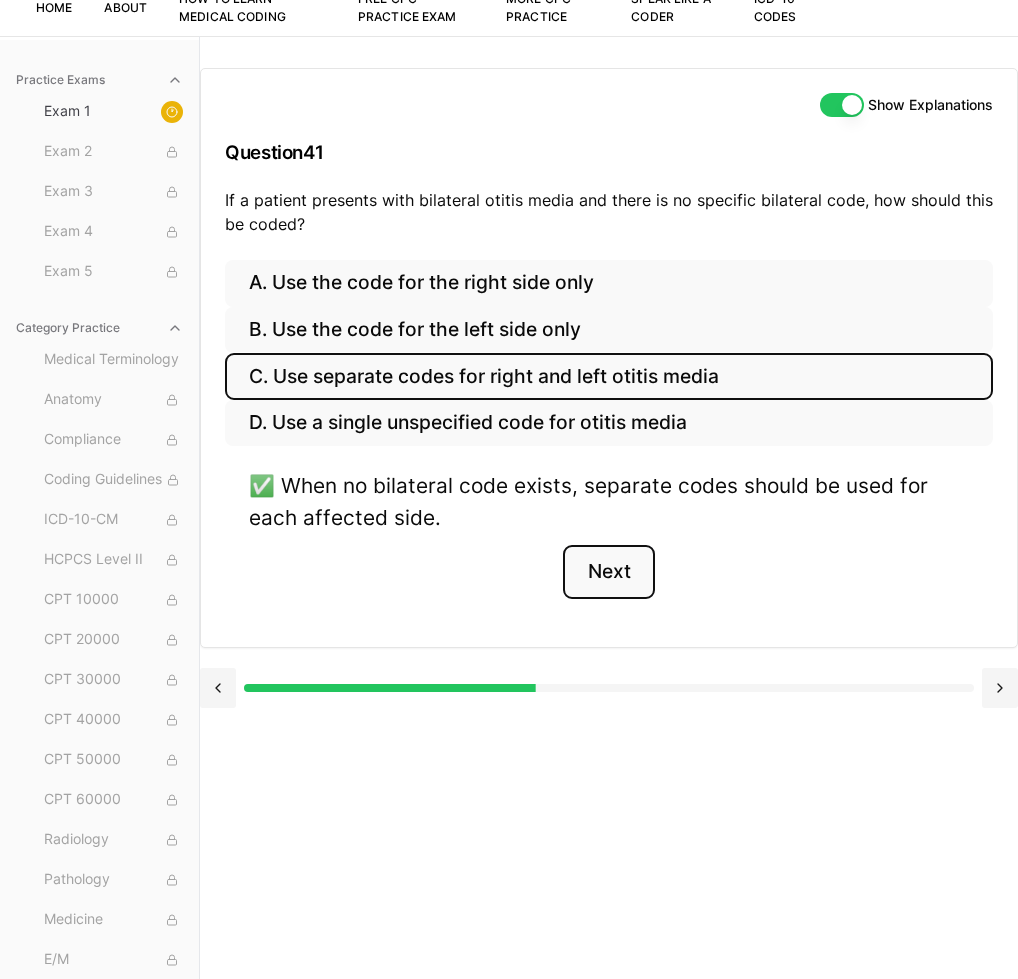 click on "Next" at bounding box center (608, 572) 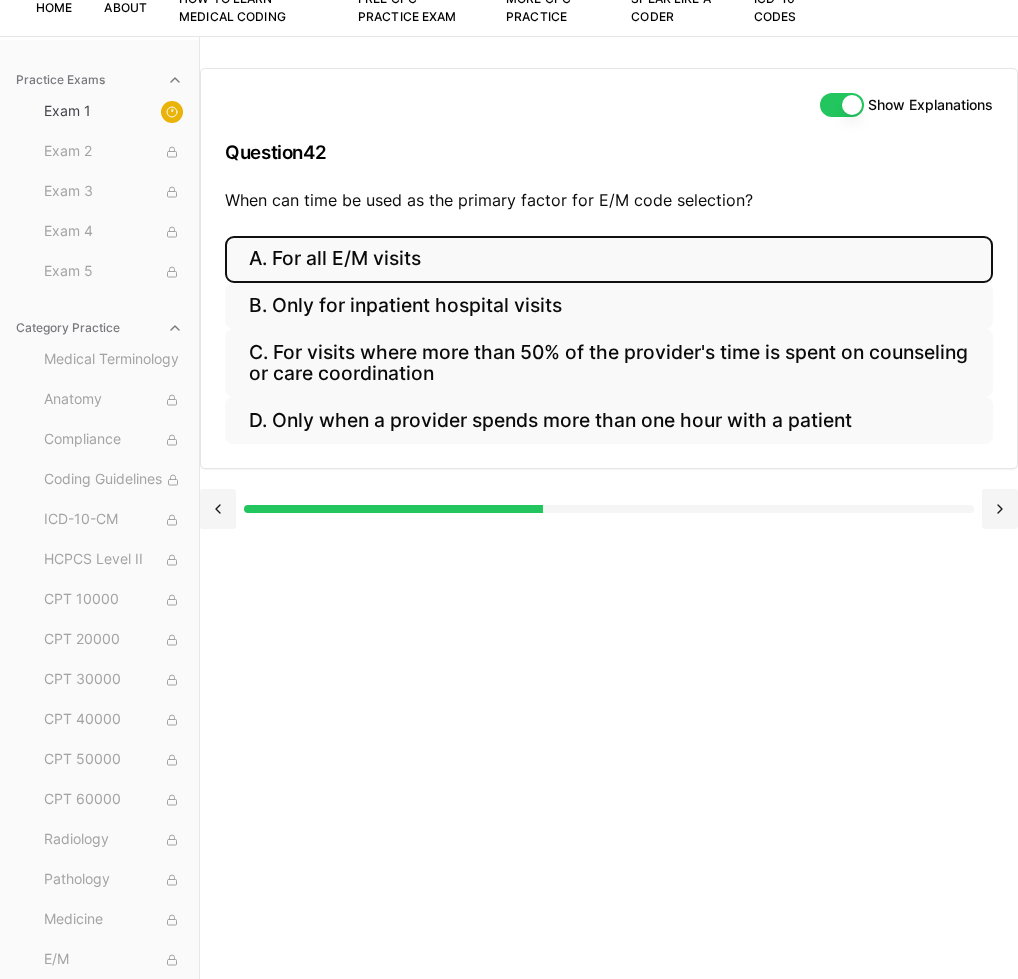 click on "A. For all E/M visits" at bounding box center (609, 259) 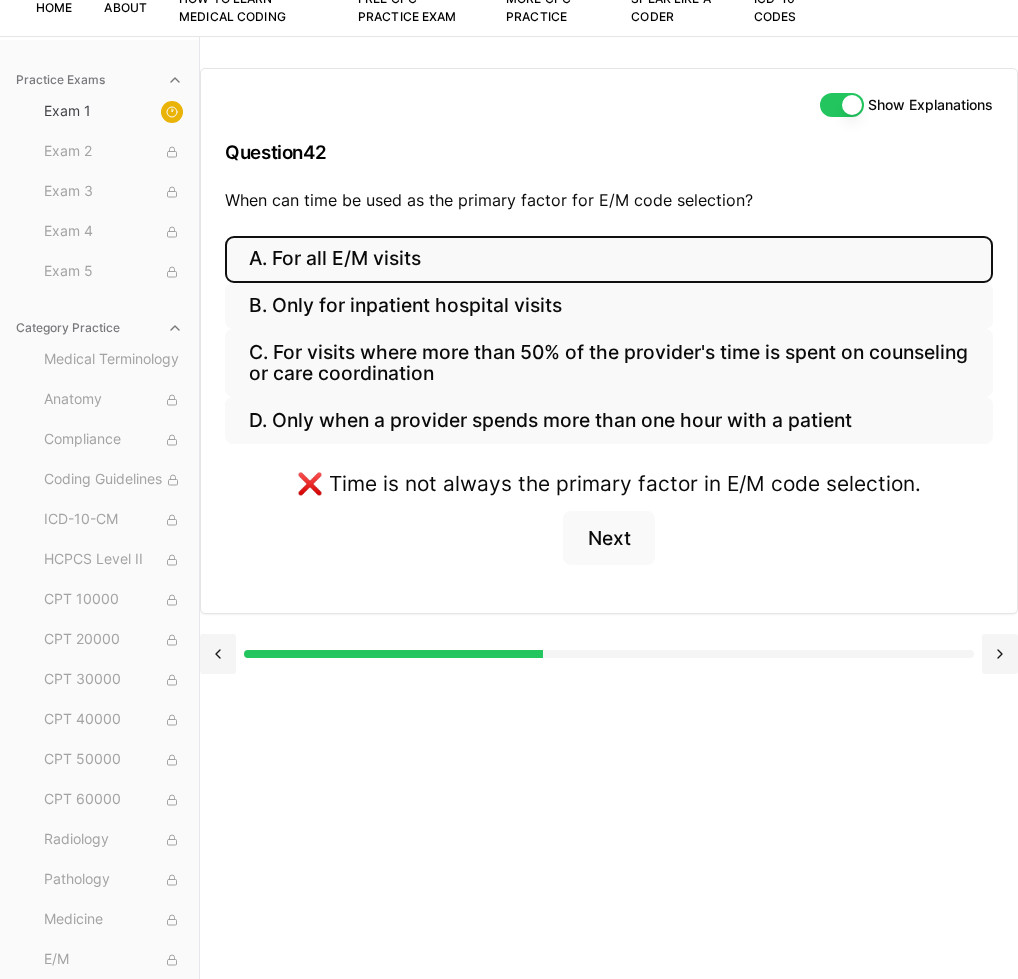 click on "A. For all E/M visits" at bounding box center (609, 259) 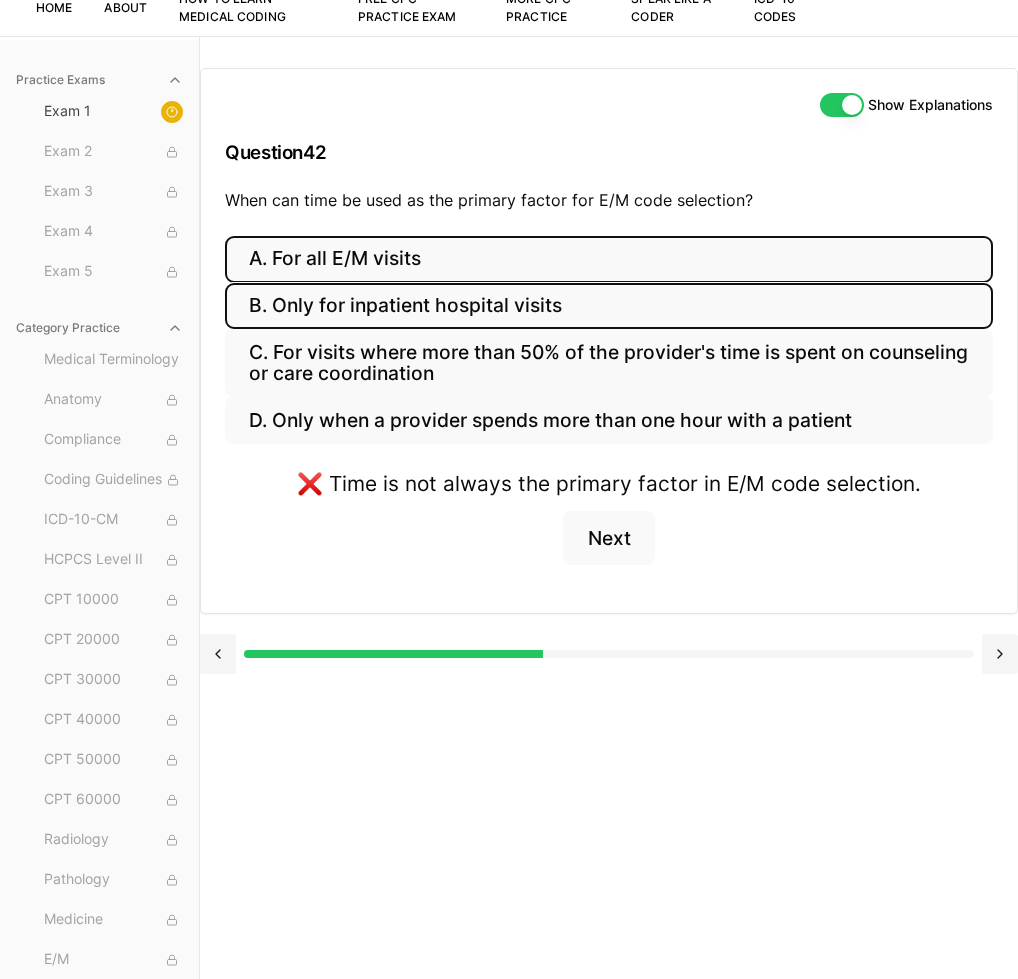 click on "B. Only for inpatient hospital visits" at bounding box center [609, 306] 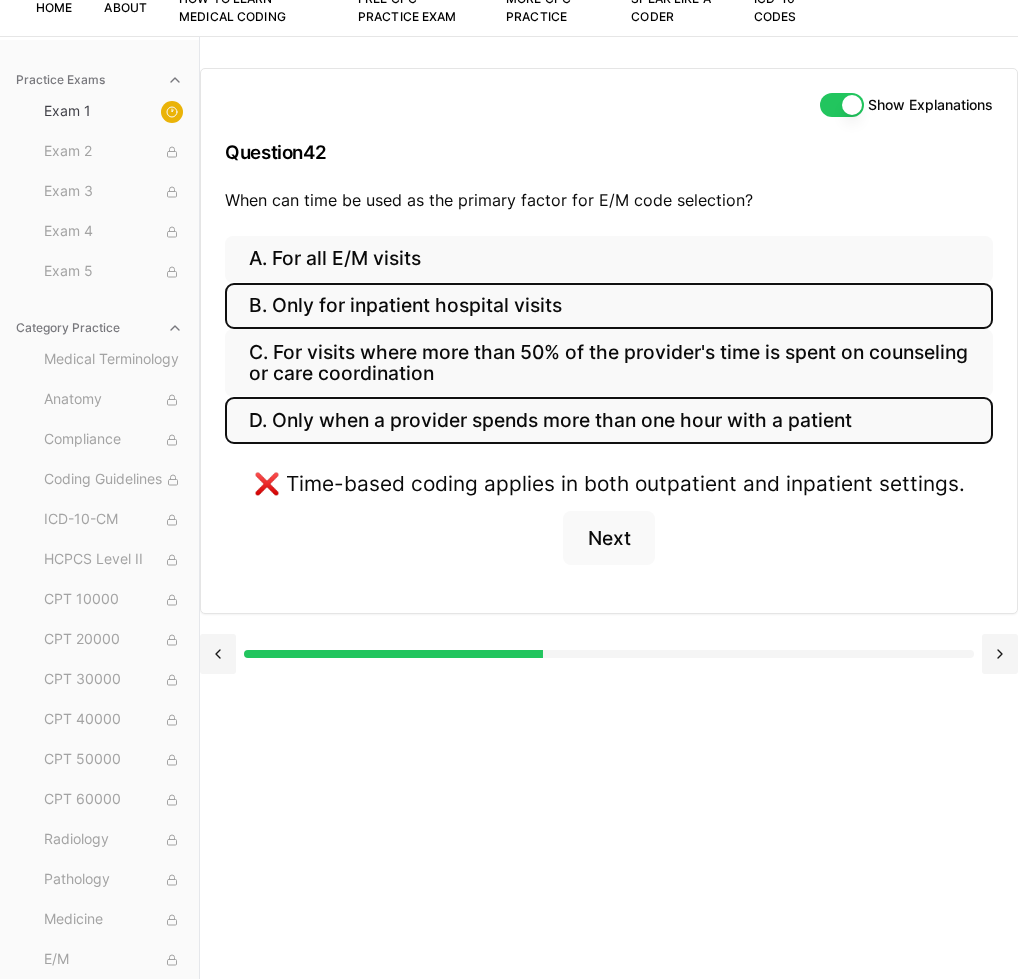 click on "D. Only when a provider spends more than one hour with a patient" at bounding box center (609, 420) 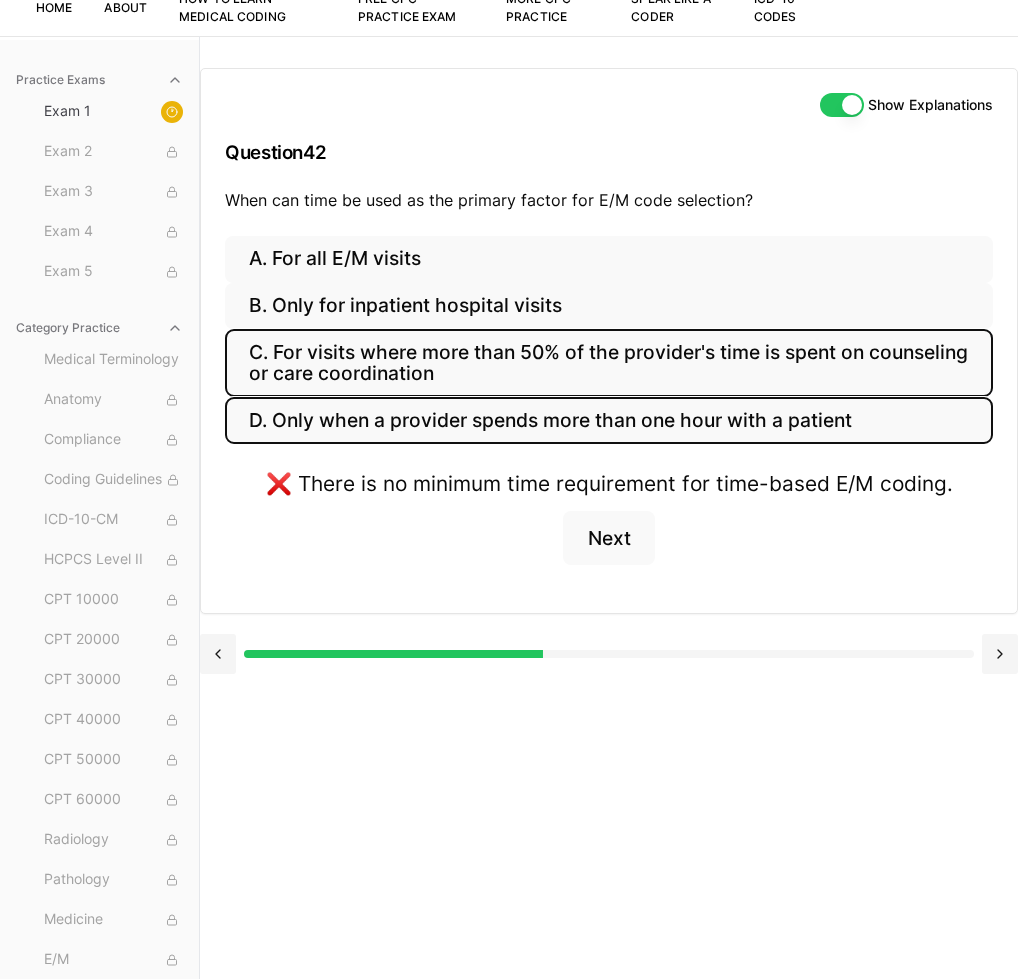 click on "C. For visits where more than 50% of the provider's time is spent on counseling or care coordination" at bounding box center (609, 363) 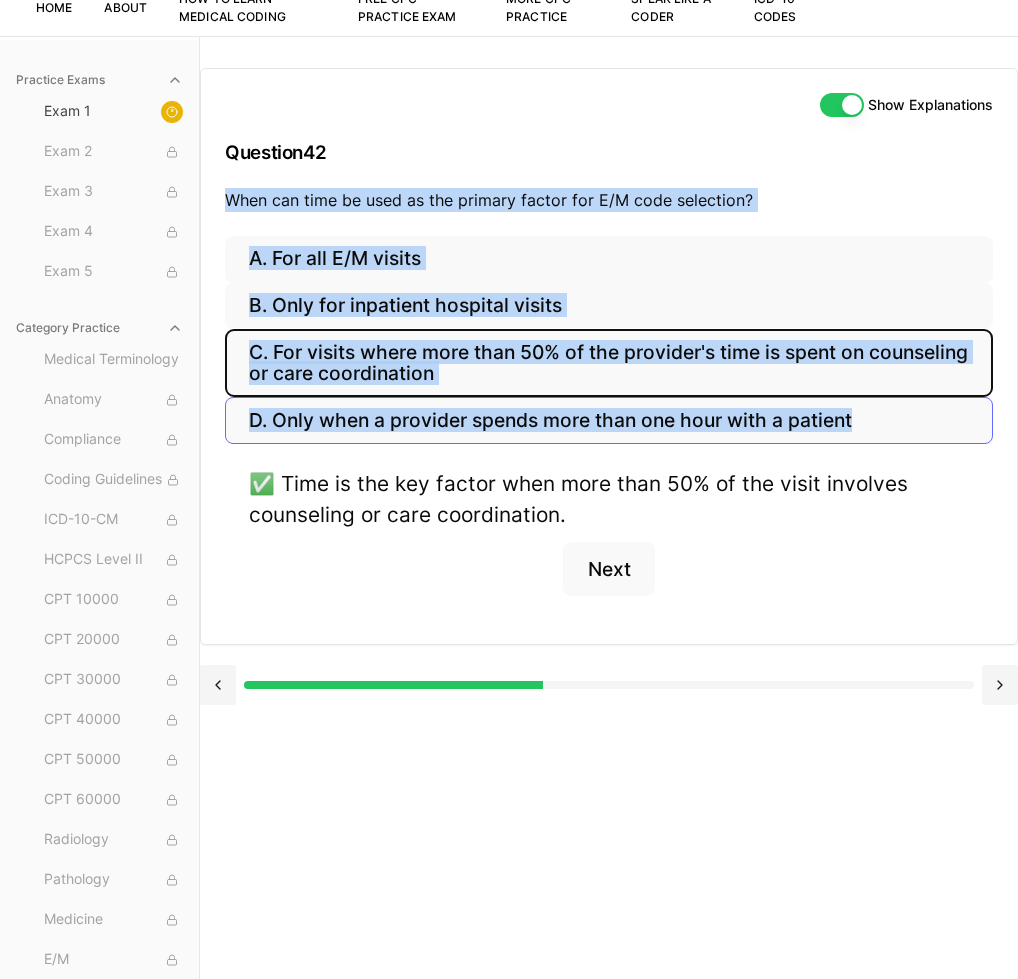 drag, startPoint x: 246, startPoint y: 201, endPoint x: 775, endPoint y: 448, distance: 583.8236 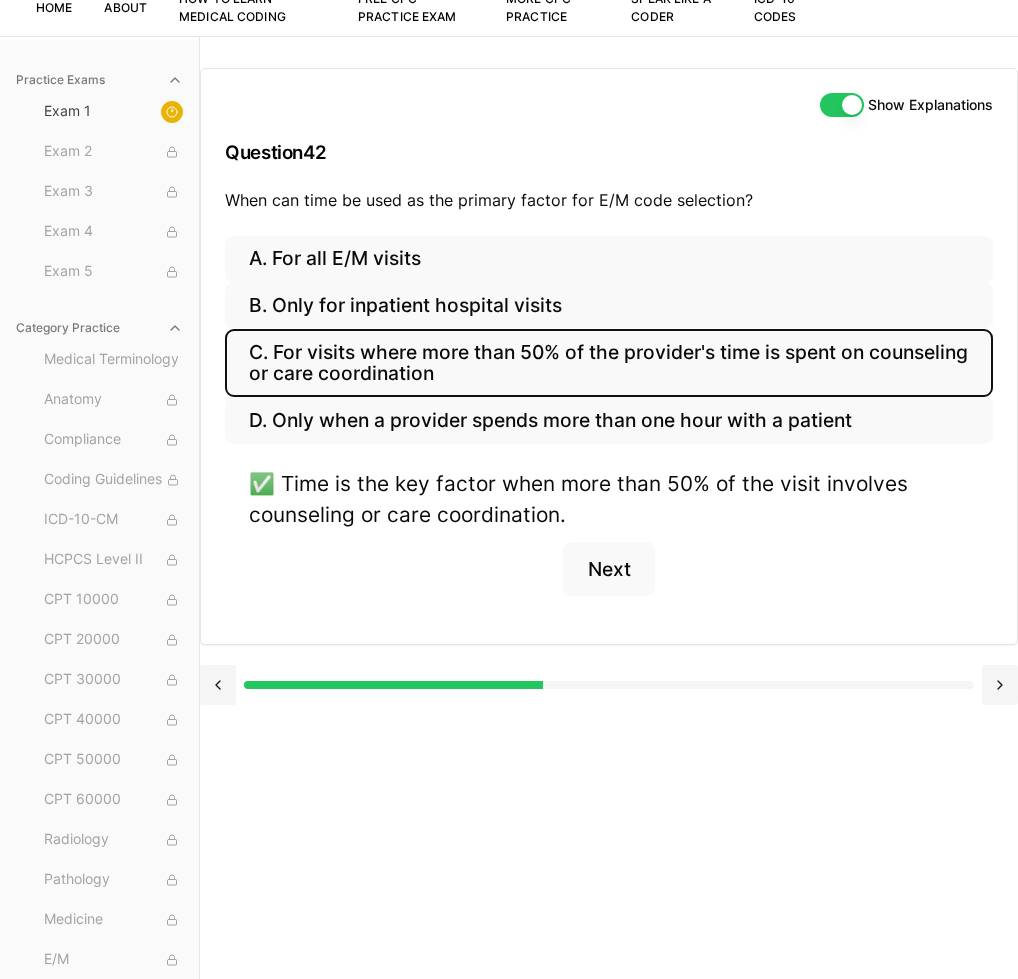 click on "✅ Time is the key factor when more than 50% of the visit involves counseling or care coordination. Next" at bounding box center (609, 544) 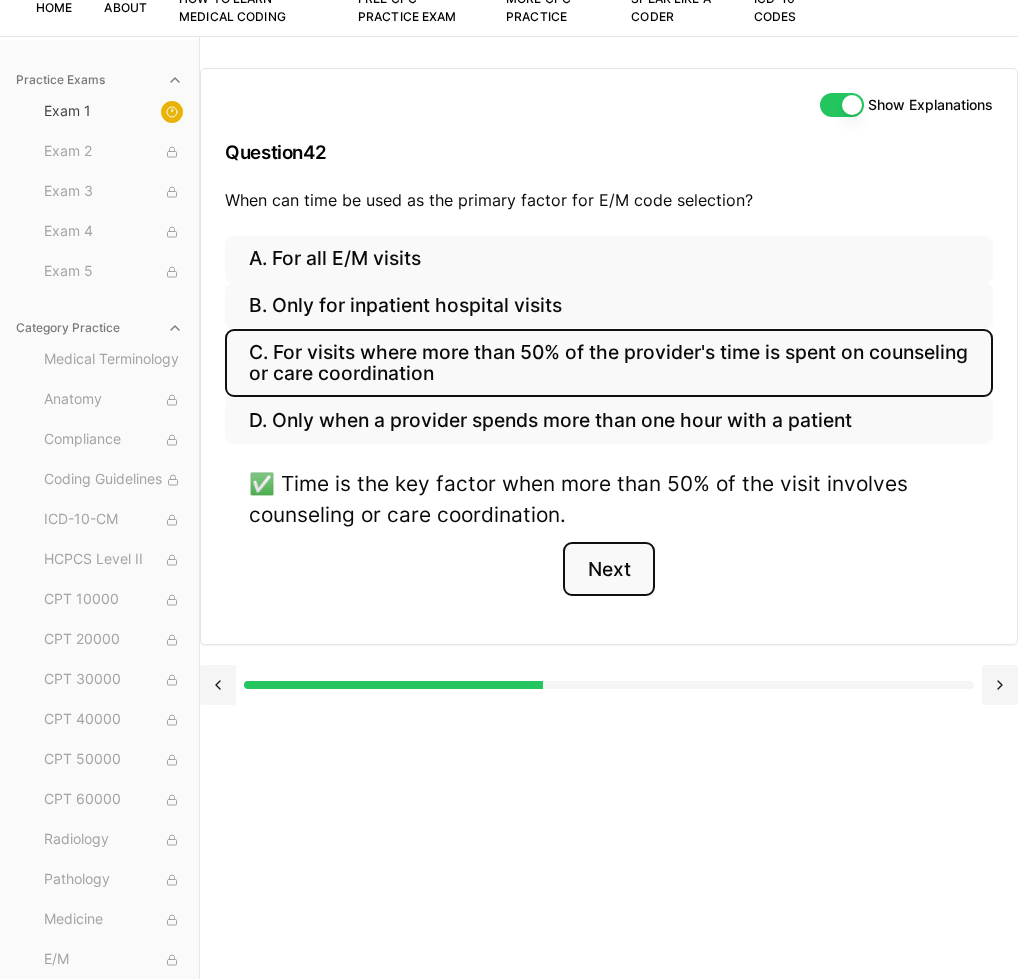 click on "Next" at bounding box center [608, 569] 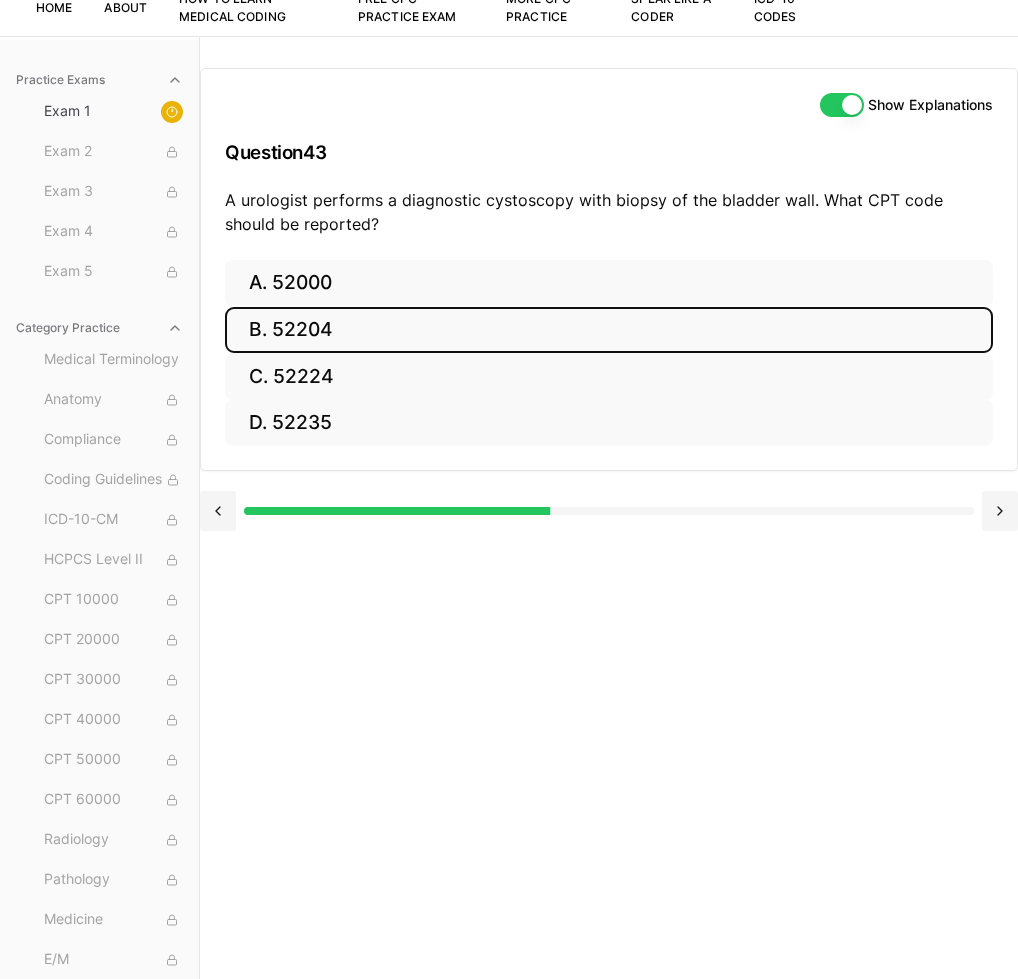 click on "B. 52204" at bounding box center [609, 330] 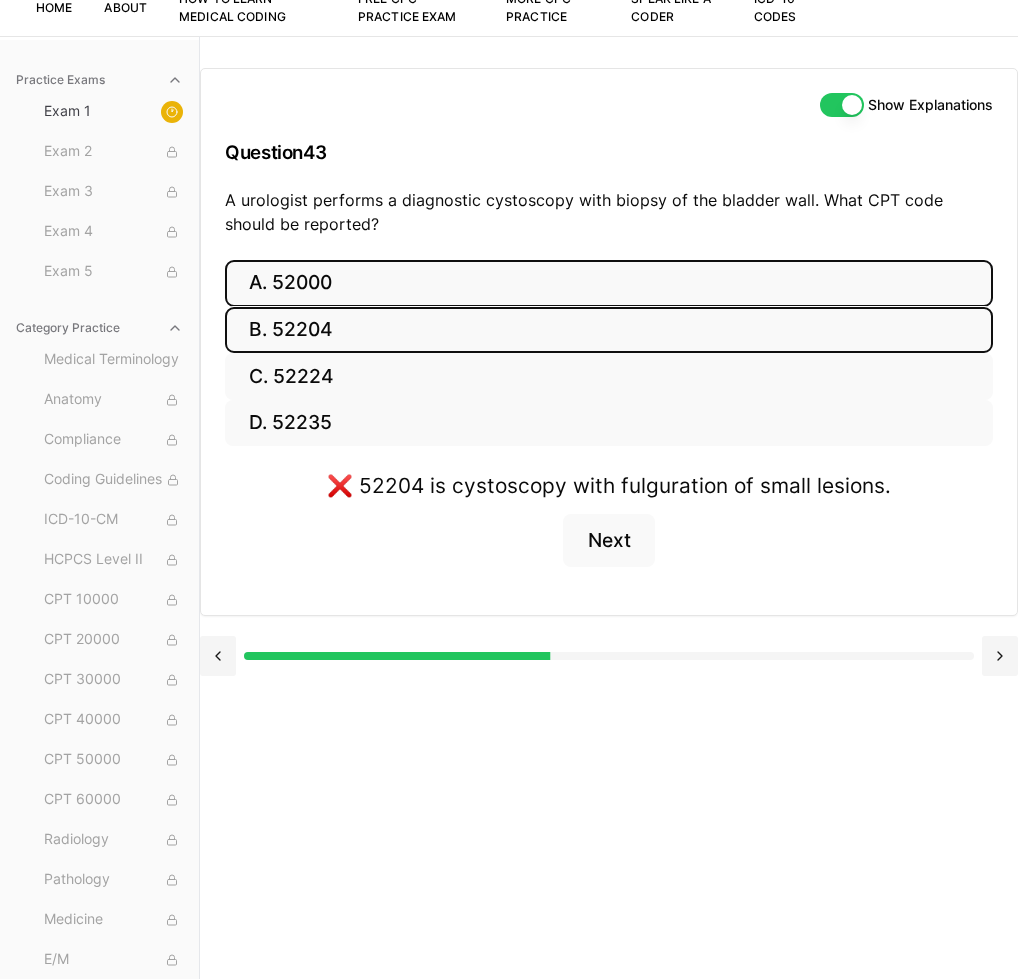 click on "A. 52000" at bounding box center (609, 283) 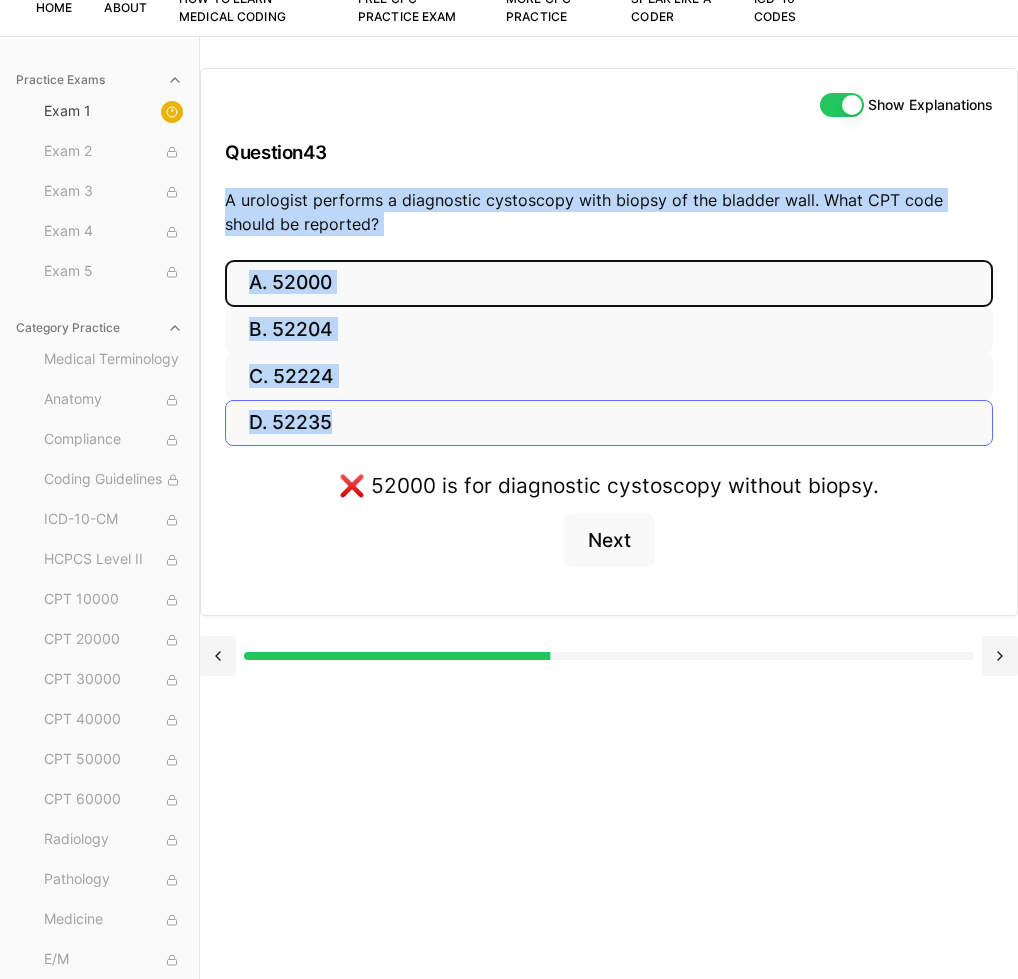 copy on "A urologist performs a diagnostic cystoscopy with biopsy of the bladder wall. What CPT code should be reported? A. 52000 B. 52204 C. 52224 D. 52235" 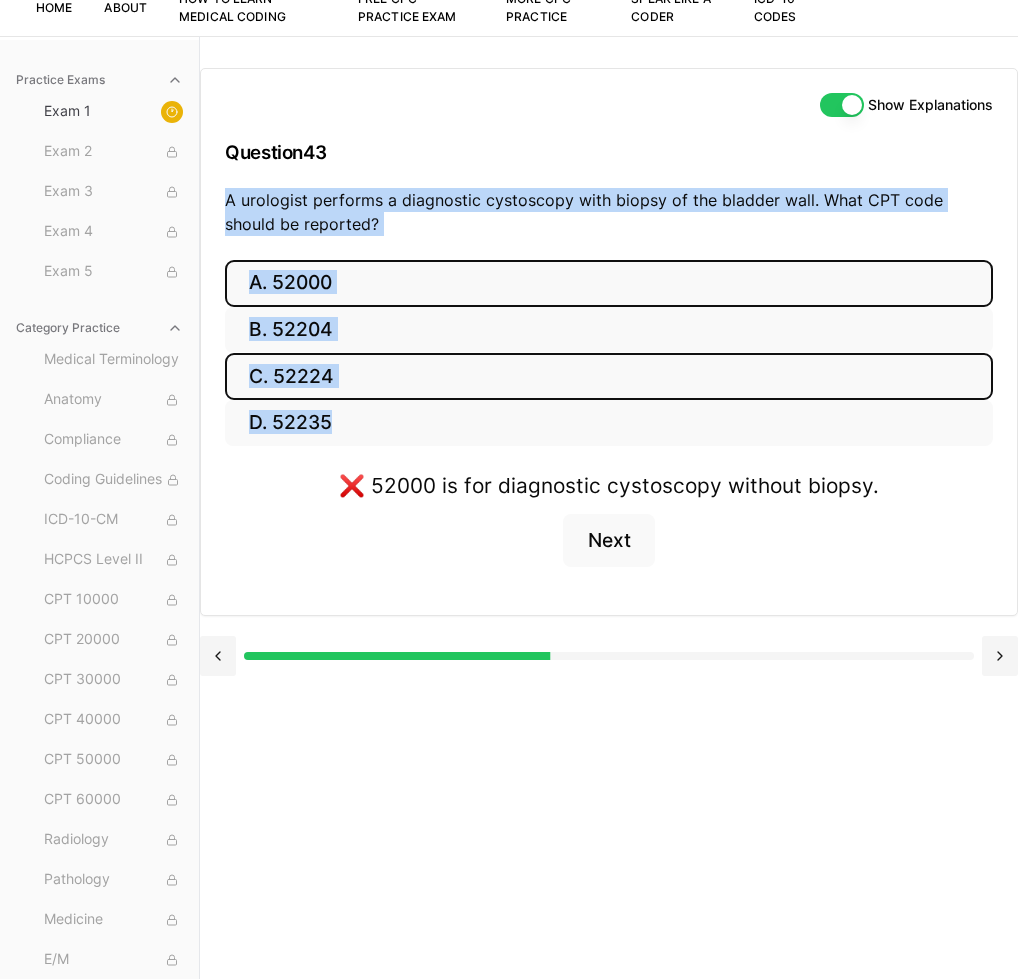 click on "C. 52224" at bounding box center [609, 376] 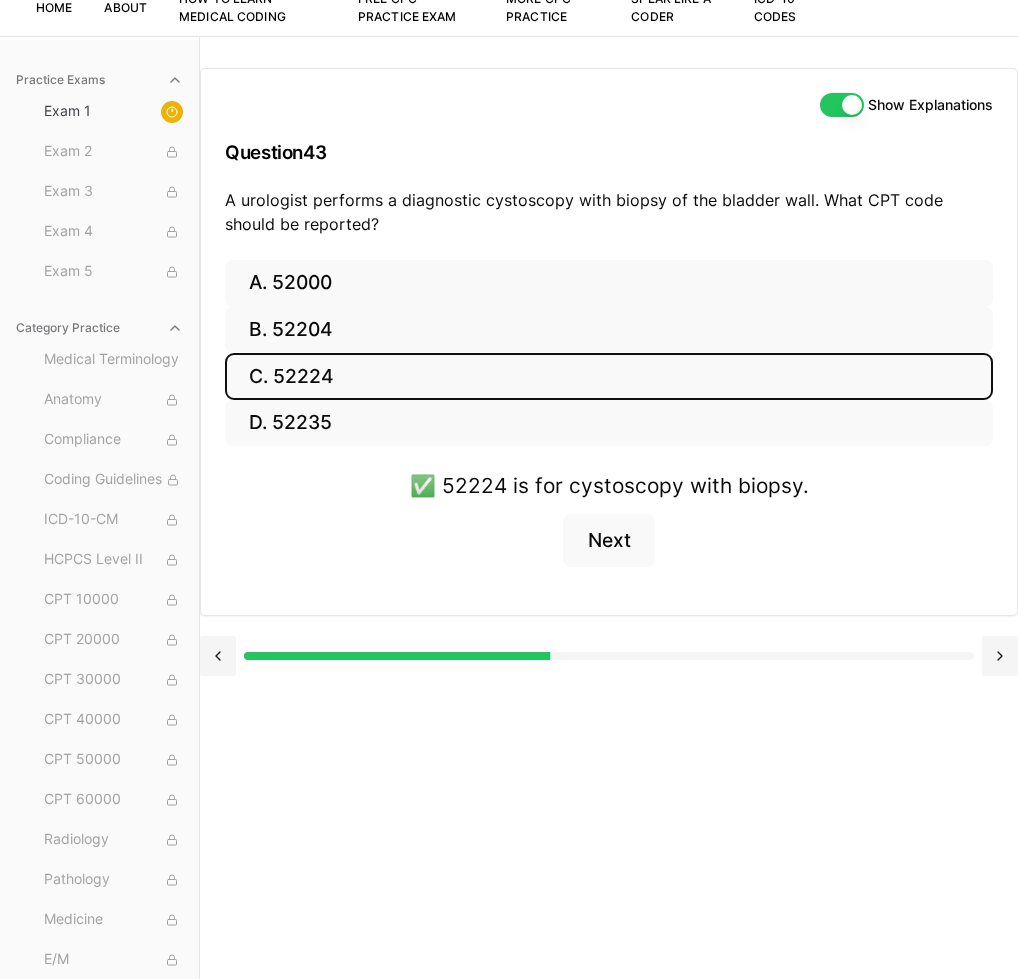 click on "✅ 52224 is for cystoscopy with biopsy. Next" at bounding box center (609, 530) 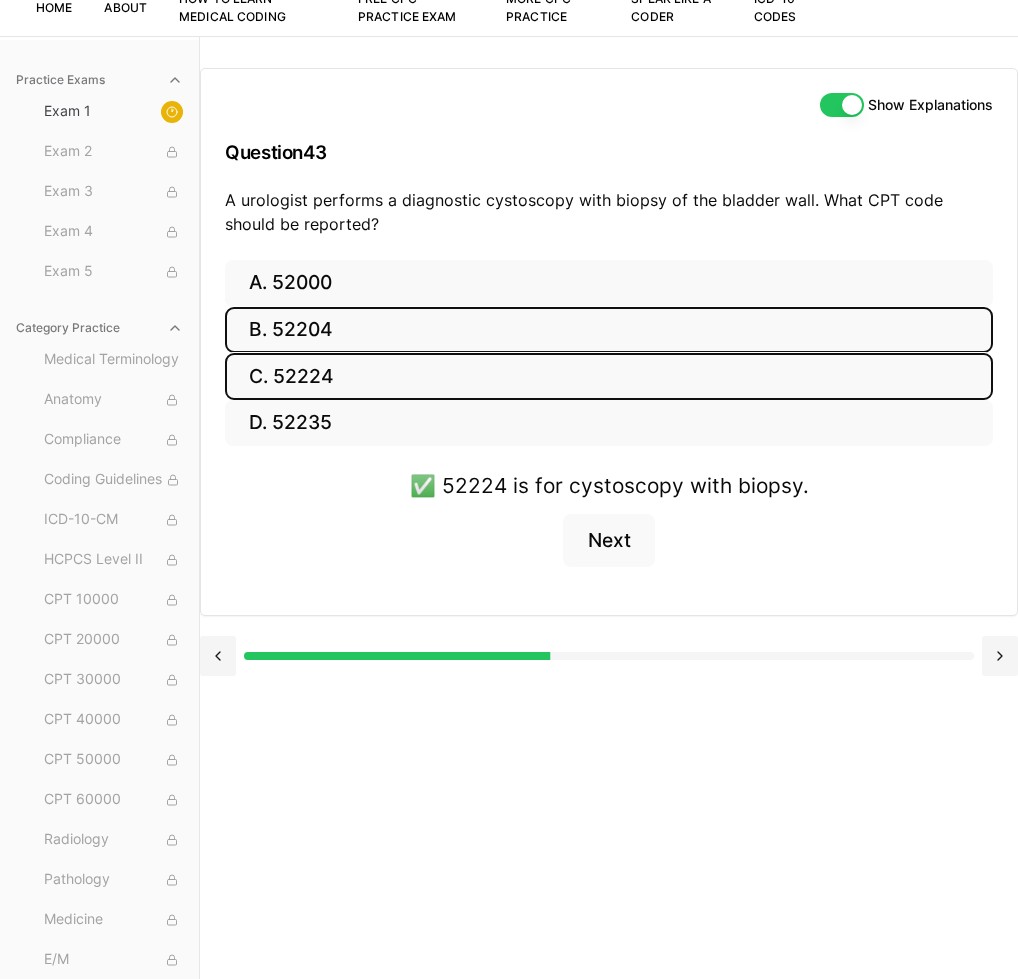 click on "B. 52204" at bounding box center [609, 330] 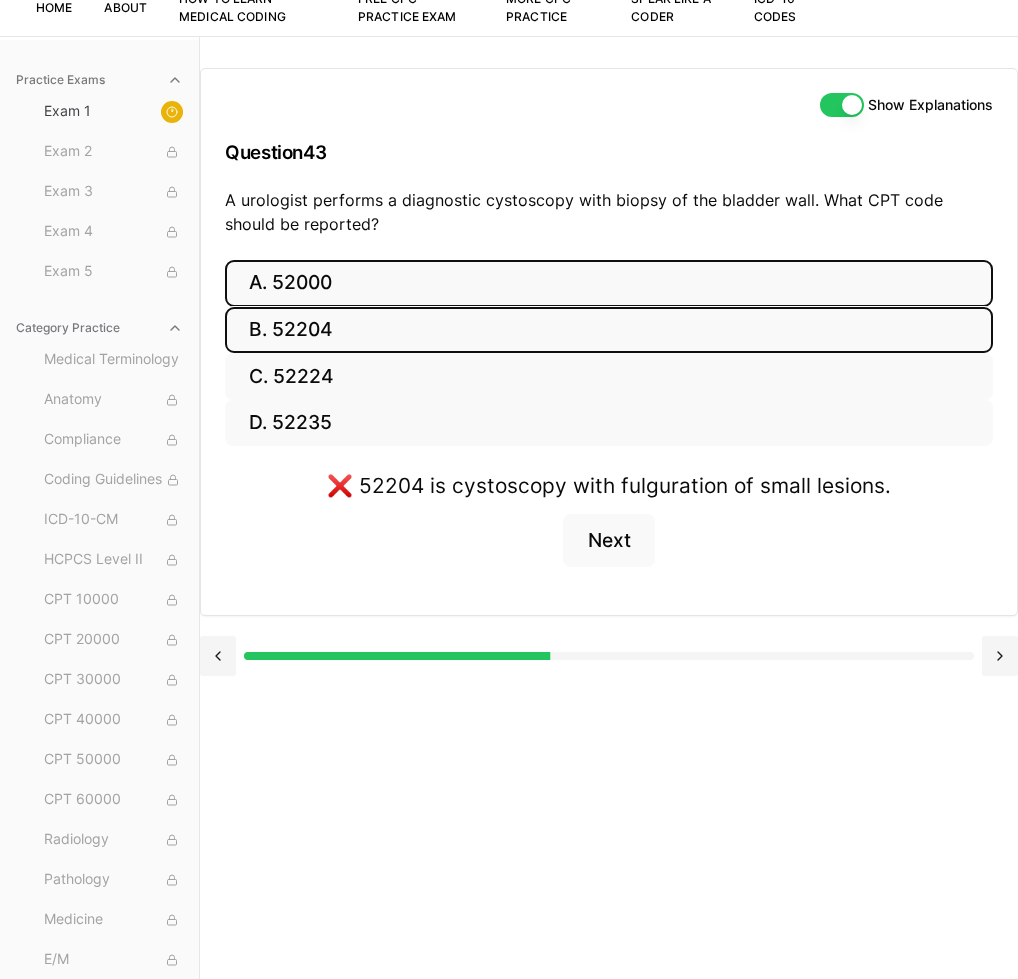 click on "A. 52000" at bounding box center [609, 283] 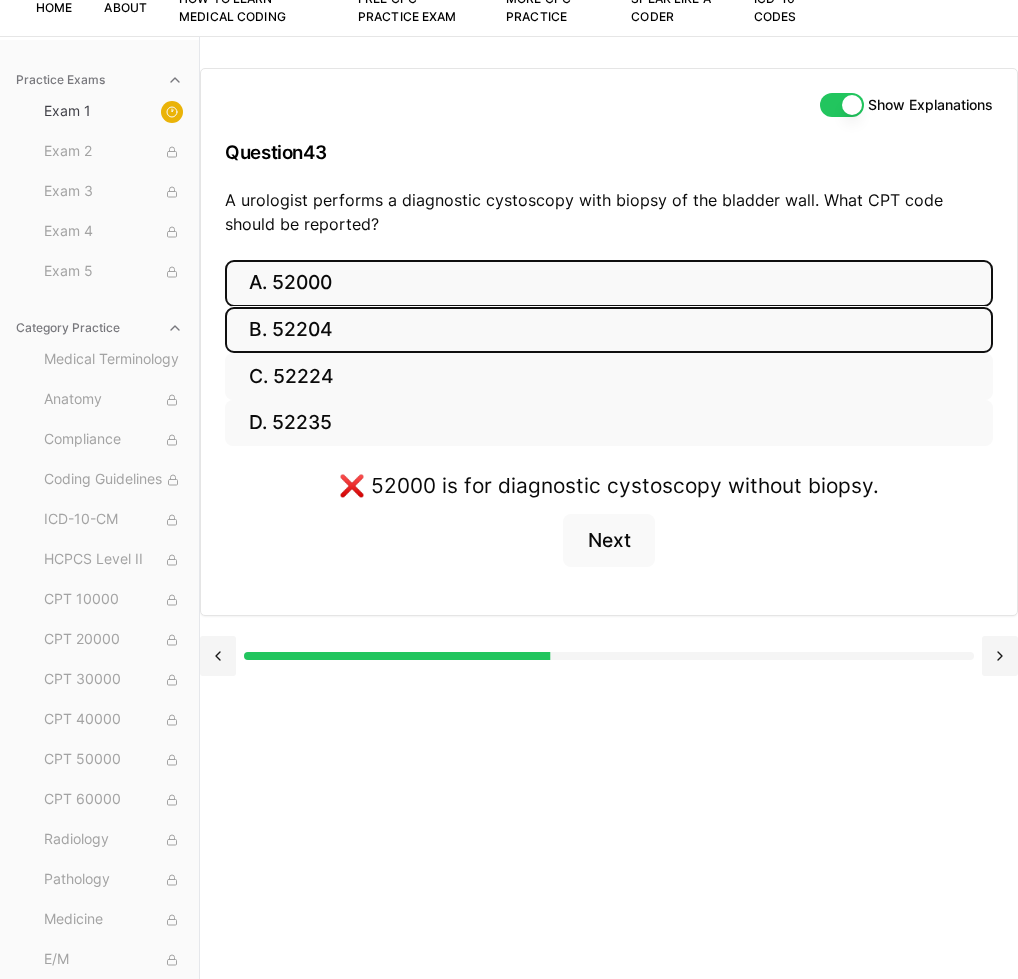 click on "B. 52204" at bounding box center (609, 330) 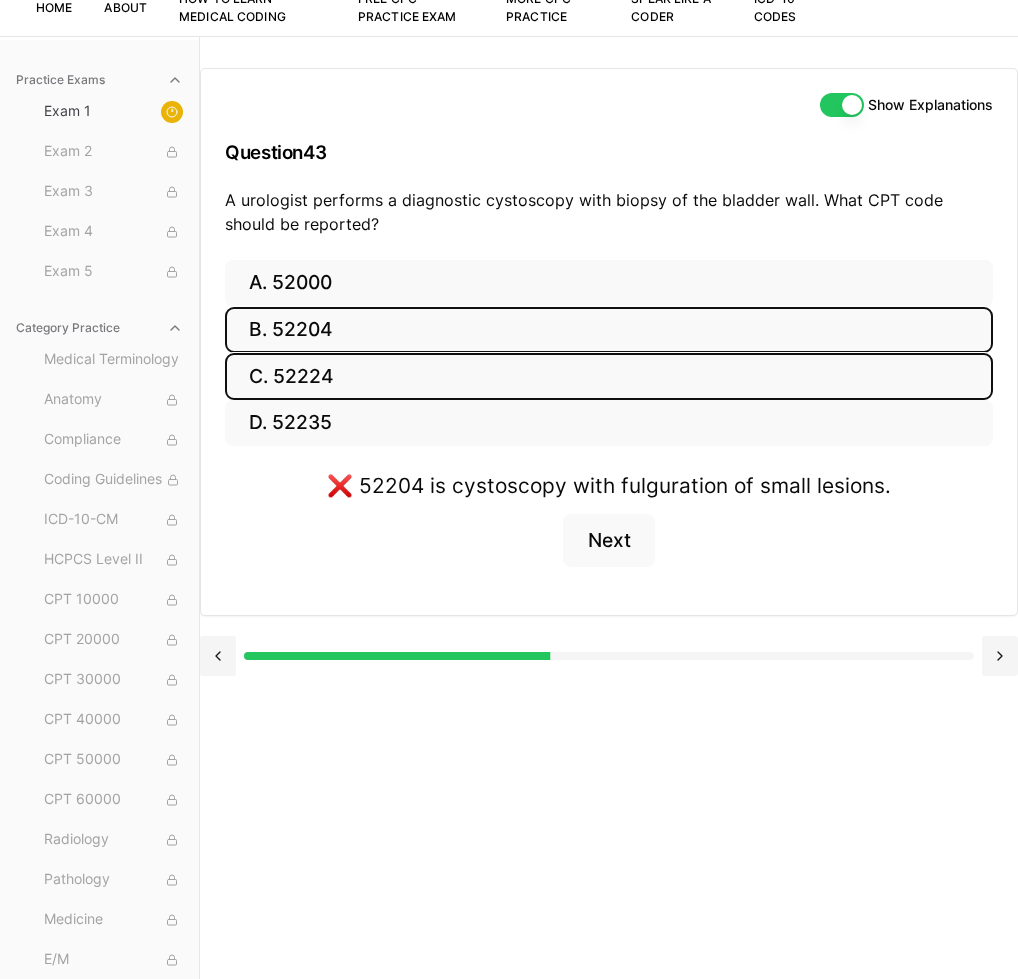 click on "C. 52224" at bounding box center (609, 376) 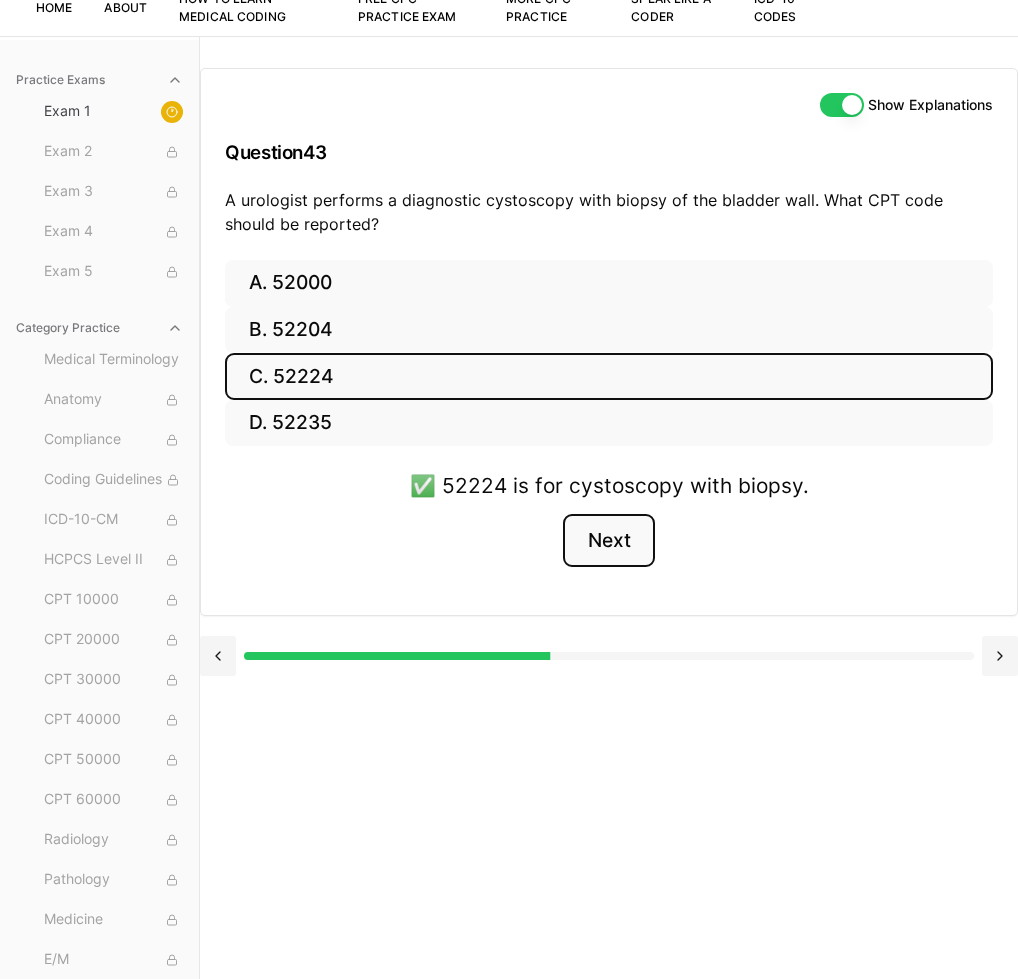 click on "Next" at bounding box center [608, 541] 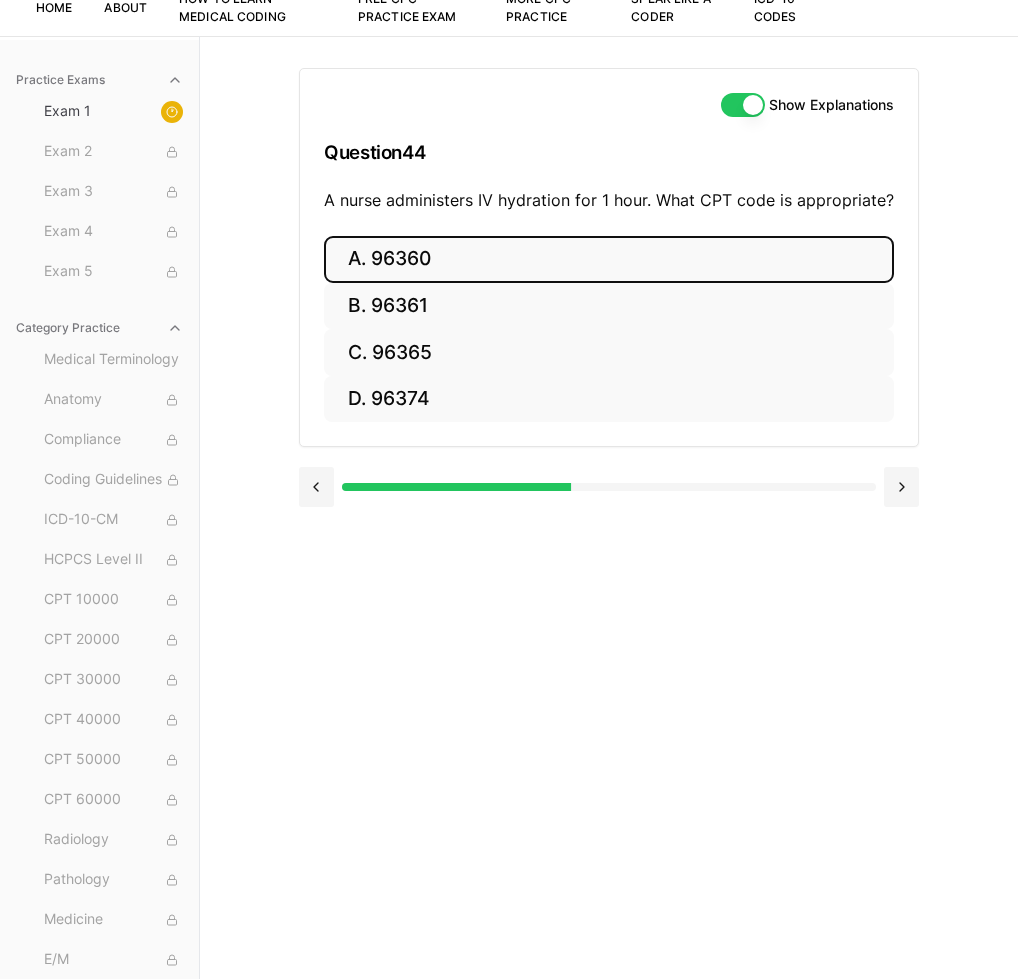 click on "A. 96360" at bounding box center [609, 259] 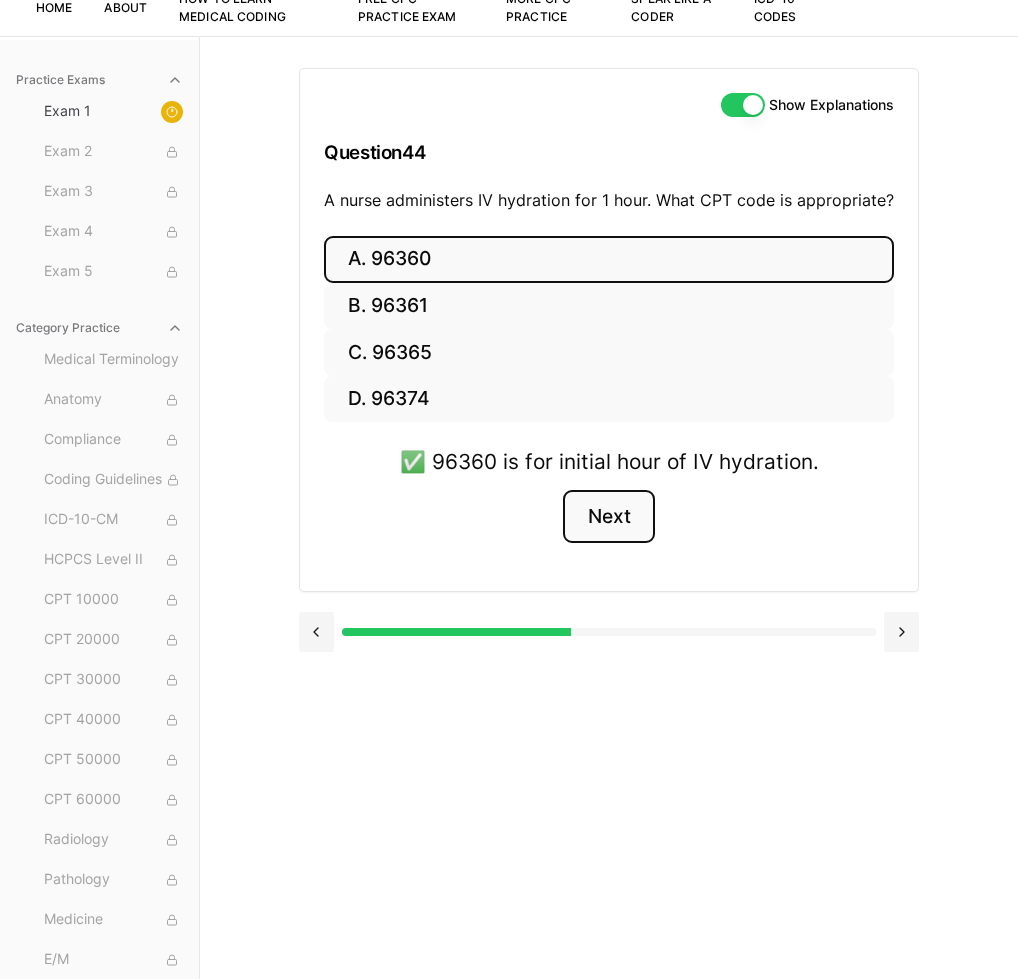 click on "Next" at bounding box center [608, 517] 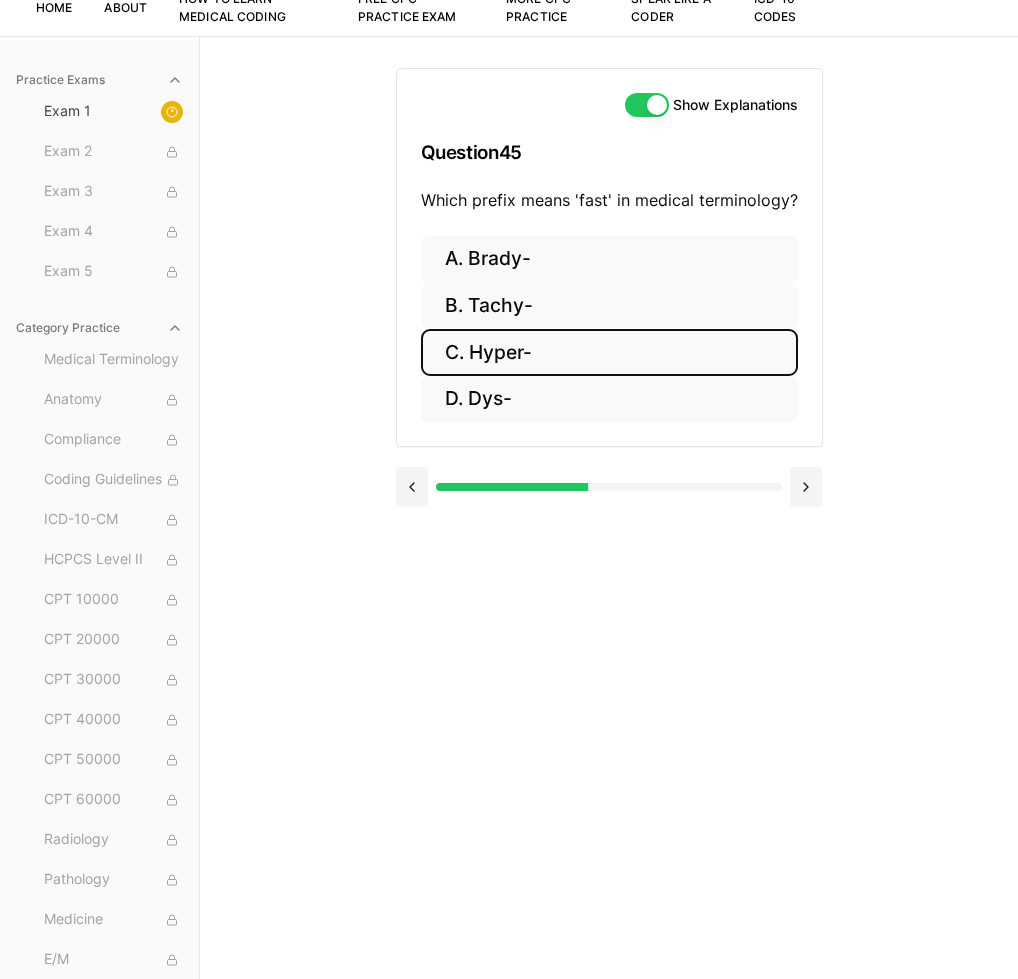 click on "C. Hyper-" at bounding box center (609, 352) 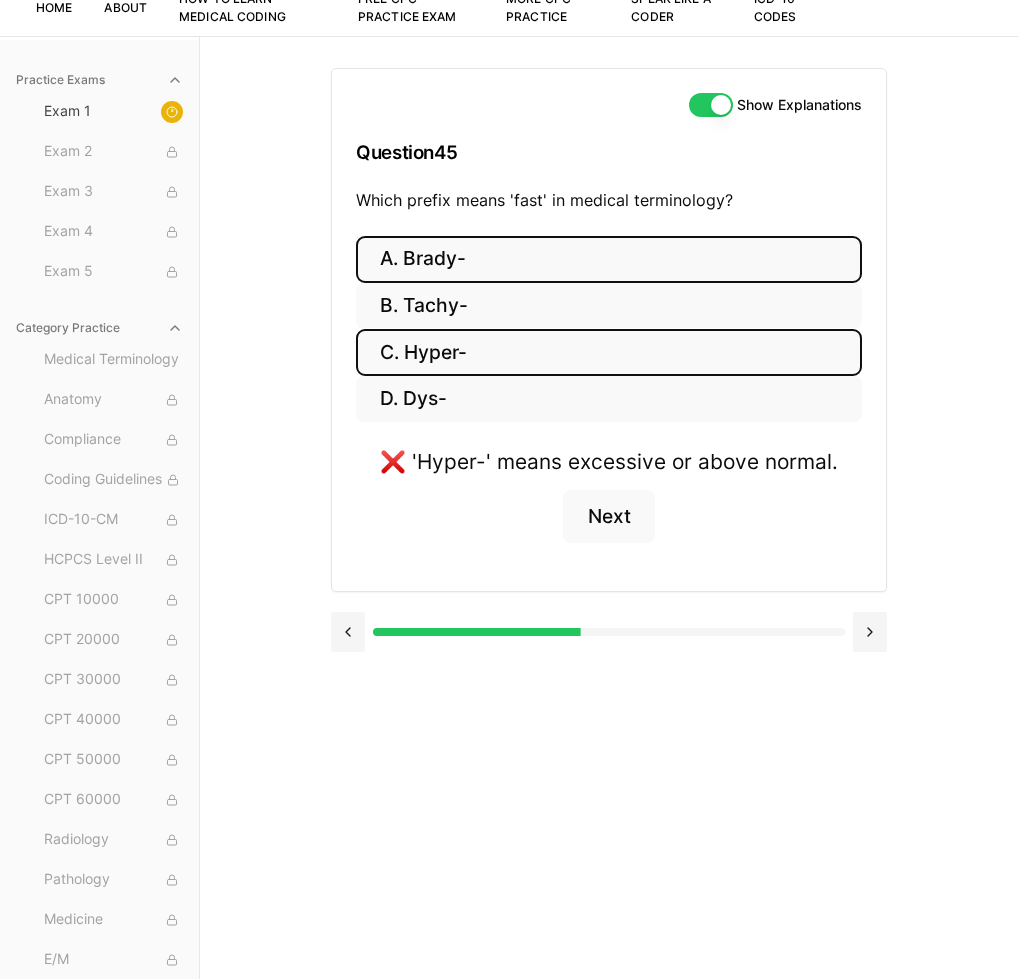 click on "A. Brady-" at bounding box center (609, 259) 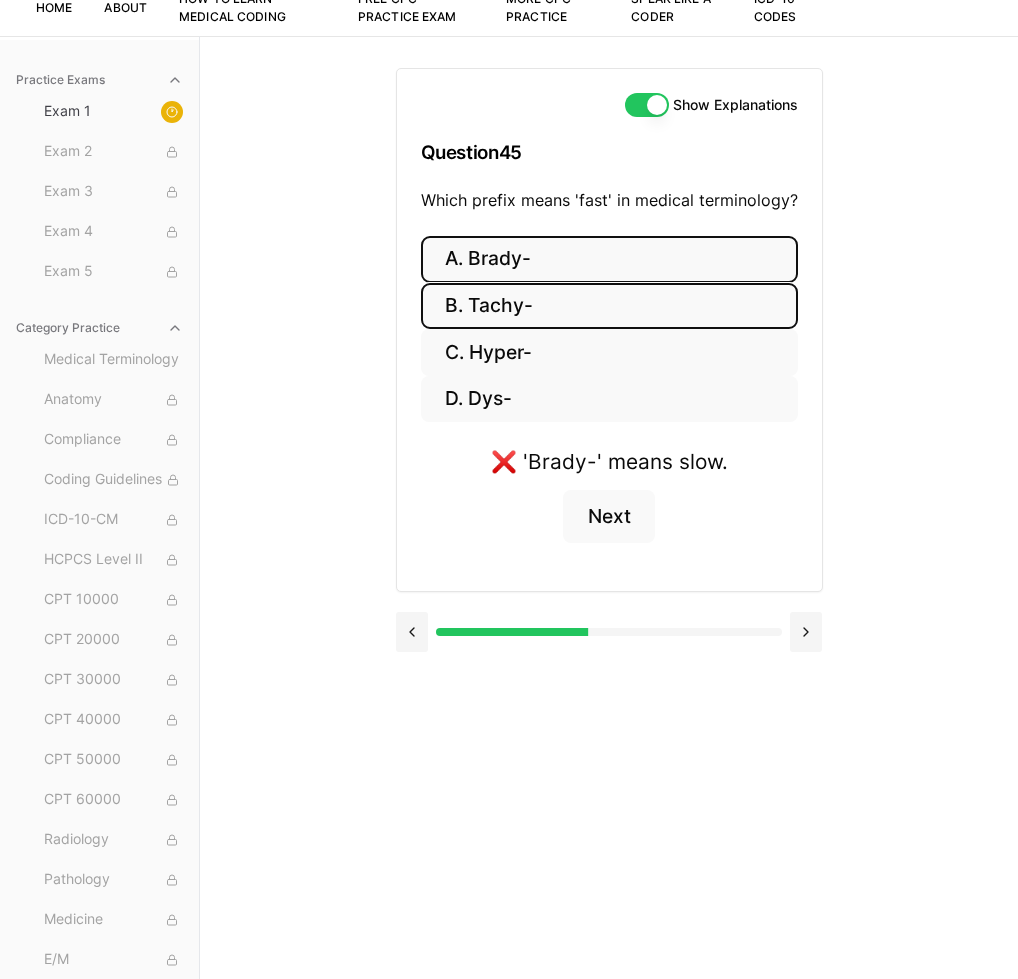 click on "B. Tachy-" at bounding box center [609, 306] 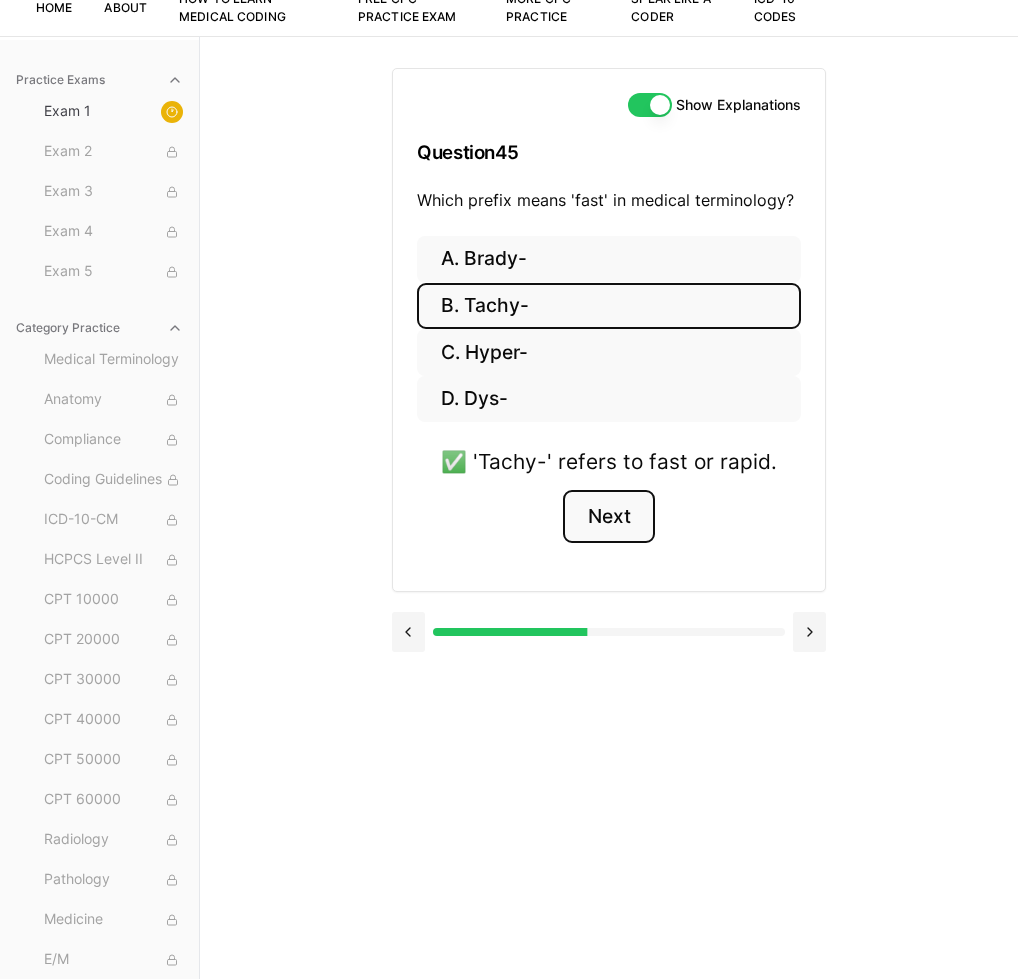 click on "Next" at bounding box center [608, 517] 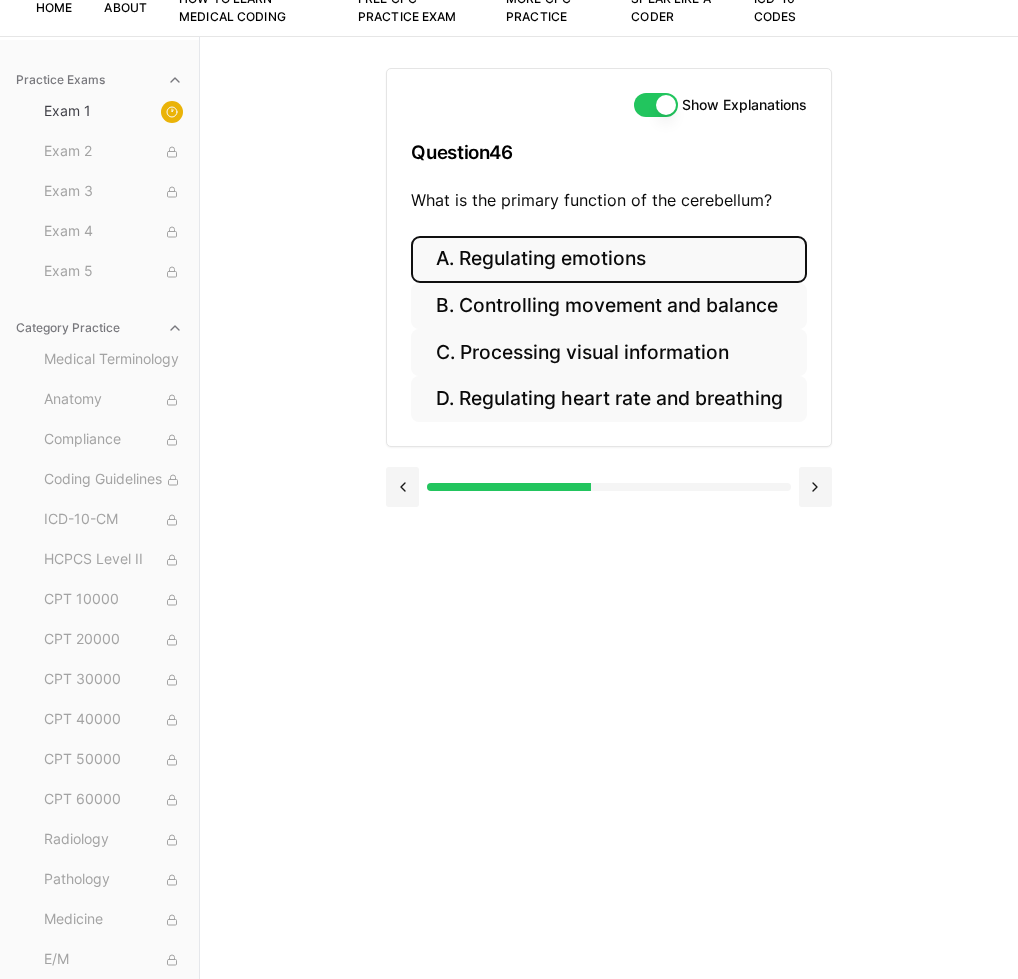 click on "A. Regulating emotions" at bounding box center (608, 259) 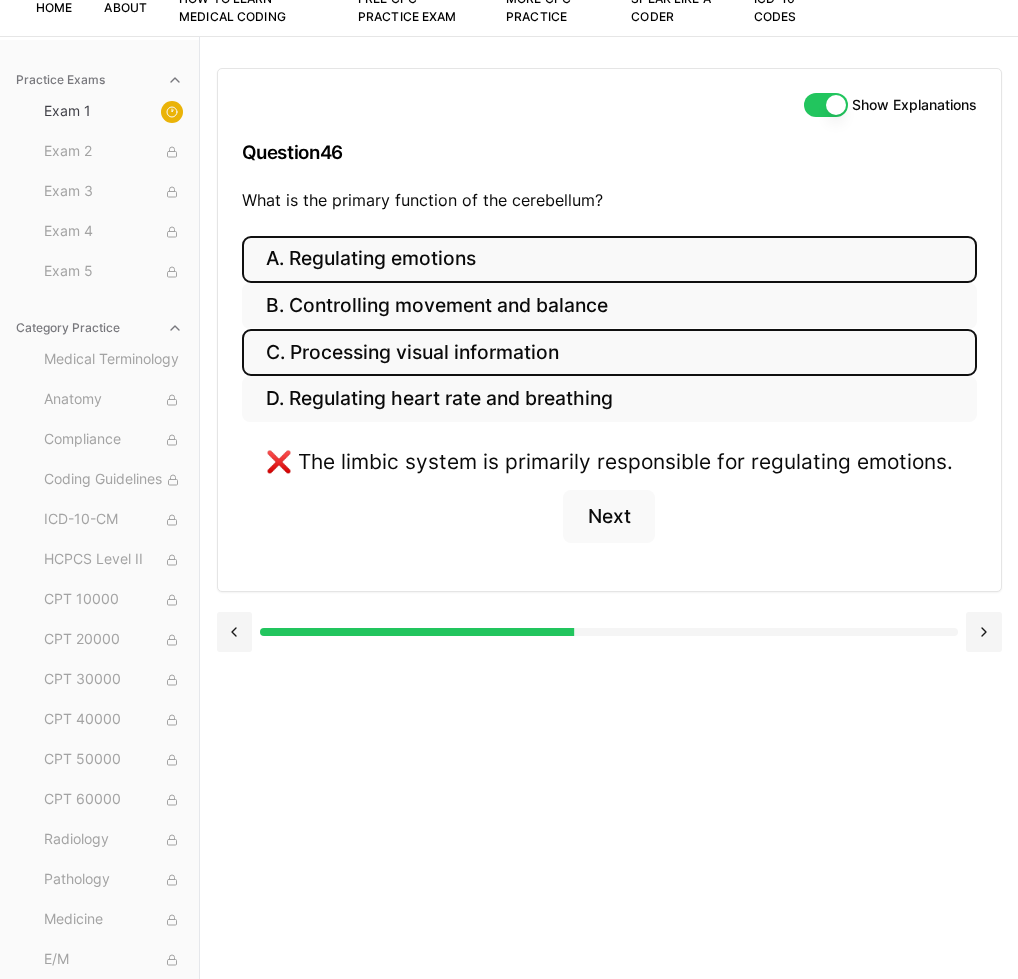 click on "C. Processing visual information" at bounding box center [609, 352] 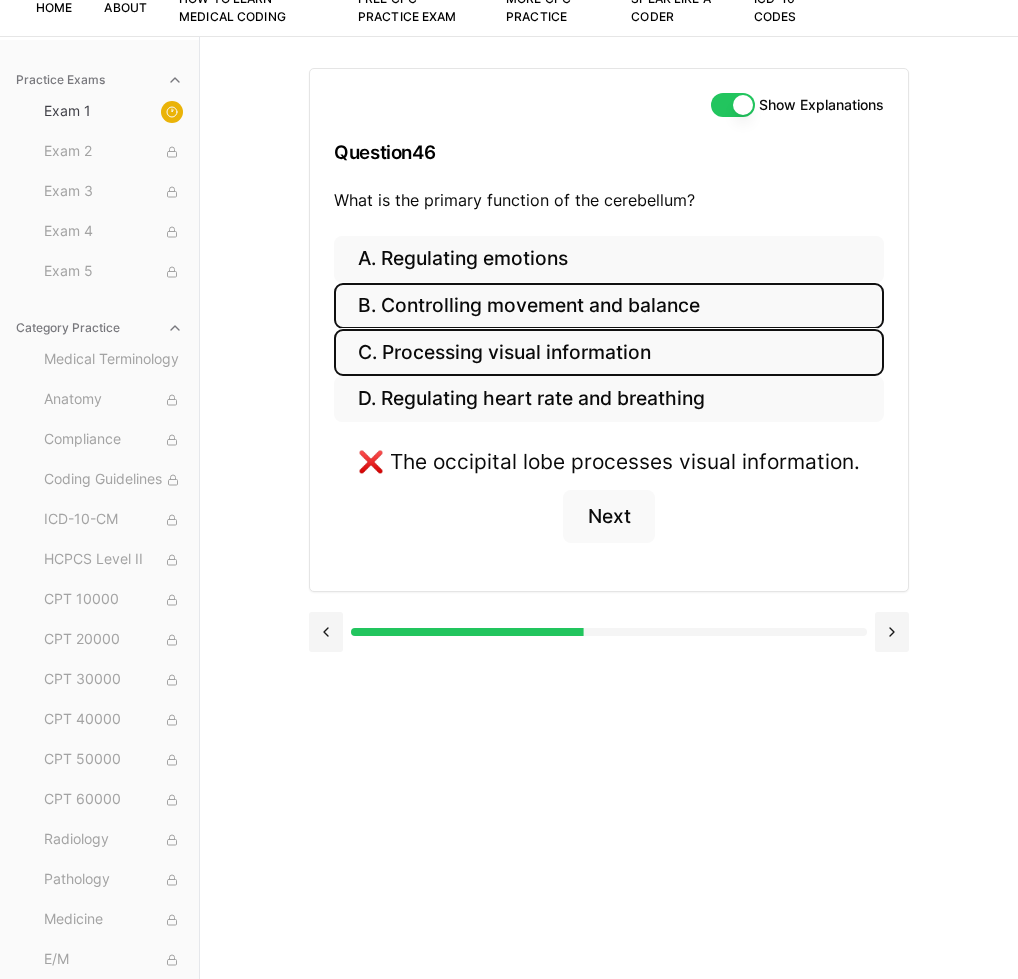 click on "B. Controlling movement and balance" at bounding box center [609, 306] 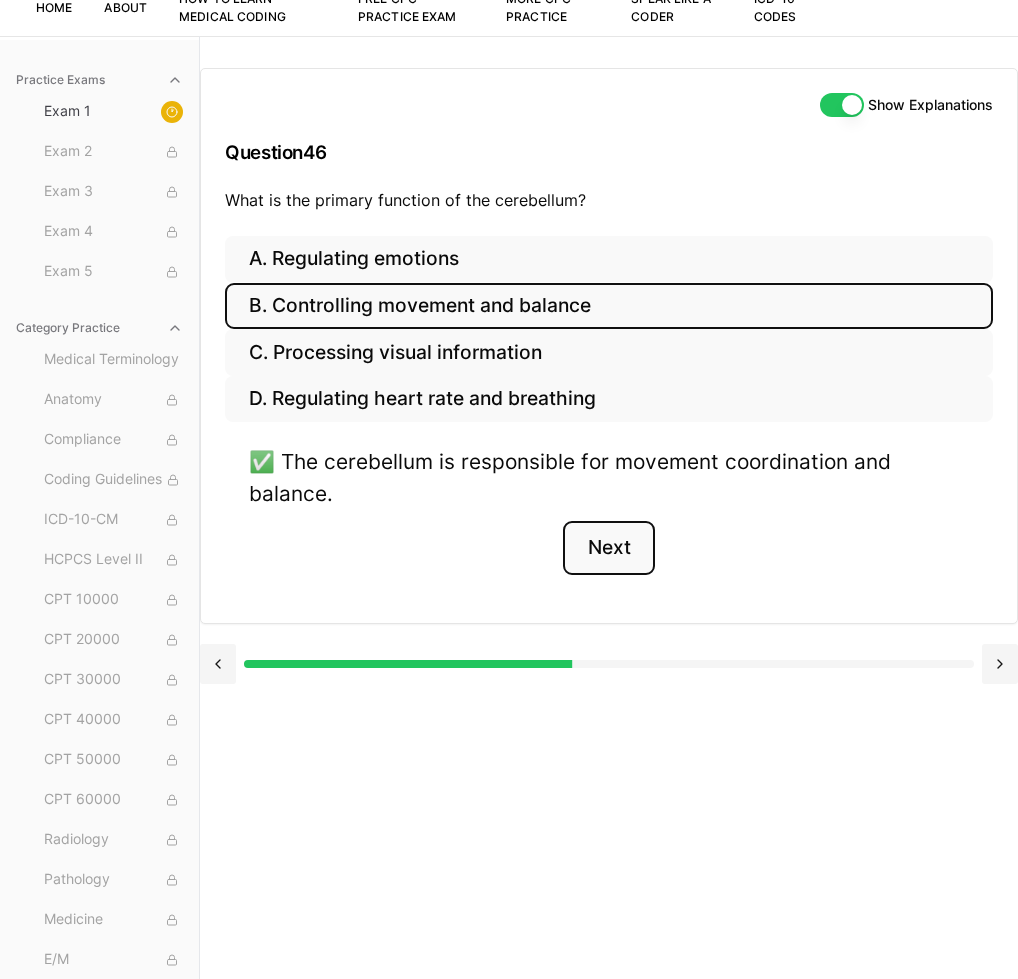 click on "Next" at bounding box center (608, 548) 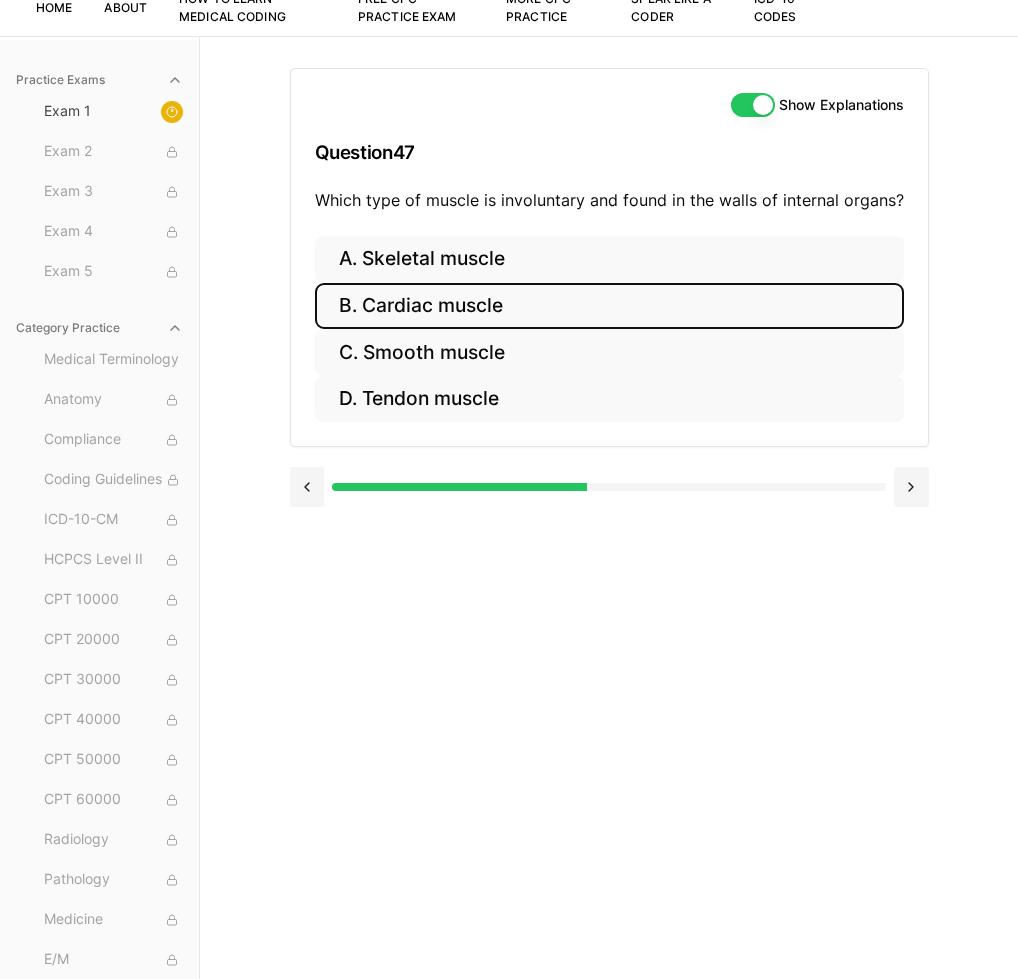 click on "B. Cardiac muscle" at bounding box center [609, 306] 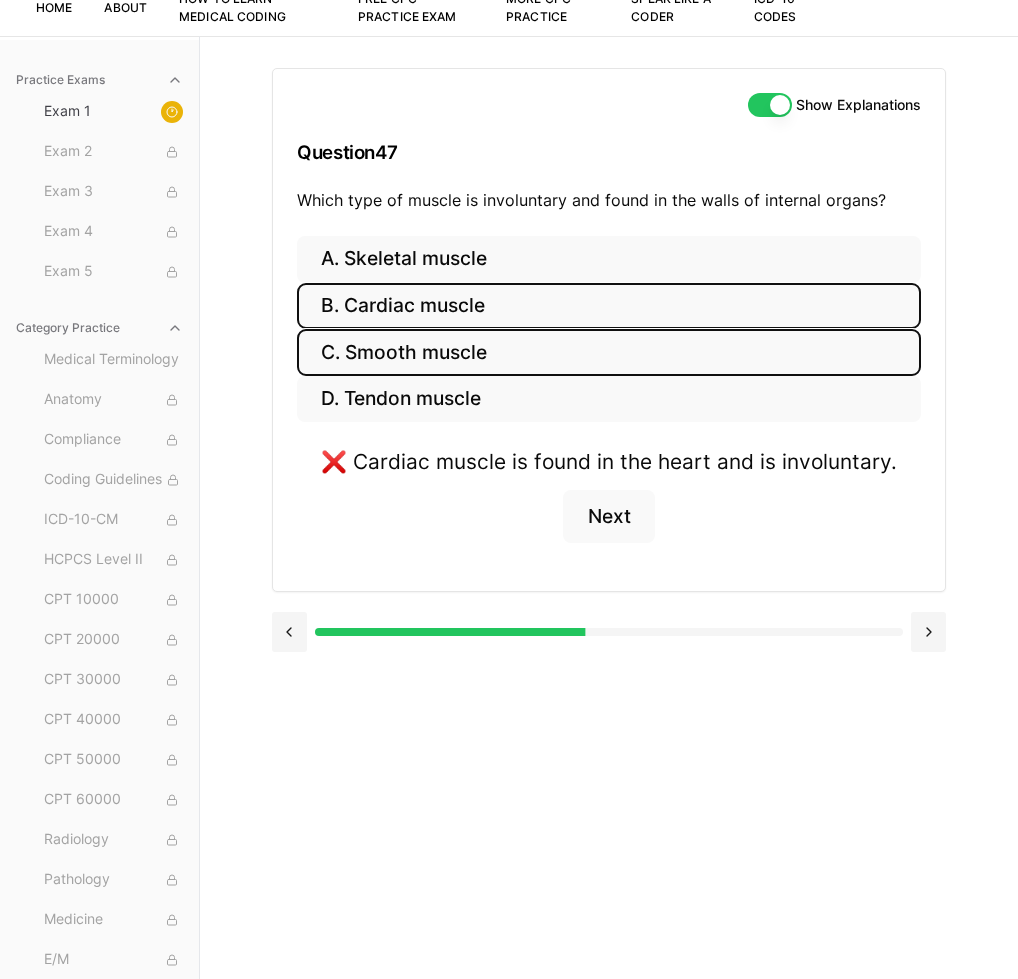 click on "C. Smooth muscle" at bounding box center [609, 352] 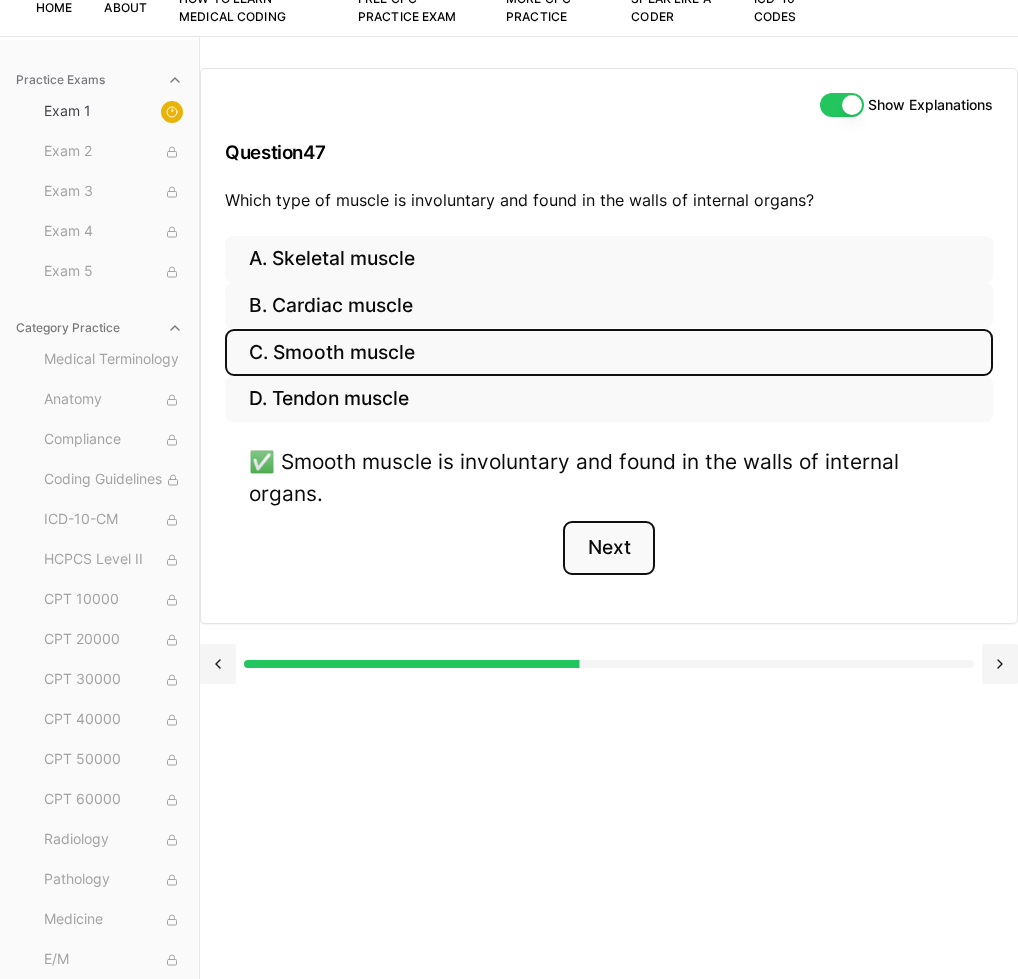 click on "Next" at bounding box center [608, 548] 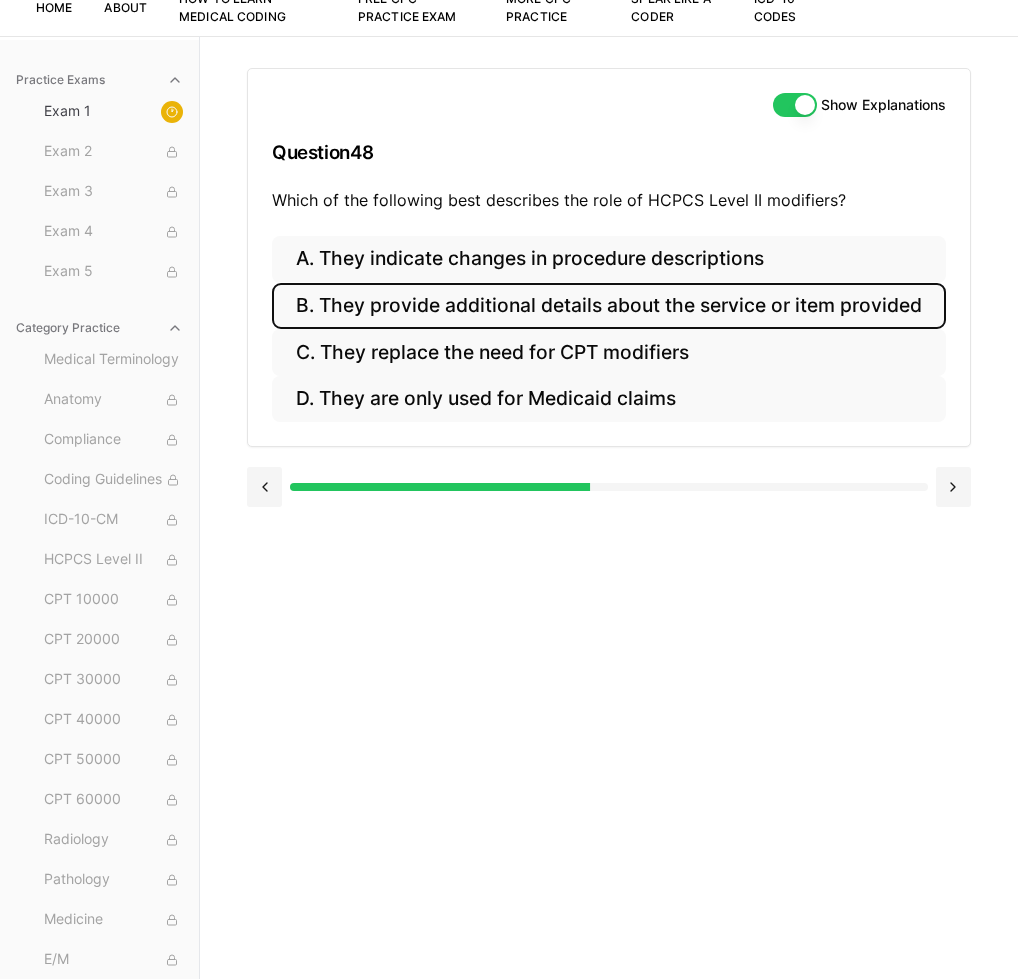 click on "B. They provide additional details about the service or item provided" at bounding box center (609, 306) 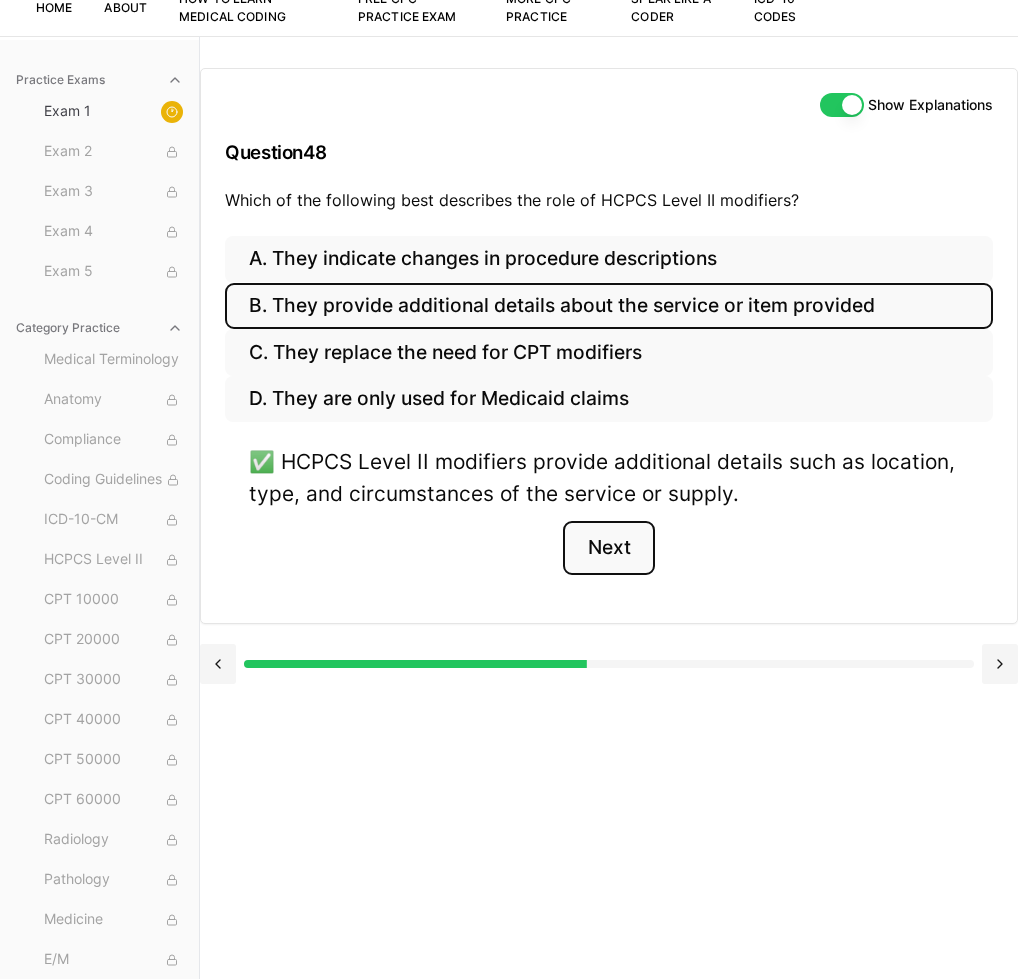 click on "Next" at bounding box center [608, 548] 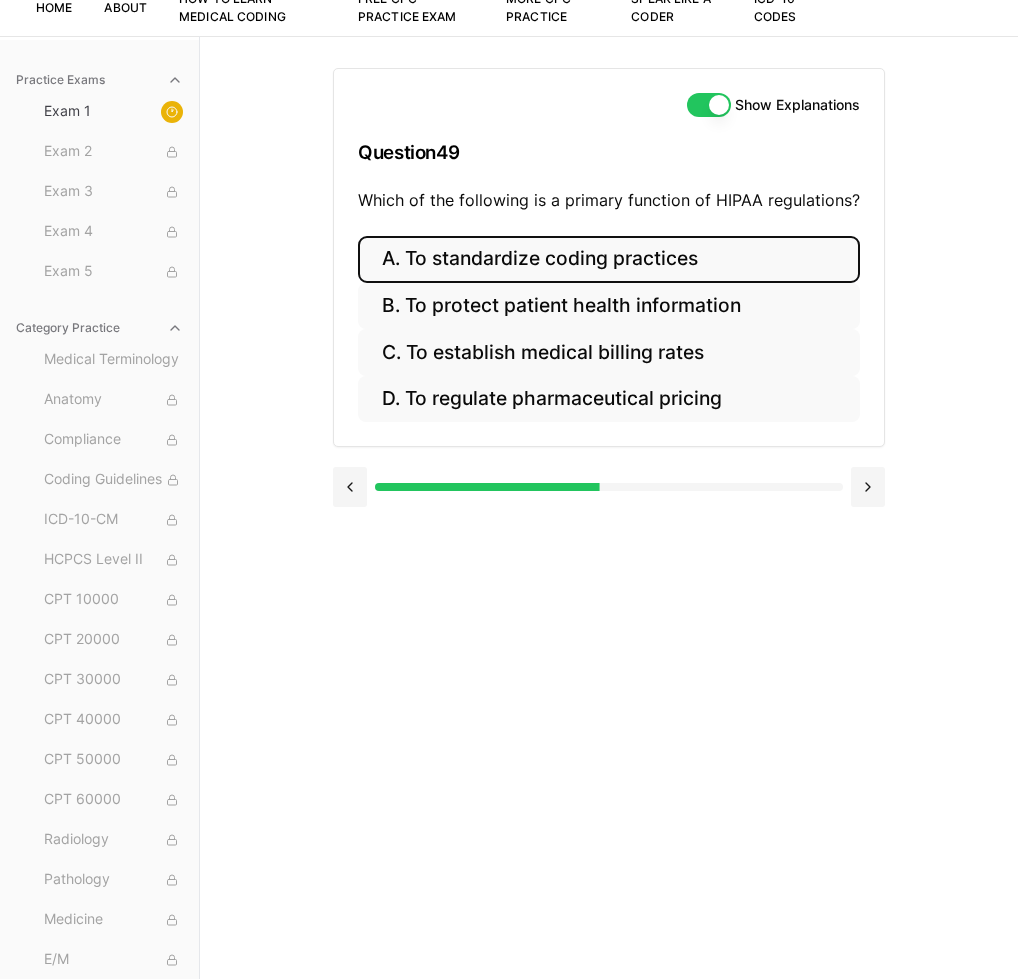 click on "A. To standardize coding practices" at bounding box center [609, 259] 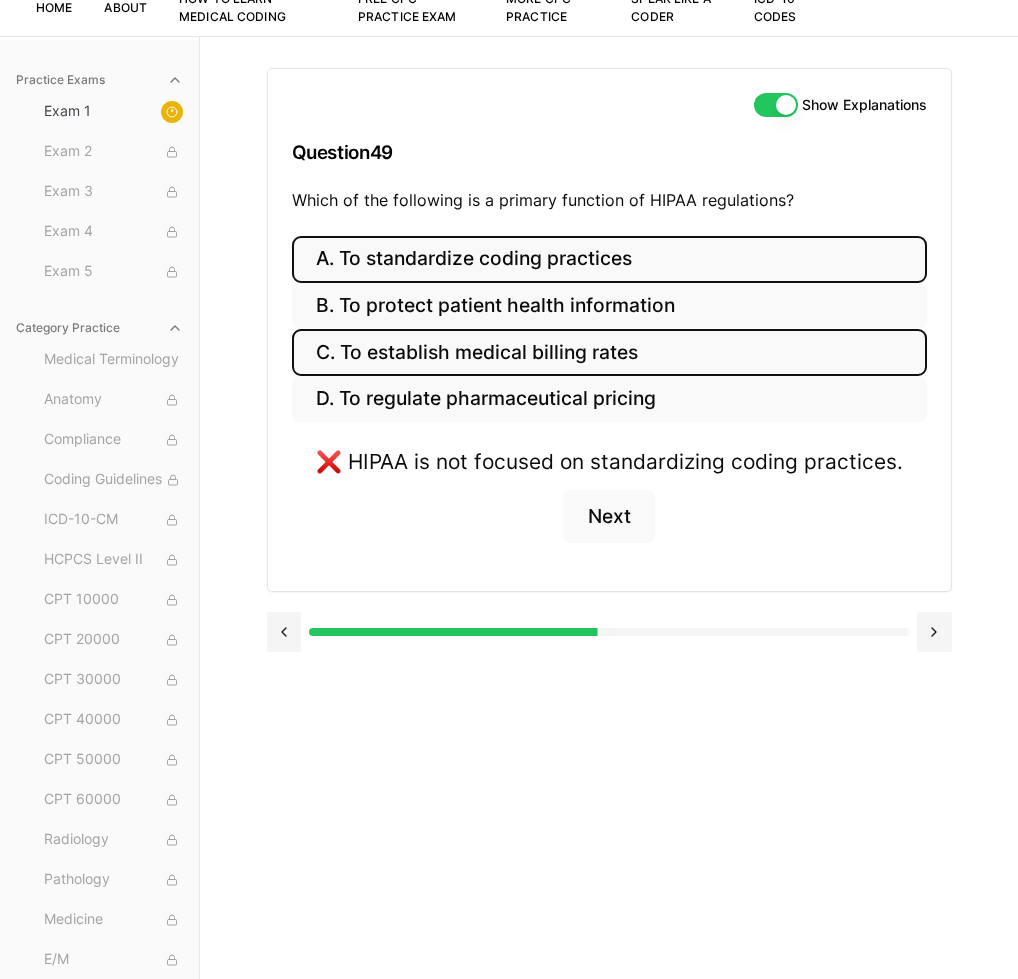 click on "C. To establish medical billing rates" at bounding box center [609, 352] 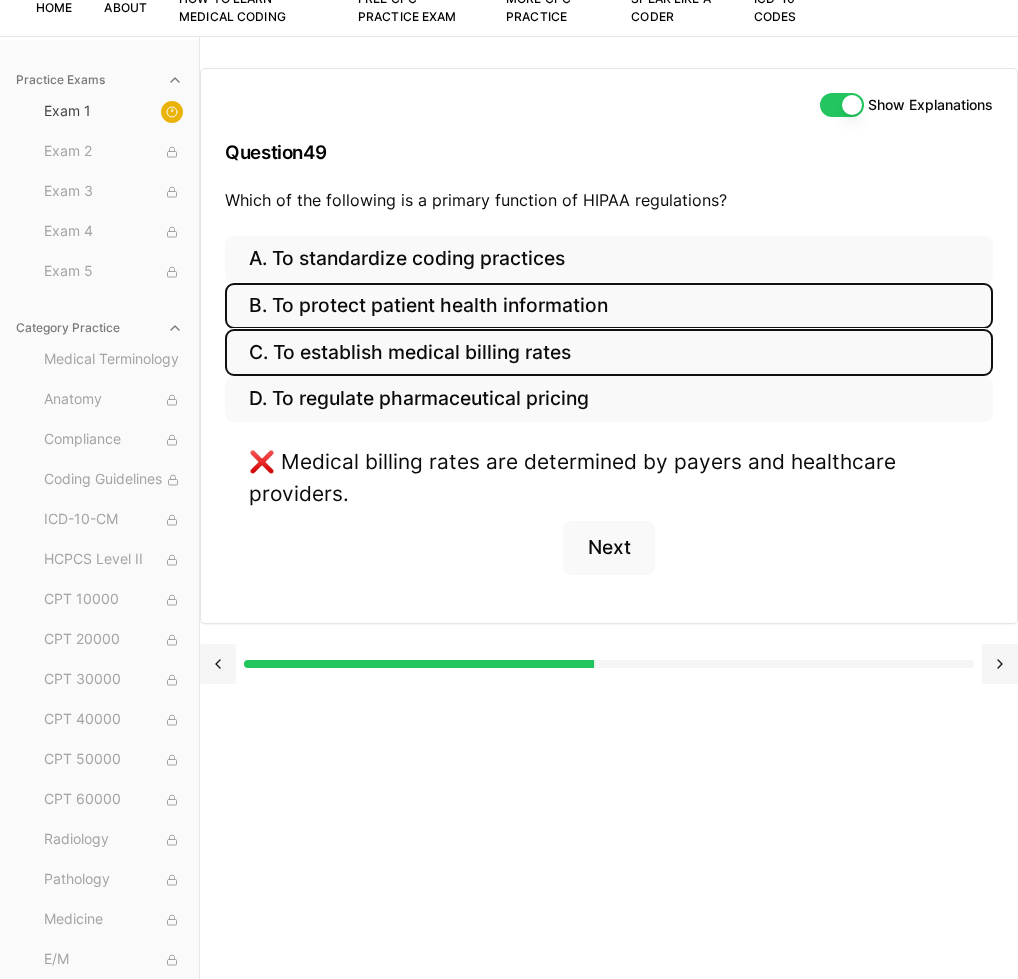 click on "B. To protect patient health information" at bounding box center (609, 306) 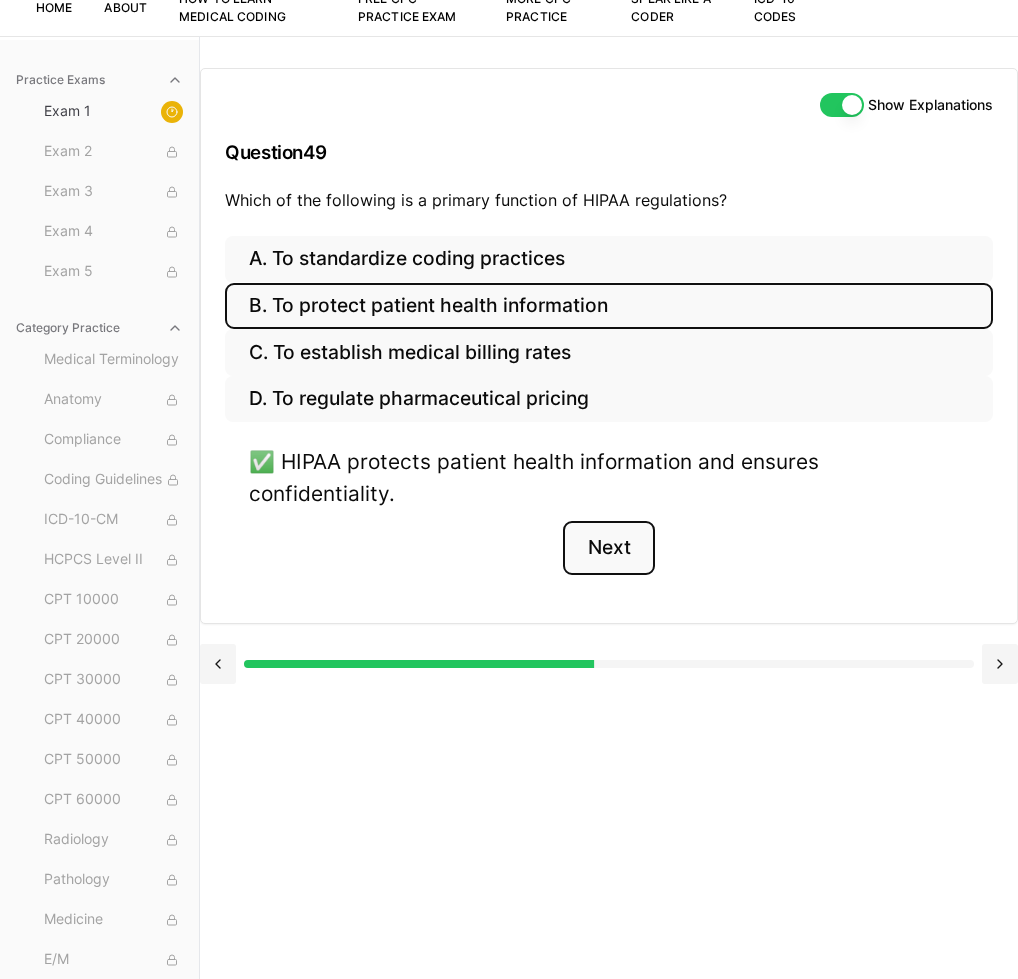 click on "Next" at bounding box center (608, 548) 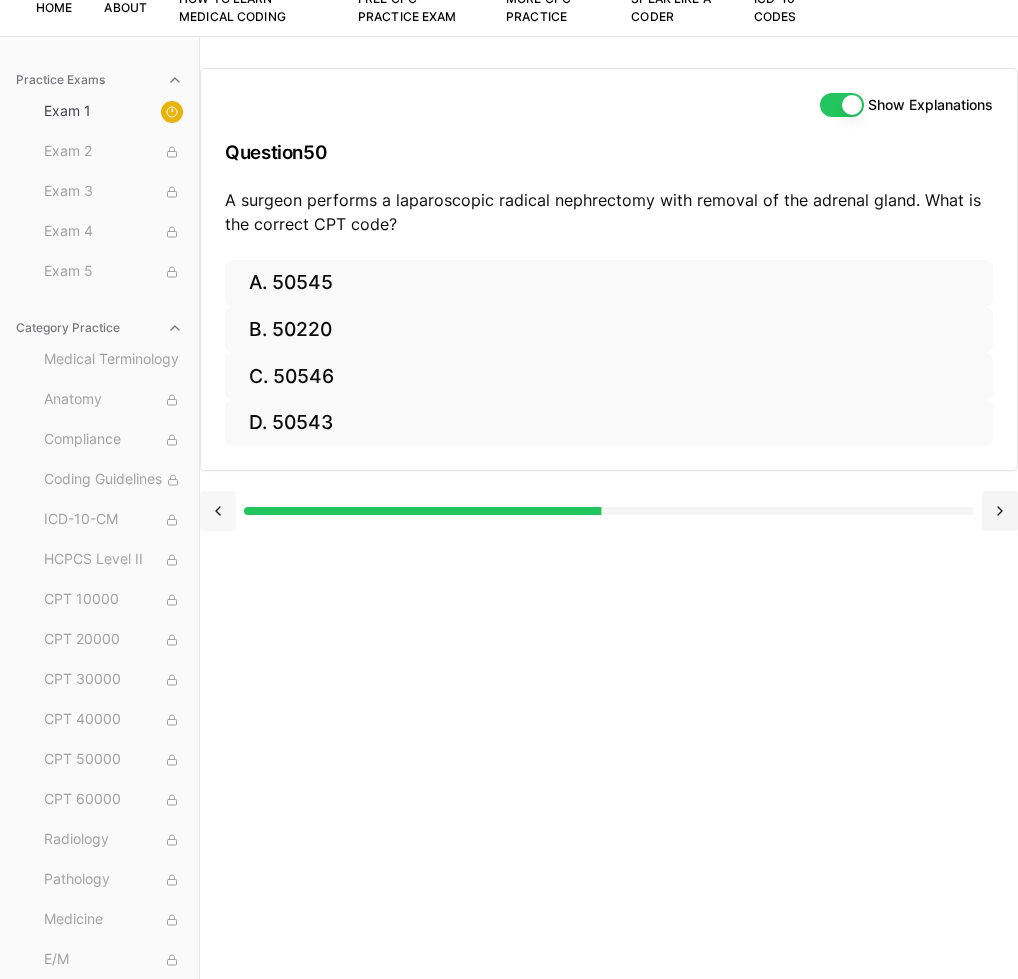 click at bounding box center (218, 511) 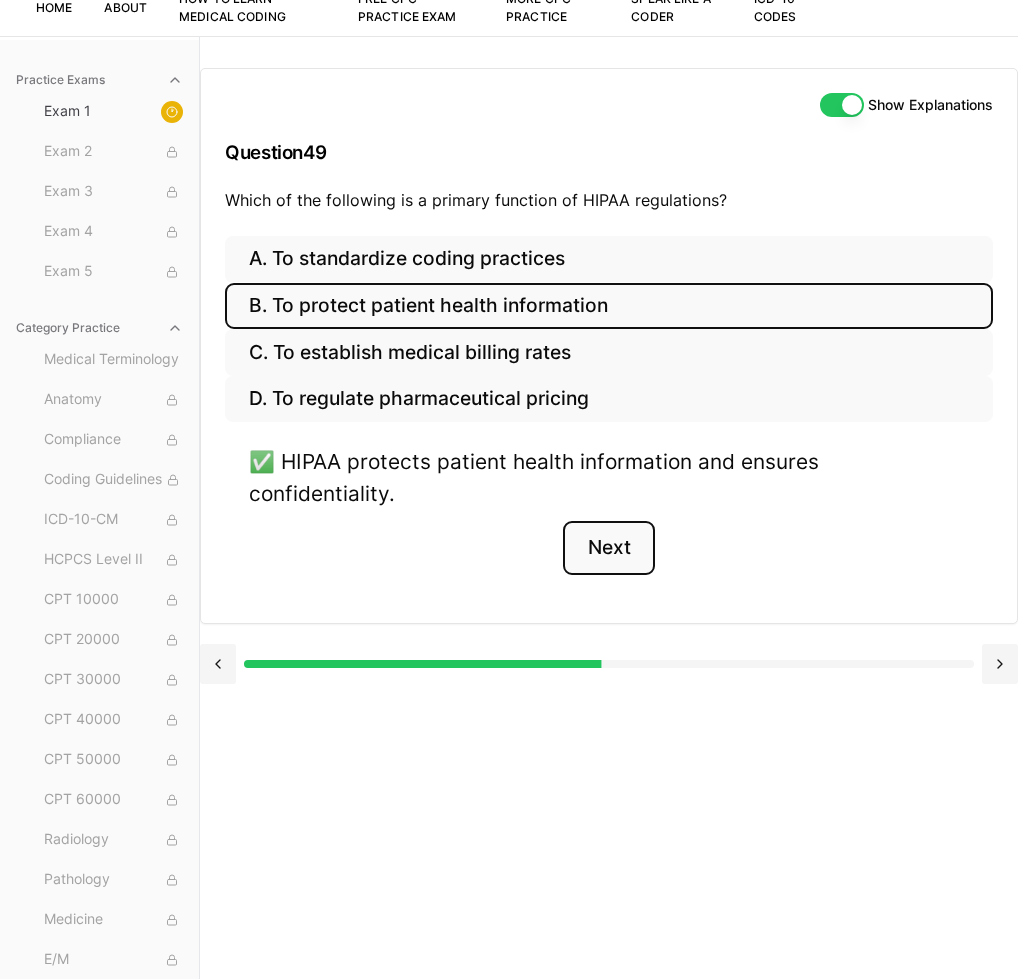 click on "Next" at bounding box center [608, 548] 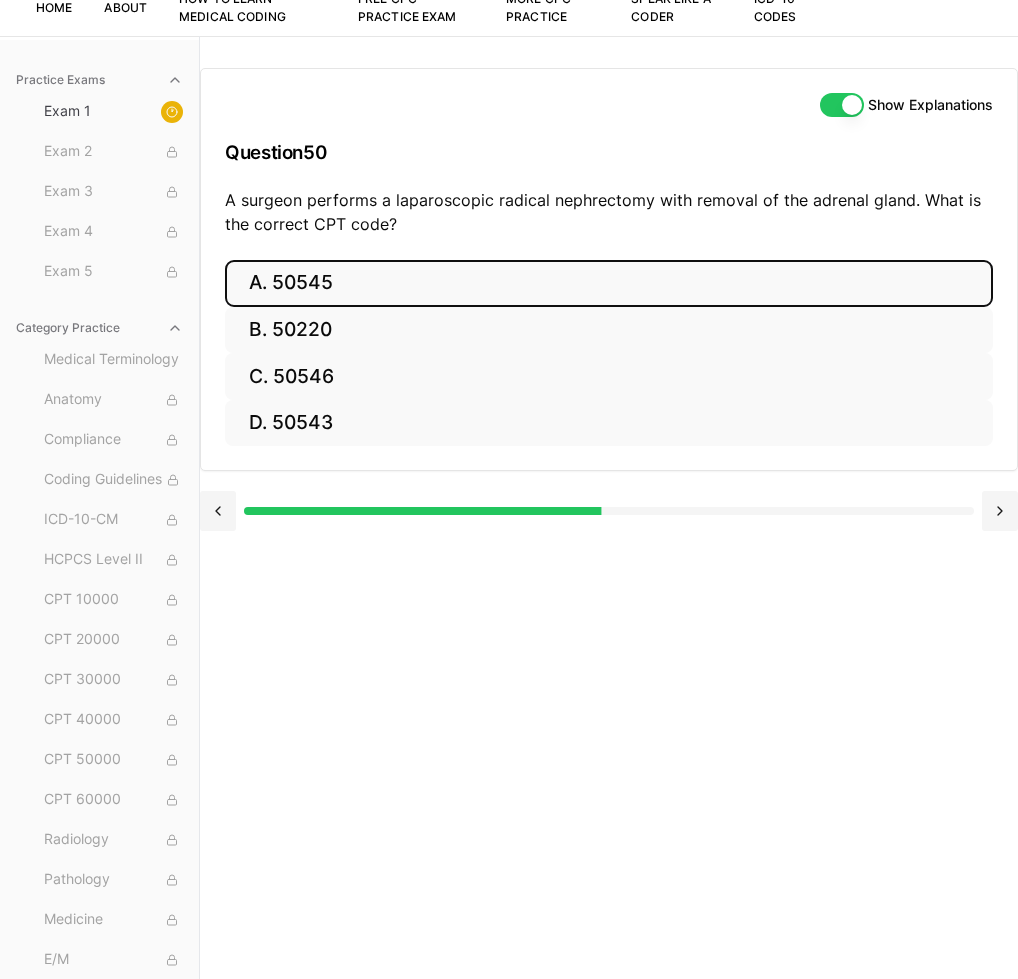 click on "A. 50545" at bounding box center [609, 283] 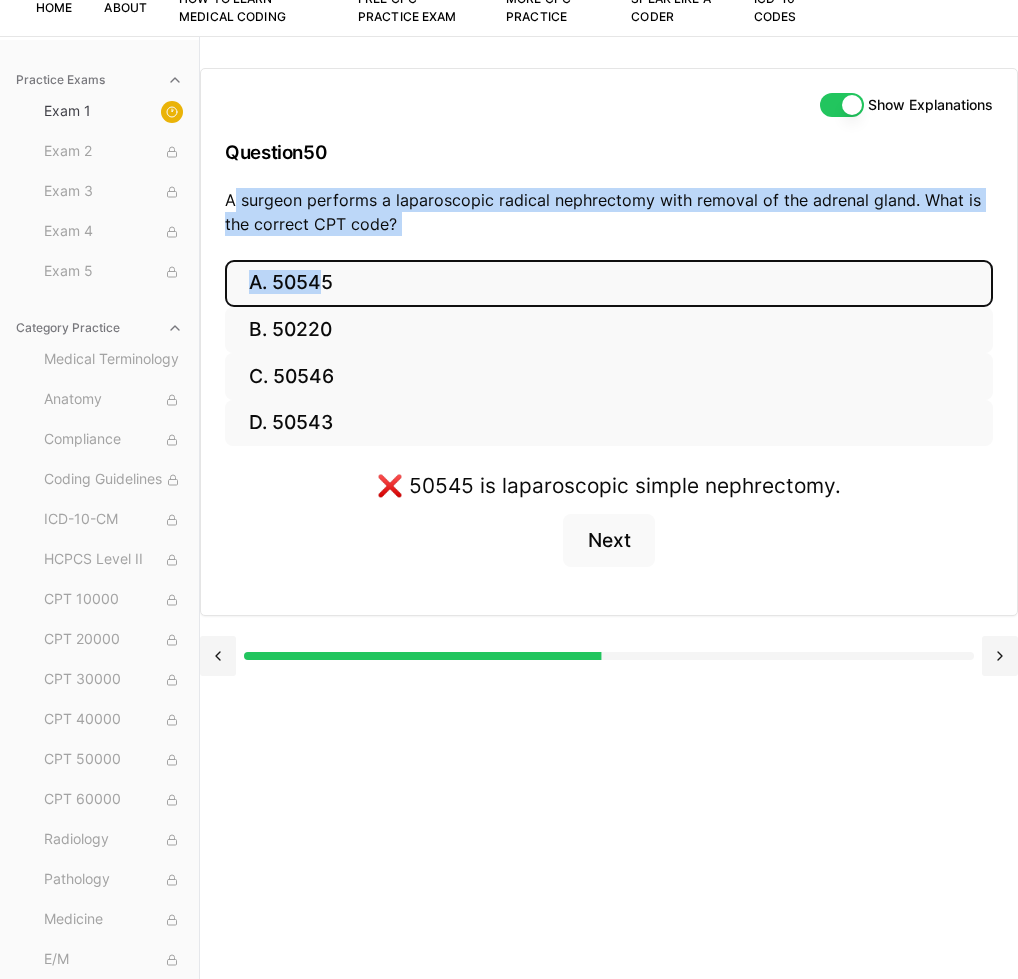drag, startPoint x: 253, startPoint y: 187, endPoint x: 340, endPoint y: 264, distance: 116.18089 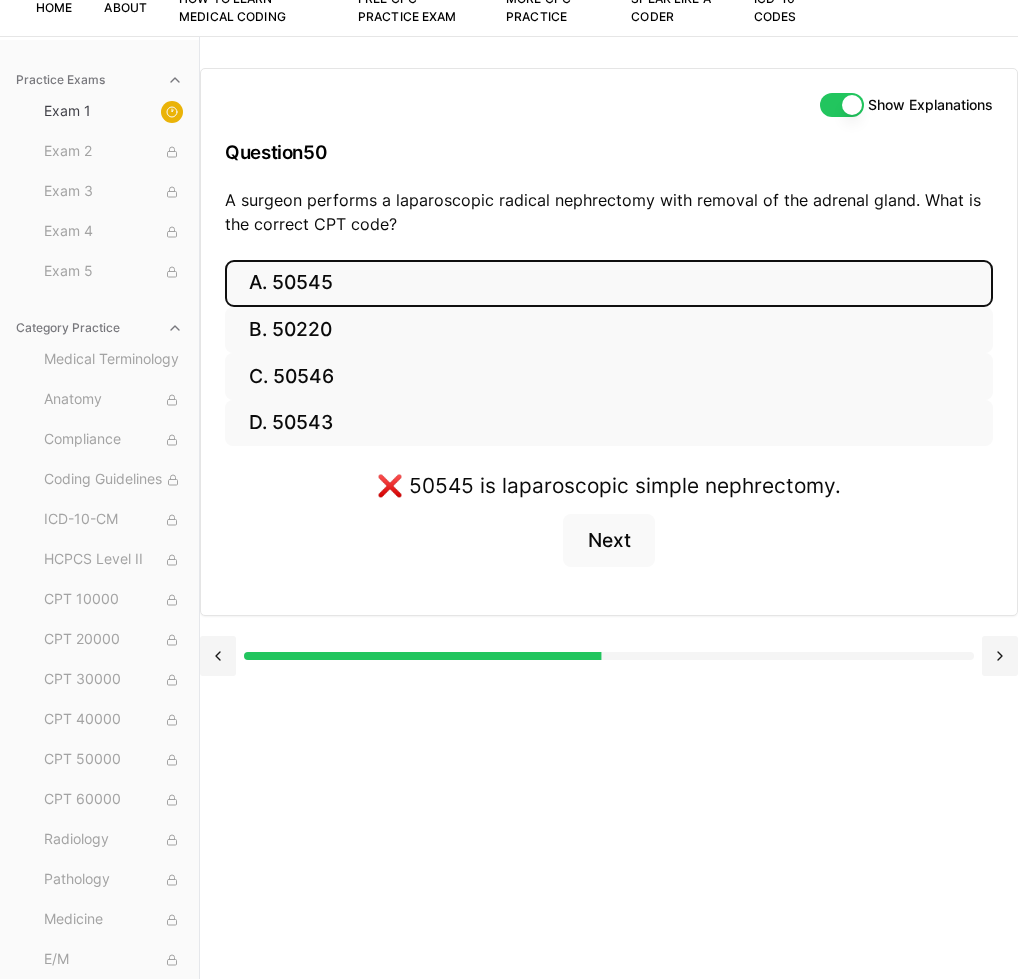 drag, startPoint x: 340, startPoint y: 264, endPoint x: 239, endPoint y: 156, distance: 147.86818 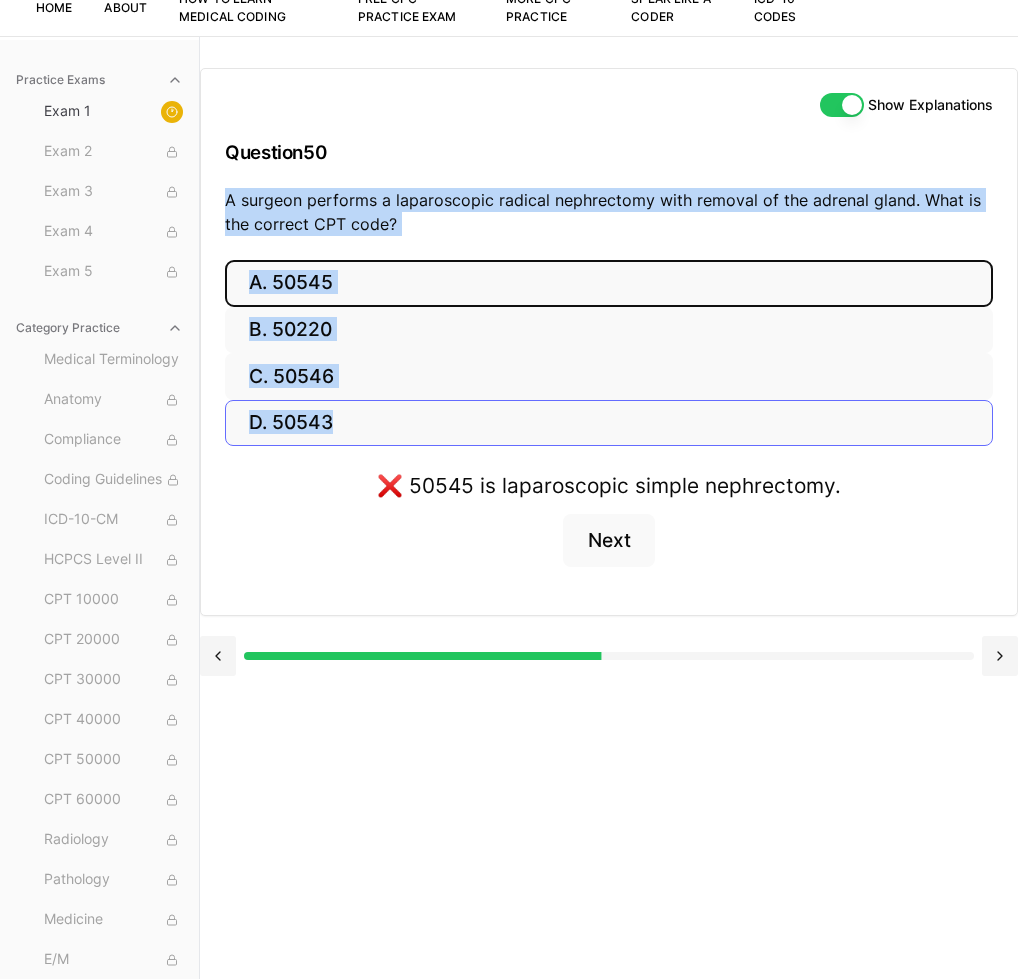 drag, startPoint x: 242, startPoint y: 197, endPoint x: 560, endPoint y: 419, distance: 387.8247 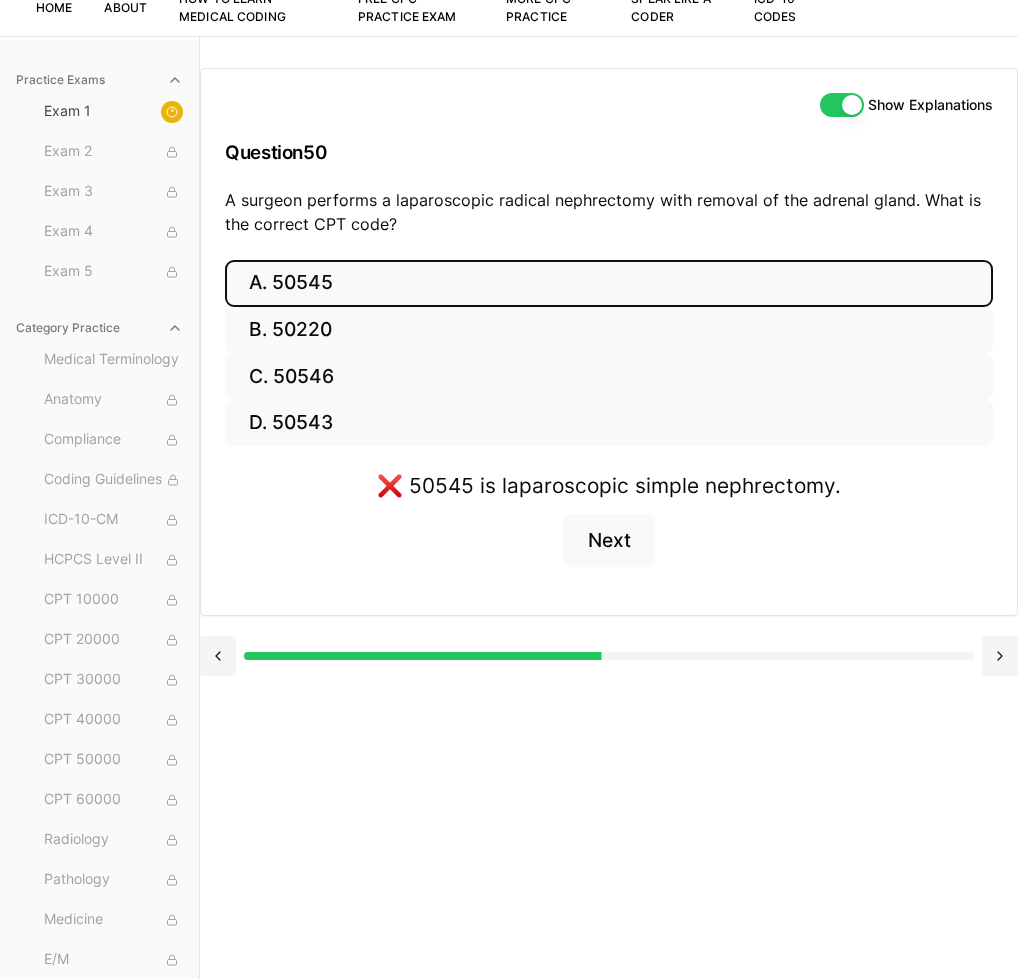click on "❌ 50545 is laparoscopic simple nephrectomy. Next" at bounding box center [609, 530] 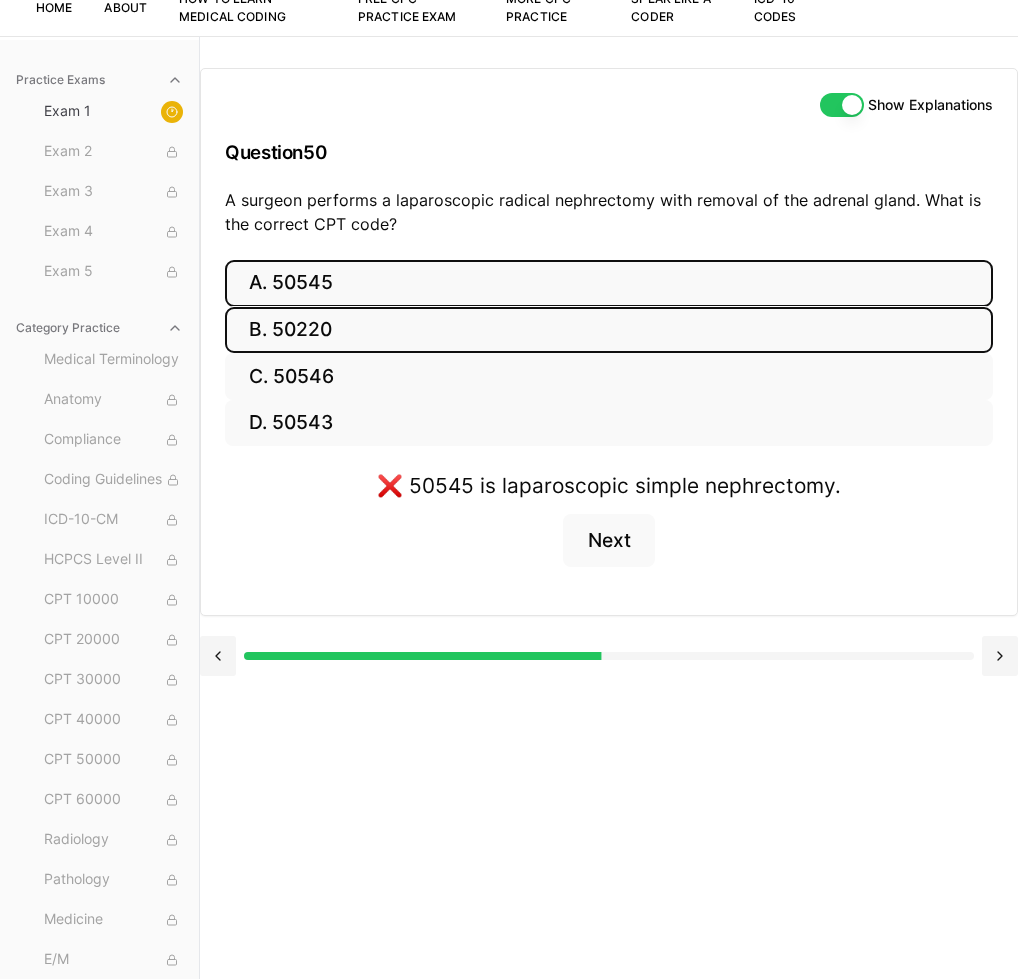 click on "B. 50220" at bounding box center (609, 330) 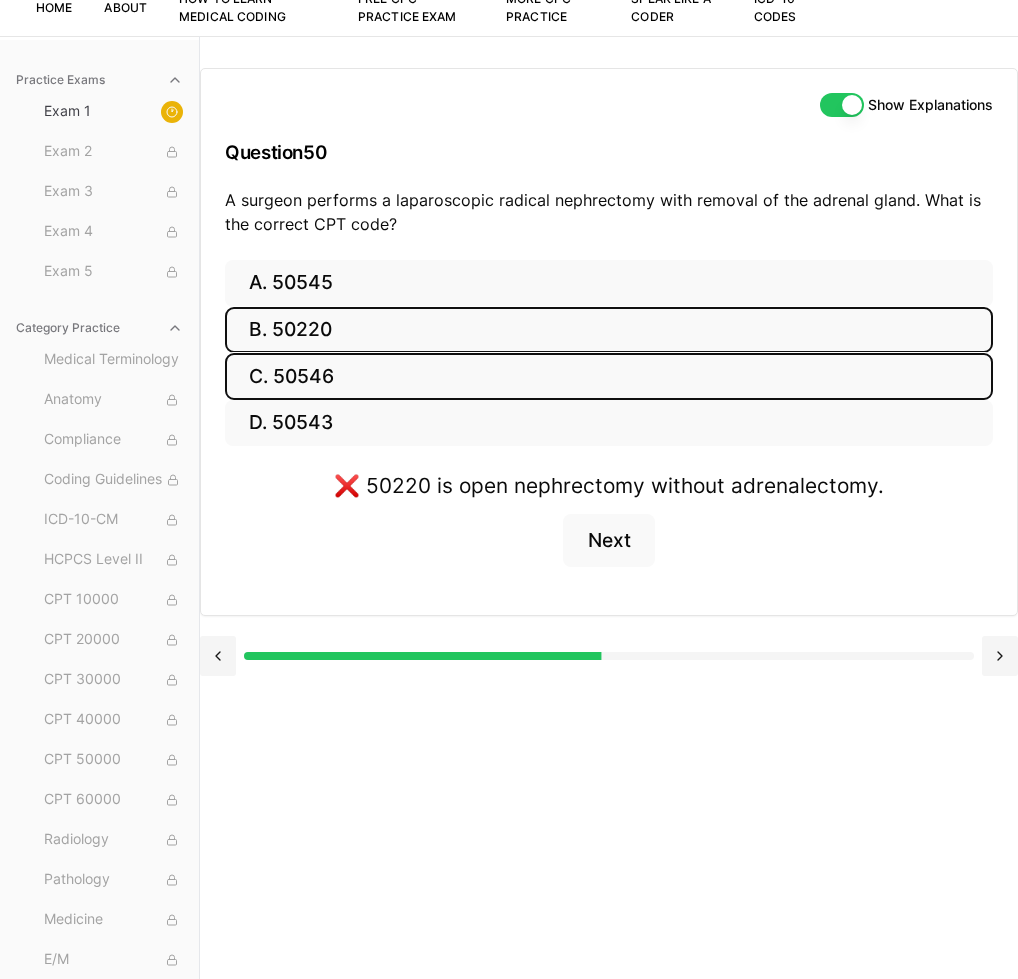 click on "C. 50546" at bounding box center (609, 376) 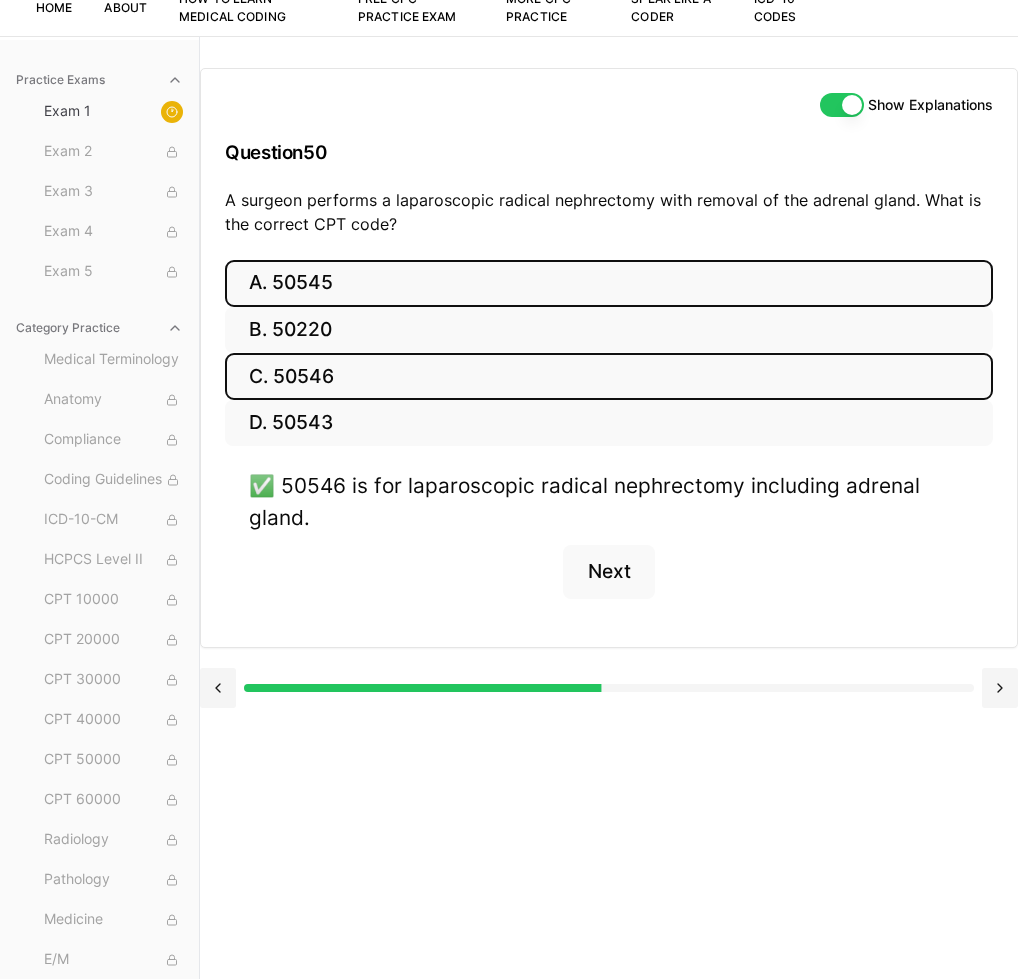 click on "A. 50545" at bounding box center (609, 283) 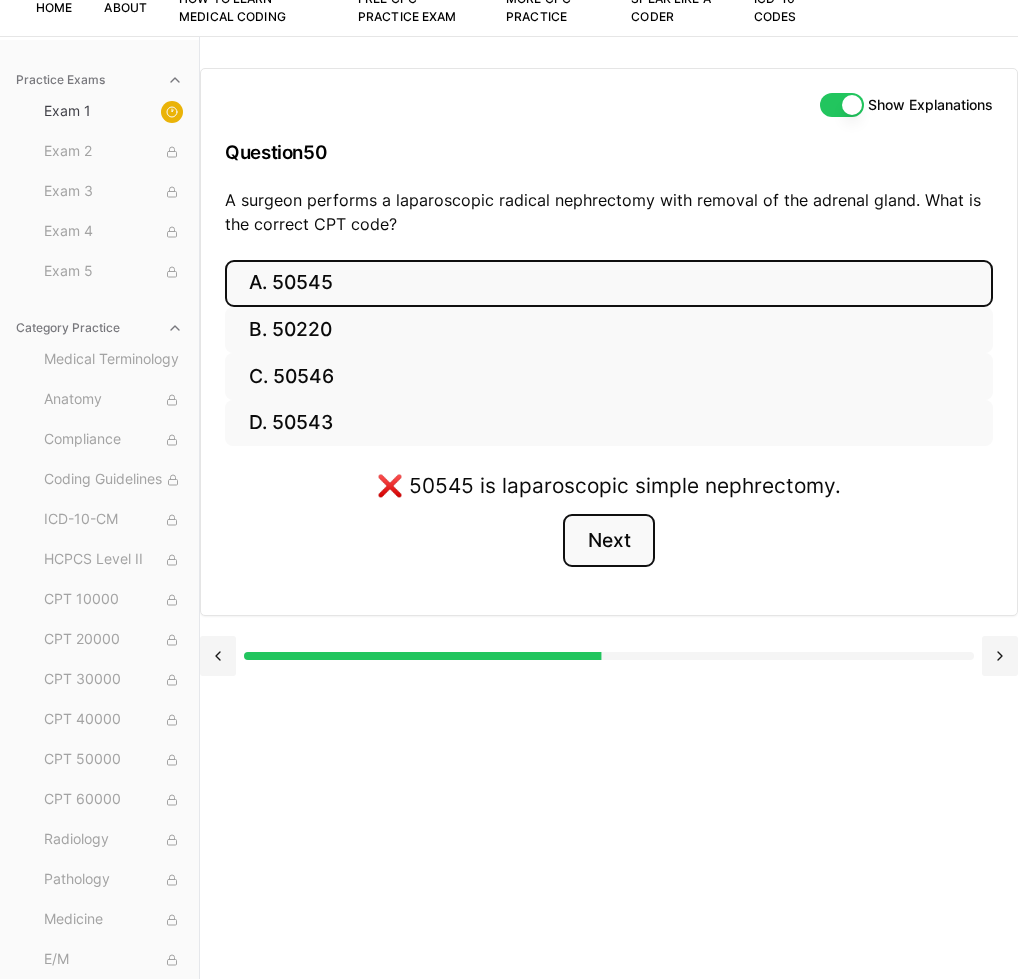 click on "Next" at bounding box center [608, 541] 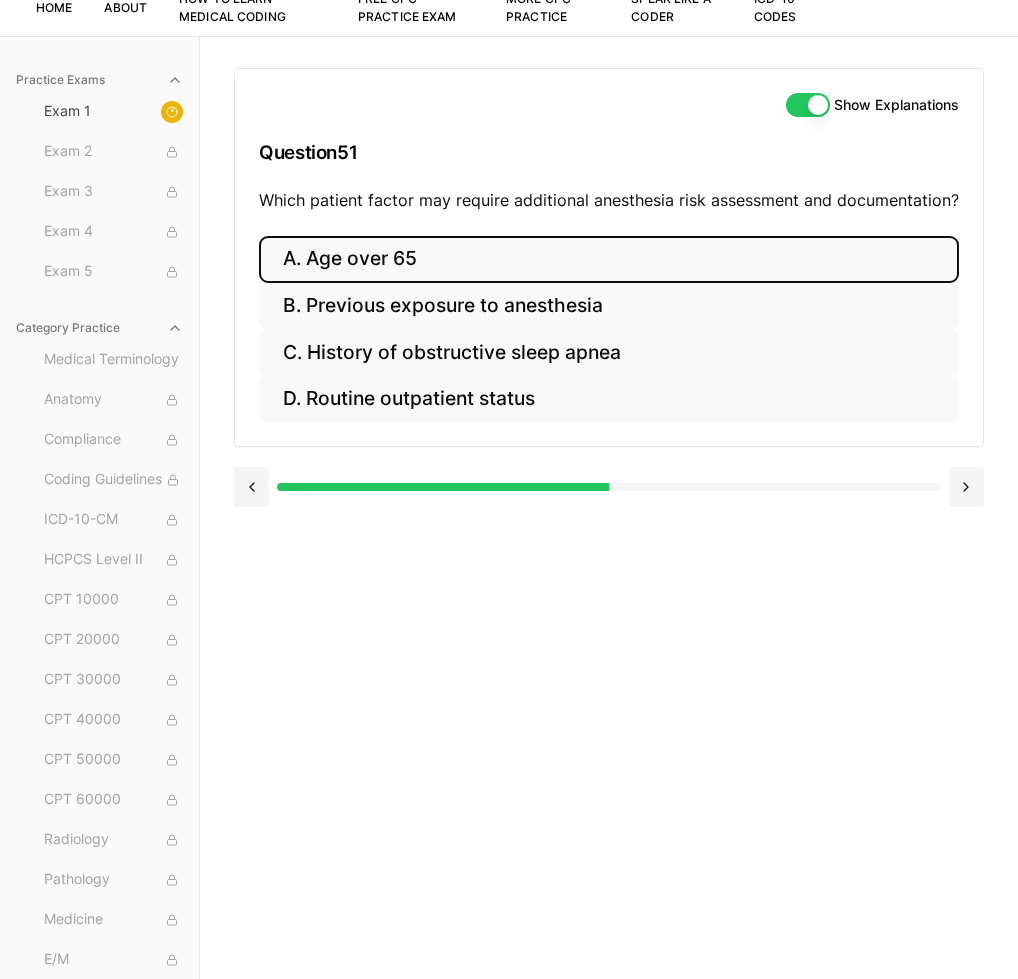 click on "A. Age over 65" at bounding box center (609, 259) 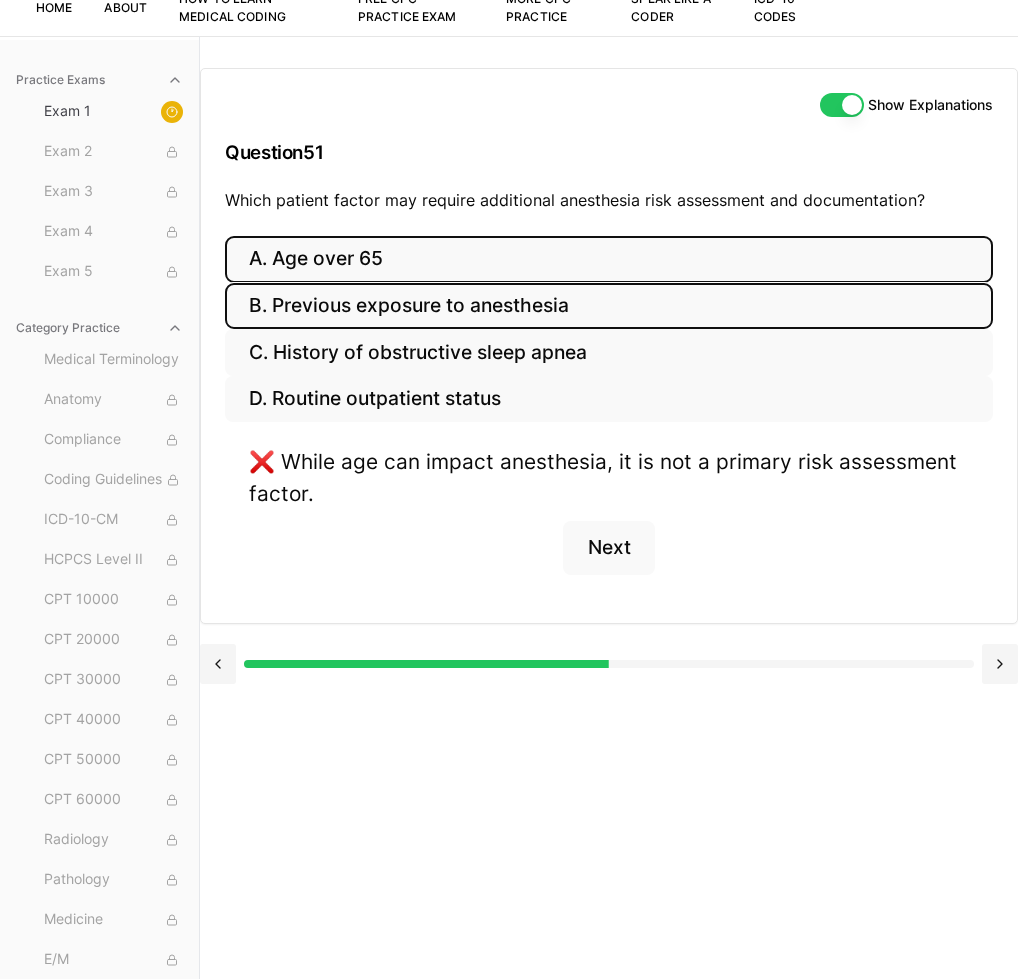 click on "B. Previous exposure to anesthesia" at bounding box center (609, 306) 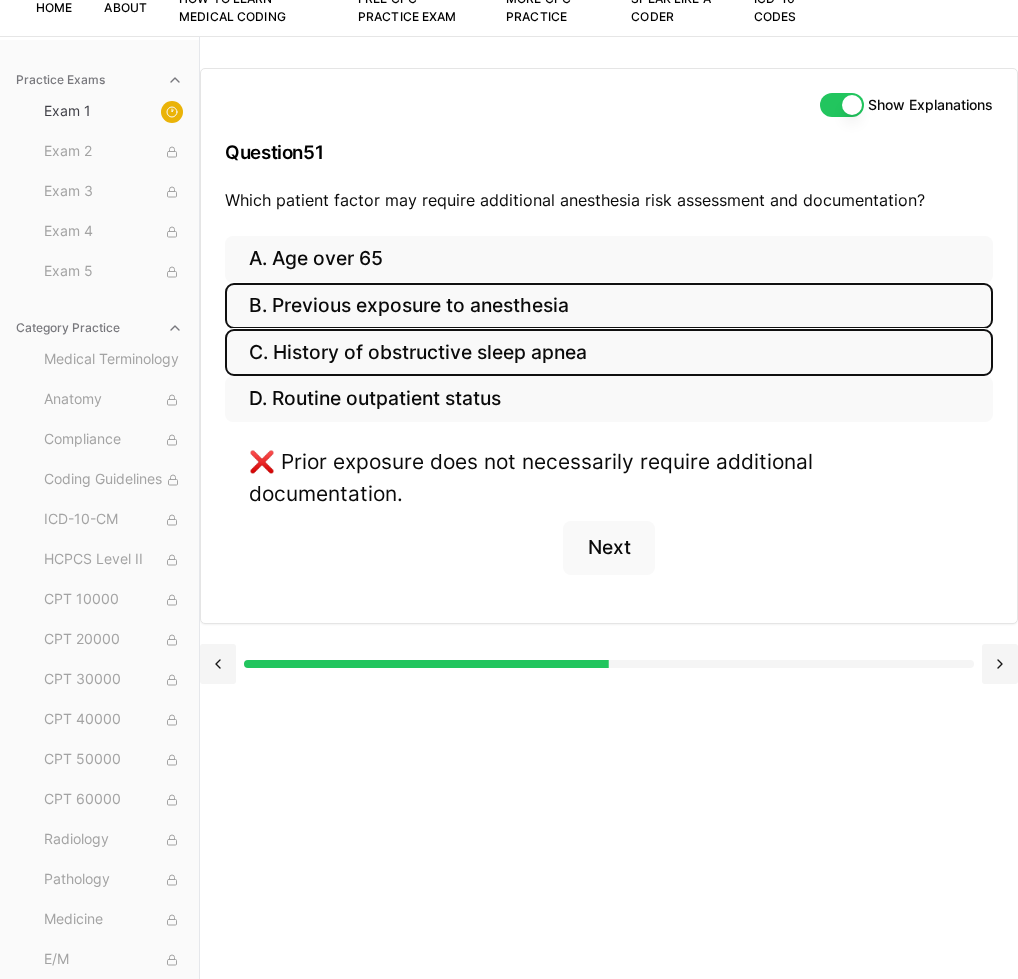 click on "C. History of obstructive sleep apnea" at bounding box center [609, 352] 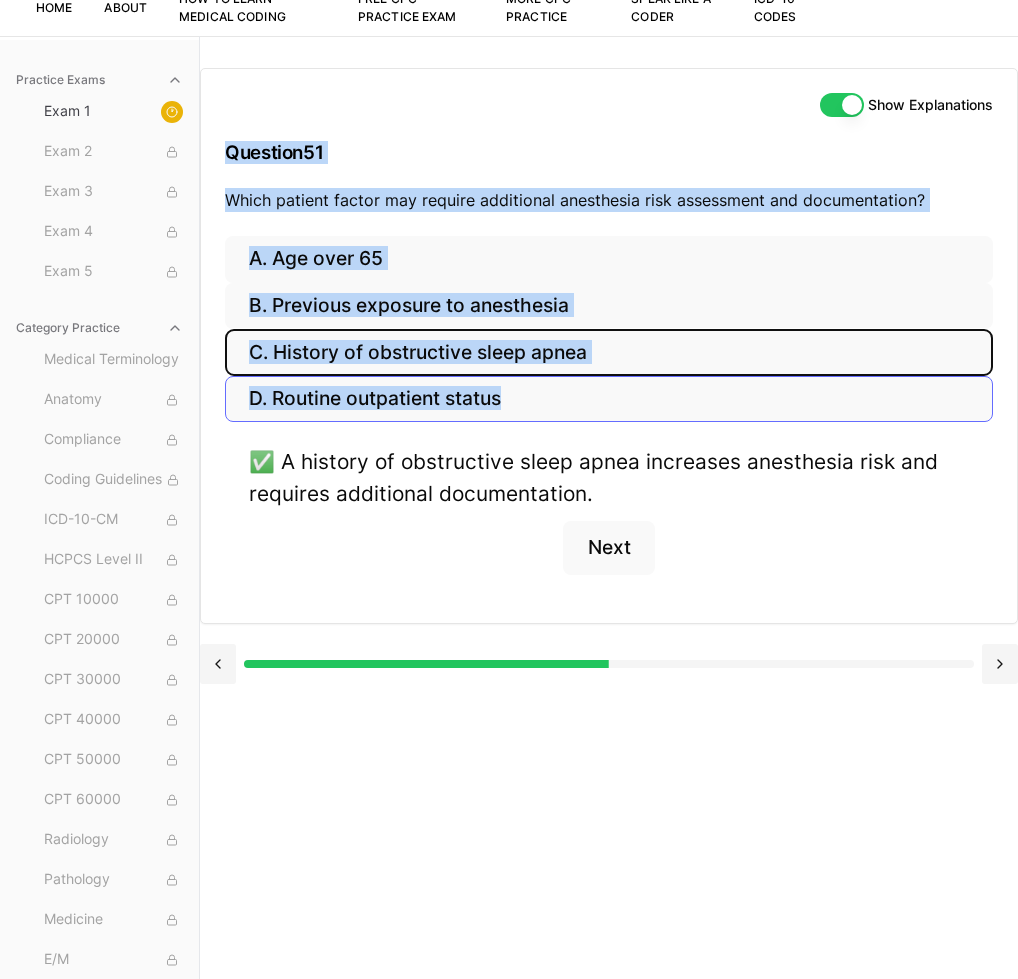 drag, startPoint x: 231, startPoint y: 184, endPoint x: 546, endPoint y: 421, distance: 394.20047 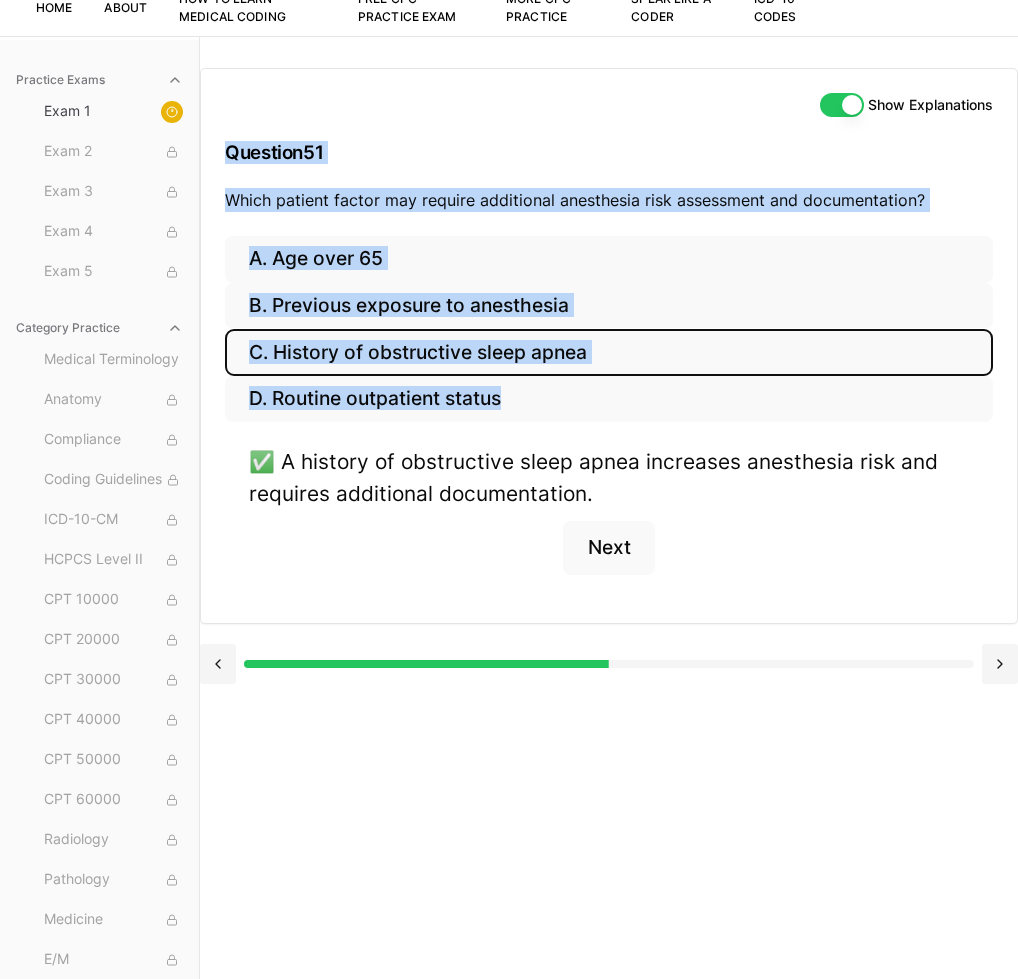 copy on "Question  51 Which patient factor may require additional anesthesia risk assessment and documentation? A. Age over 65 B. Previous exposure to anesthesia C. History of obstructive sleep apnea D. Routine outpatient status" 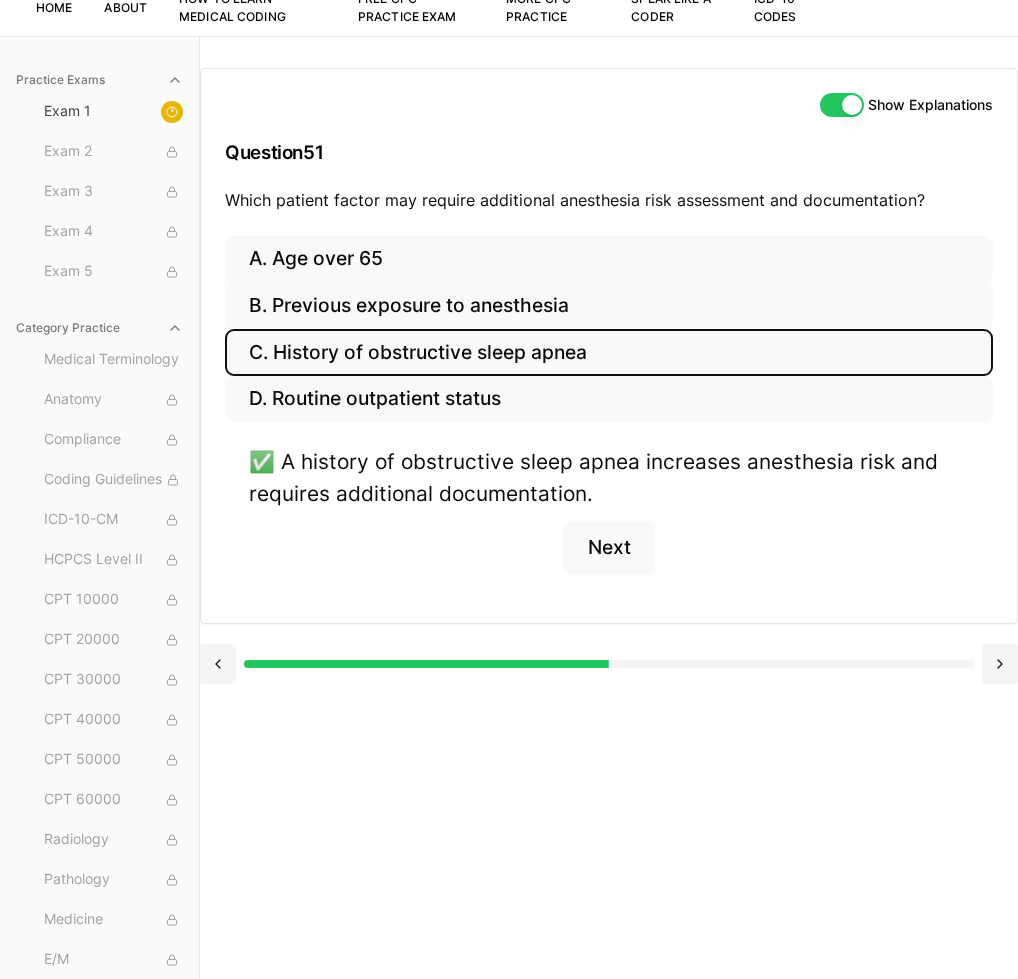 drag, startPoint x: 856, startPoint y: 706, endPoint x: 842, endPoint y: 733, distance: 30.413813 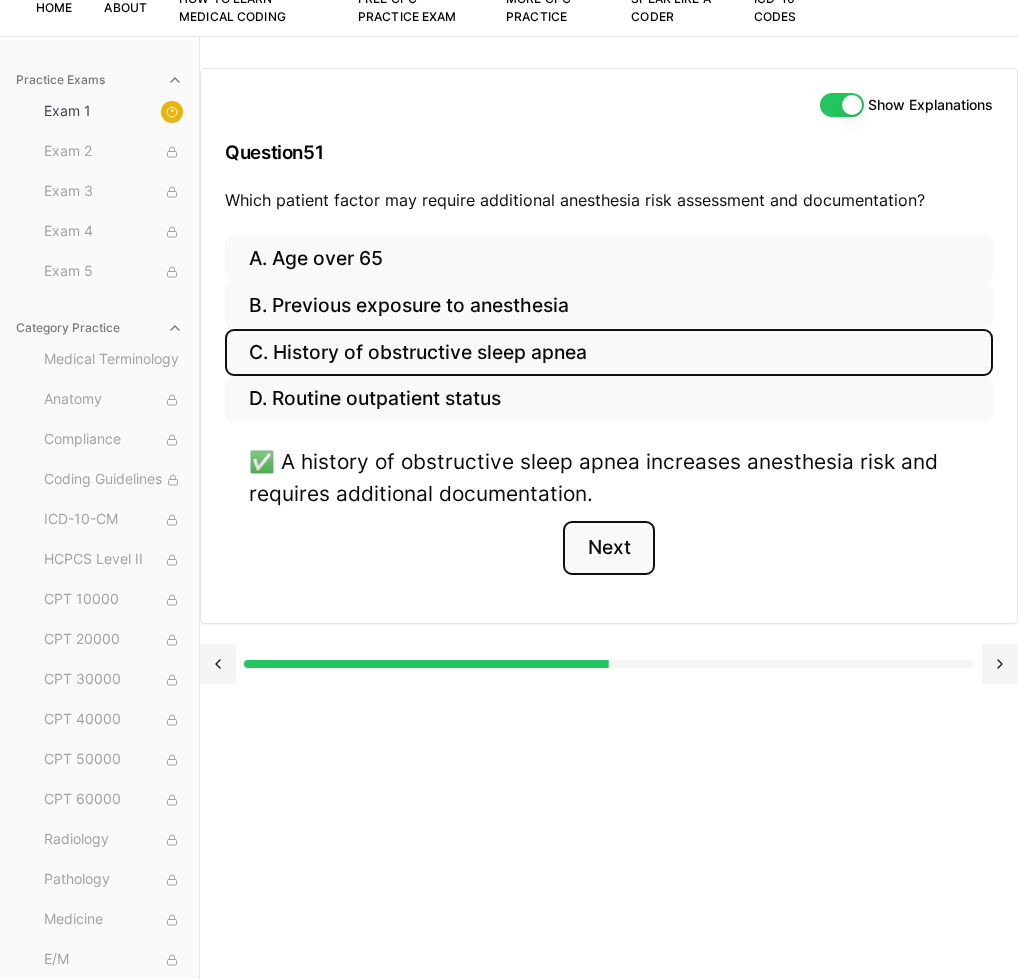 click on "Next" at bounding box center [608, 548] 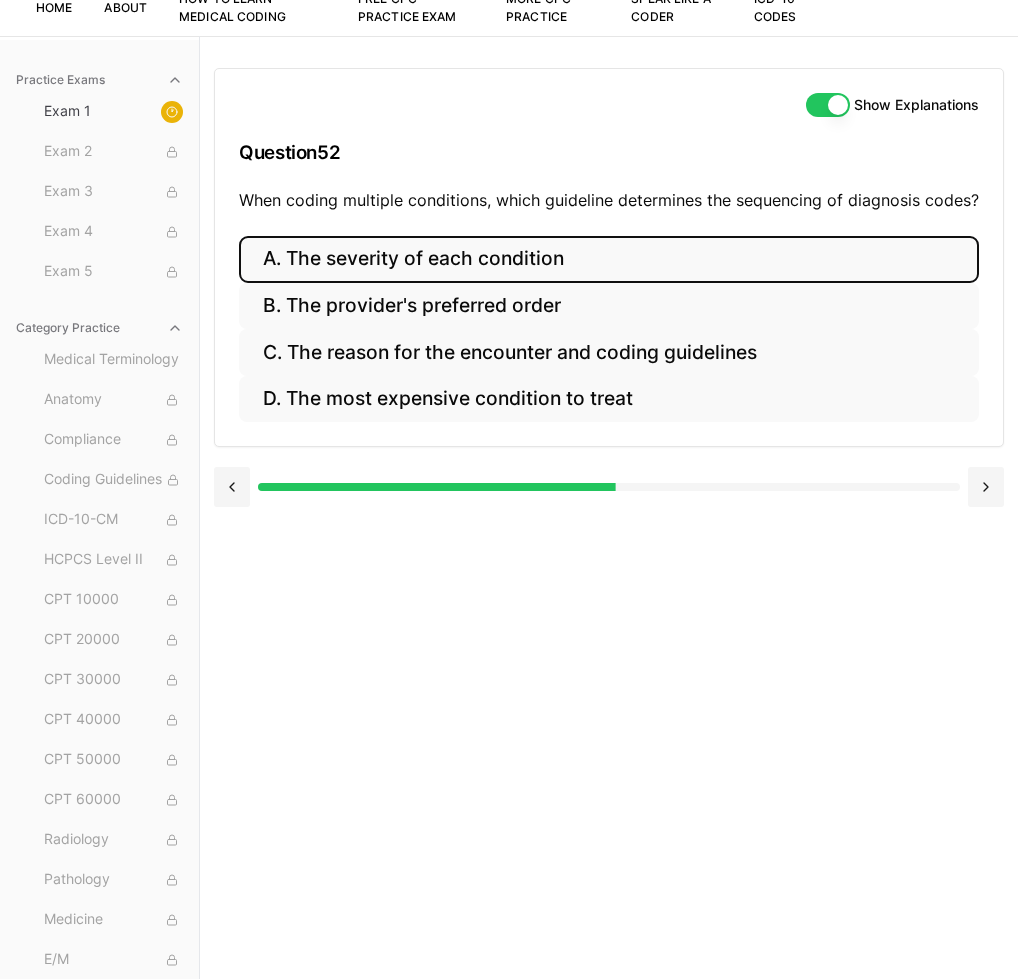 click on "A. The severity of each condition" at bounding box center [609, 259] 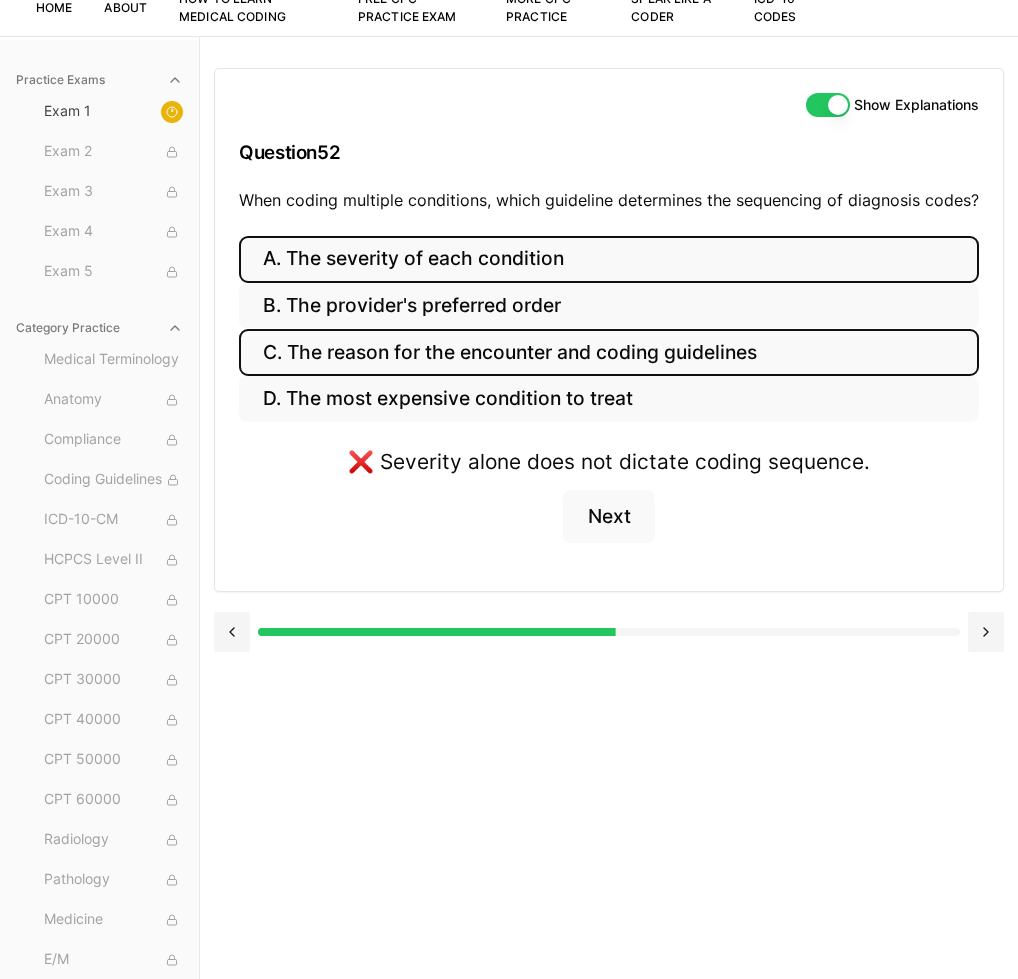 click on "C. The reason for the encounter and coding guidelines" at bounding box center (609, 352) 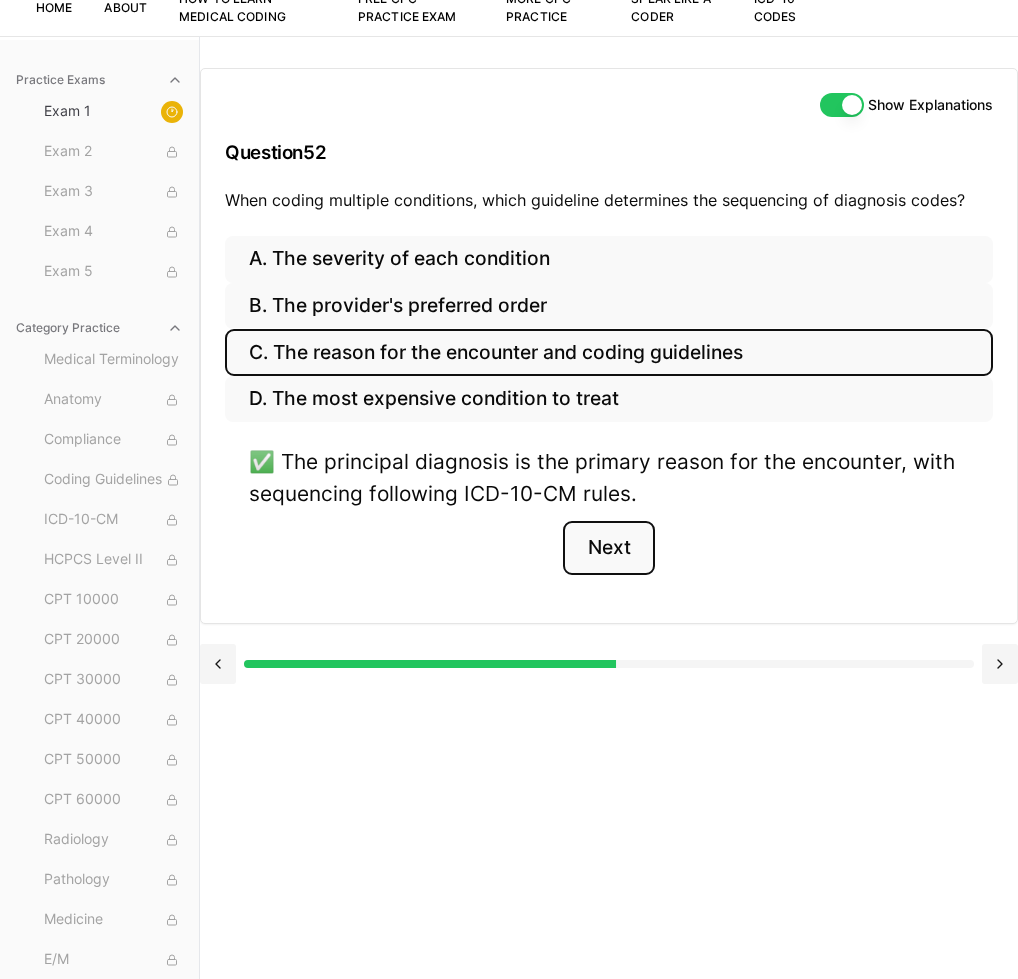 click on "Next" at bounding box center (608, 548) 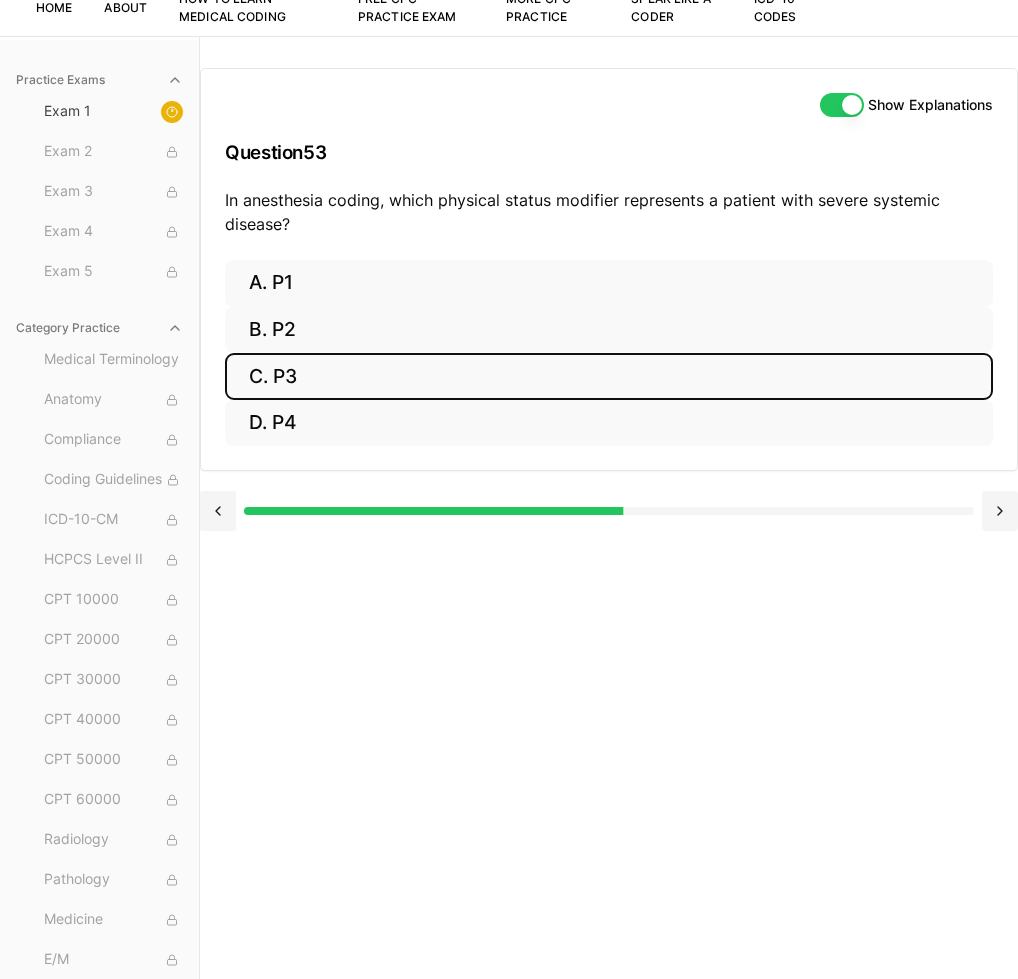 click on "C. P3" at bounding box center [609, 376] 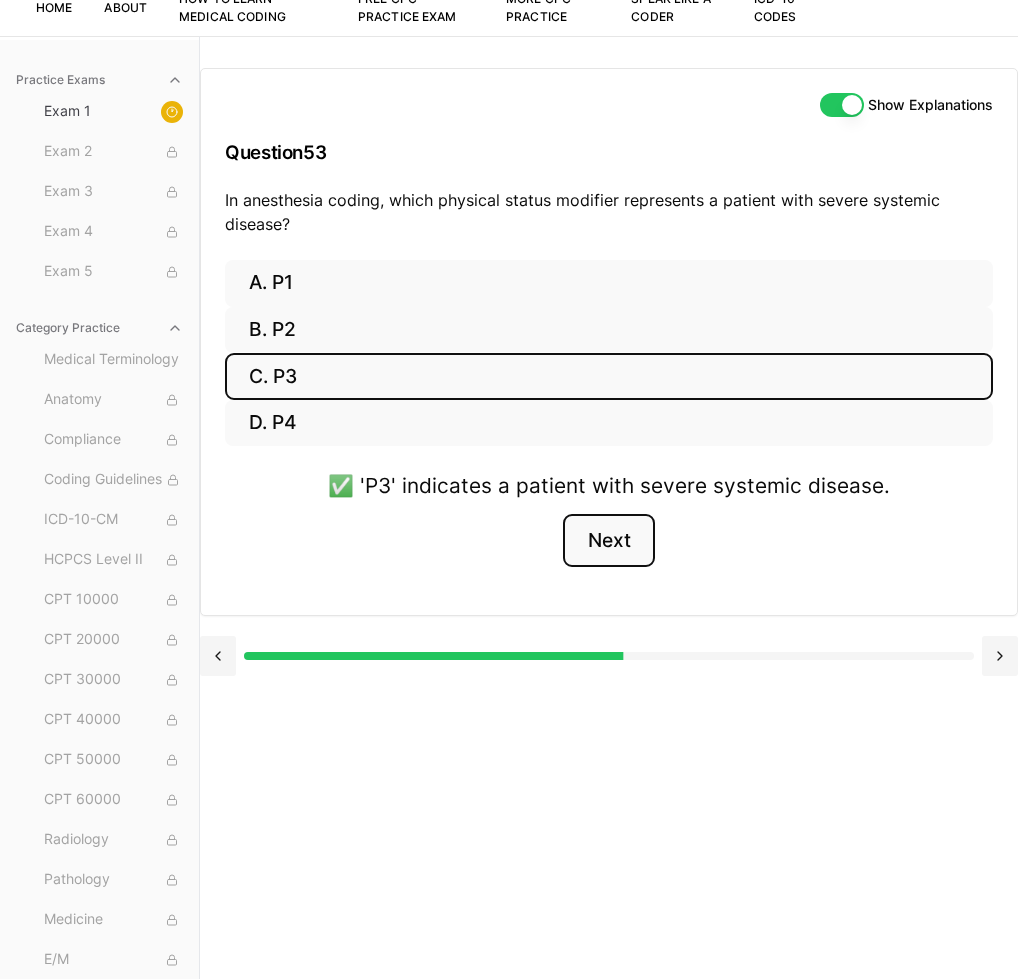 click on "Next" at bounding box center [608, 541] 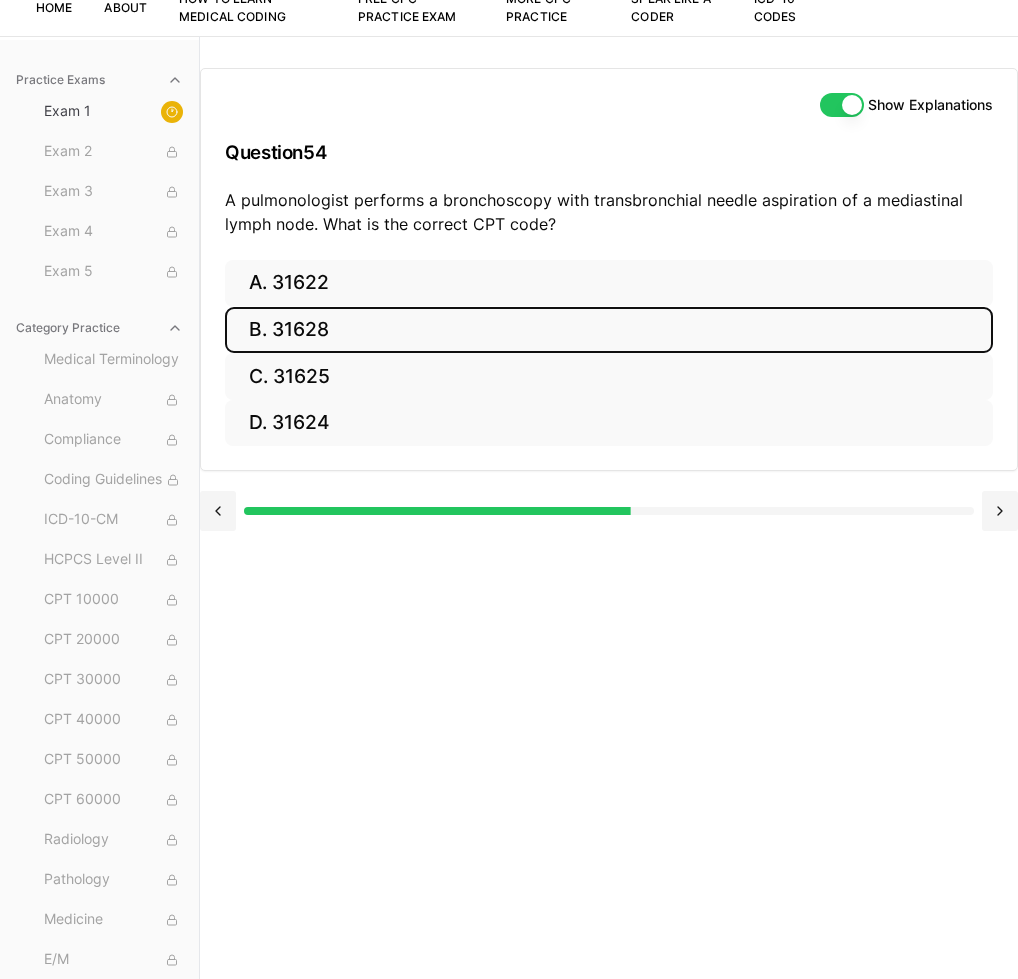 click on "B. 31628" at bounding box center (609, 330) 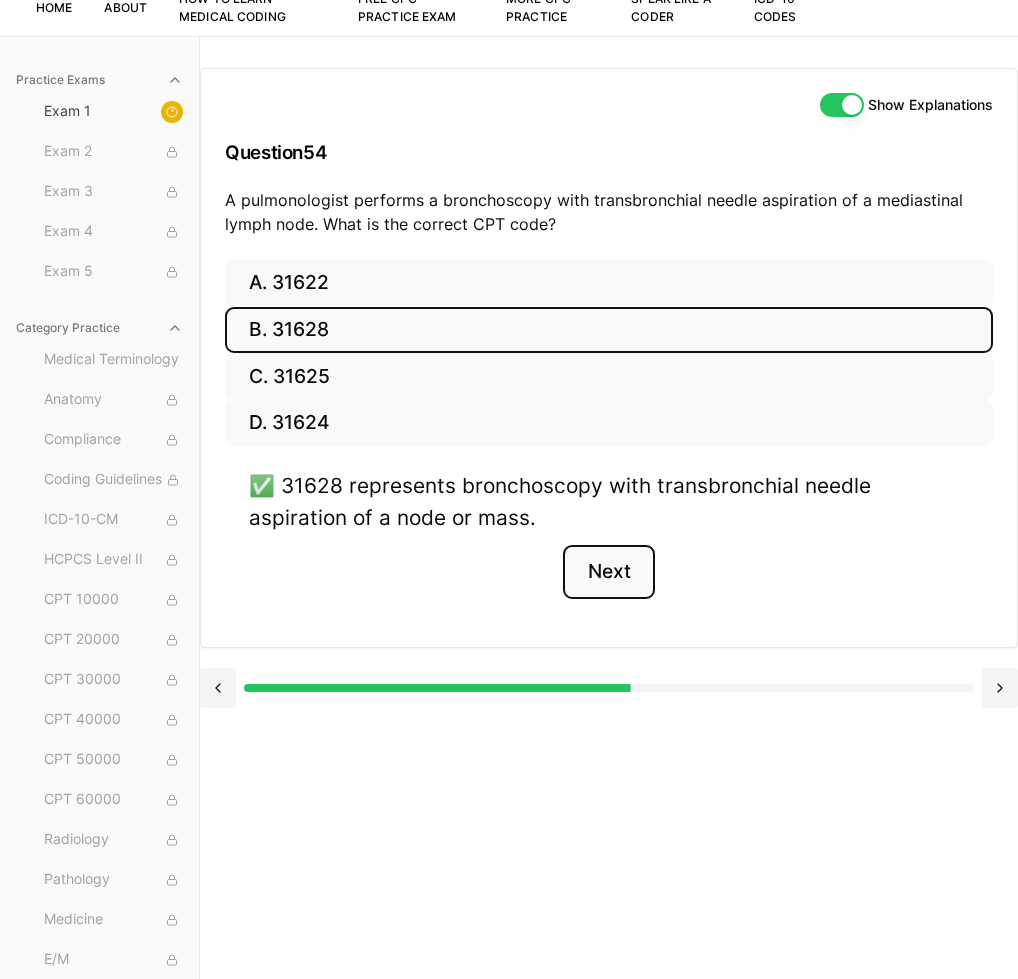 click on "Next" at bounding box center (608, 572) 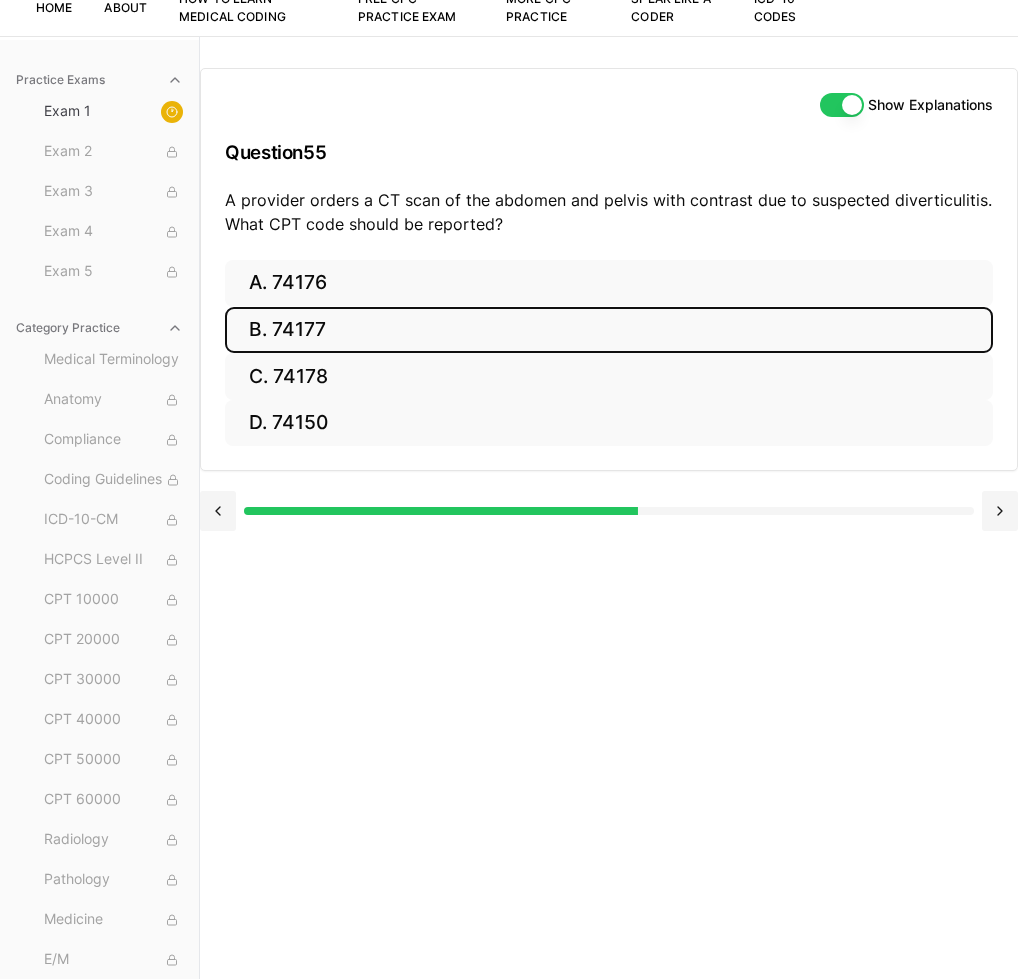click on "B. 74177" at bounding box center (609, 330) 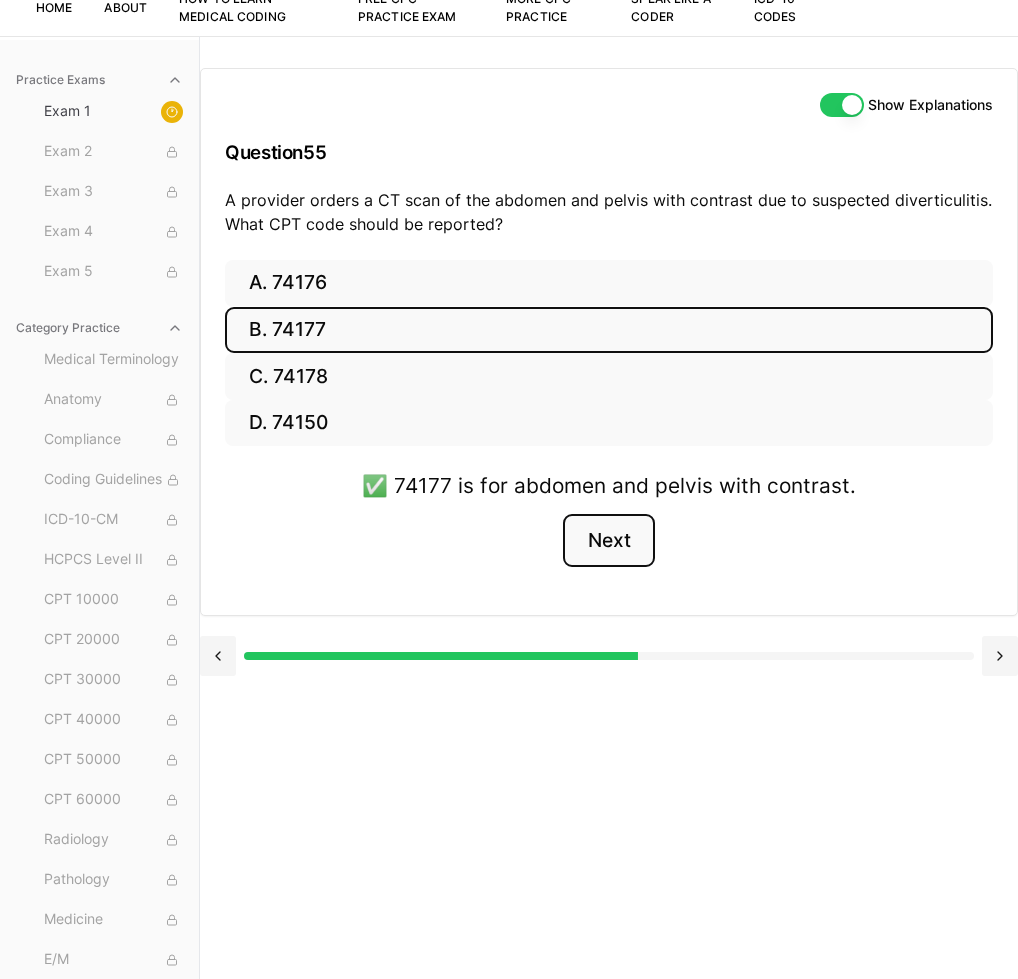 click on "Next" at bounding box center [608, 541] 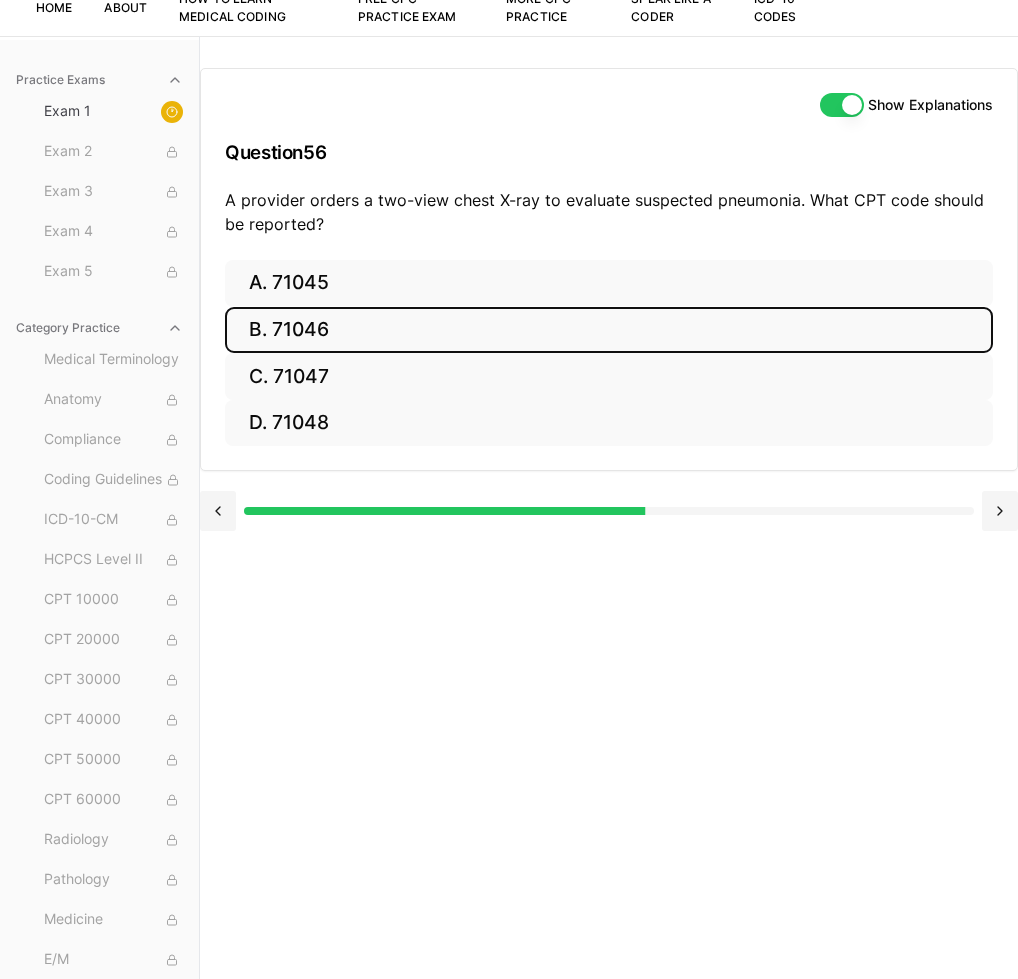 click on "B. 71046" at bounding box center (609, 330) 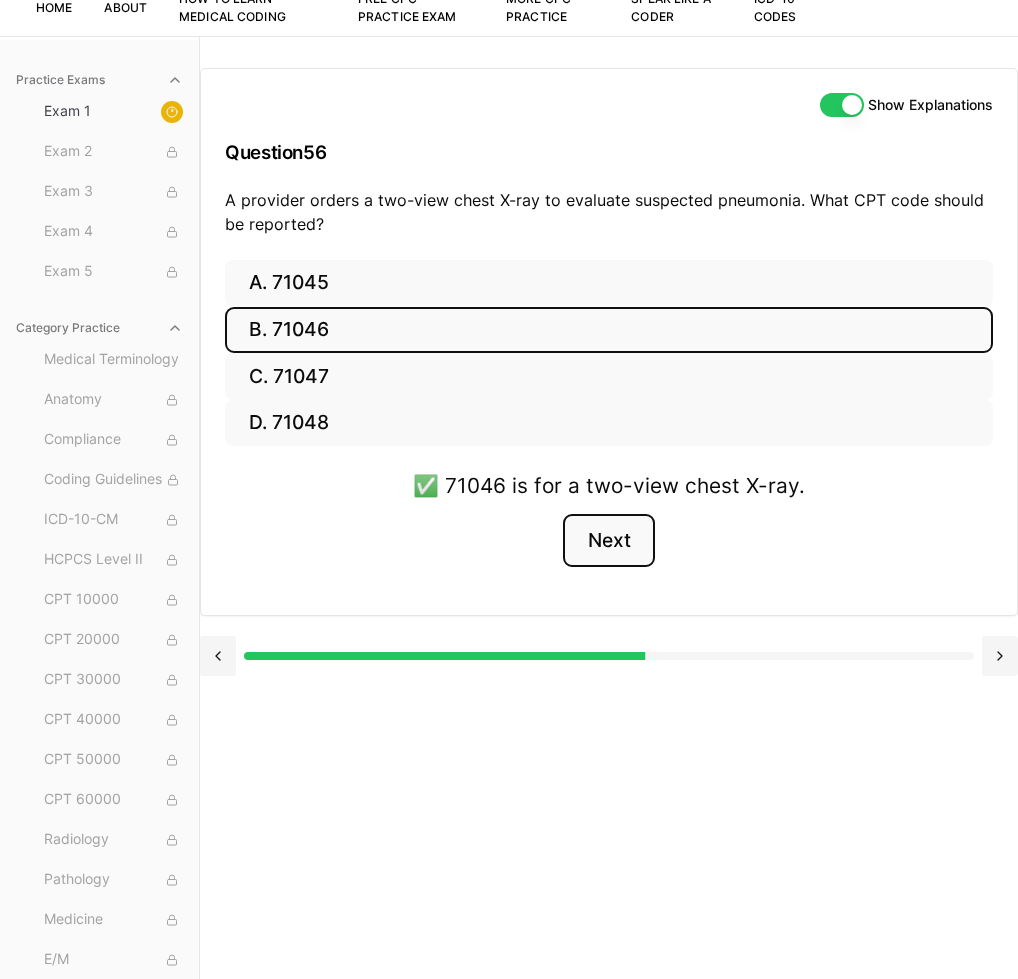 click on "Next" at bounding box center [608, 541] 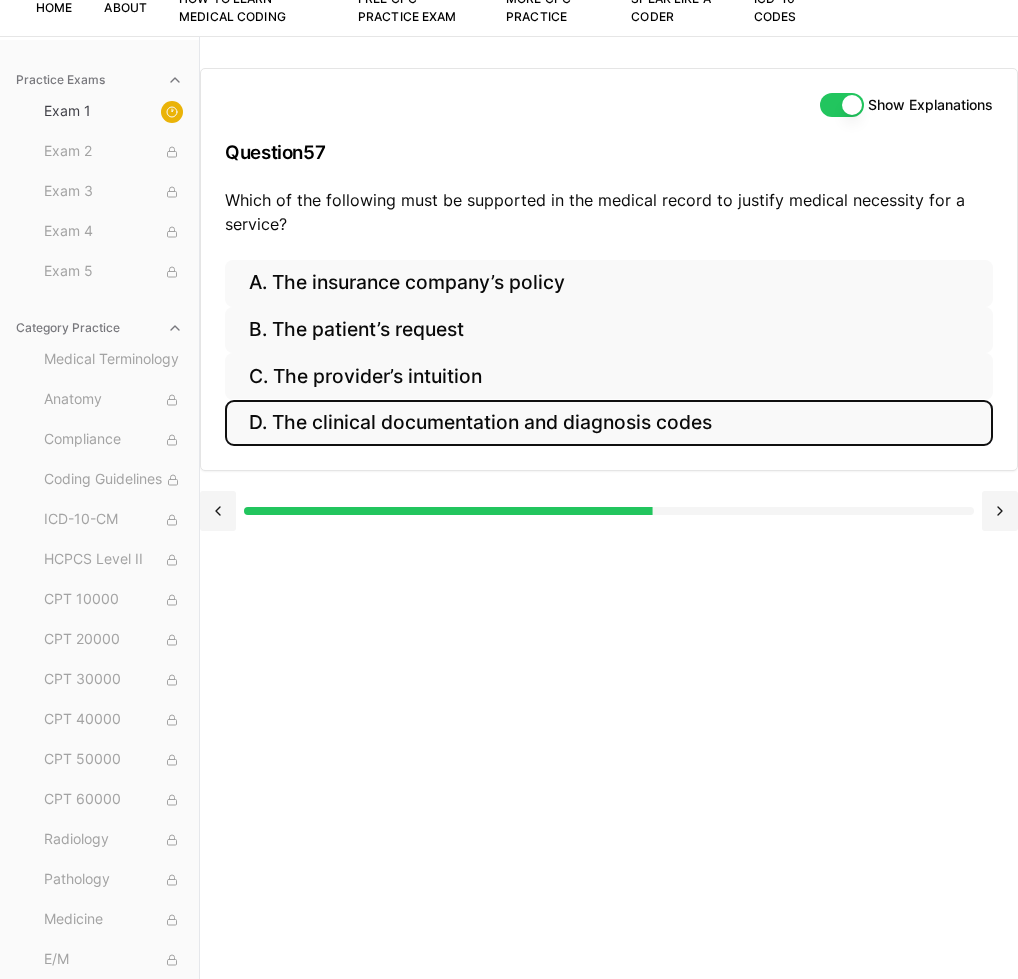 click on "D. The clinical documentation and diagnosis codes" at bounding box center [609, 423] 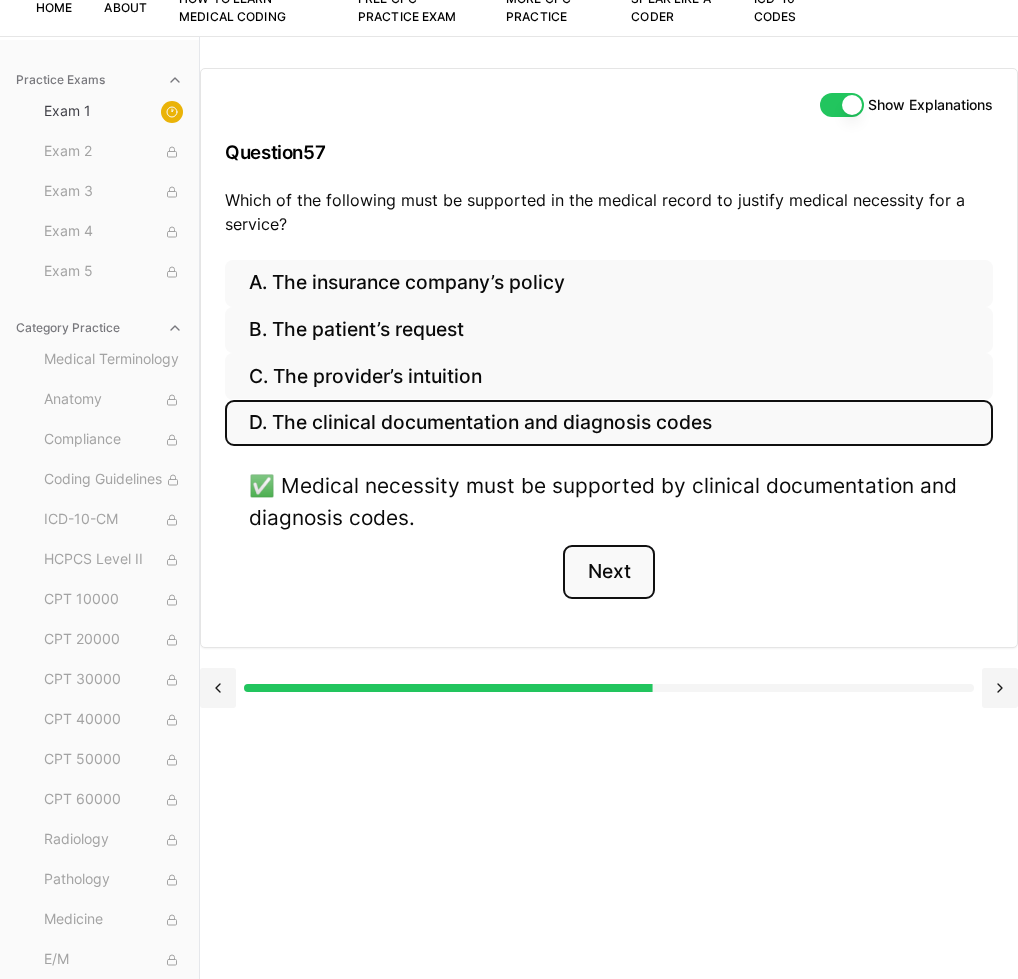 click on "Next" at bounding box center (608, 572) 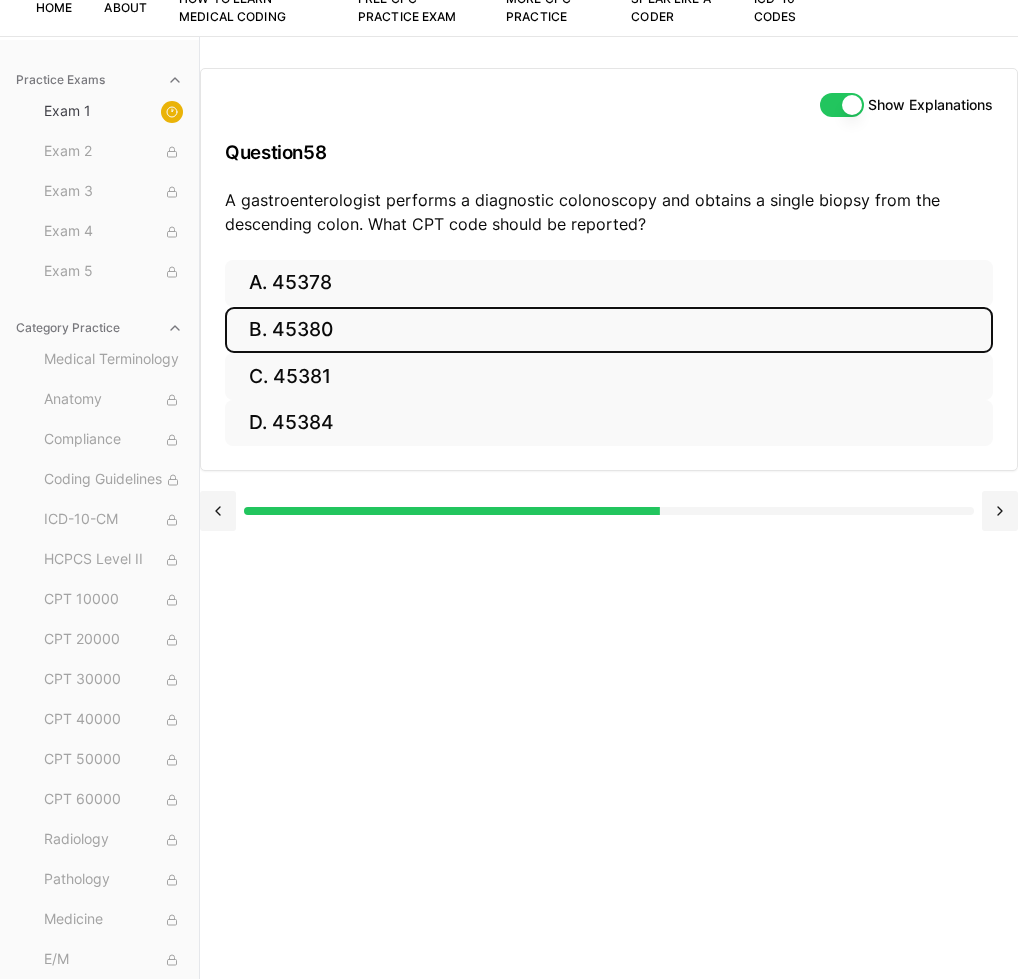click on "B. 45380" at bounding box center [609, 330] 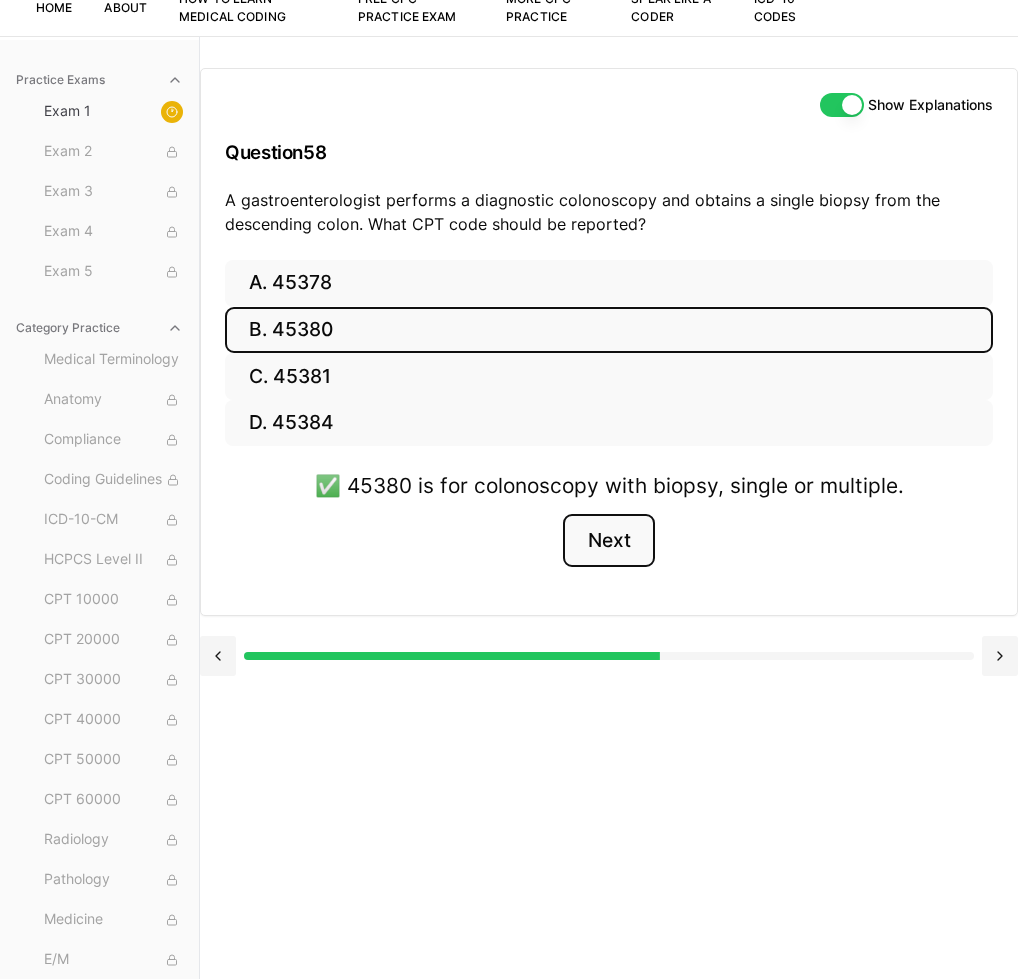 drag, startPoint x: 550, startPoint y: 579, endPoint x: 551, endPoint y: 564, distance: 15.033297 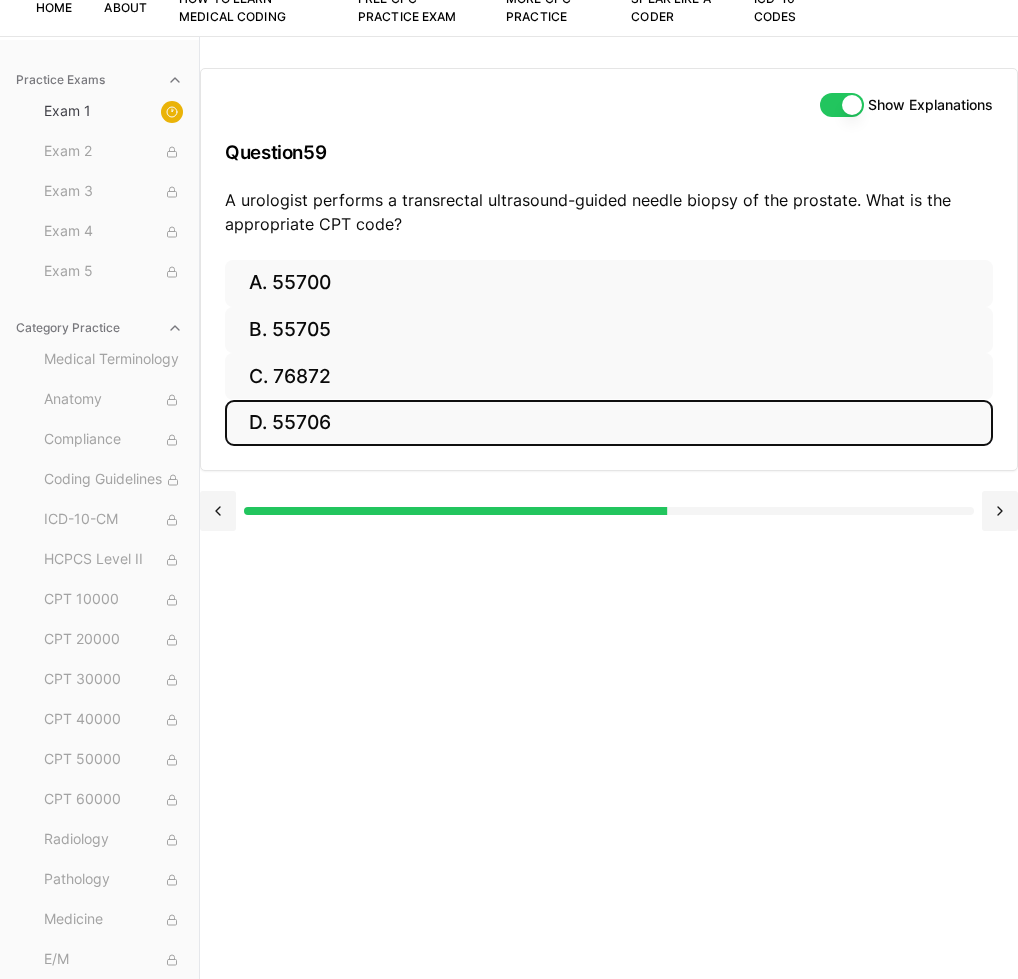 click on "D. 55706" at bounding box center (609, 423) 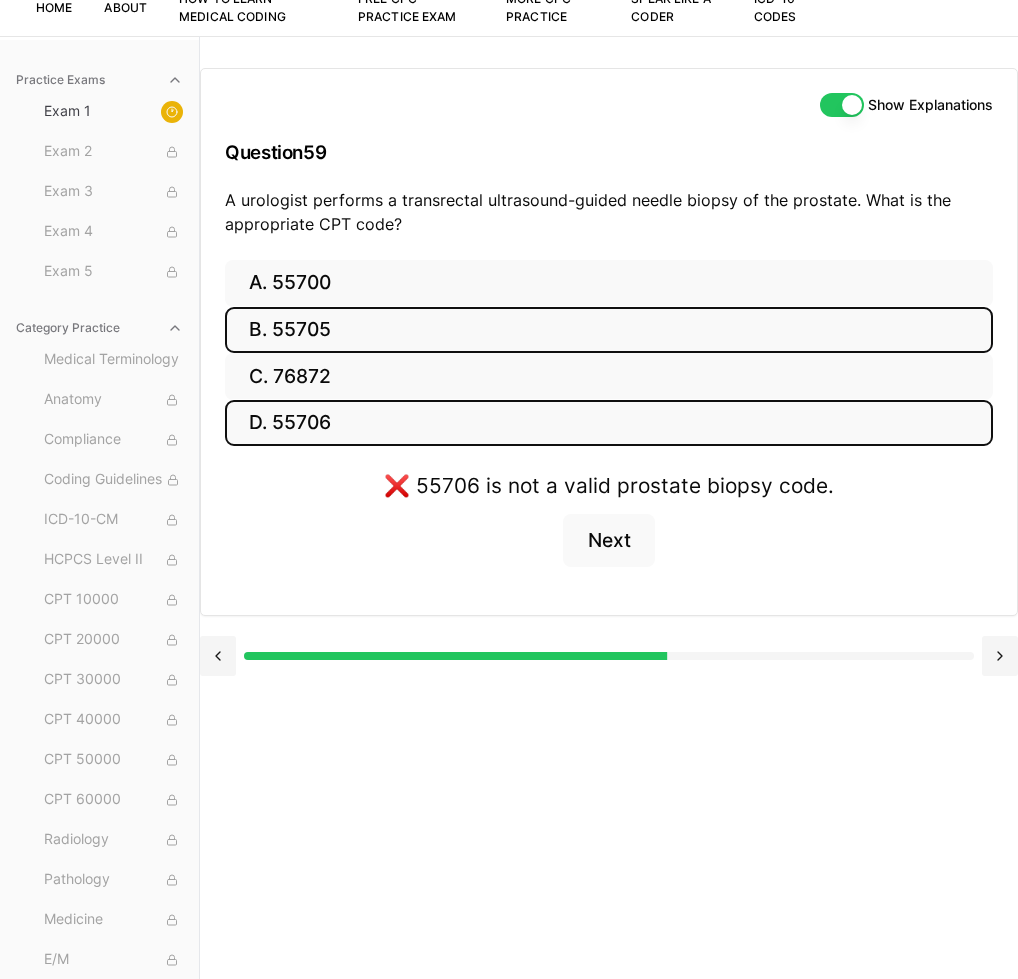 click on "B. 55705" at bounding box center [609, 330] 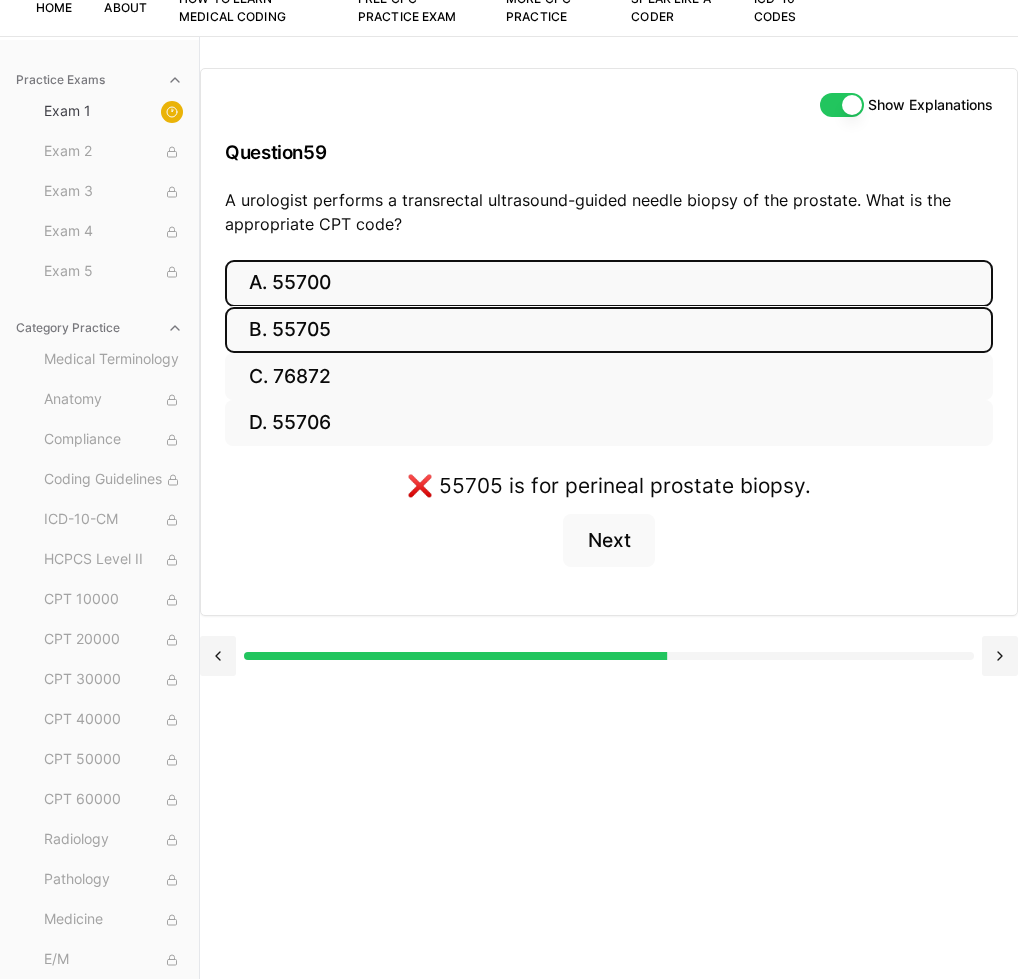 click on "A. 55700" at bounding box center [609, 283] 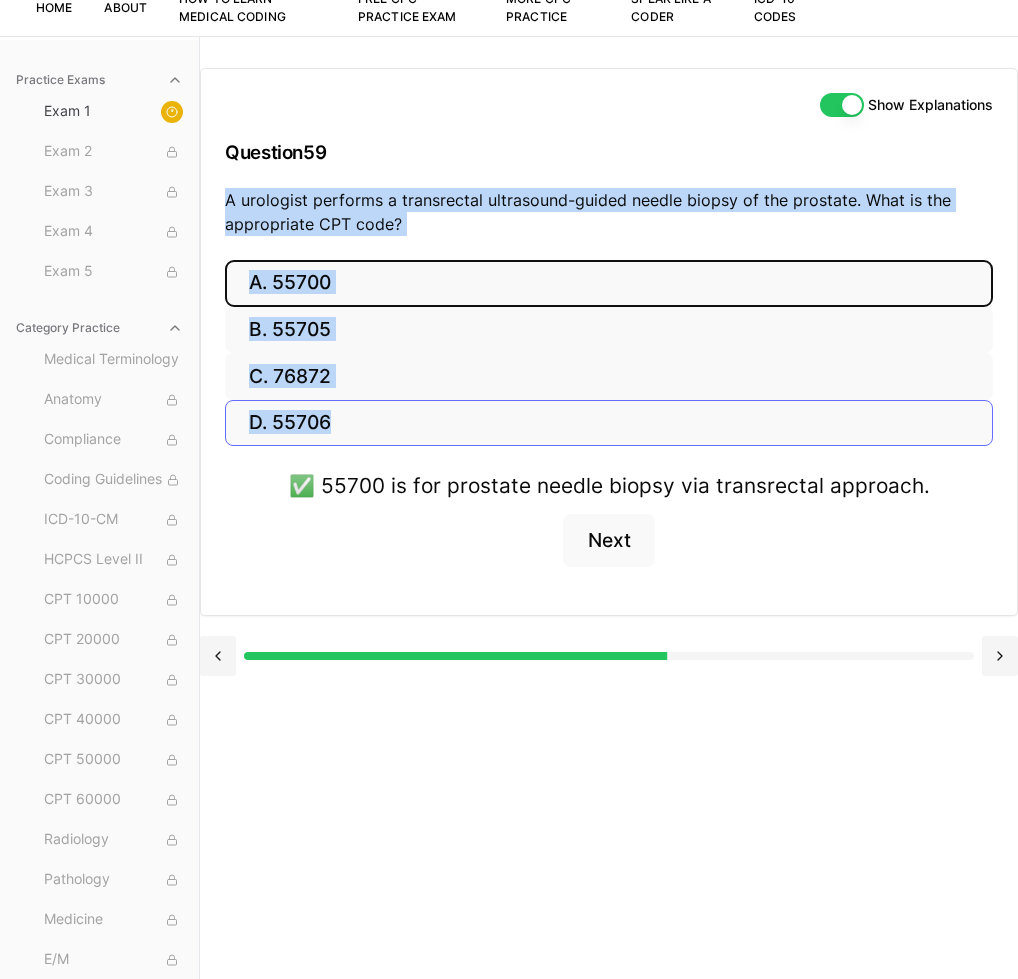 drag, startPoint x: 235, startPoint y: 206, endPoint x: 479, endPoint y: 419, distance: 323.8904 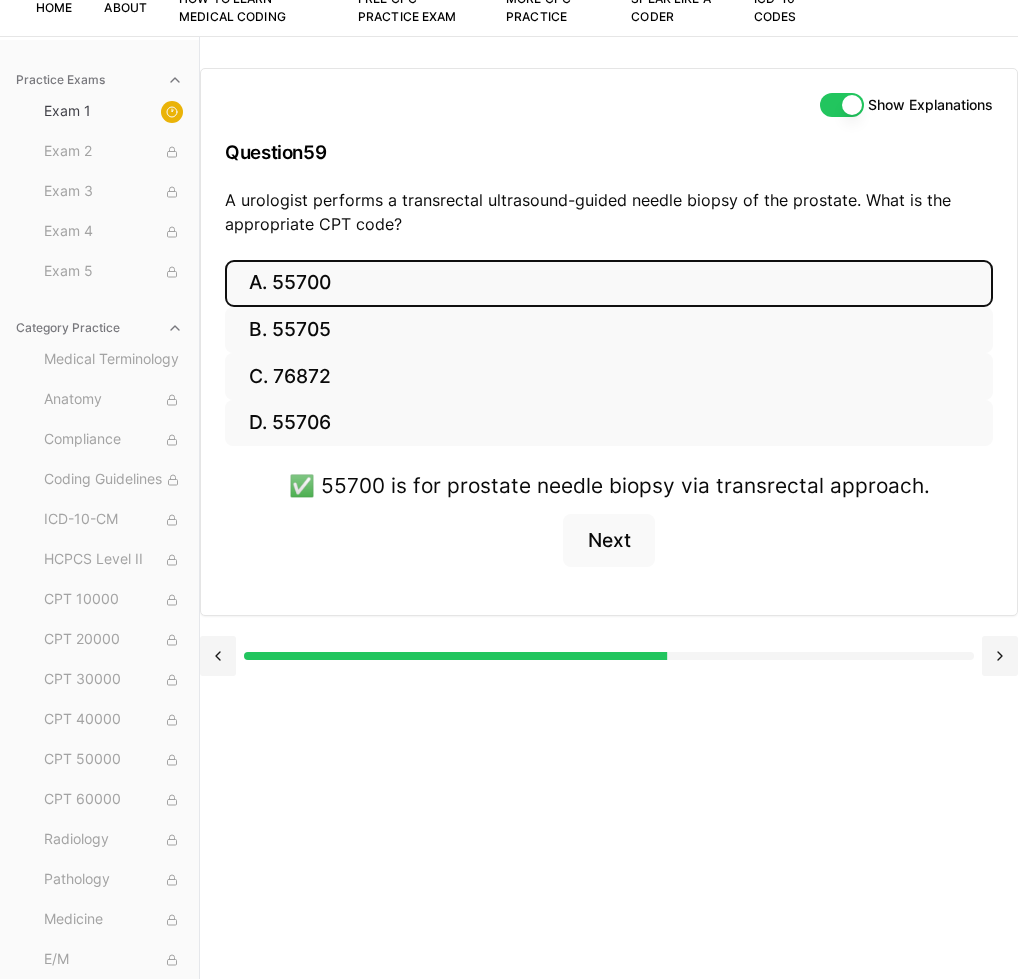 click on "✅ 55700 is for prostate needle biopsy via transrectal approach. Next" at bounding box center [609, 530] 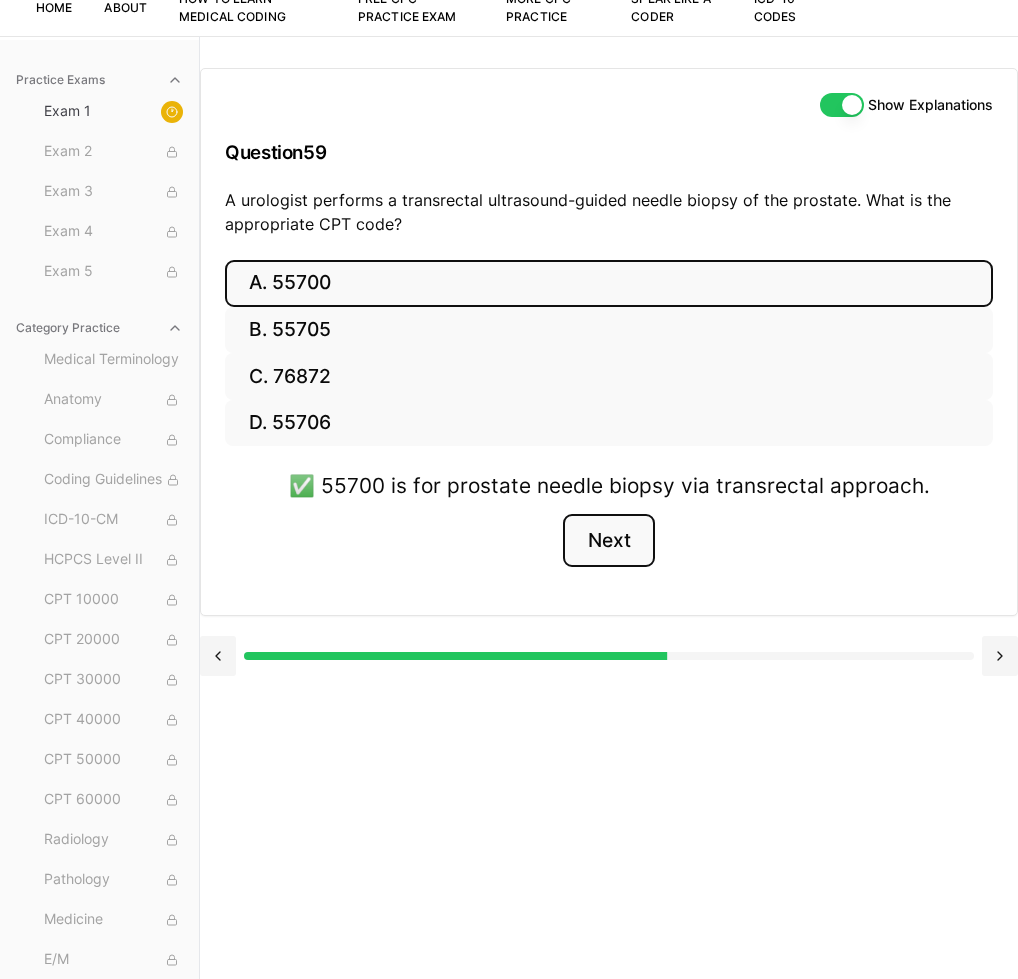 click on "Next" at bounding box center (608, 541) 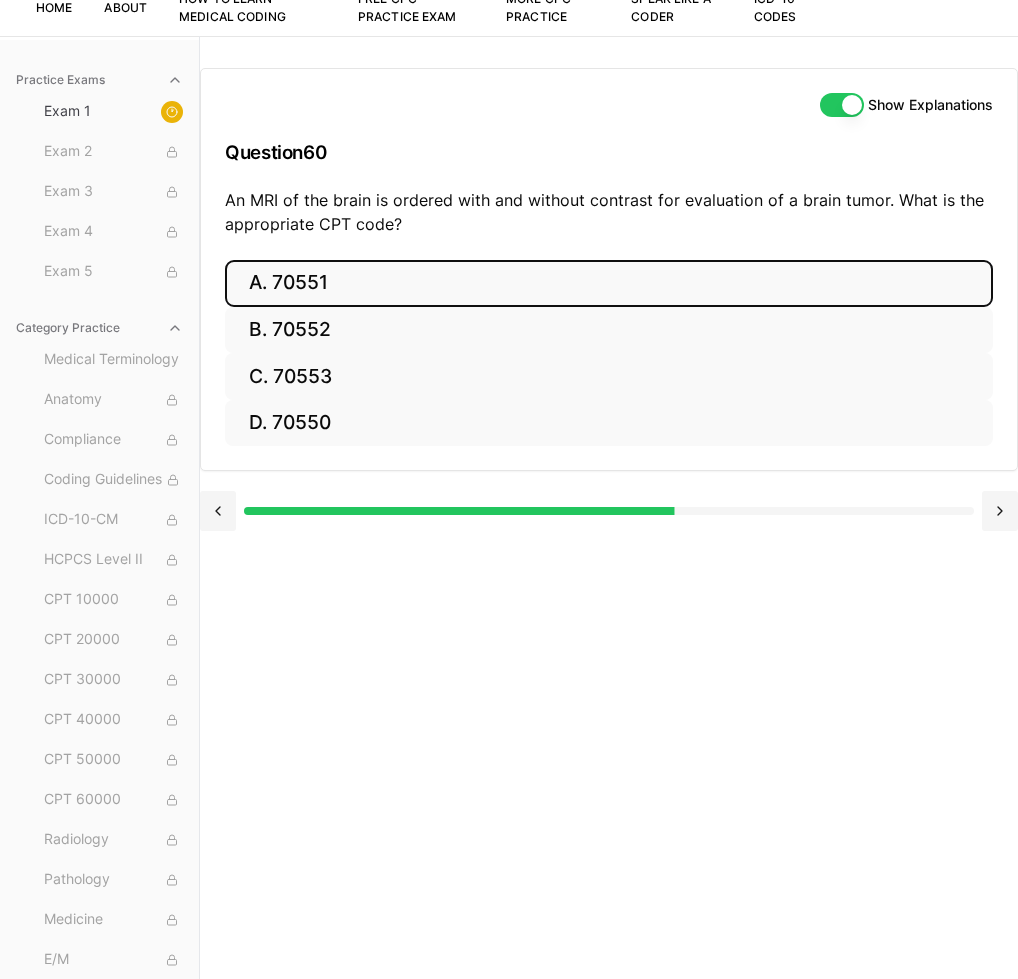 click on "A. 70551" at bounding box center (609, 283) 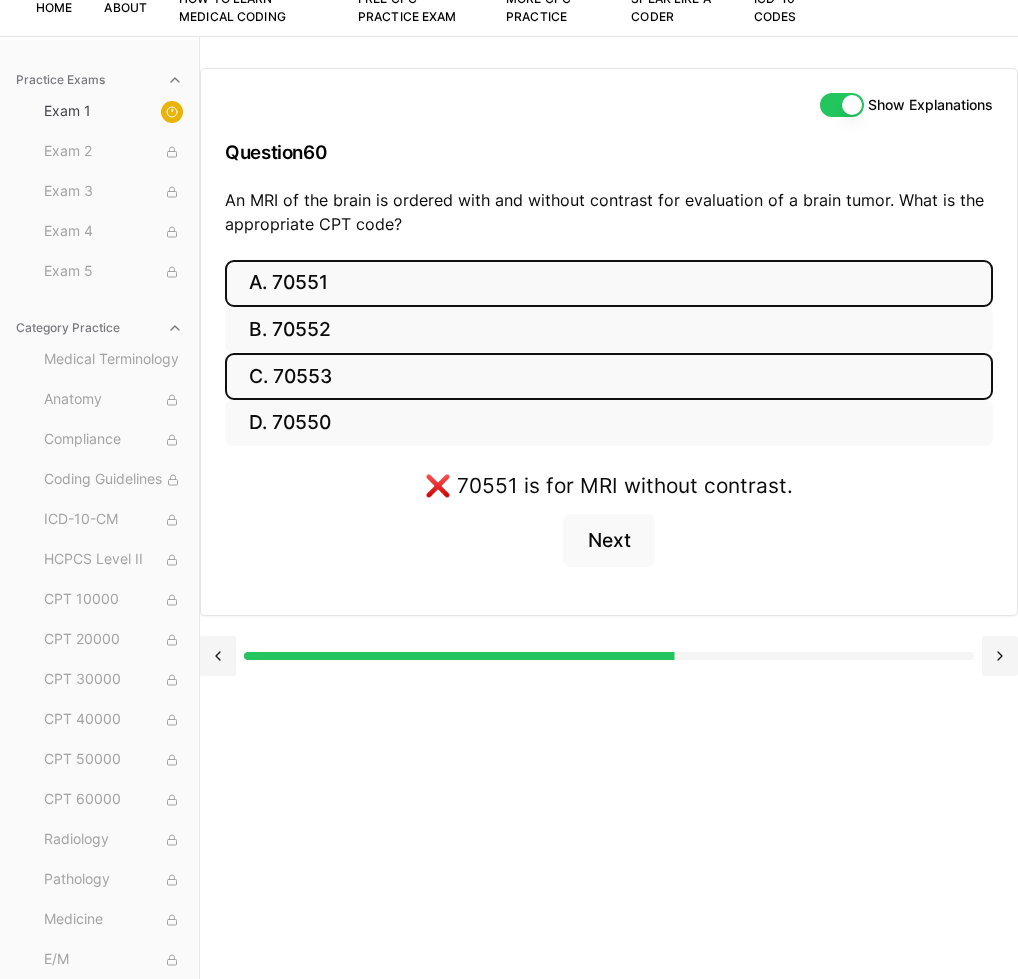 click on "C. 70553" at bounding box center [609, 376] 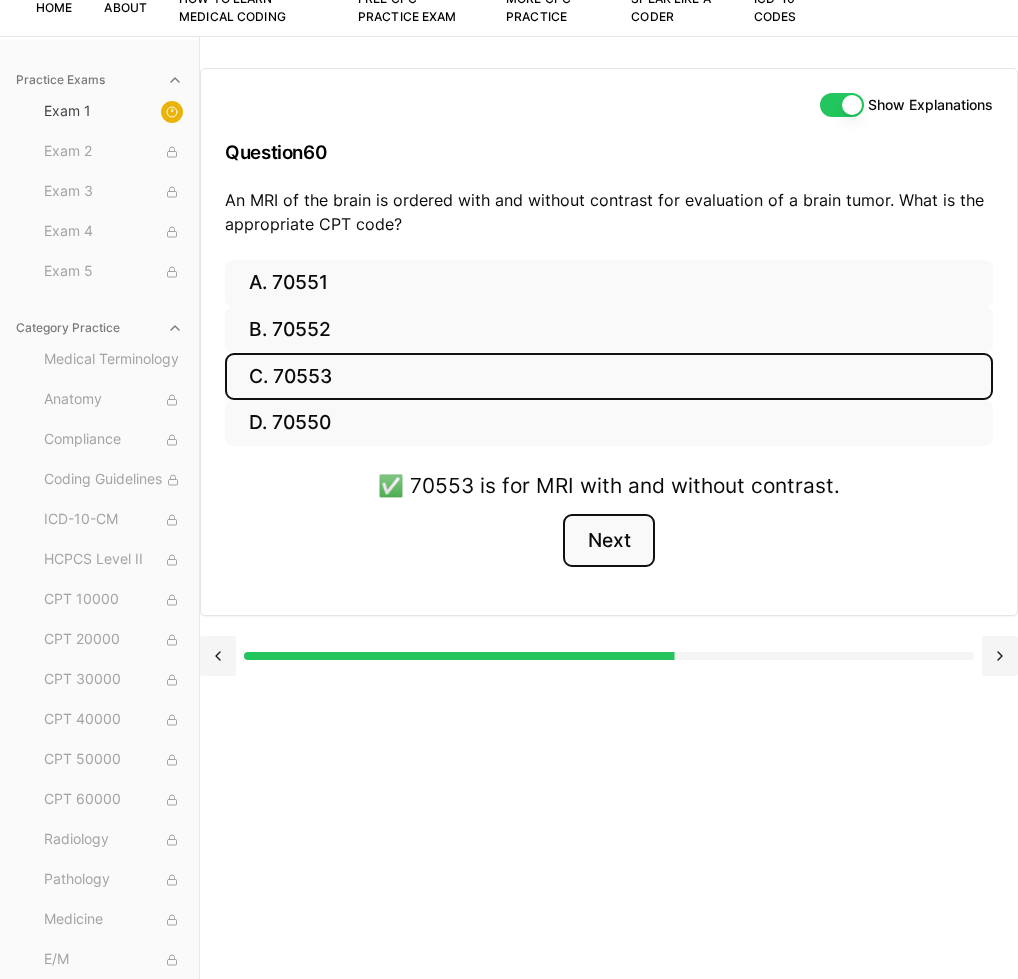 click on "Next" at bounding box center (608, 541) 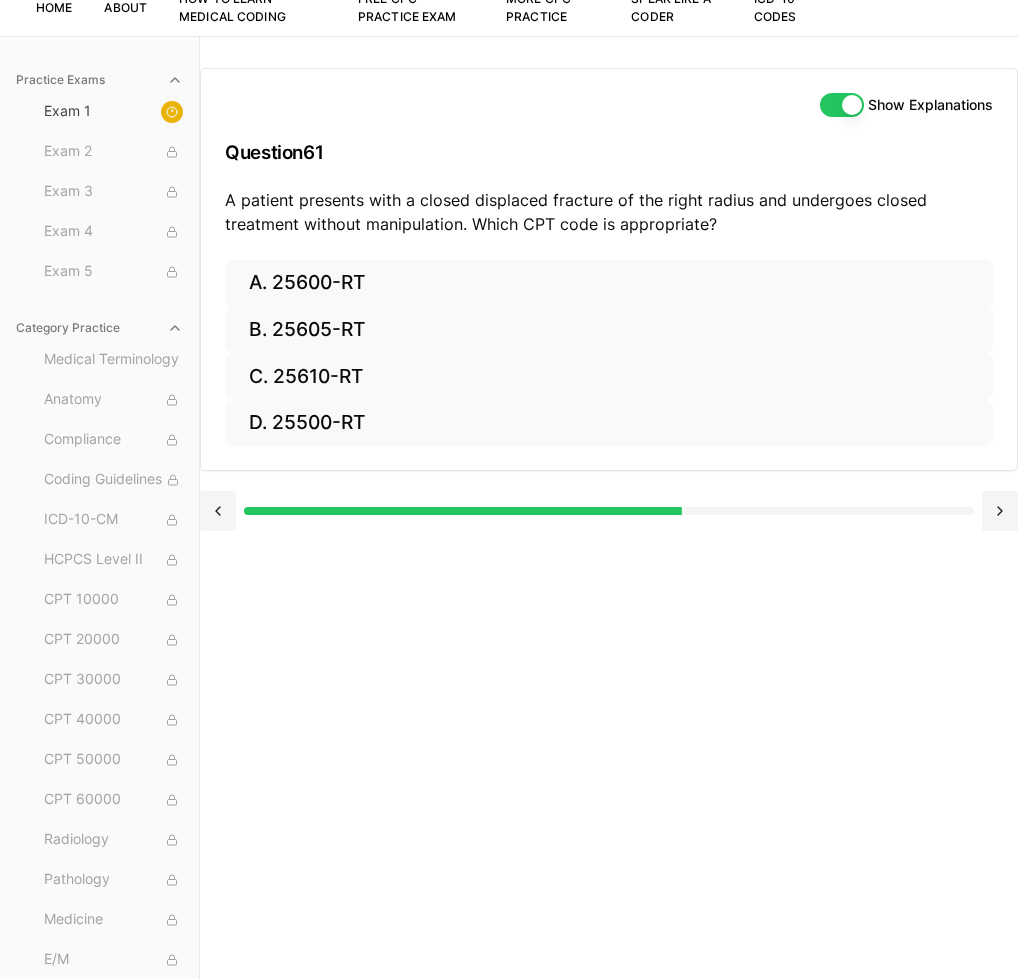click on "Show Explanations Question  61 A patient presents with a closed displaced fracture of the right radius and undergoes closed treatment without manipulation. Which CPT code is appropriate? A. 25600-RT B. 25605-RT C. 25610-RT D. 25500-RT" at bounding box center (609, 525) 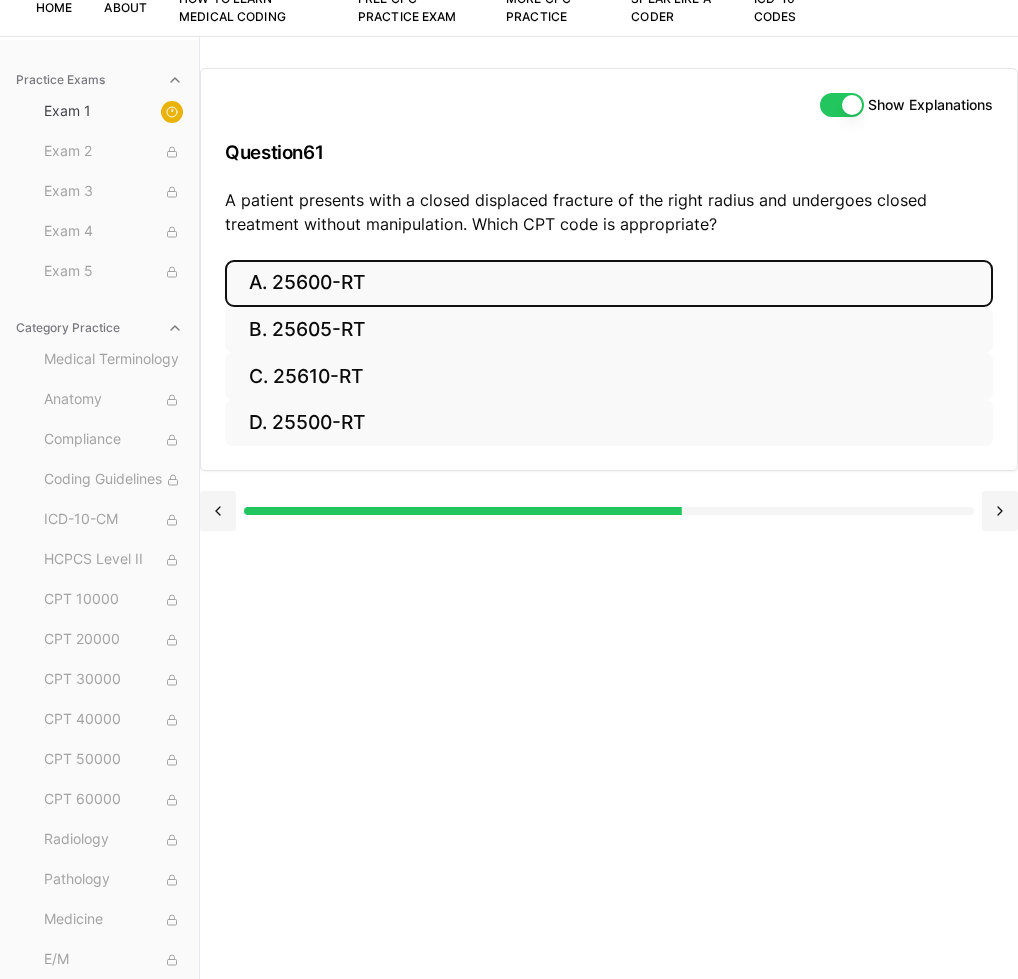 click on "A. 25600-RT" at bounding box center [609, 283] 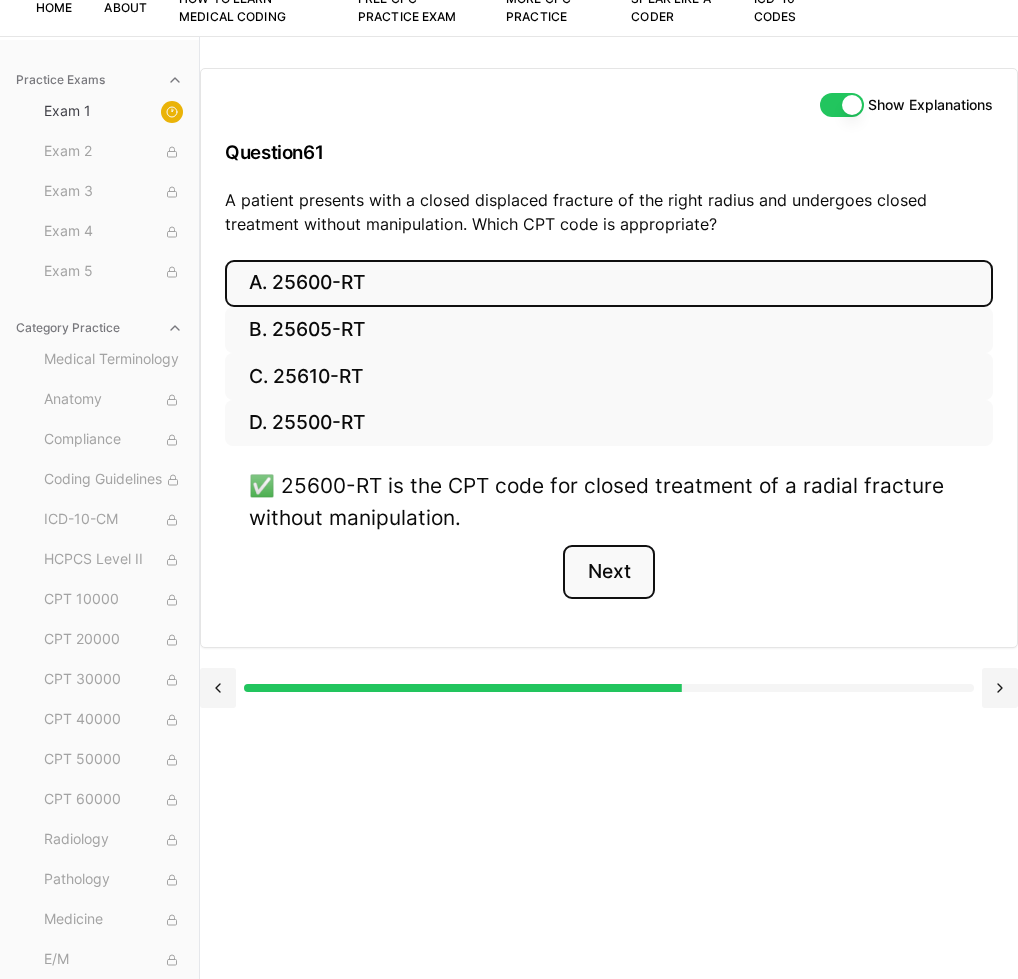 click on "Next" at bounding box center (608, 572) 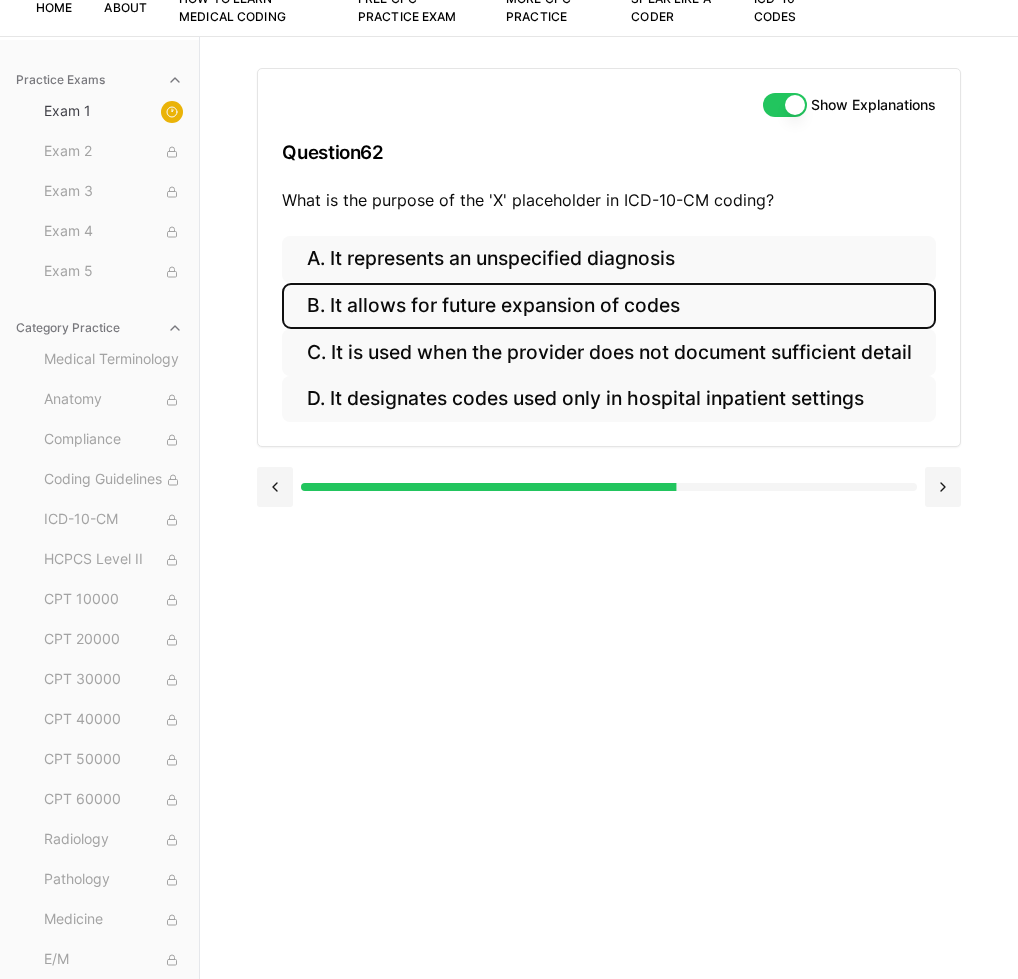 click on "B. It allows for future expansion of codes" at bounding box center (608, 306) 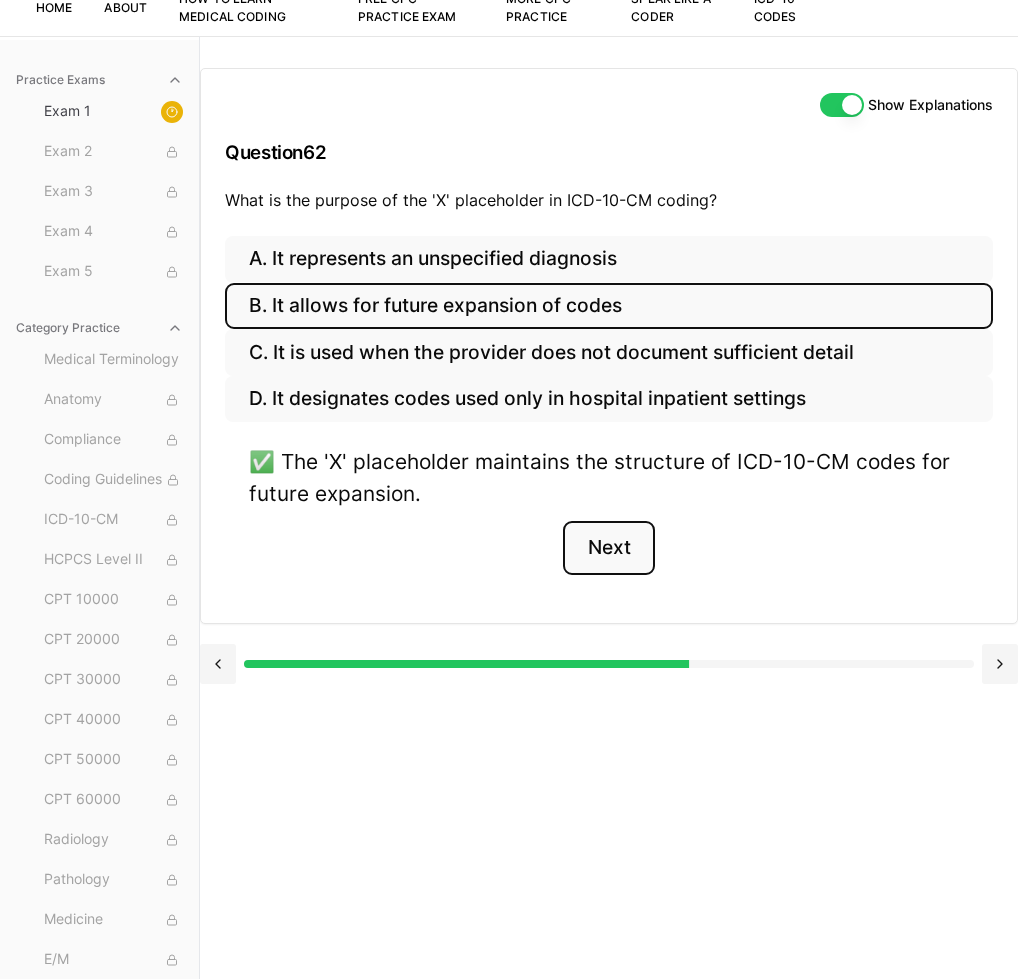 click on "Next" at bounding box center [608, 548] 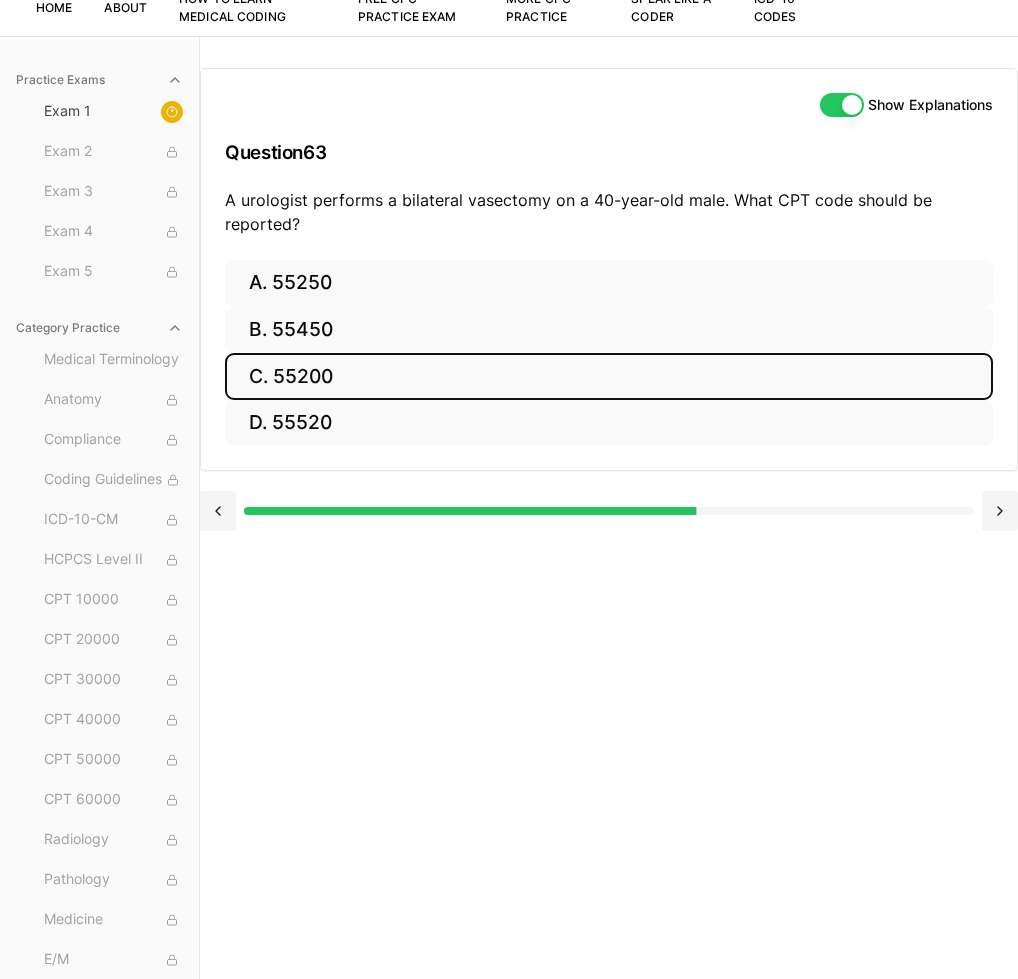 click on "C. 55200" at bounding box center [609, 376] 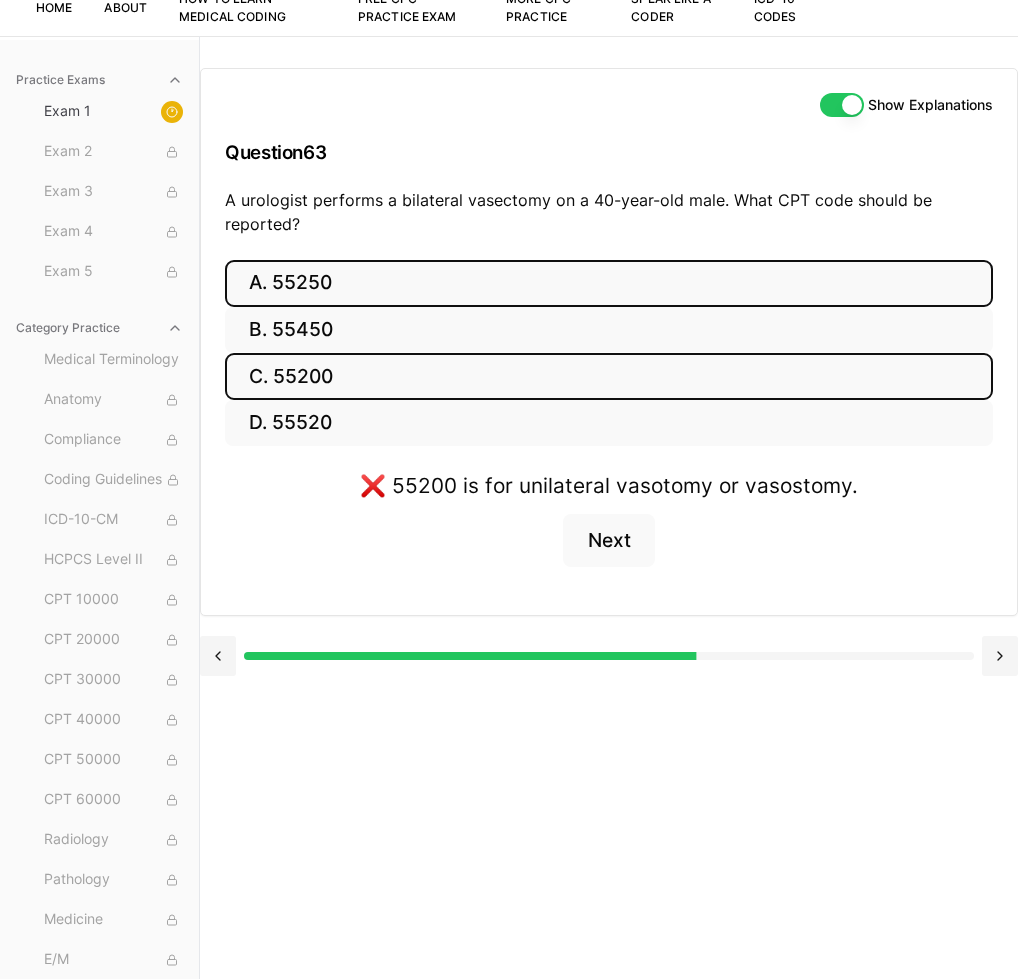 click on "A. 55250" at bounding box center (609, 283) 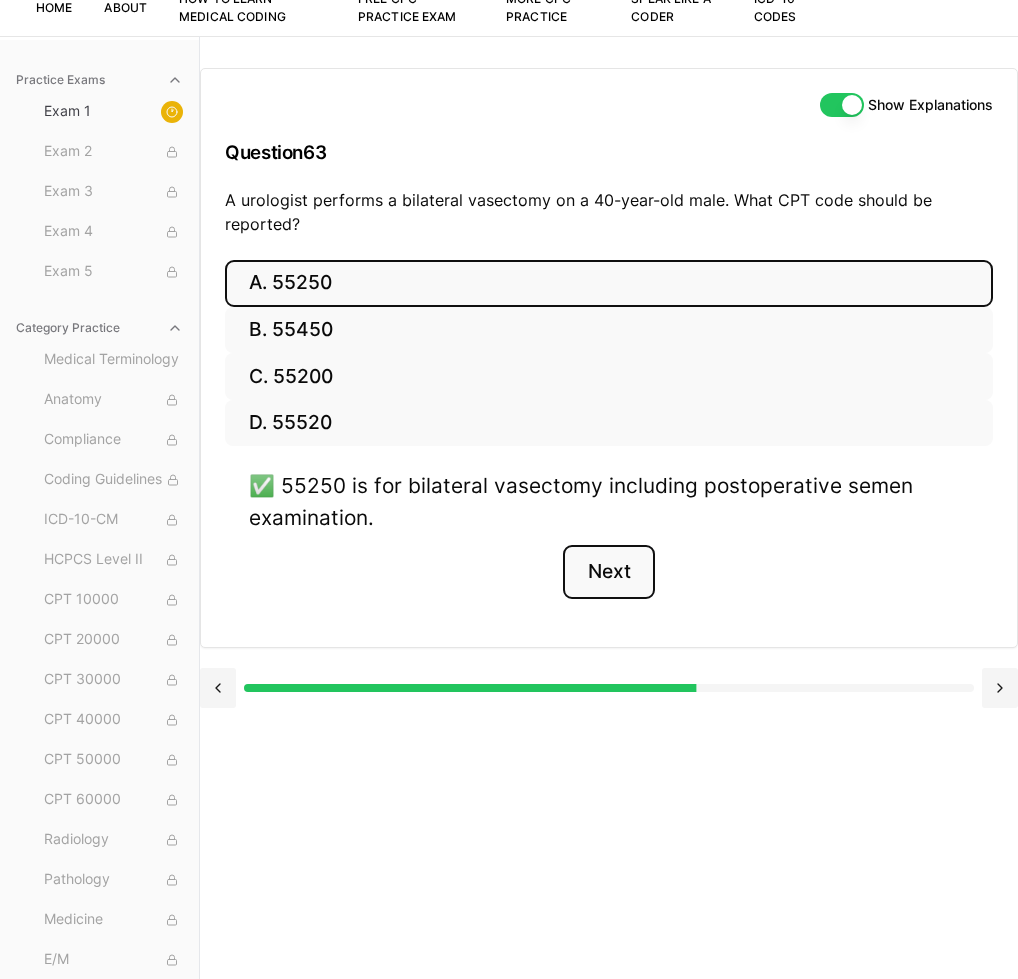 click on "Next" at bounding box center [608, 572] 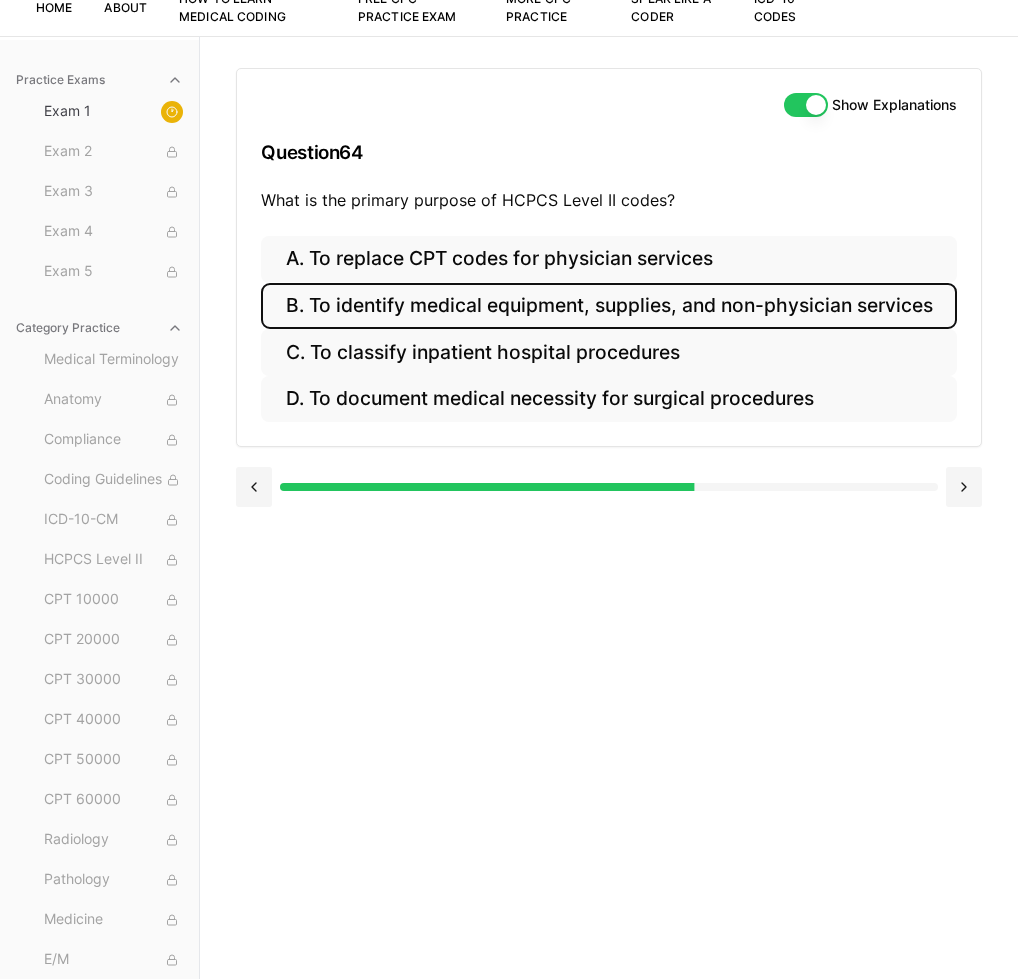 click on "B. To identify medical equipment, supplies, and non-physician services" at bounding box center (608, 306) 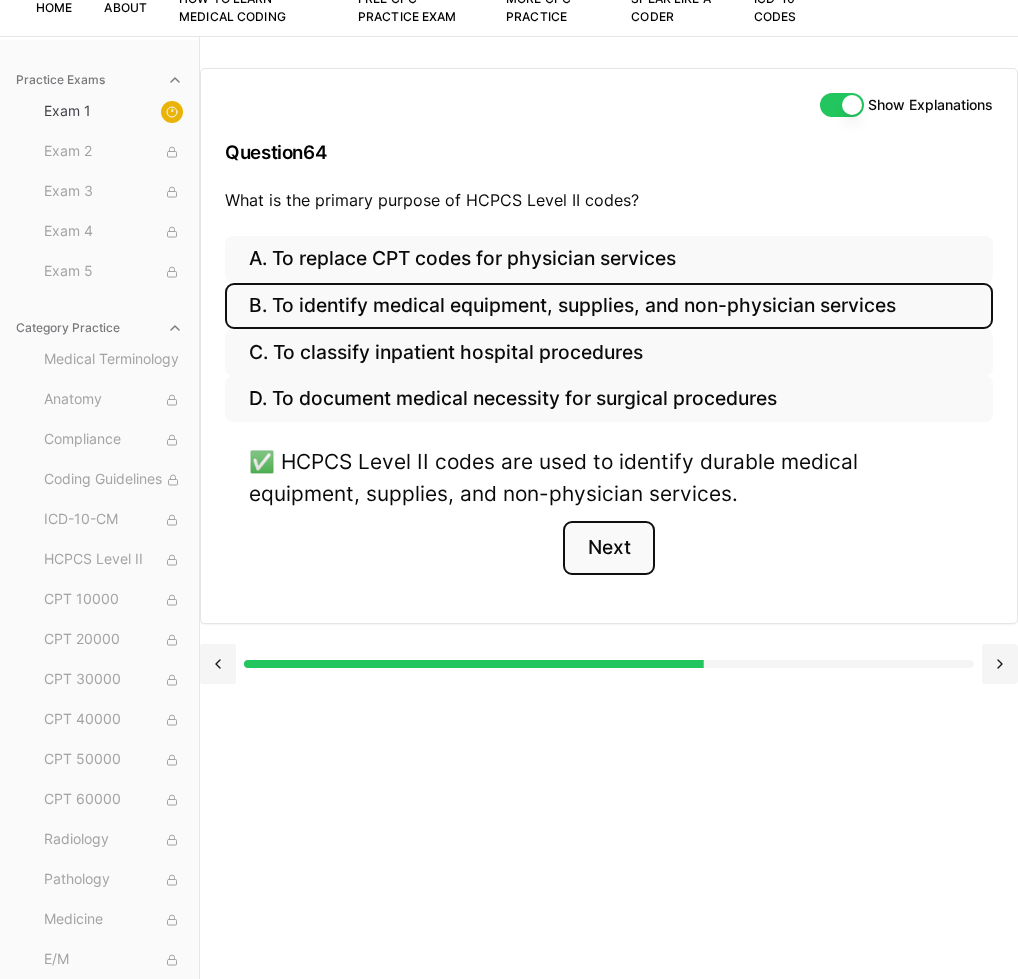 click on "Next" at bounding box center [608, 548] 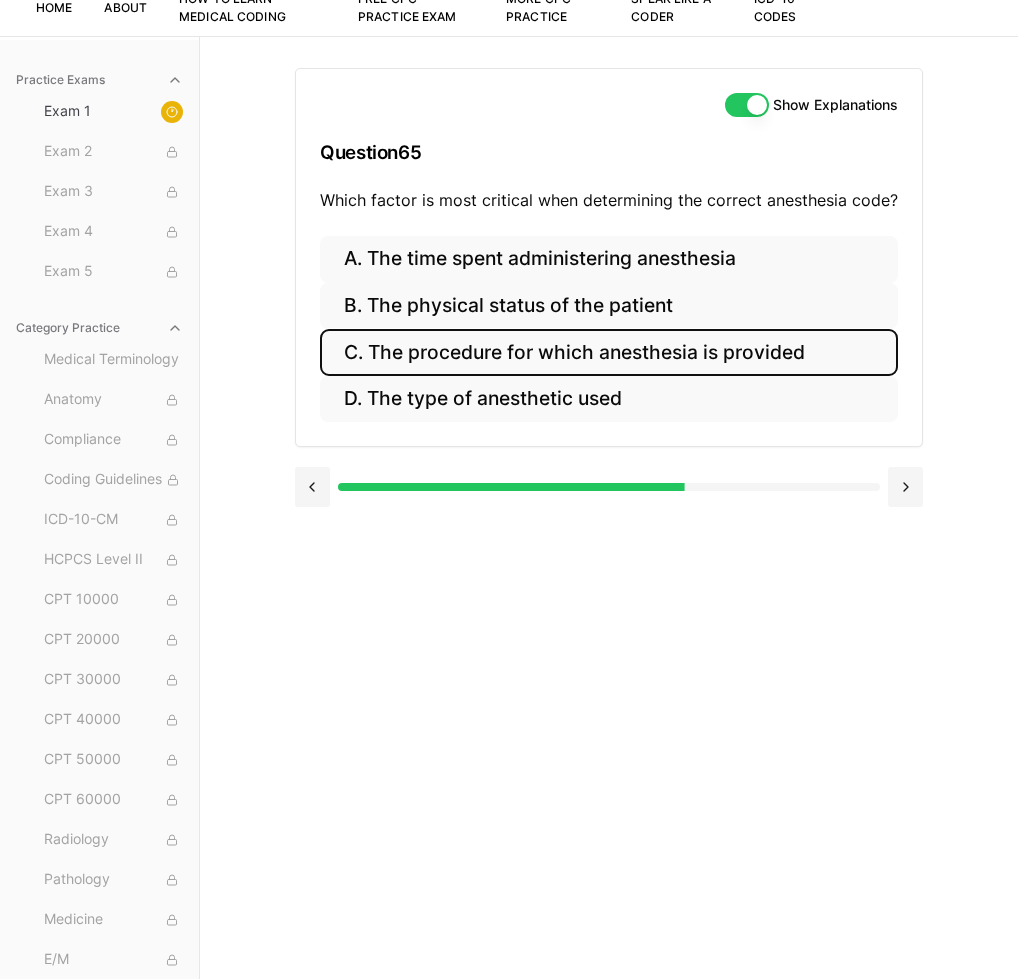 click on "C. The procedure for which anesthesia is provided" at bounding box center (609, 352) 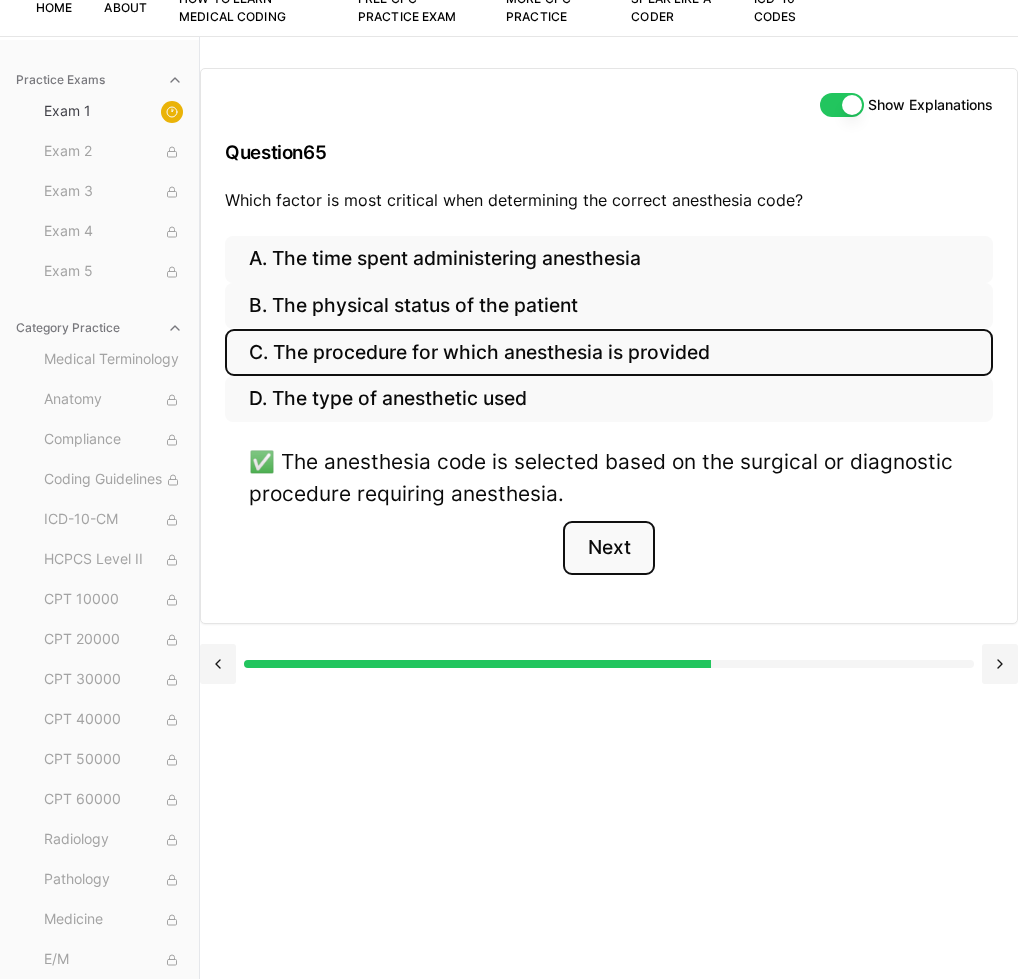 click on "Next" at bounding box center [608, 548] 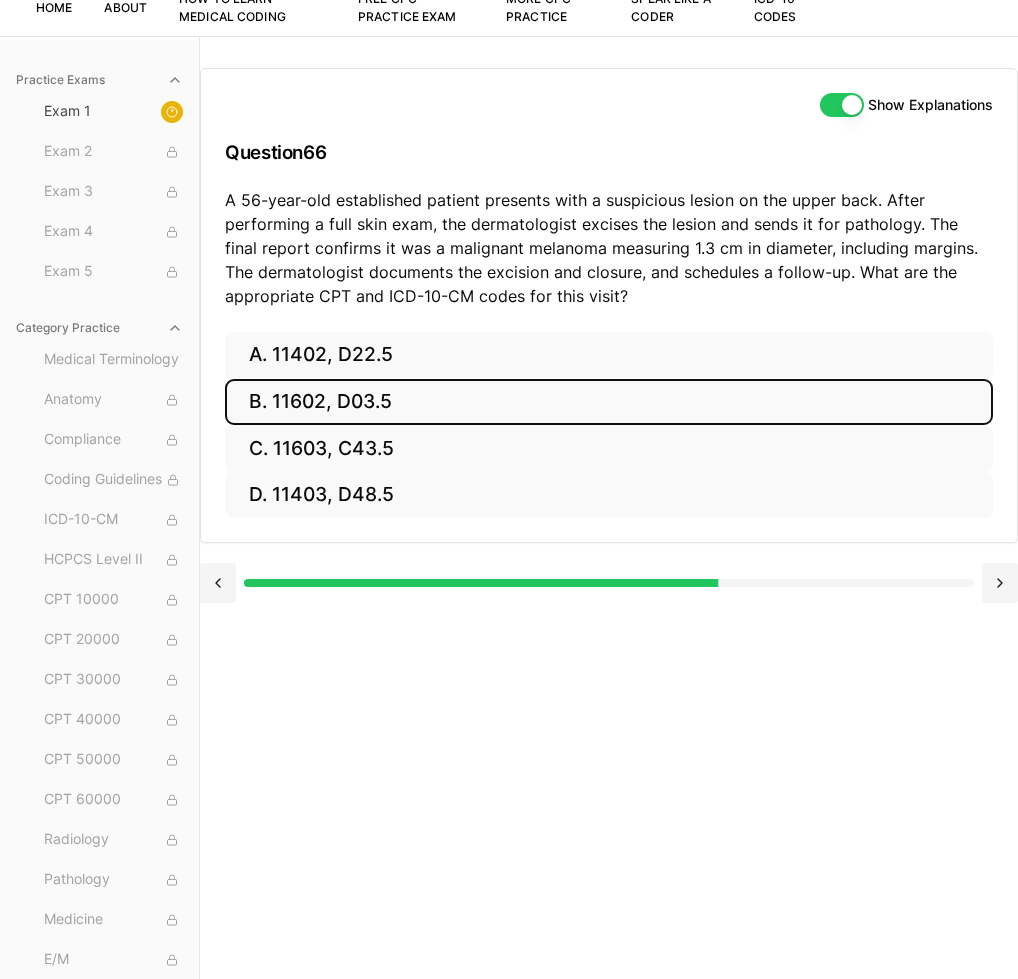 click on "B. 11602, D03.5" at bounding box center (609, 402) 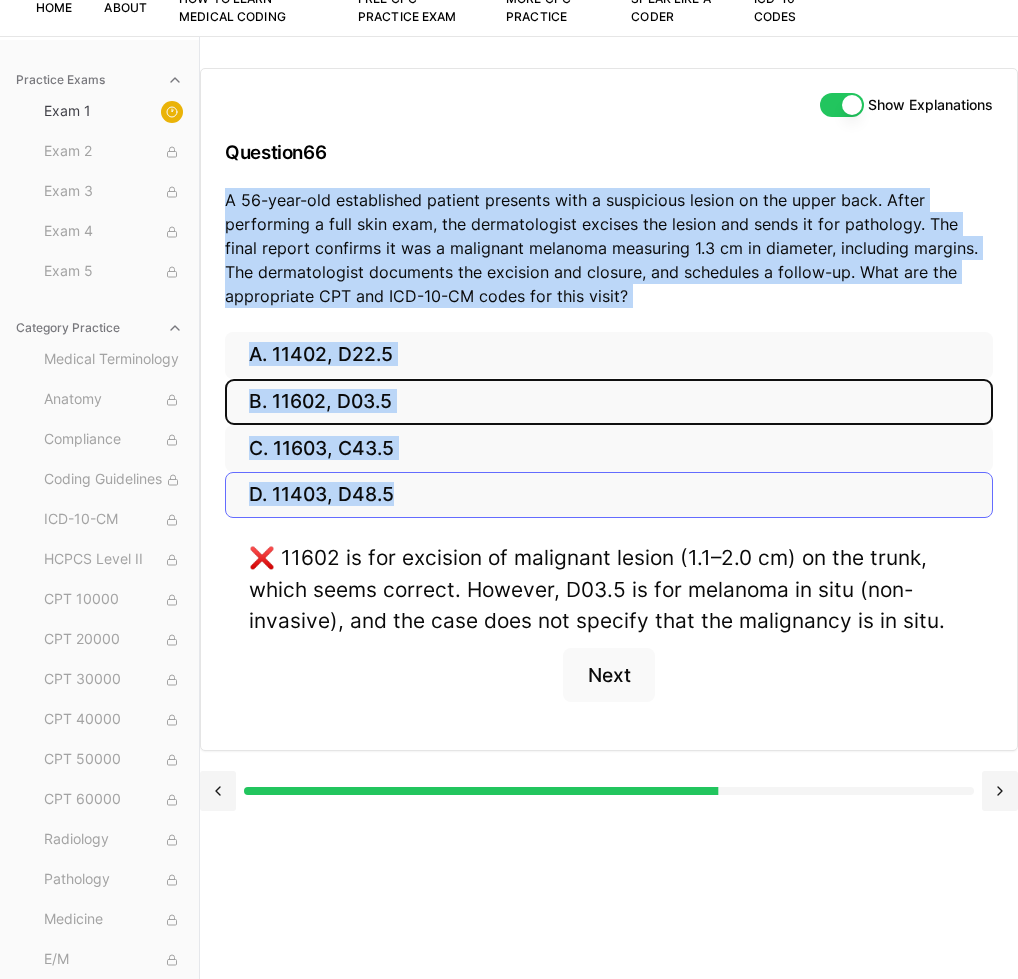 drag, startPoint x: 237, startPoint y: 186, endPoint x: 463, endPoint y: 504, distance: 390.12817 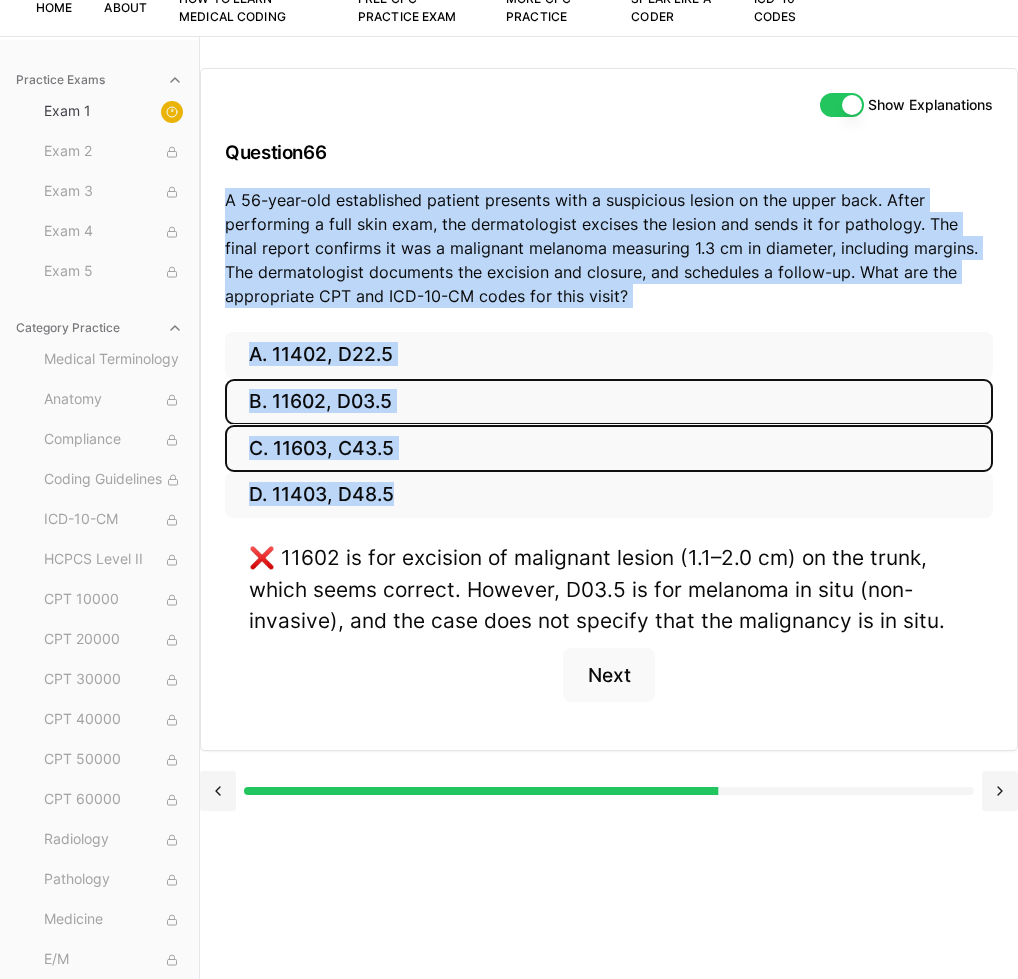 click on "C. 11603, C43.5" at bounding box center [609, 448] 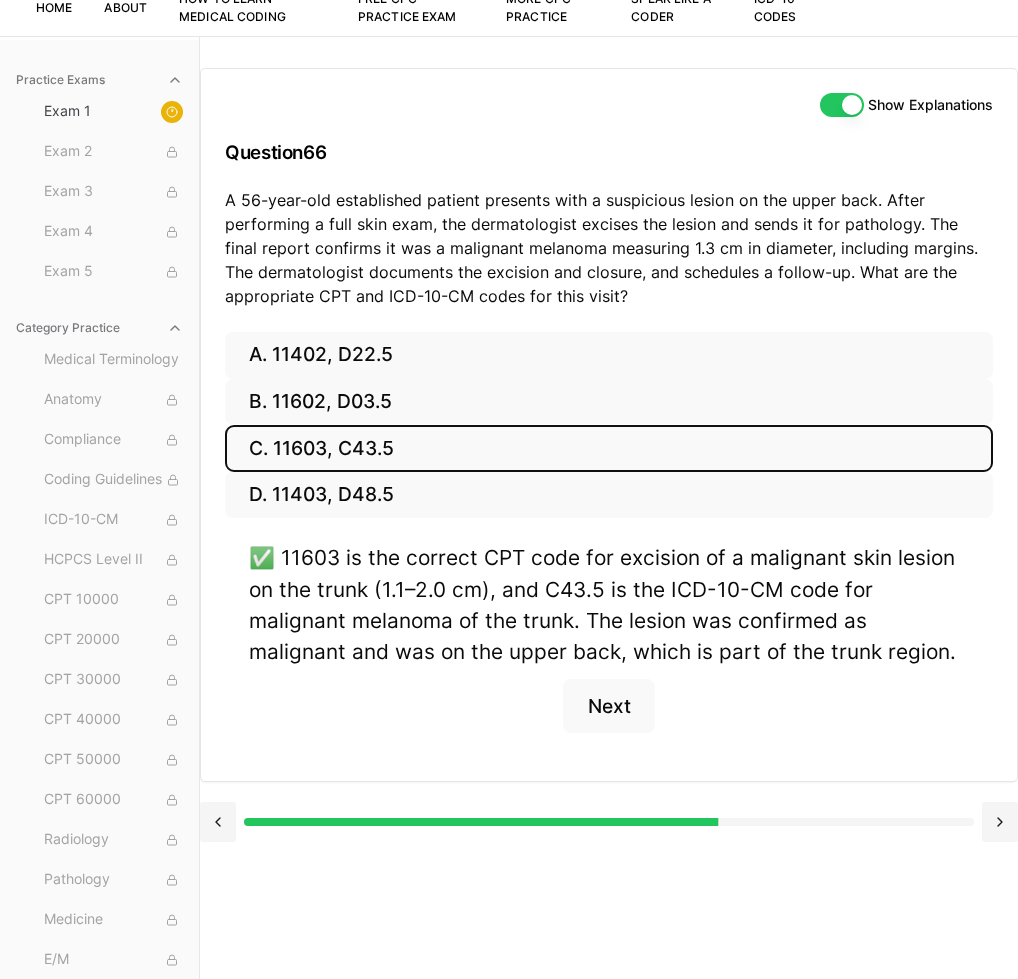 click on "✅ 11603 is the correct CPT code for excision of a malignant skin lesion on the trunk (1.1–2.0 cm), and C43.5 is the ICD-10-CM code for malignant melanoma of the trunk. The lesion was confirmed as malignant and was on the upper back, which is part of the trunk region." at bounding box center (609, 604) 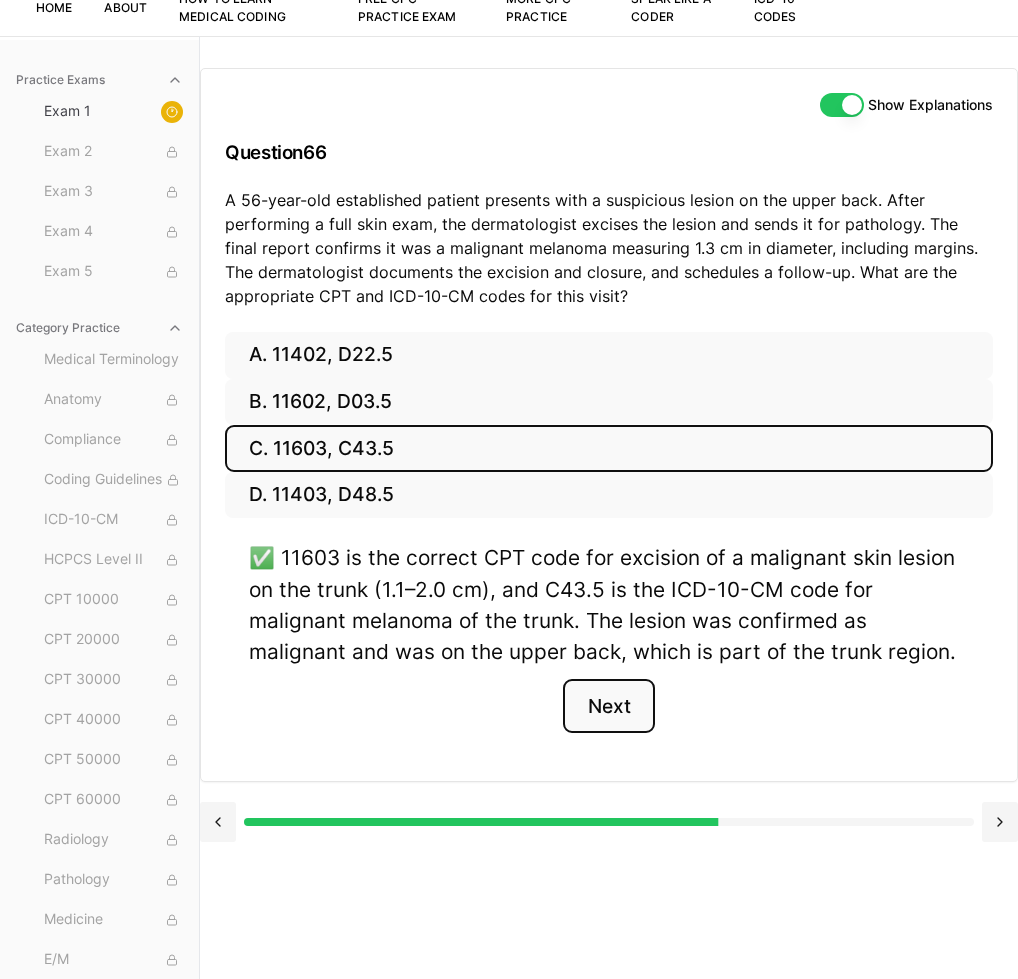 click on "Next" at bounding box center (608, 706) 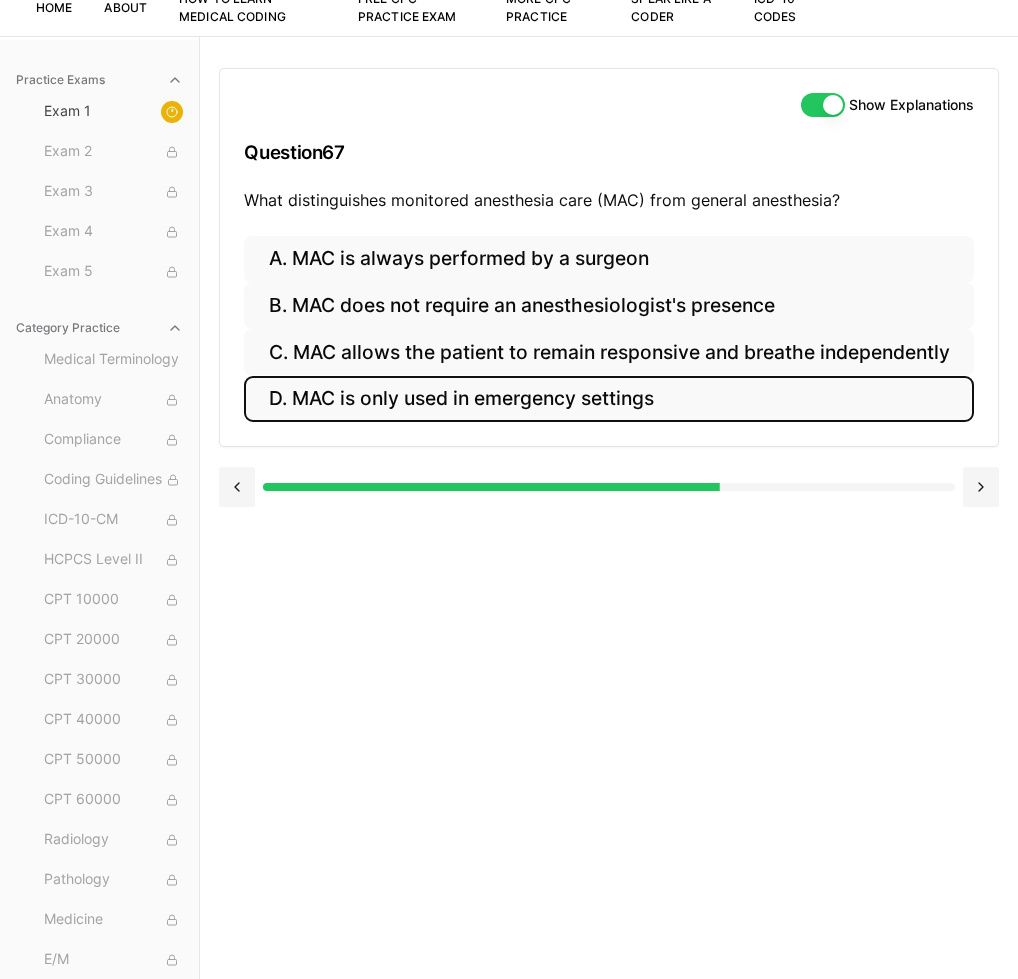 click on "D. MAC is only used in emergency settings" at bounding box center (608, 399) 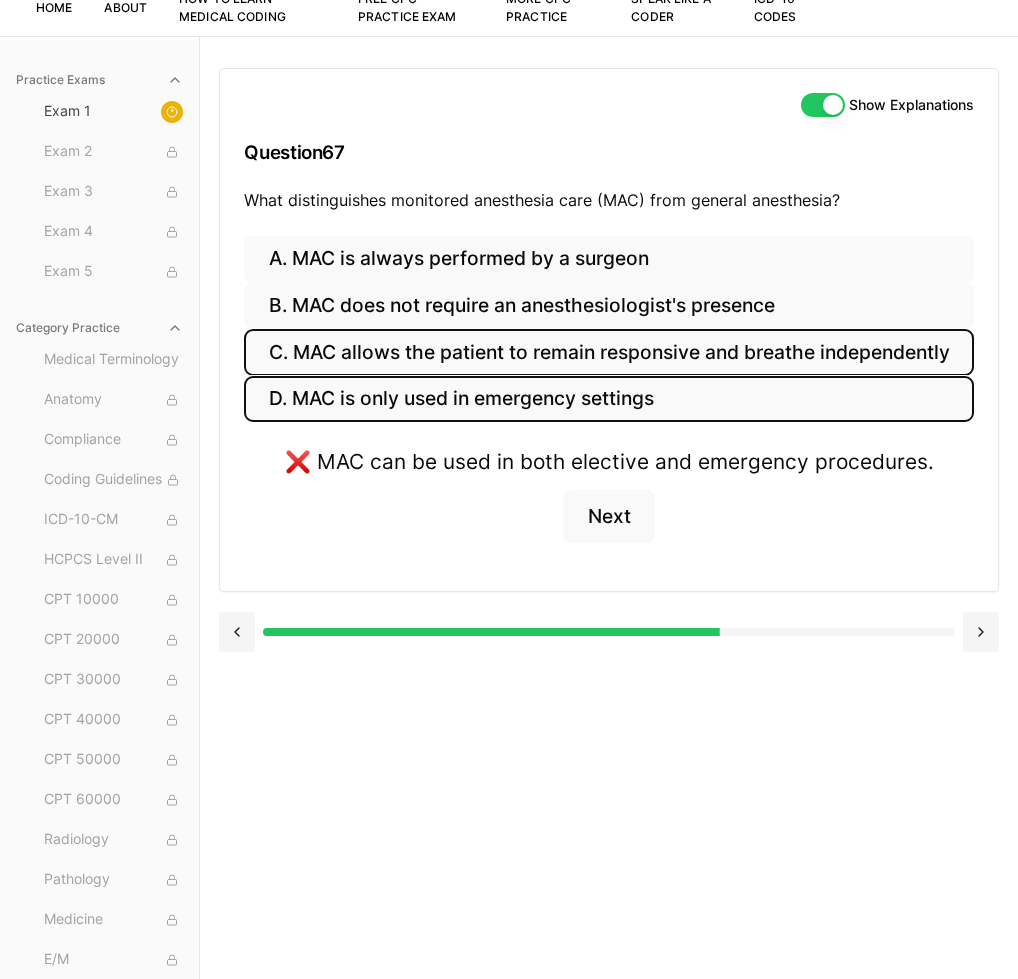 click on "C. MAC allows the patient to remain responsive and breathe independently" at bounding box center [608, 352] 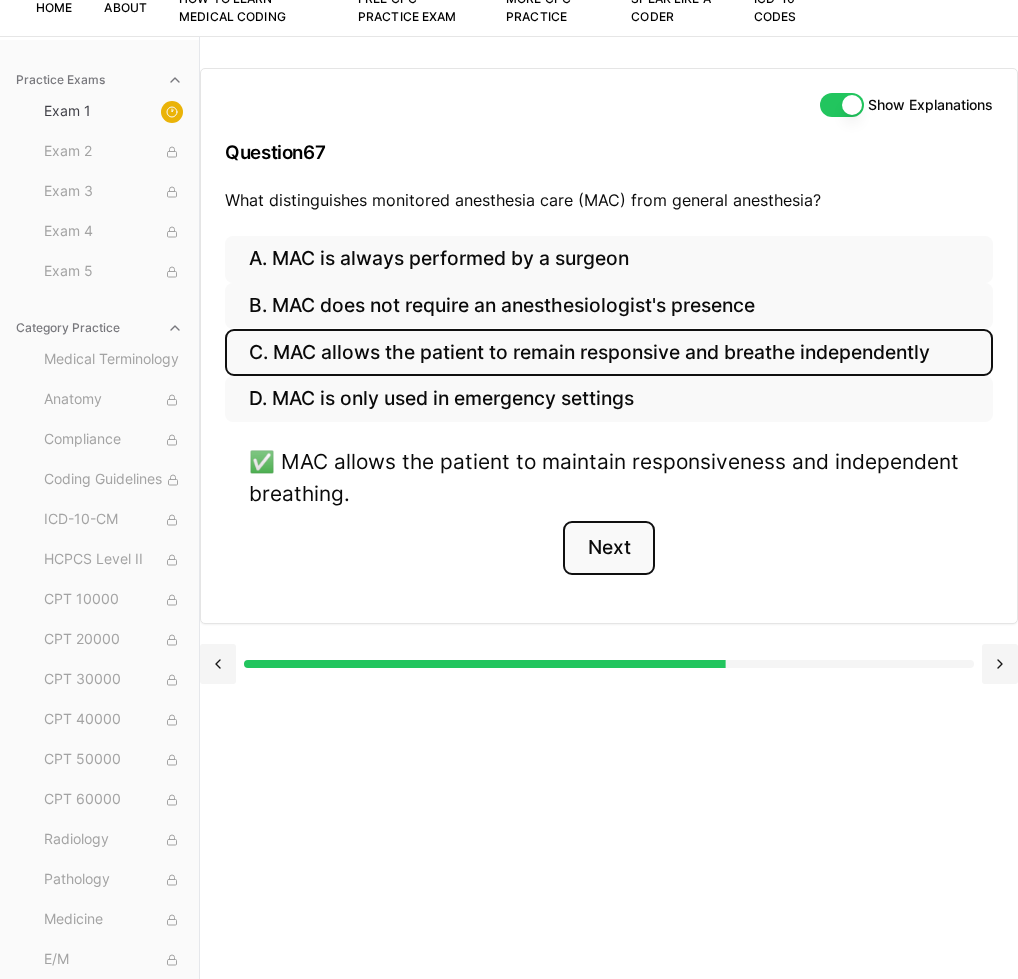 click on "Next" at bounding box center [608, 548] 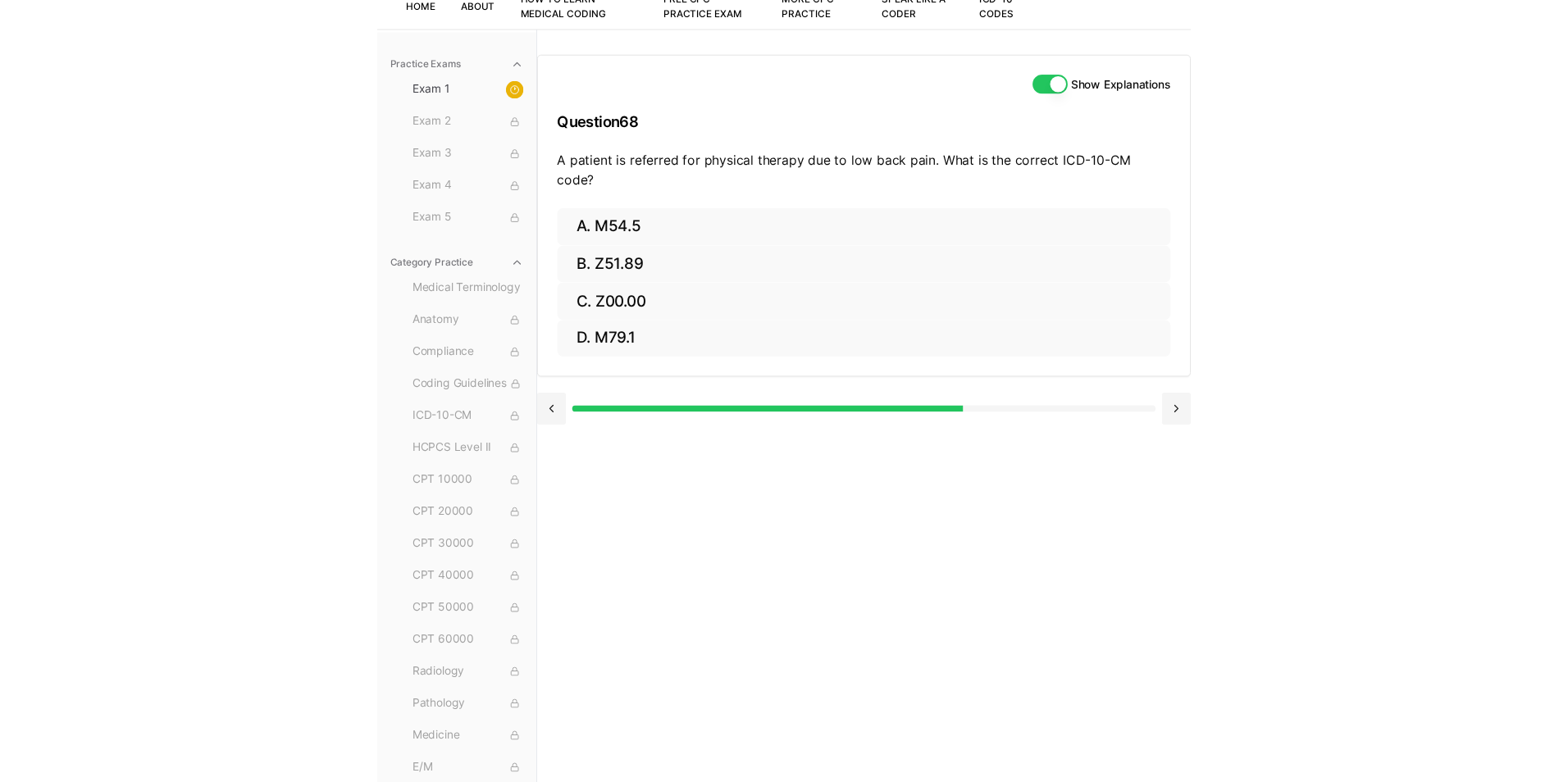 scroll, scrollTop: 111, scrollLeft: 0, axis: vertical 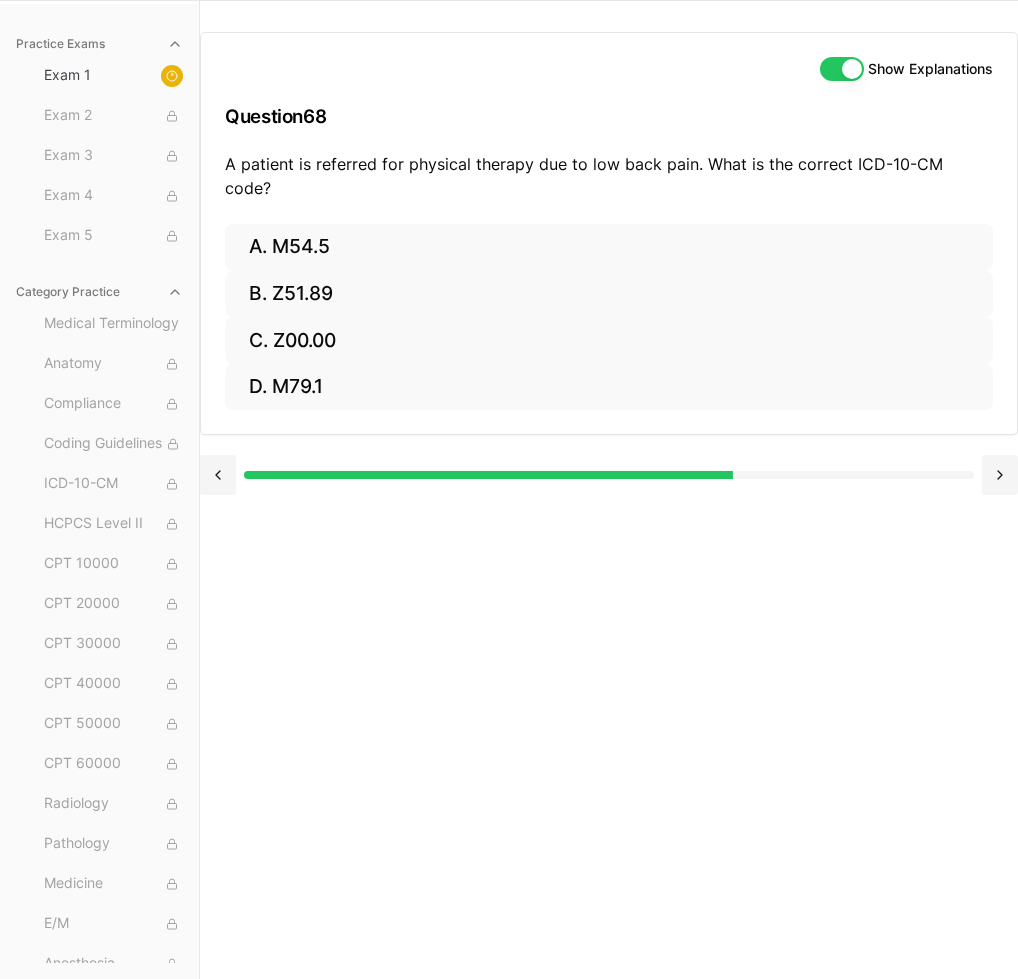 click on "Show Explanations Question  68 A patient is referred for physical therapy due to low back pain. What is the correct ICD-10-CM code? A. M54.5 B. Z51.89 C. Z00.00 D. M79.1" at bounding box center [609, 489] 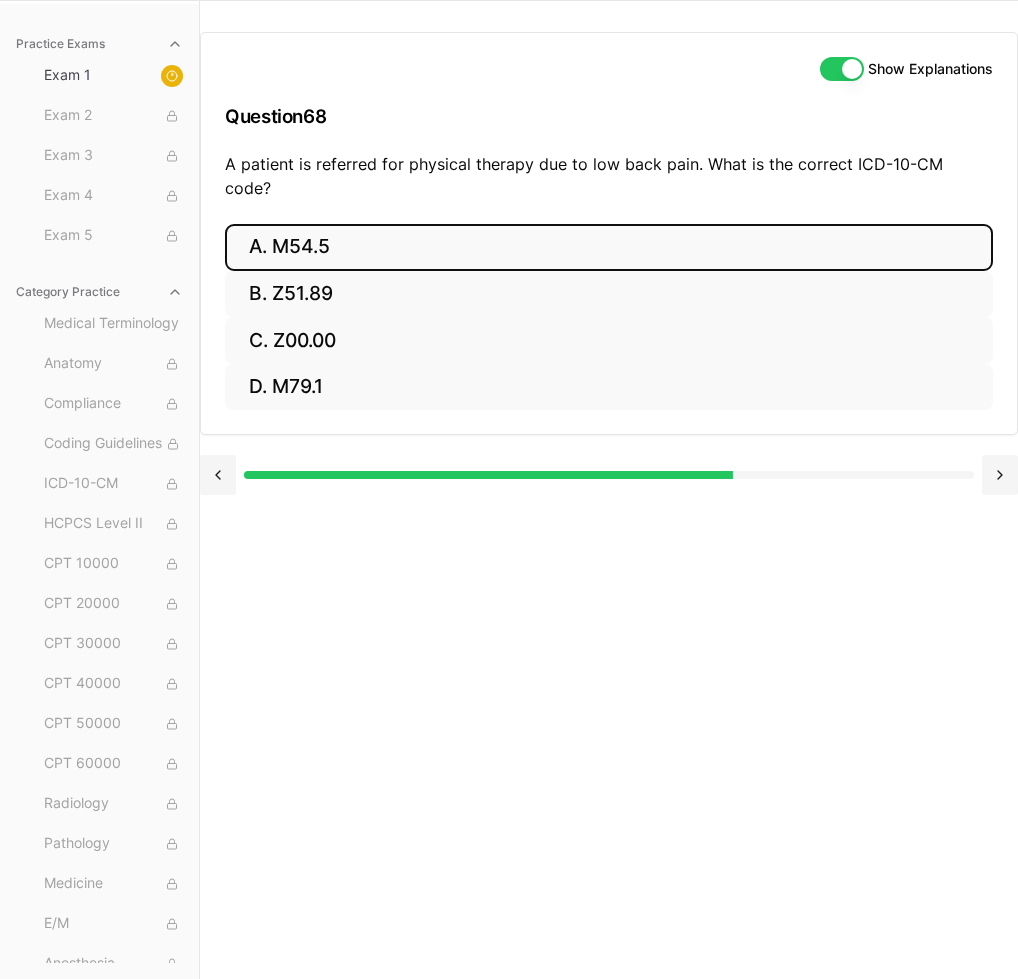click on "A. M54.5" at bounding box center [609, 247] 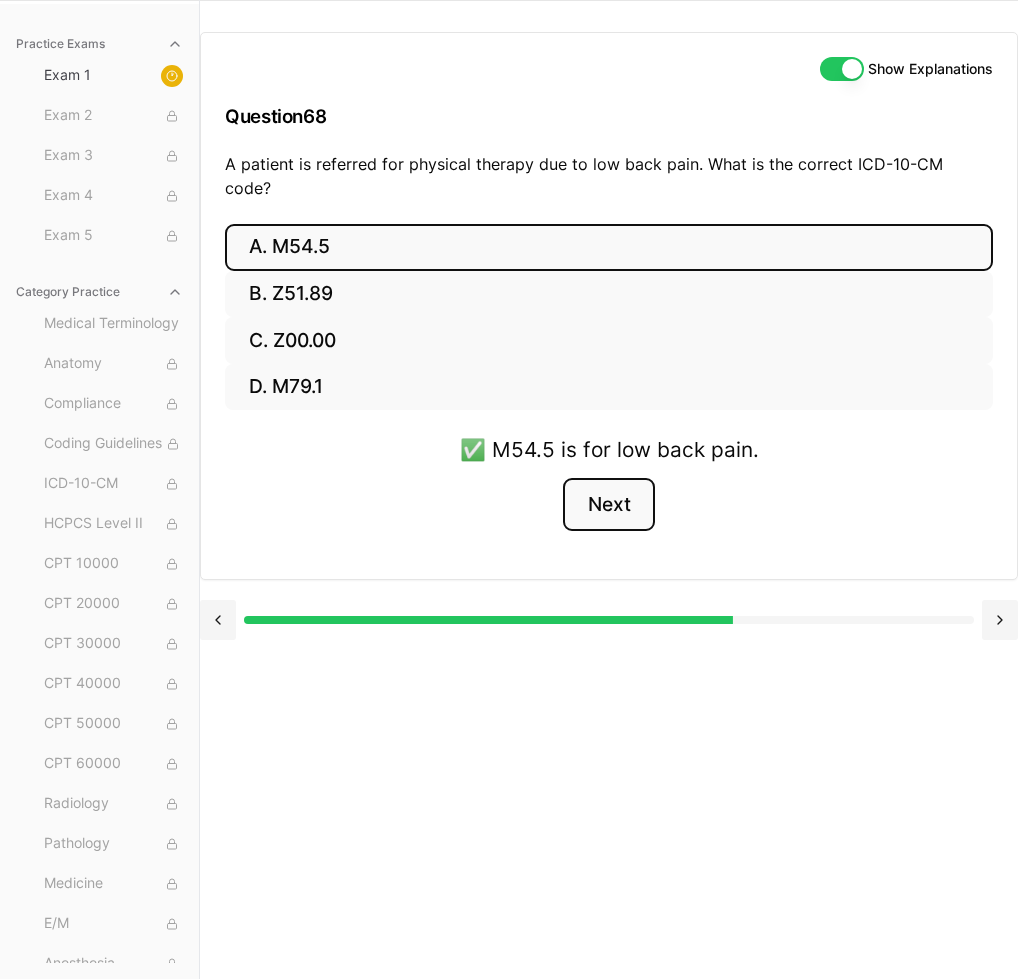 click on "Next" at bounding box center (608, 505) 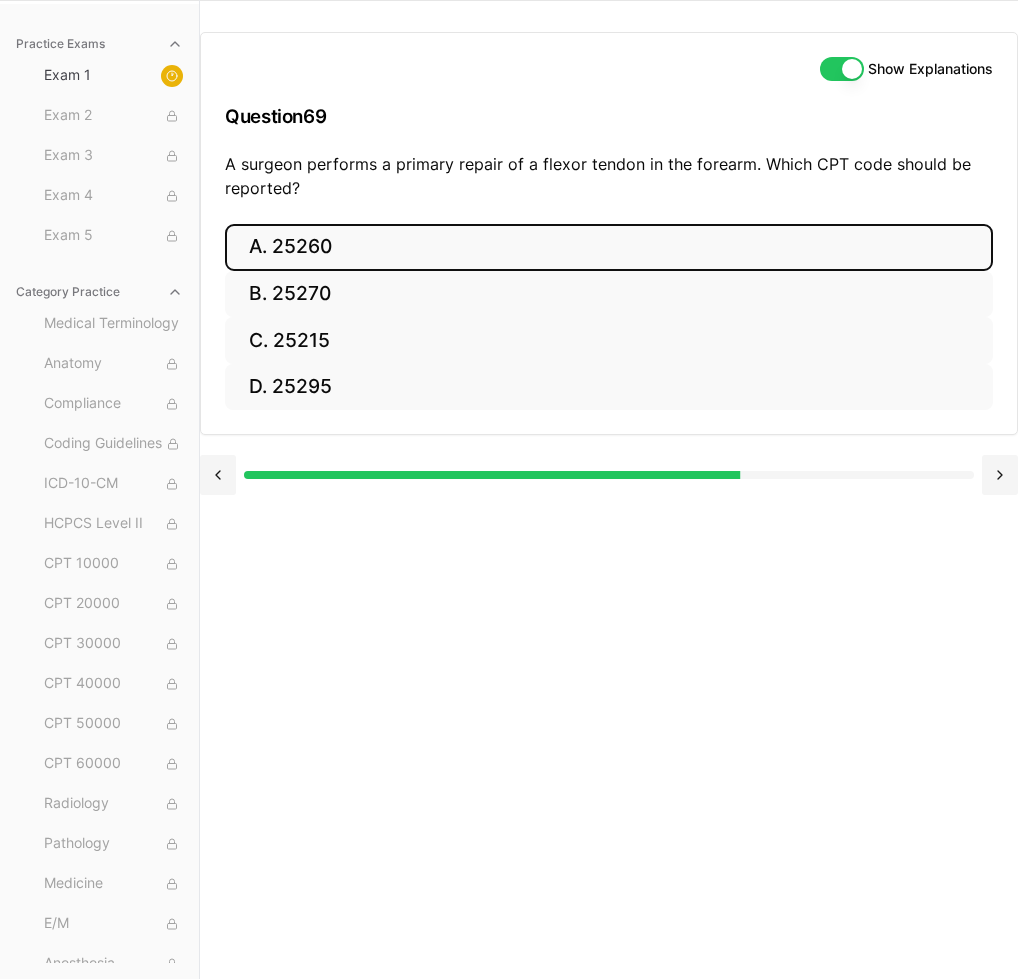 click on "A. 25260" at bounding box center (609, 247) 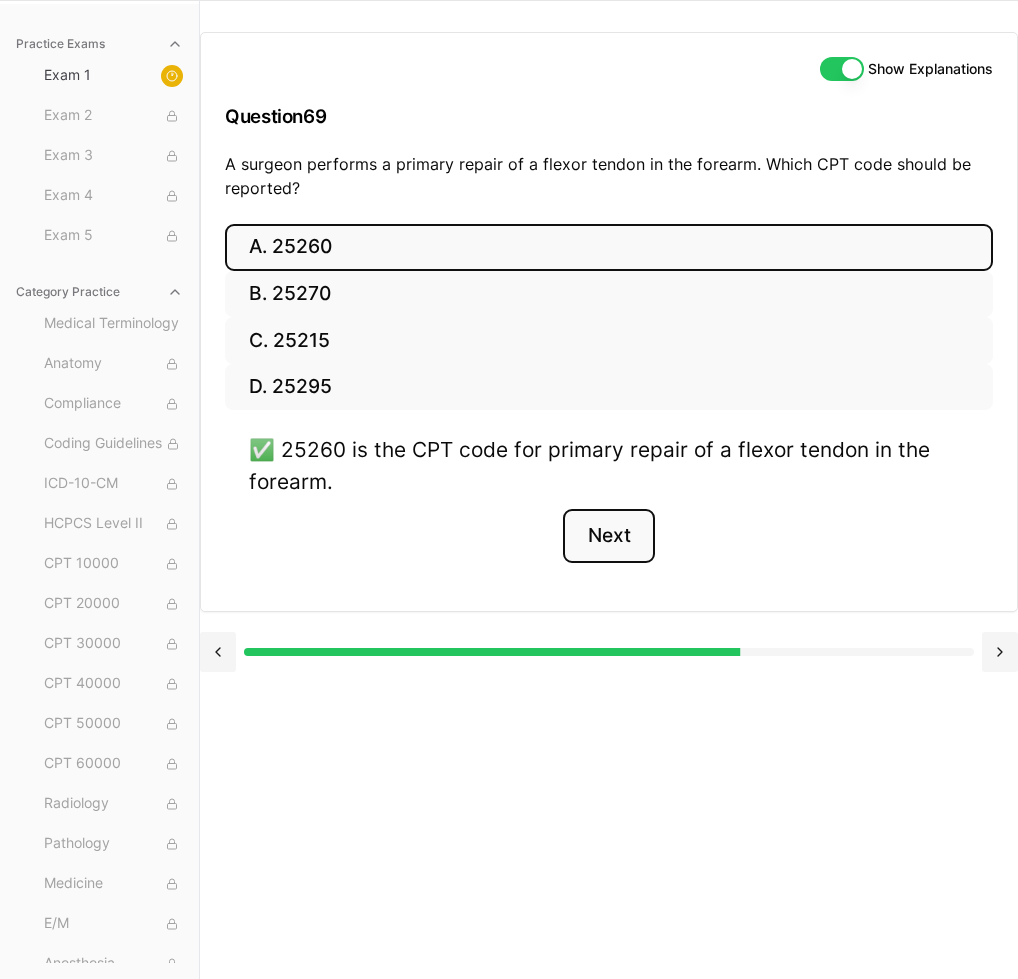 click on "Next" at bounding box center [608, 536] 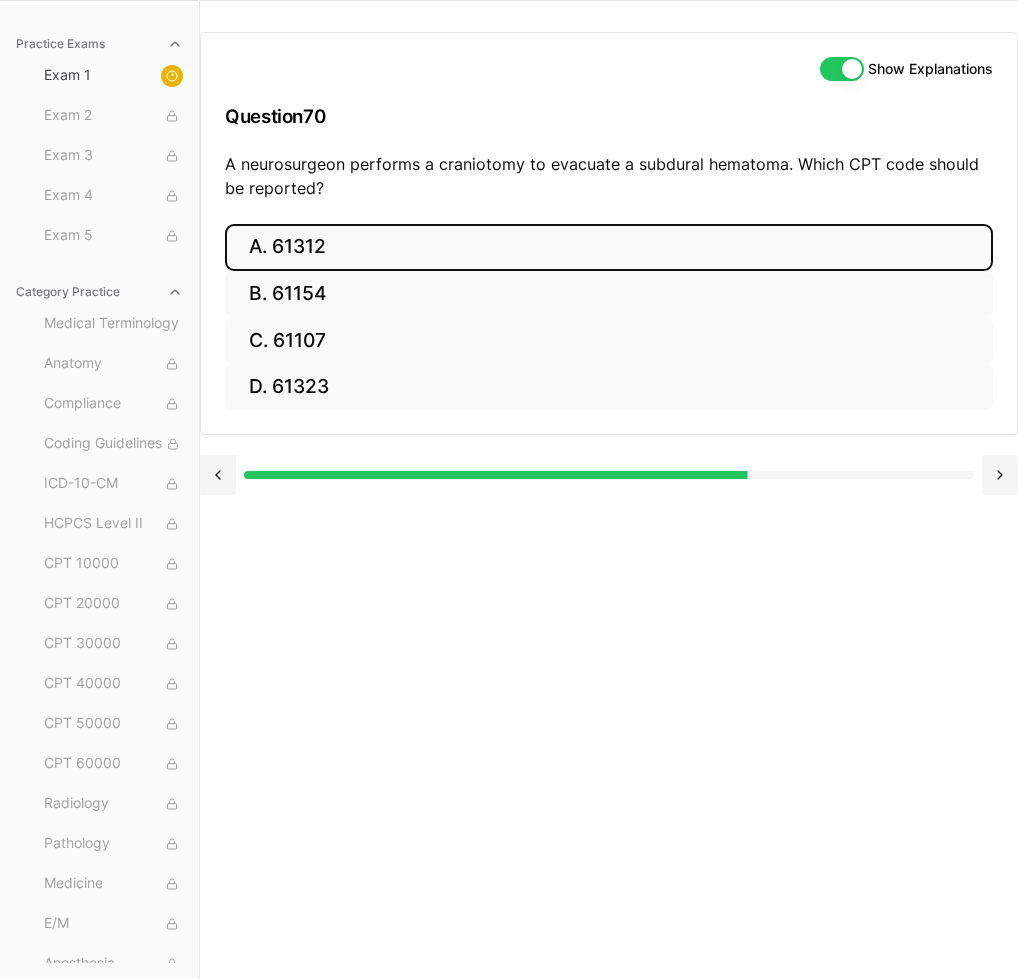 click on "A. 61312" at bounding box center [609, 247] 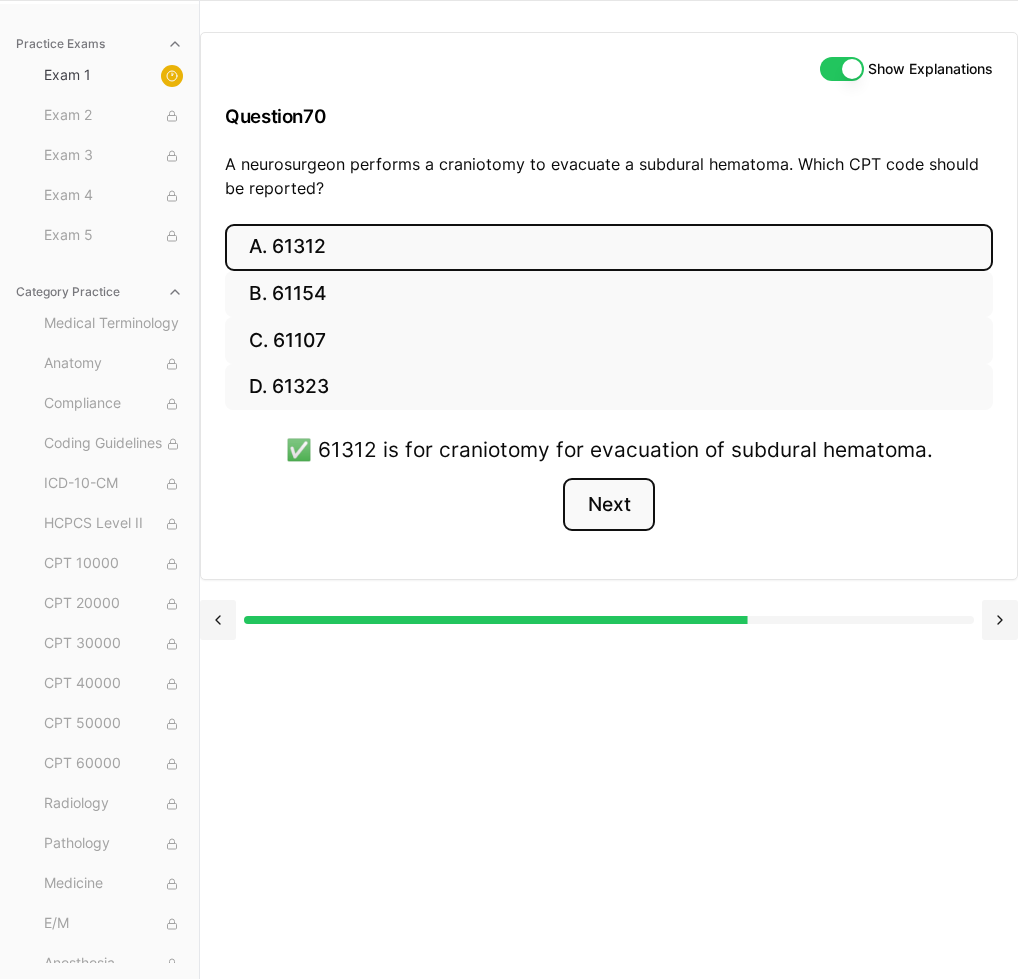 click on "Next" at bounding box center (608, 505) 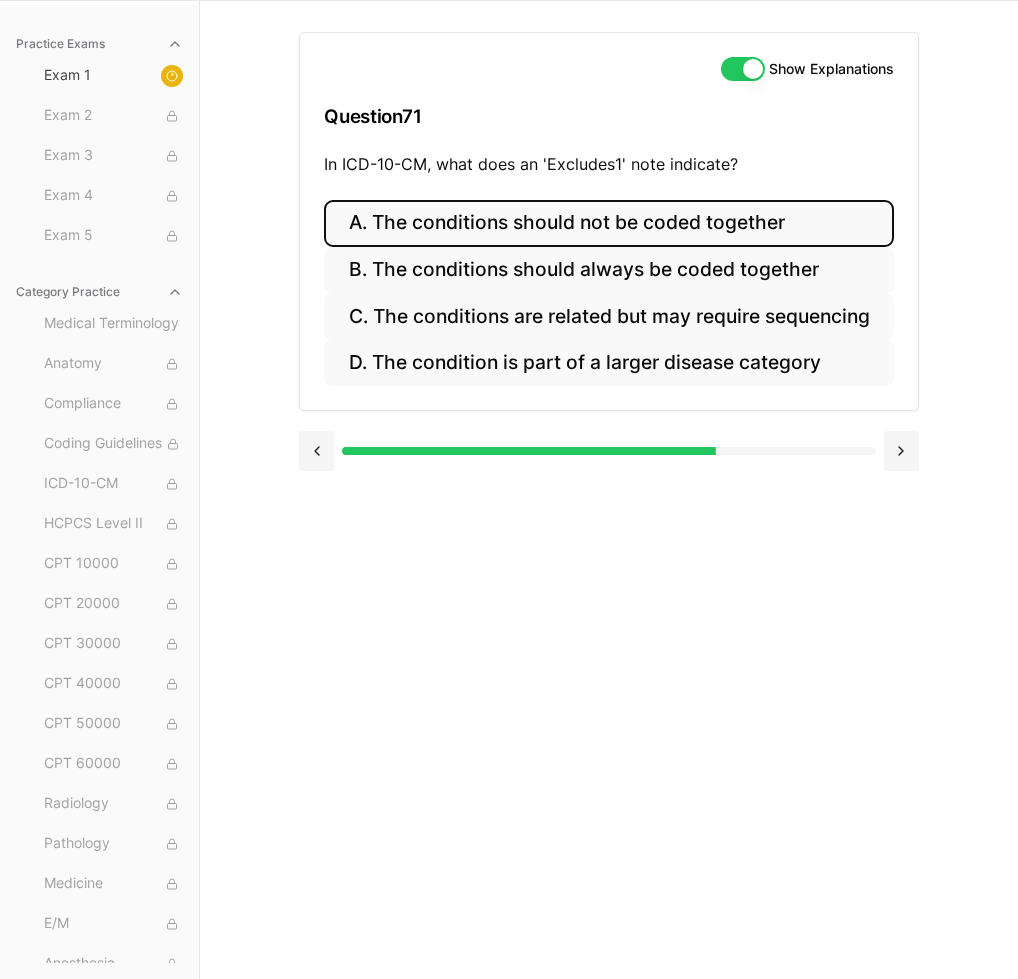 click on "A. The conditions should not be coded together" at bounding box center (608, 223) 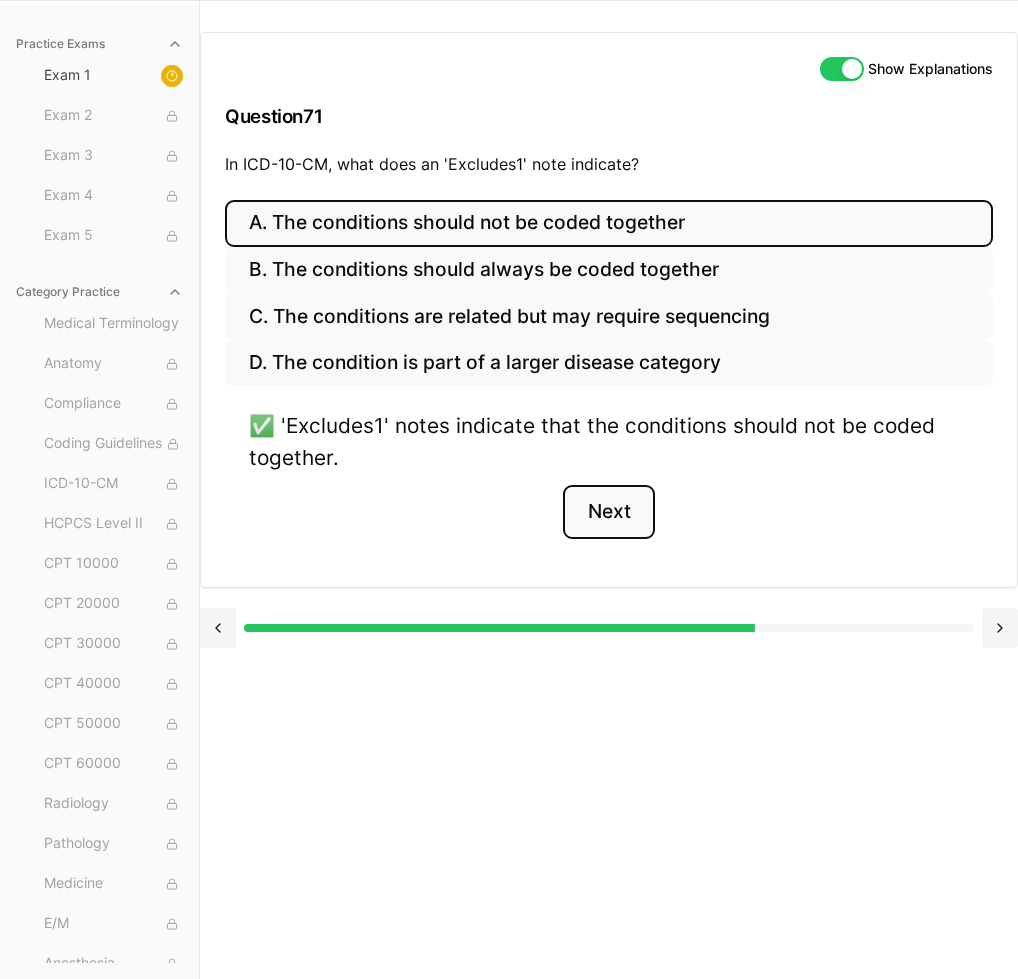 click on "Next" at bounding box center (608, 512) 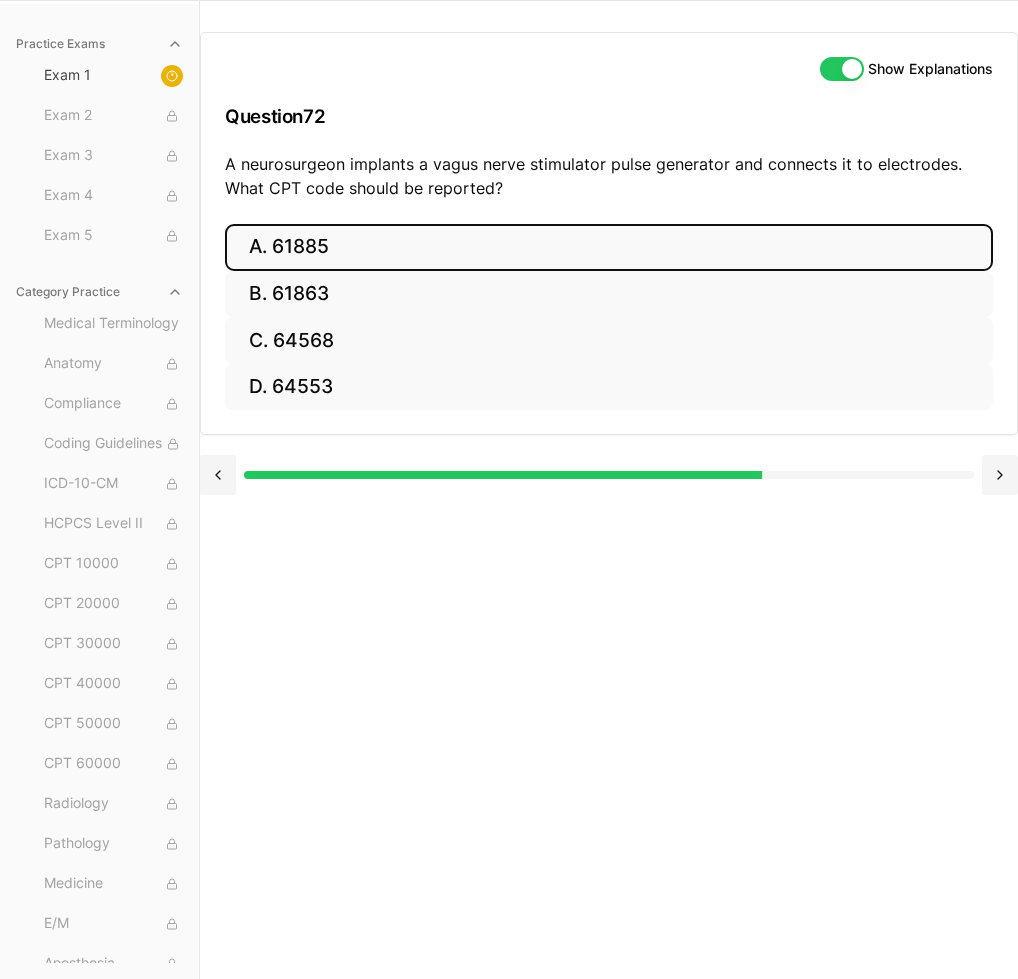 click on "A. 61885" at bounding box center (609, 247) 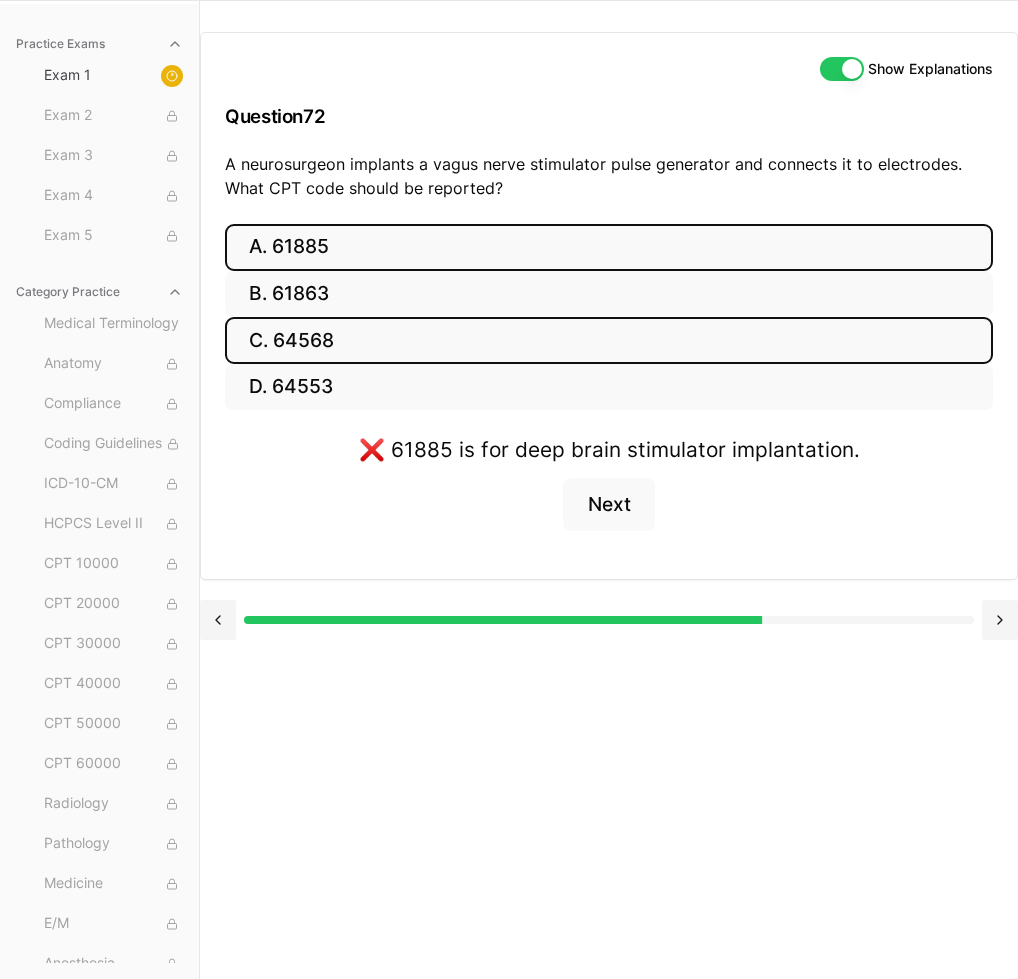 click on "C. 64568" at bounding box center [609, 340] 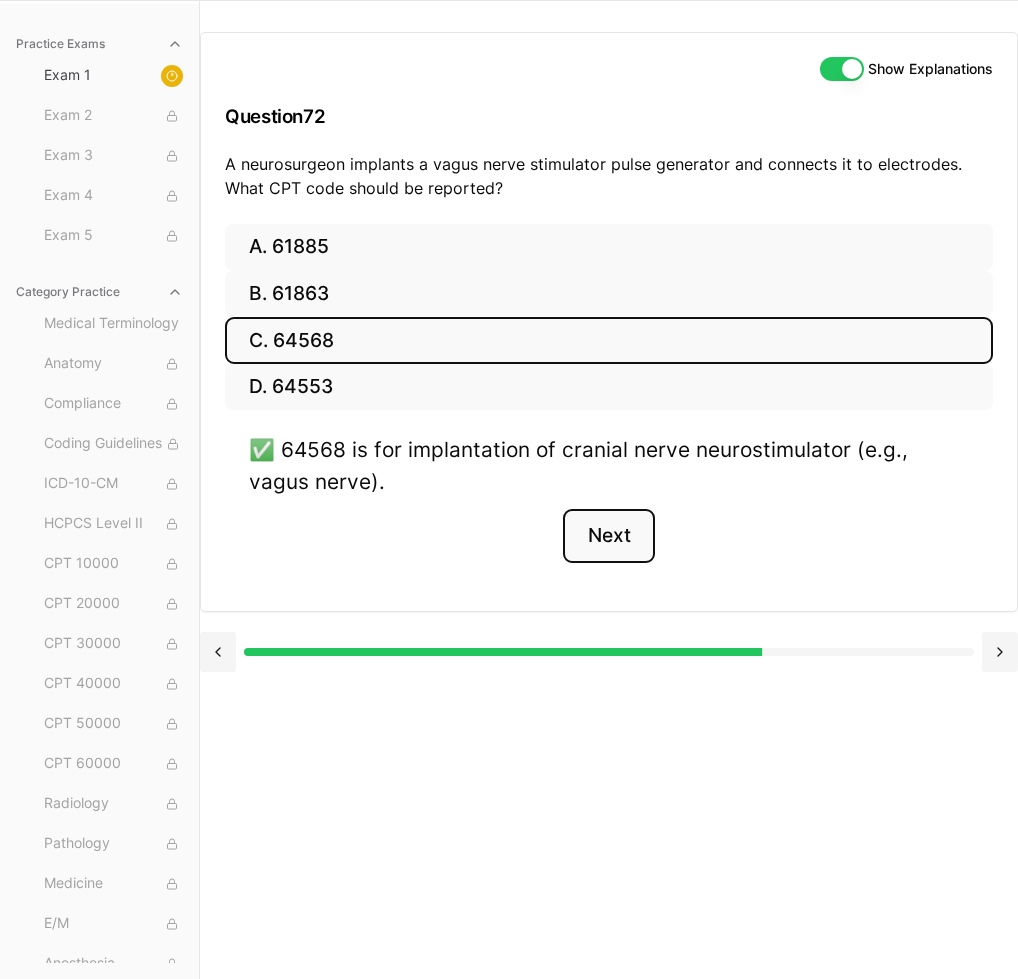 click on "Next" at bounding box center (608, 536) 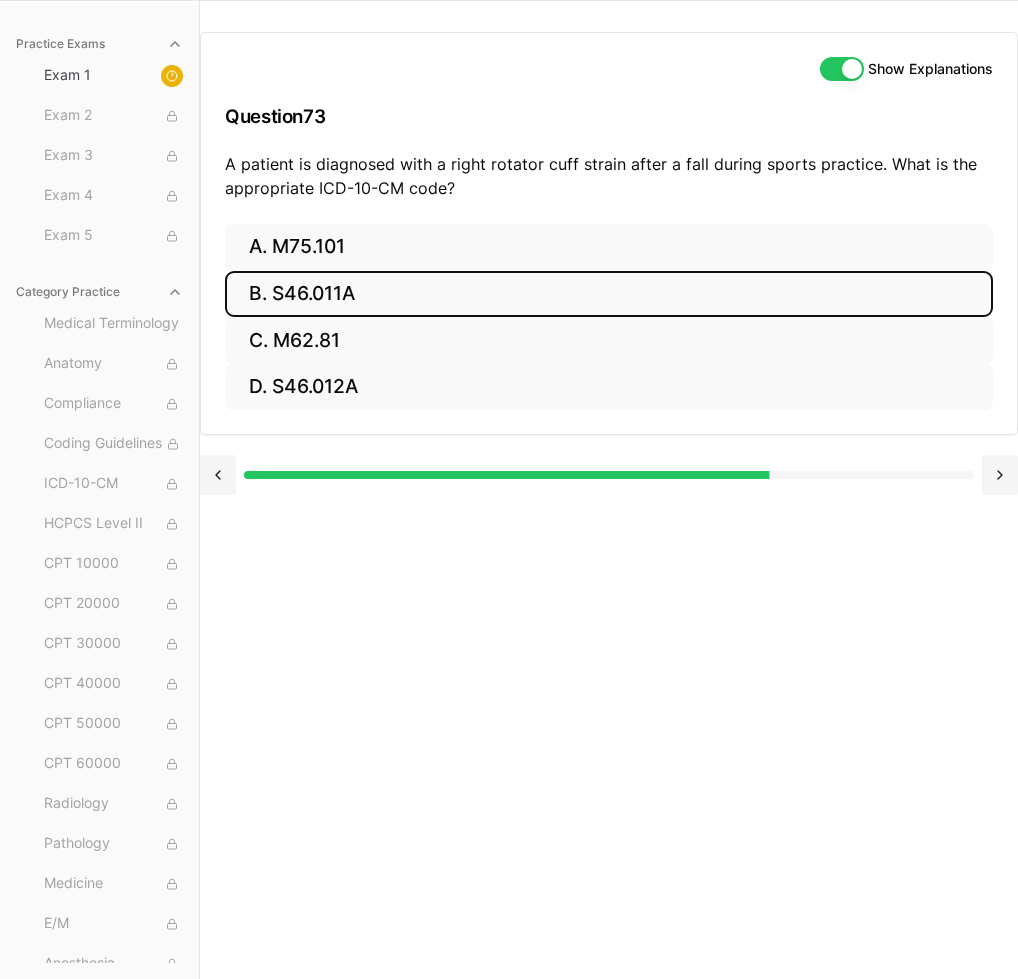 click on "B. S46.011A" at bounding box center (609, 294) 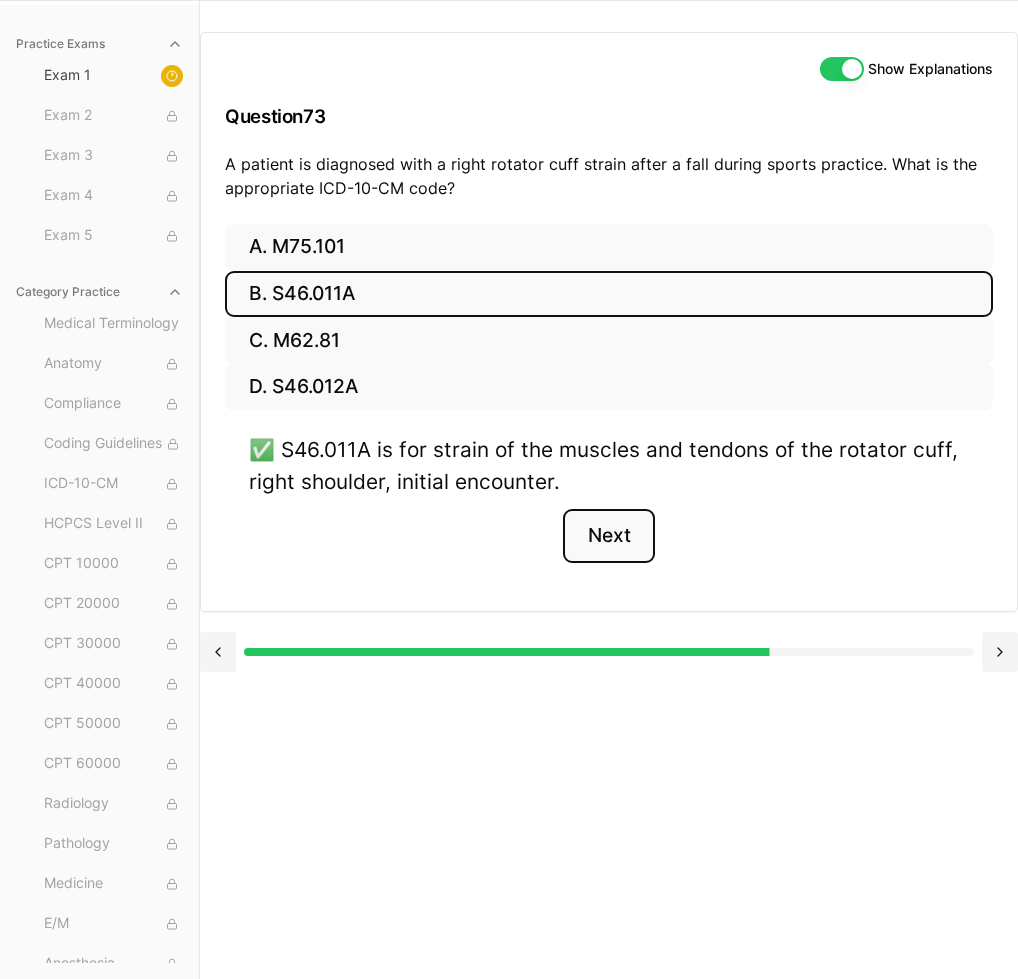 click on "Next" at bounding box center [608, 536] 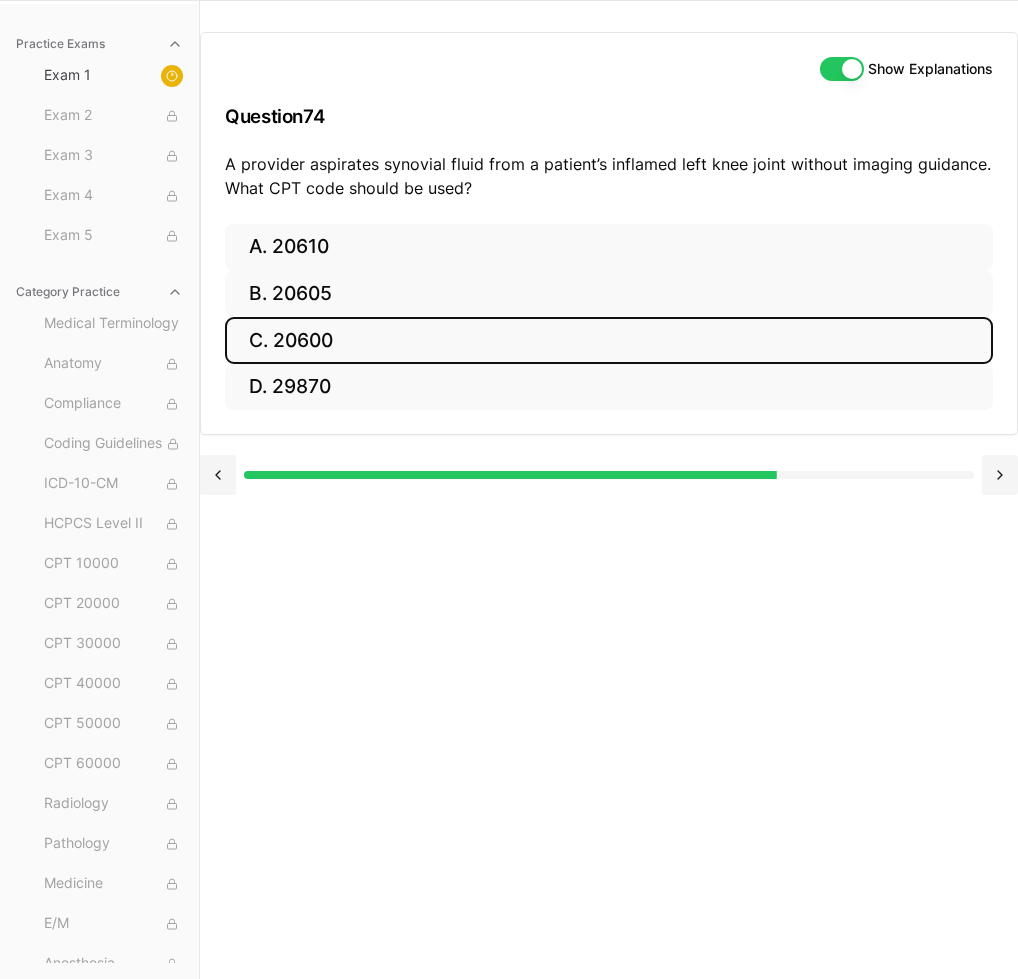 click on "C. 20600" at bounding box center [609, 340] 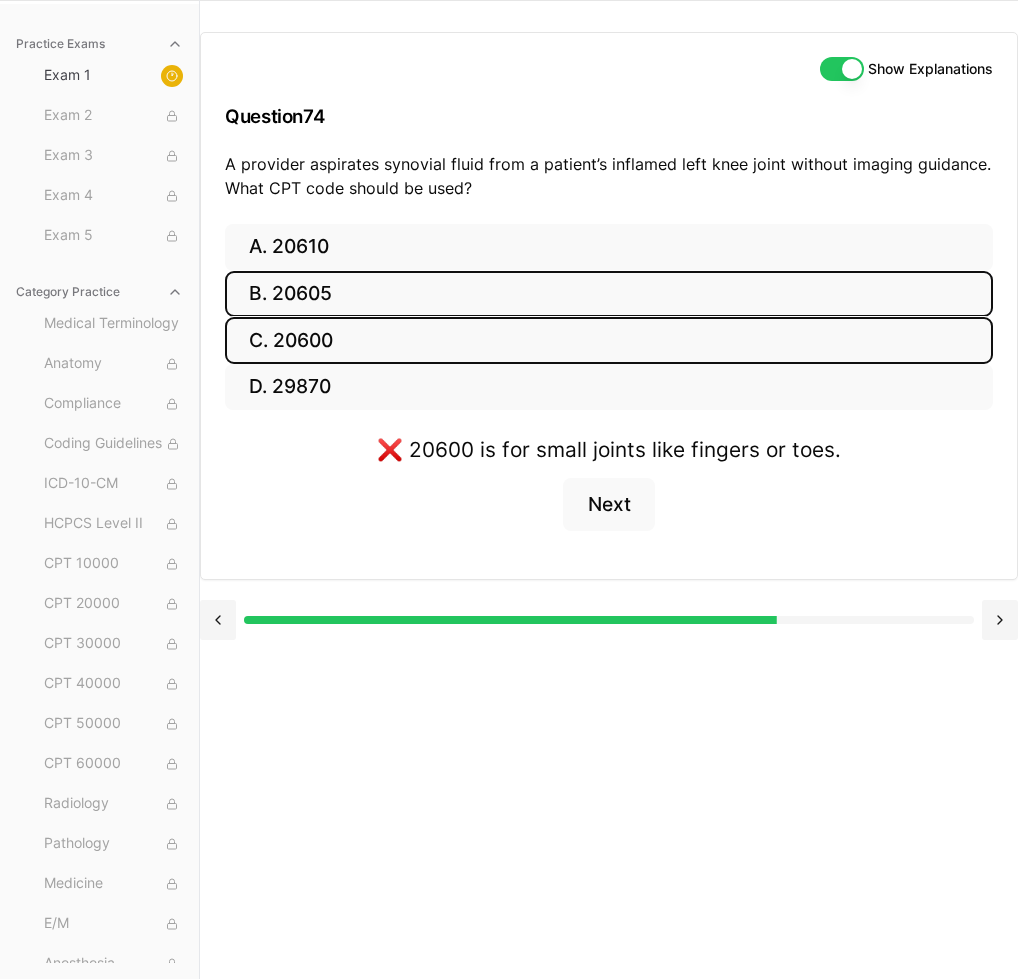 click on "B. 20605" at bounding box center (609, 294) 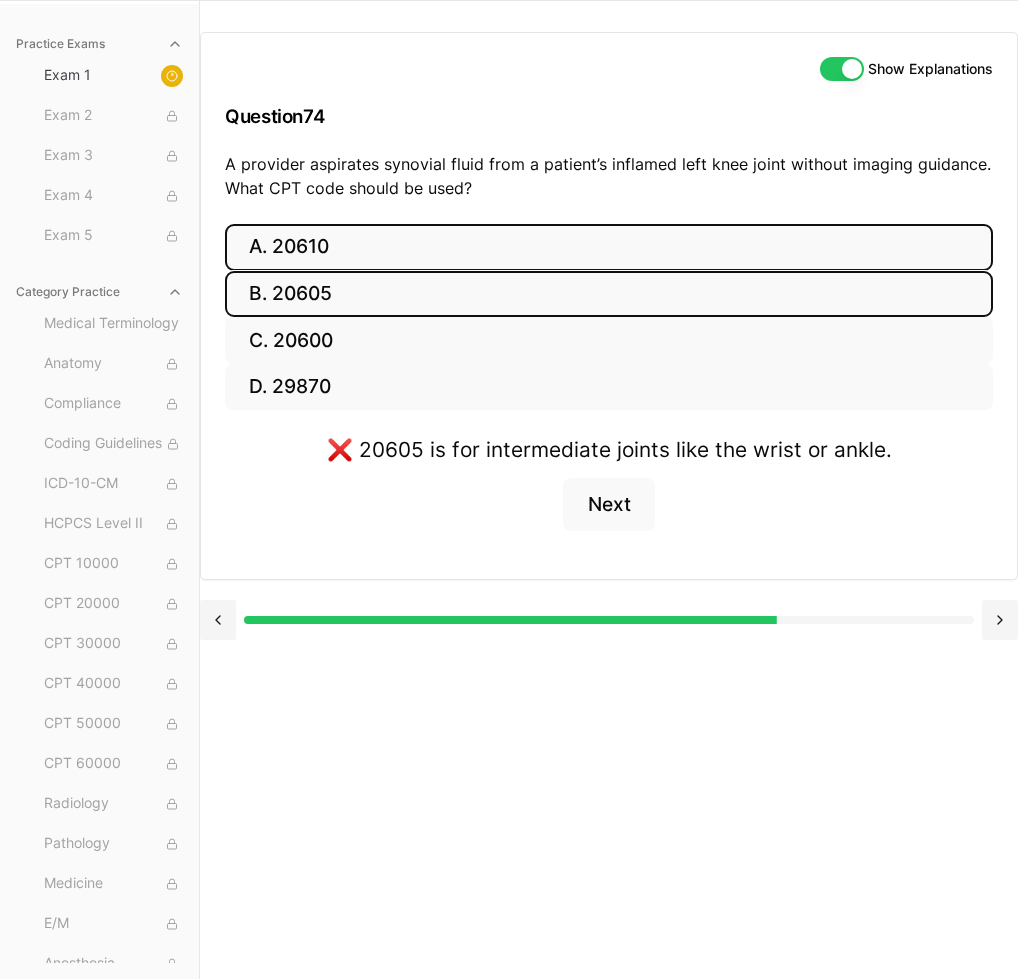 click on "A. 20610" at bounding box center [609, 247] 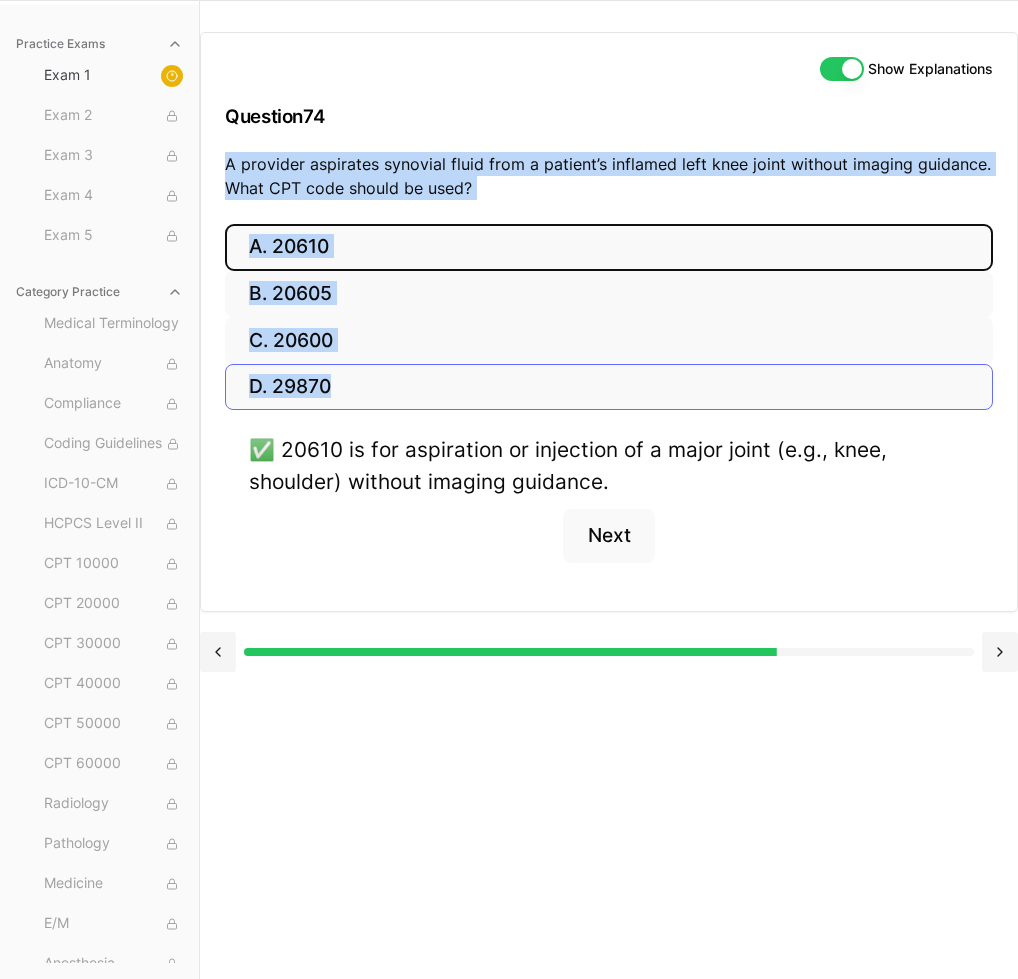 drag, startPoint x: 238, startPoint y: 150, endPoint x: 427, endPoint y: 373, distance: 292.31833 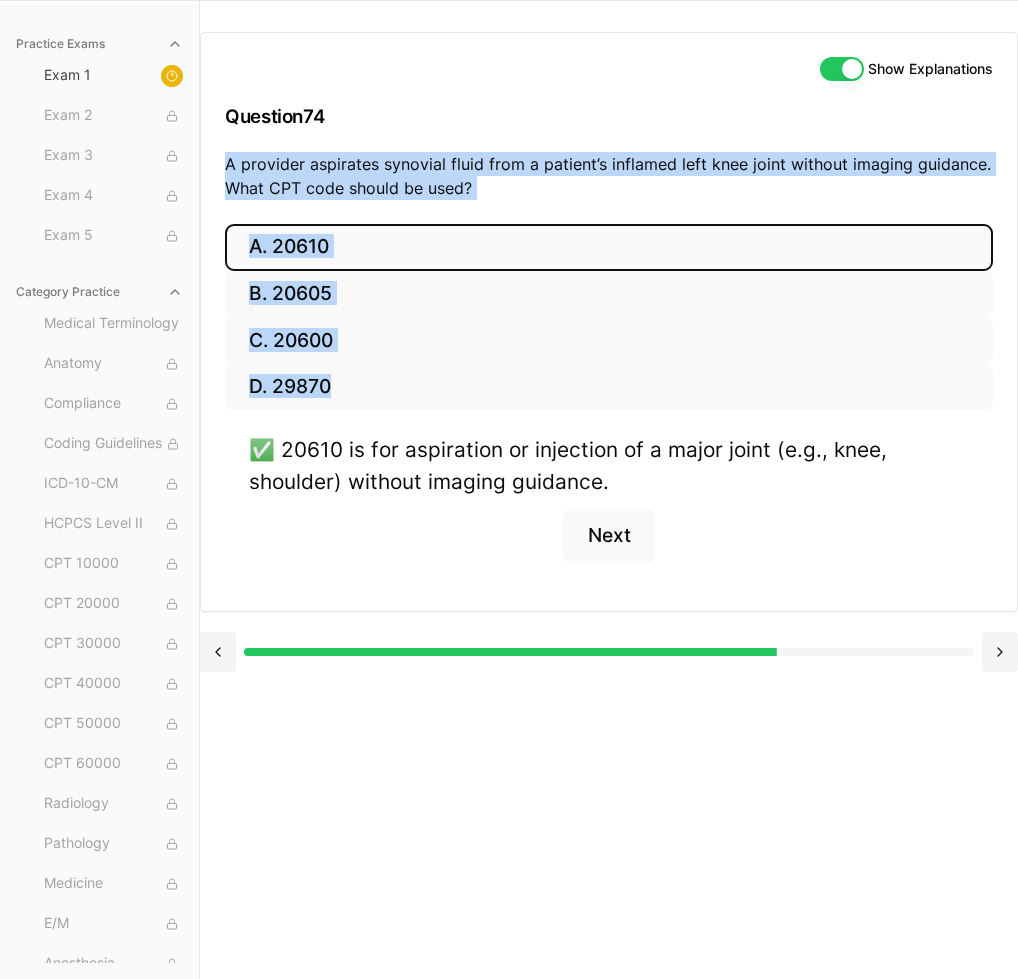 click on "A. 20610" at bounding box center (609, 247) 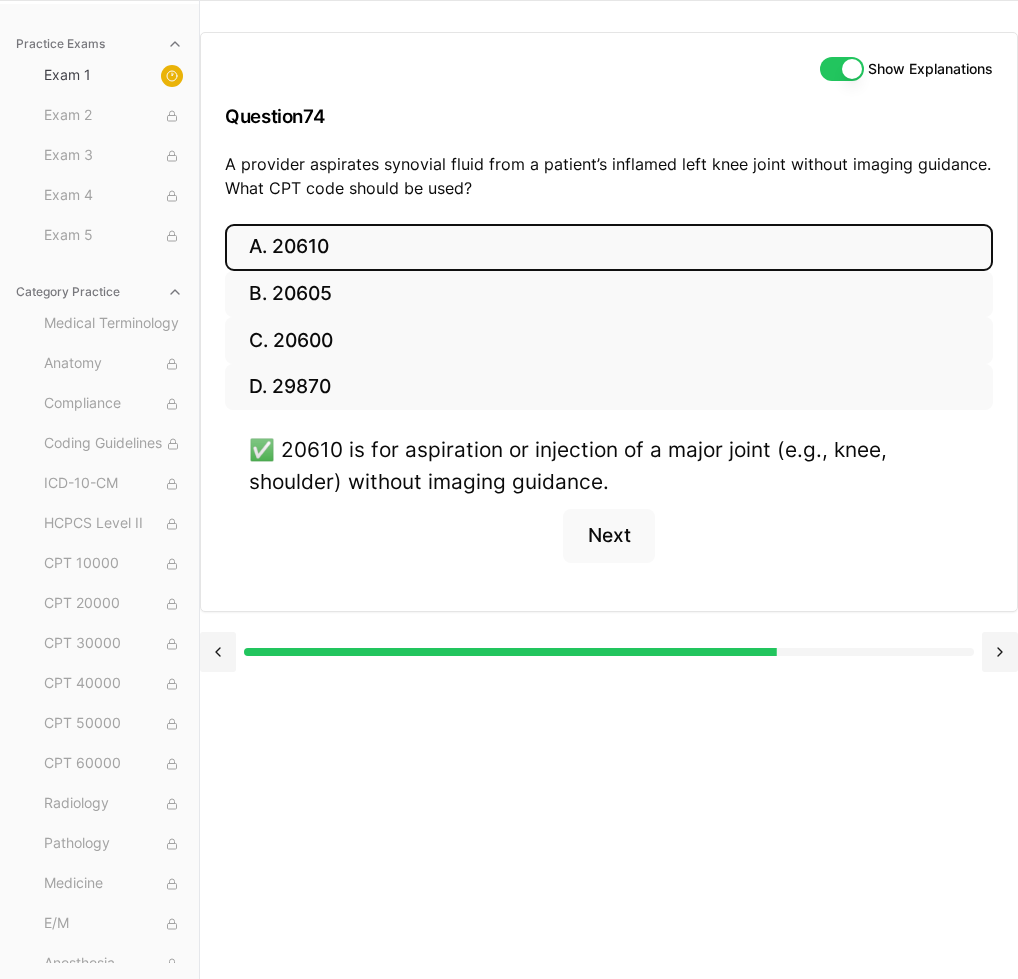 click on "Show Explanations Question  74 A provider aspirates synovial fluid from a patient’s inflamed left knee joint without imaging guidance. What CPT code should be used? A. 20610 B. 20605 C. 20600 D. 29870 ✅ 20610 is for aspiration or injection of a major joint (e.g., knee, shoulder) without imaging guidance. Next" at bounding box center (609, 489) 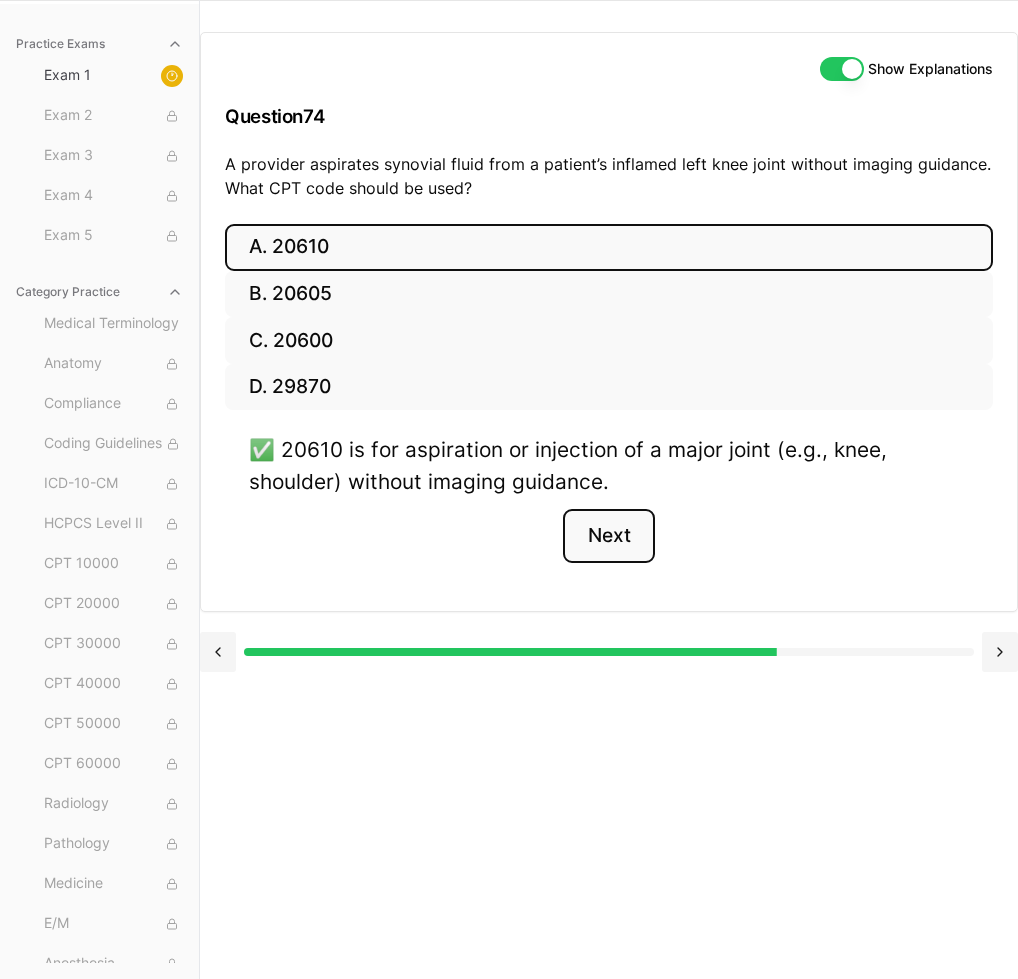click on "Next" at bounding box center [608, 536] 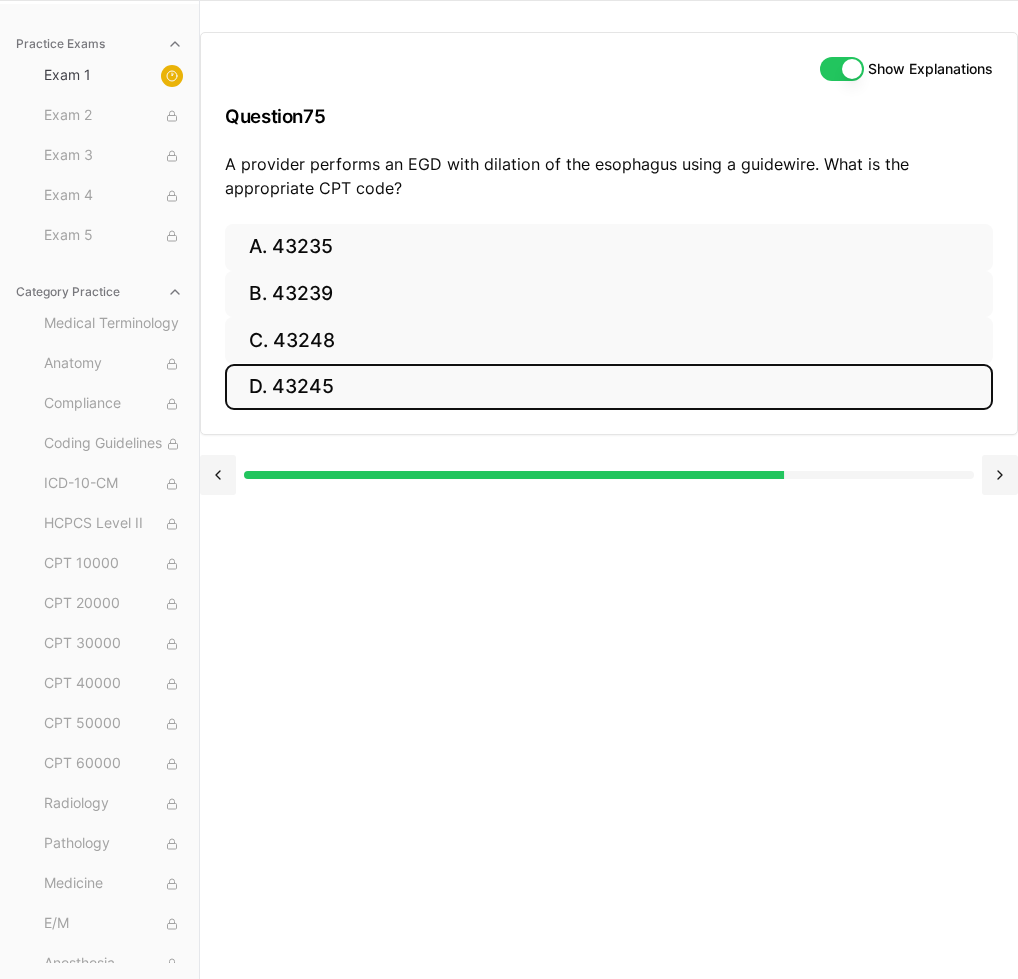 click on "D. 43245" at bounding box center [609, 387] 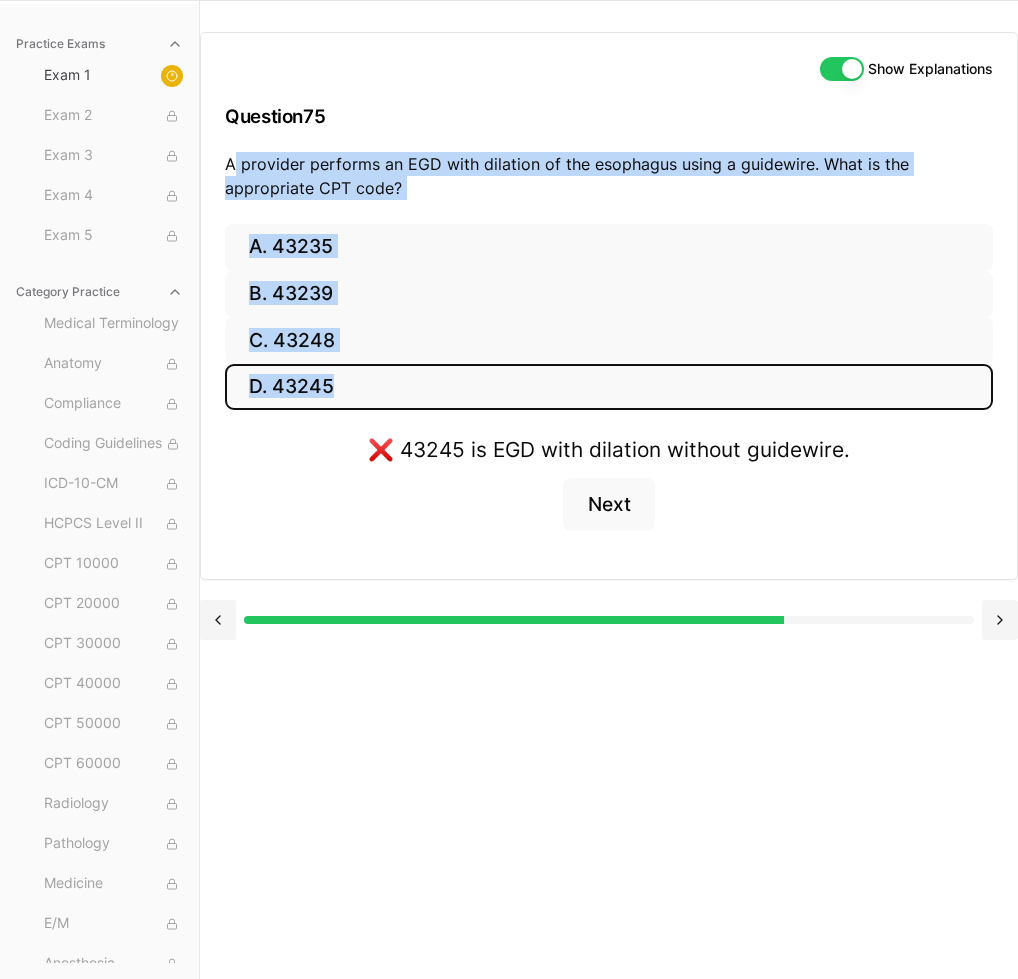 drag, startPoint x: 251, startPoint y: 160, endPoint x: 468, endPoint y: 377, distance: 306.88434 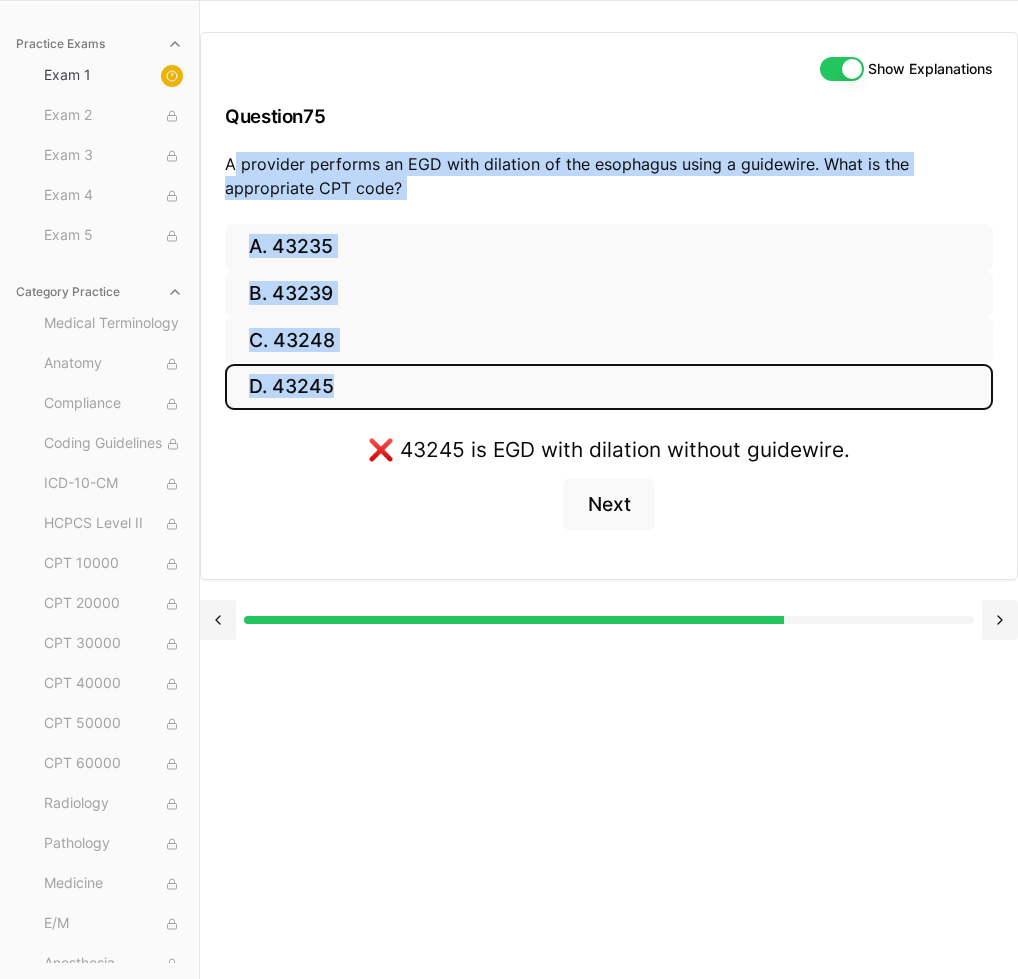 copy on "provider performs an EGD with dilation of the esophagus using a guidewire. What is the appropriate CPT code? A. 43235 B. 43239 C. 43248 D. 43245" 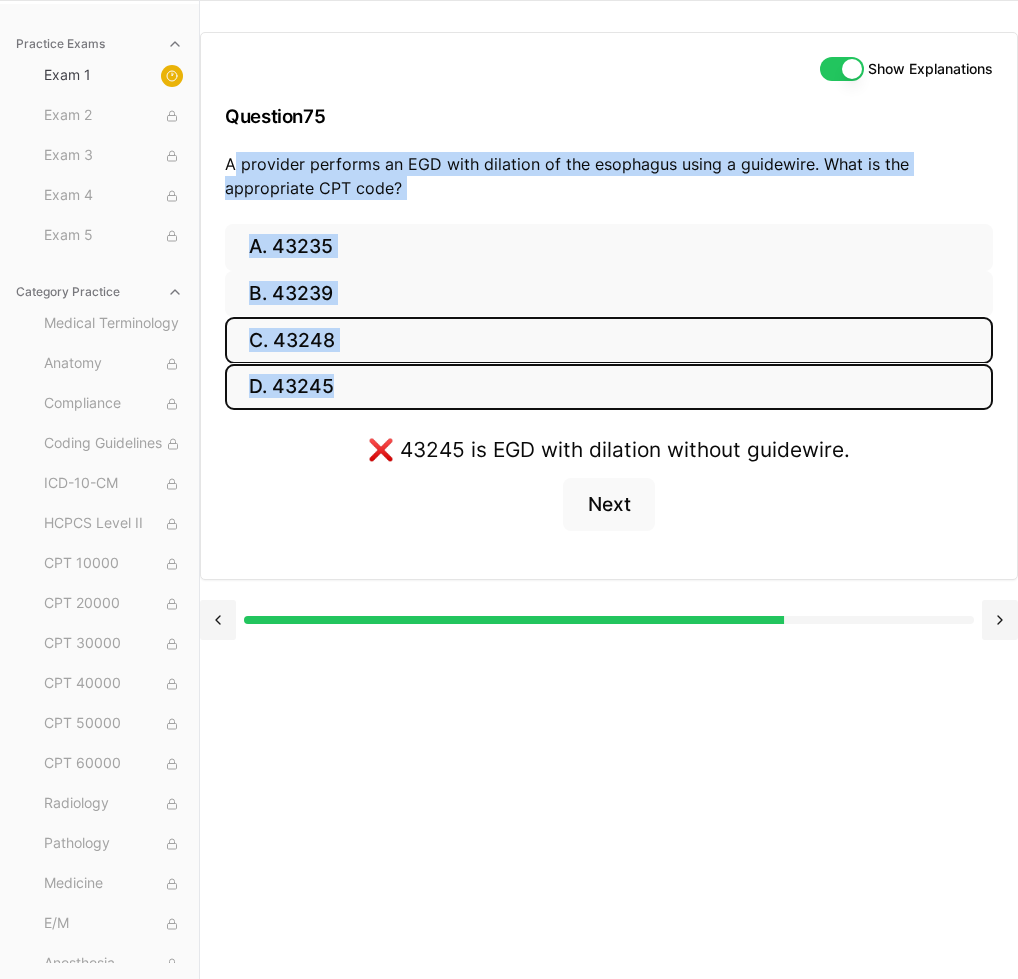 click on "C. 43248" at bounding box center (609, 340) 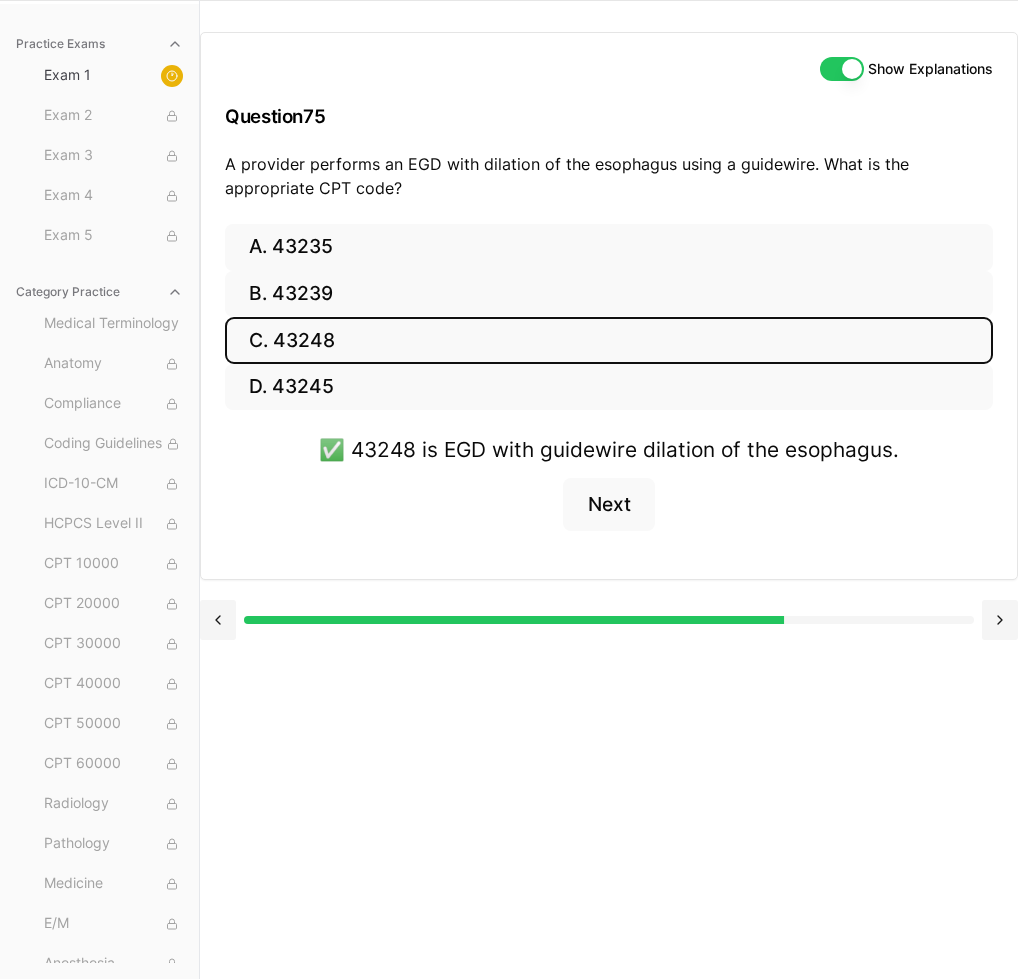 click on "Show Explanations Question  75 A provider performs an EGD with dilation of the esophagus using a guidewire. What is the appropriate CPT code? A. 43235 B. 43239 C. 43248 D. 43245 ✅ 43248 is EGD with guidewire dilation of the esophagus. Next" at bounding box center (609, 489) 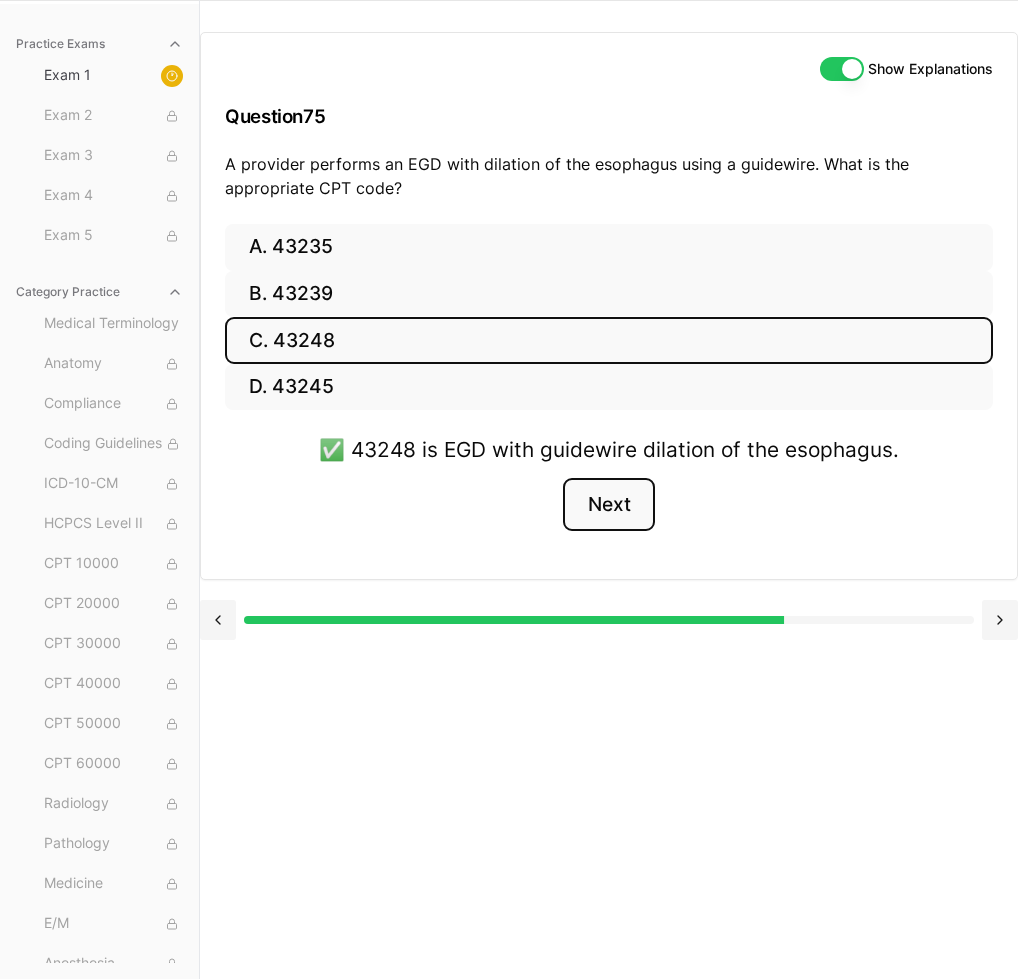 click on "Next" at bounding box center (608, 505) 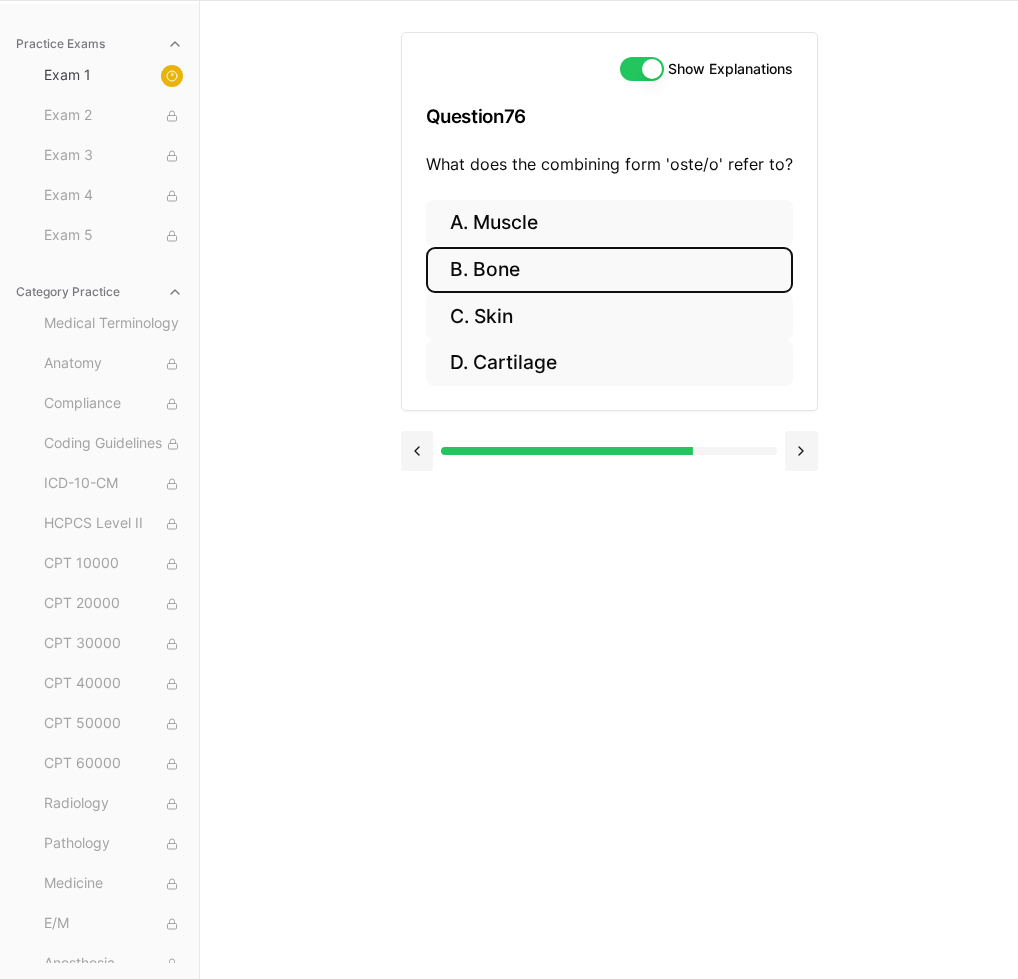 click on "B. Bone" at bounding box center (609, 270) 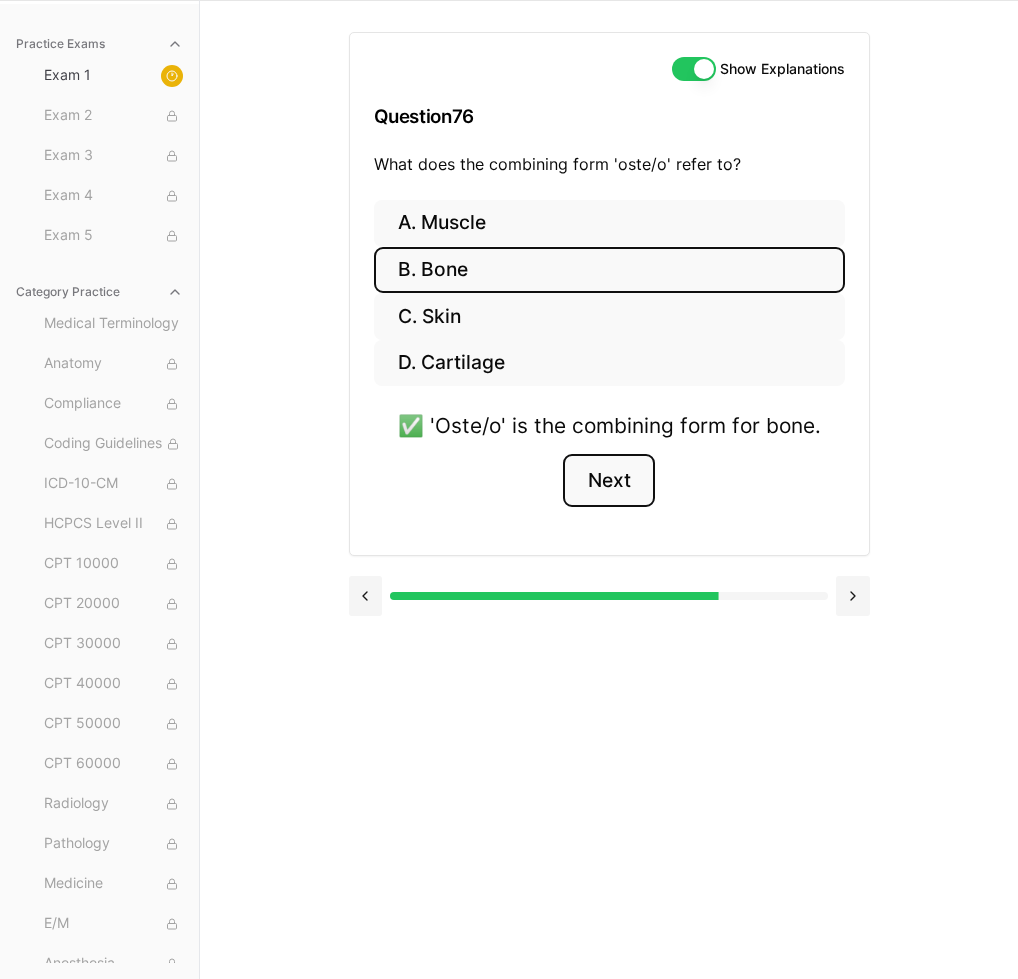 click on "Next" at bounding box center [608, 481] 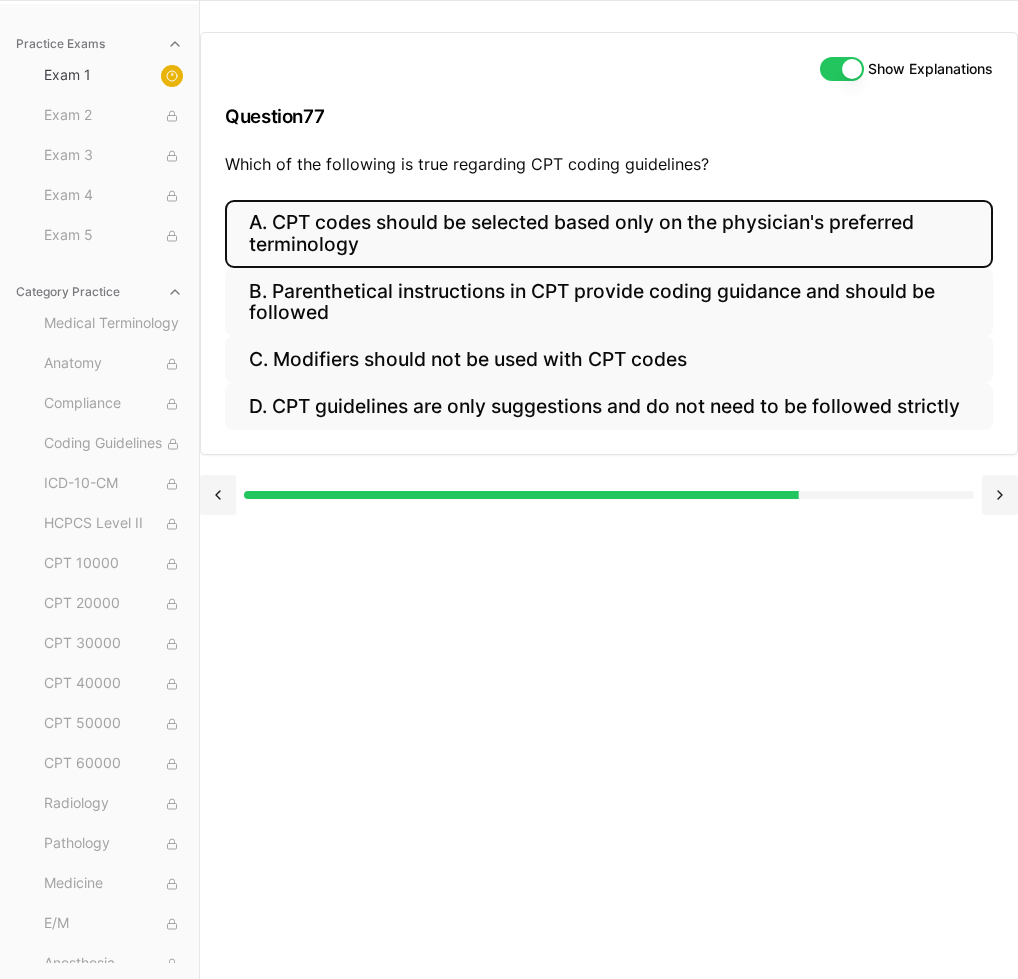 click on "A. CPT codes should be selected based only on the physician's preferred terminology" at bounding box center (609, 234) 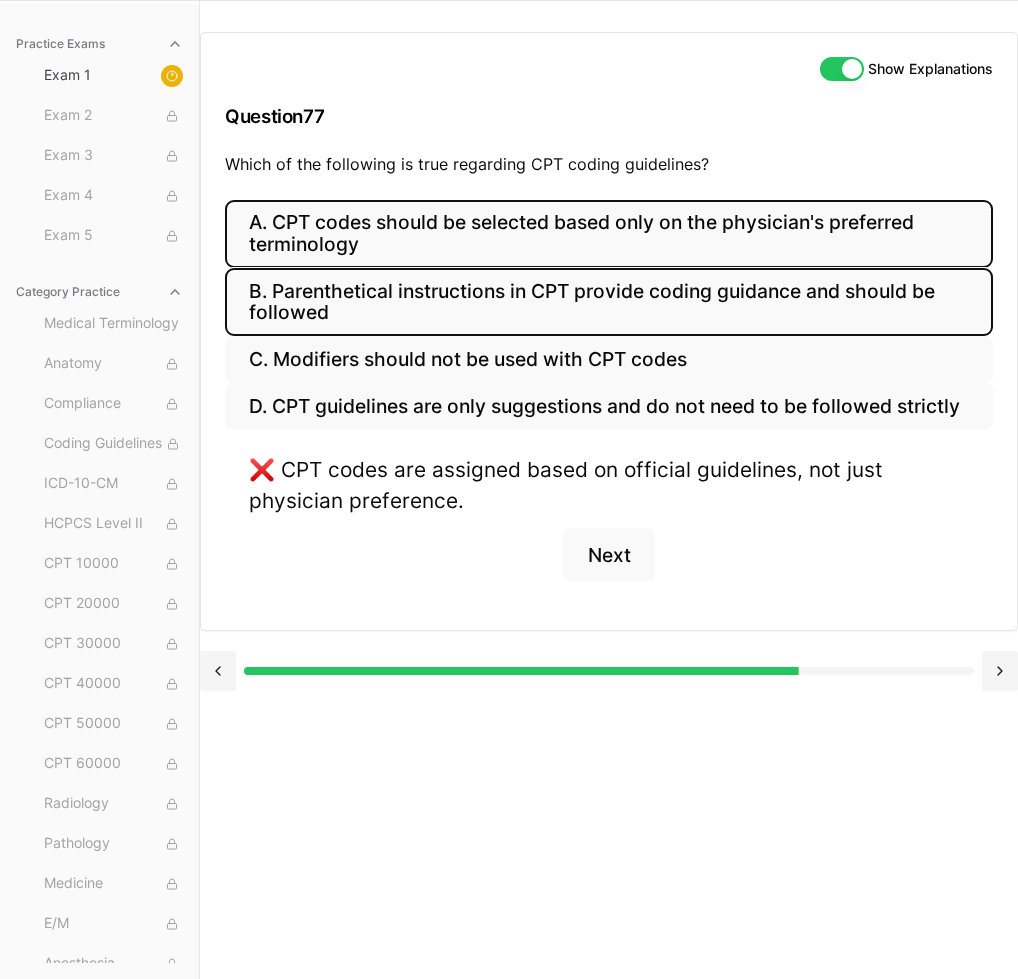 click on "B. Parenthetical instructions in CPT provide coding guidance and should be followed" at bounding box center (609, 302) 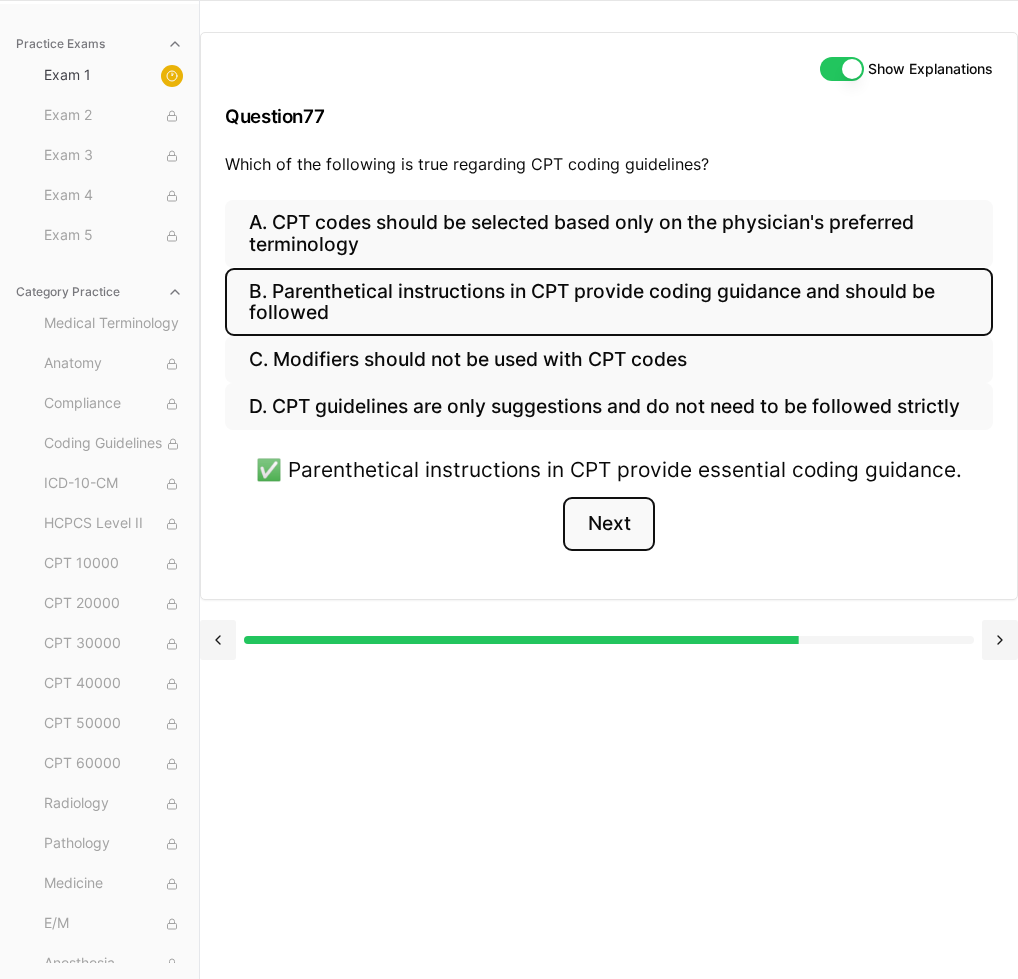 click on "Next" at bounding box center (608, 524) 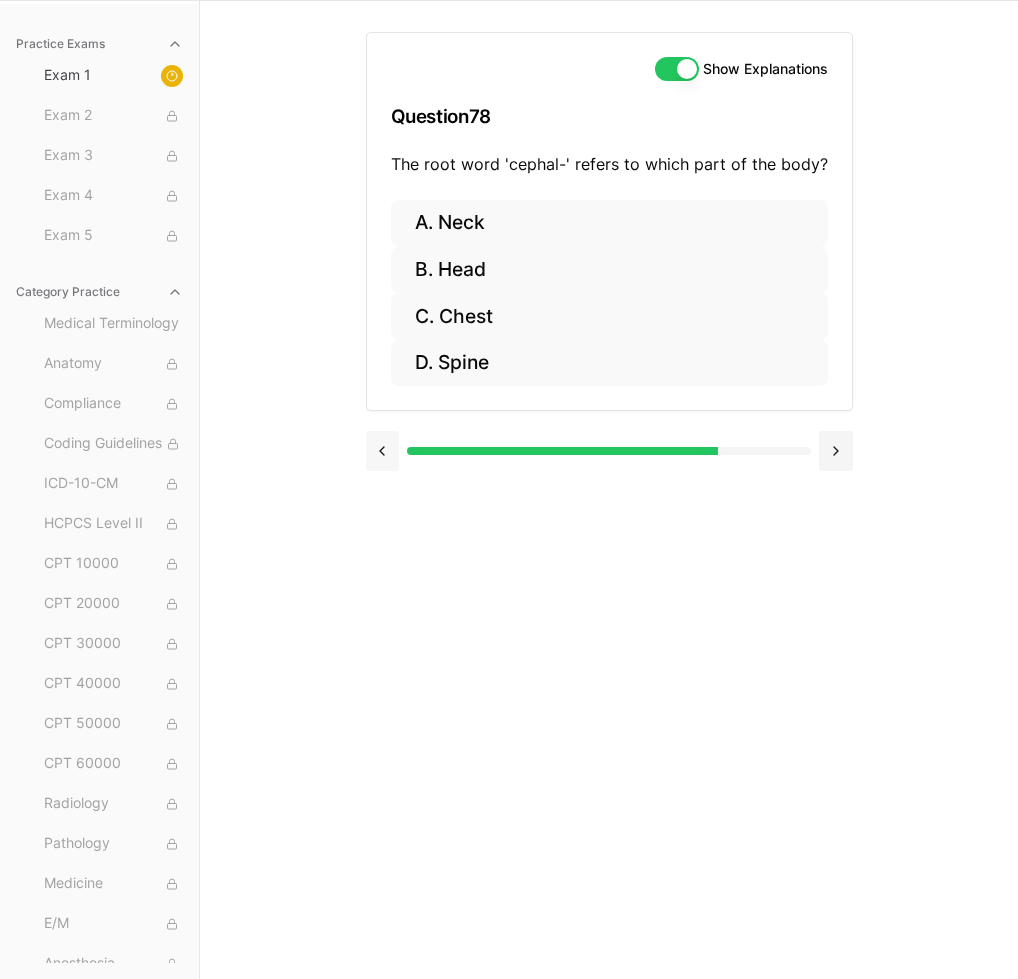 click at bounding box center (382, 451) 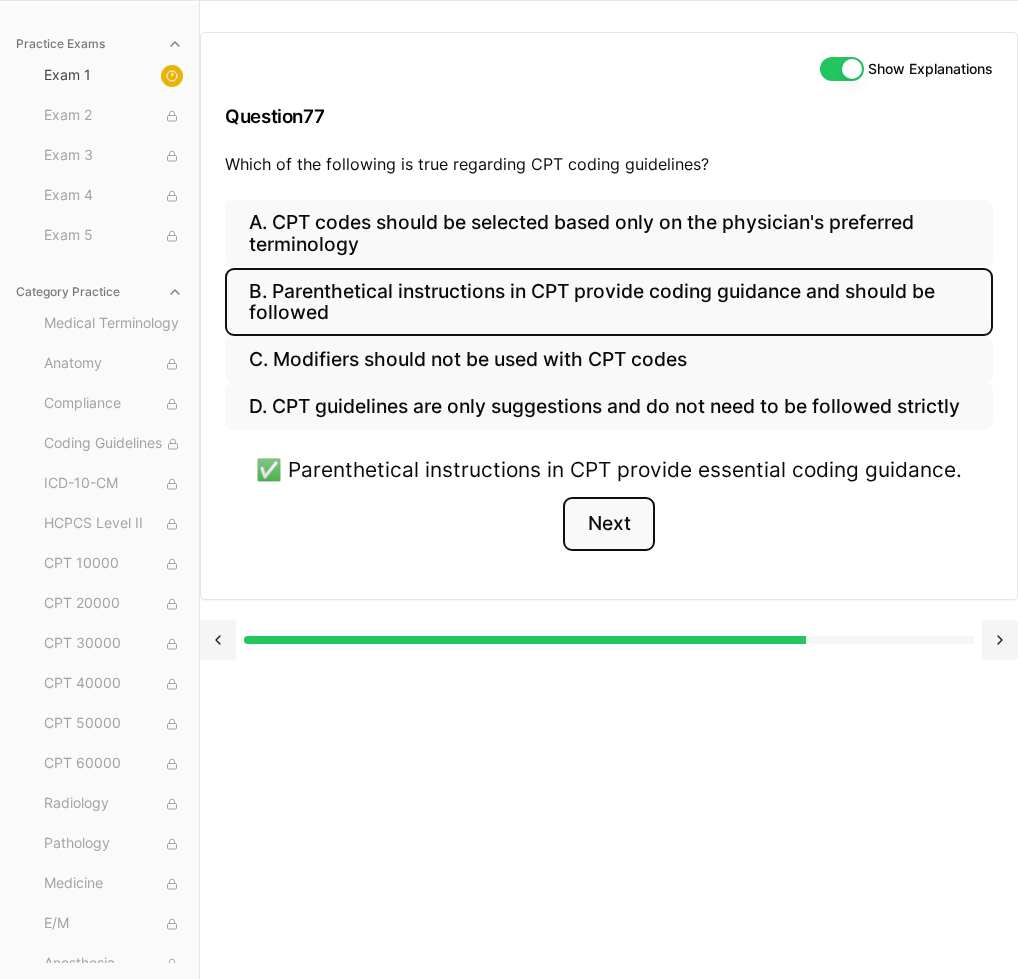 click on "Next" at bounding box center [608, 524] 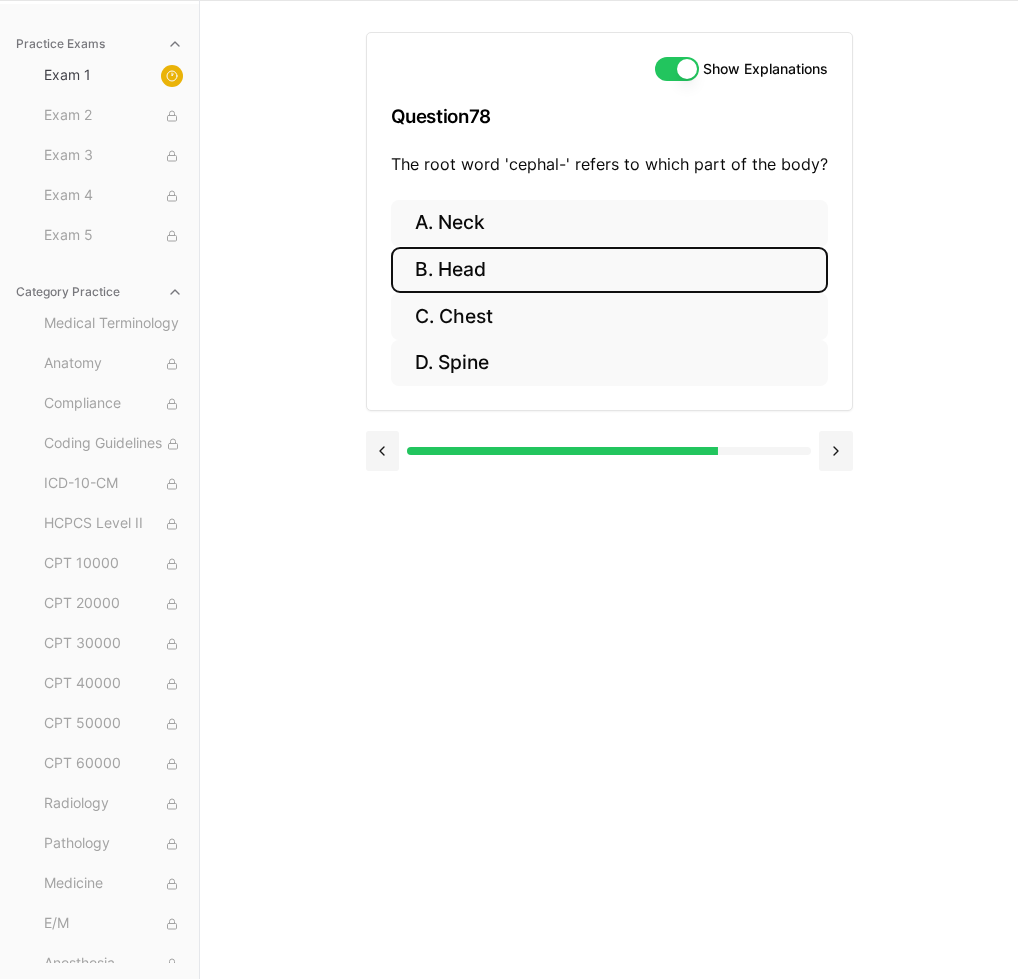 click on "B. Head" at bounding box center (609, 270) 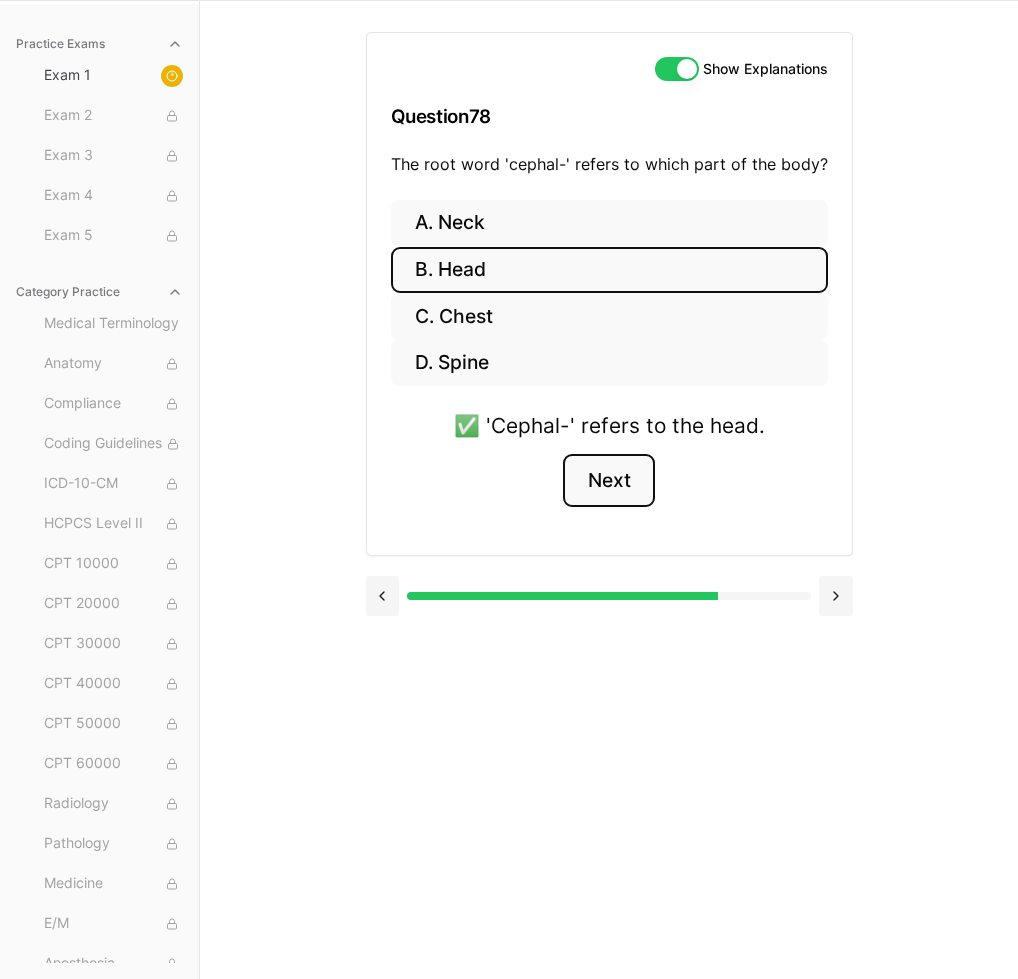 click on "Next" at bounding box center (608, 481) 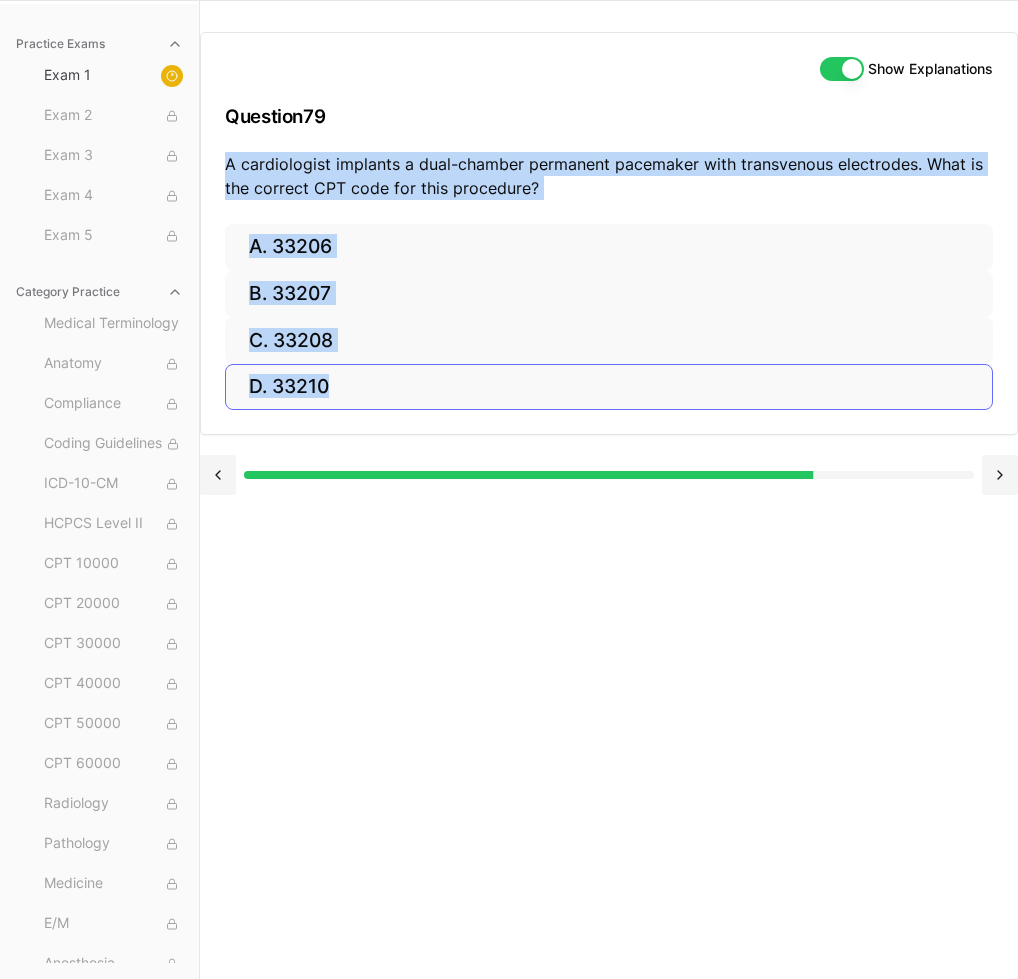 drag, startPoint x: 244, startPoint y: 161, endPoint x: 412, endPoint y: 393, distance: 286.44022 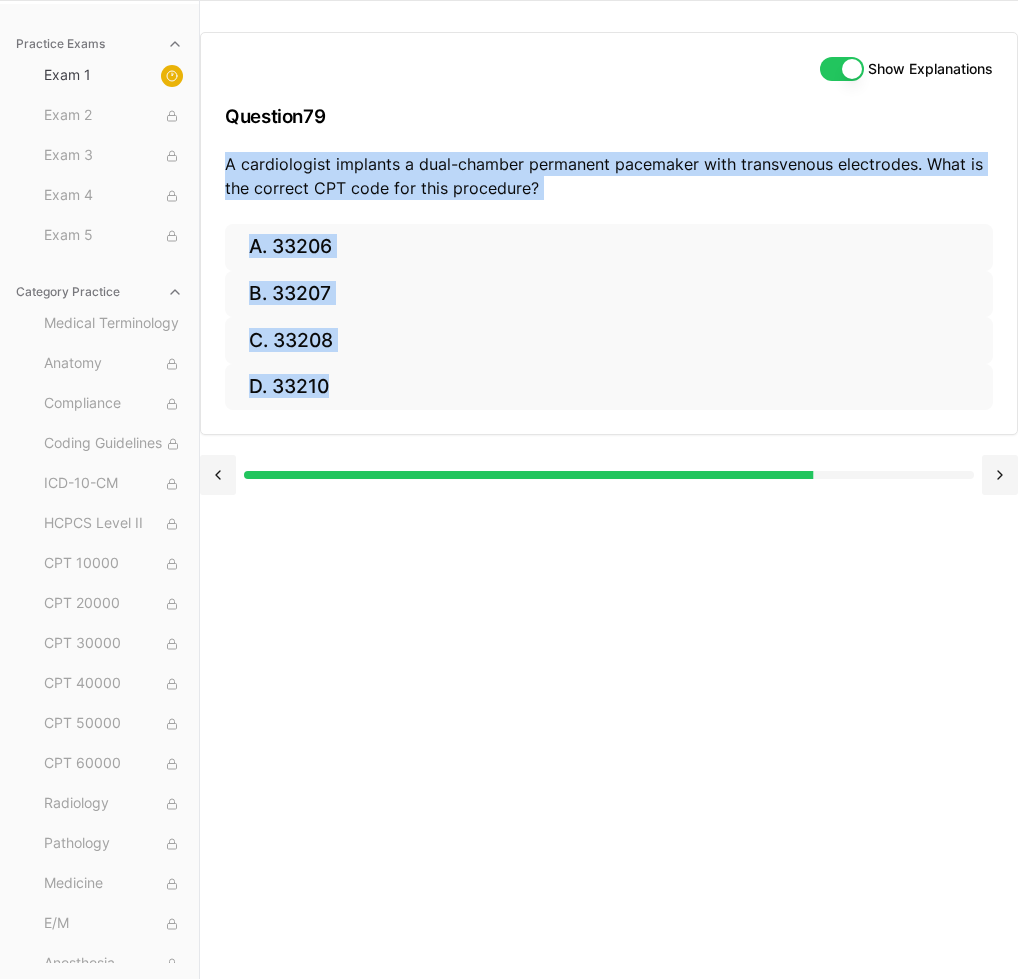 copy on "A cardiologist implants a dual-chamber permanent pacemaker with transvenous electrodes. What is the correct CPT code for this procedure? A. 33206 B. 33207 C. 33208 D. 33210" 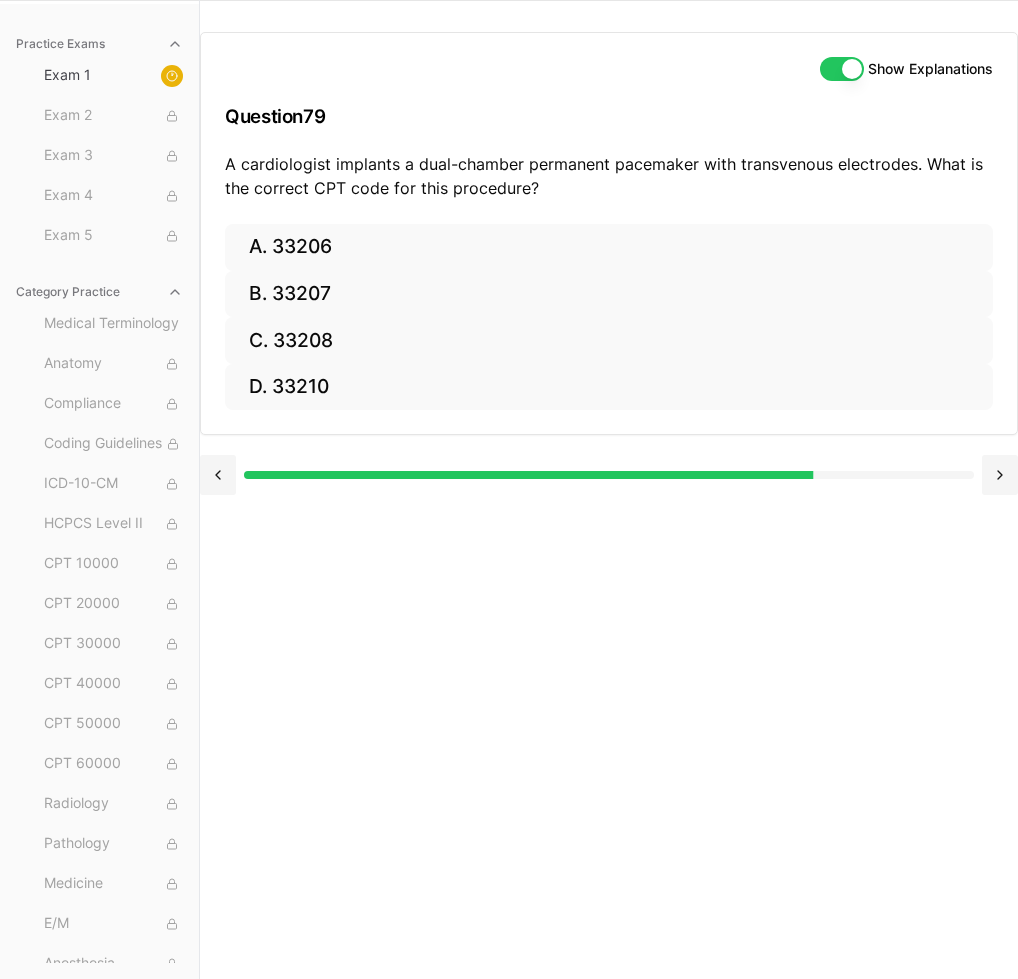 click on "Show Explanations Question  79 A cardiologist implants a dual-chamber permanent pacemaker with transvenous electrodes. What is the correct CPT code for this procedure? A. 33206 B. 33207 C. 33208 D. 33210" at bounding box center [609, 489] 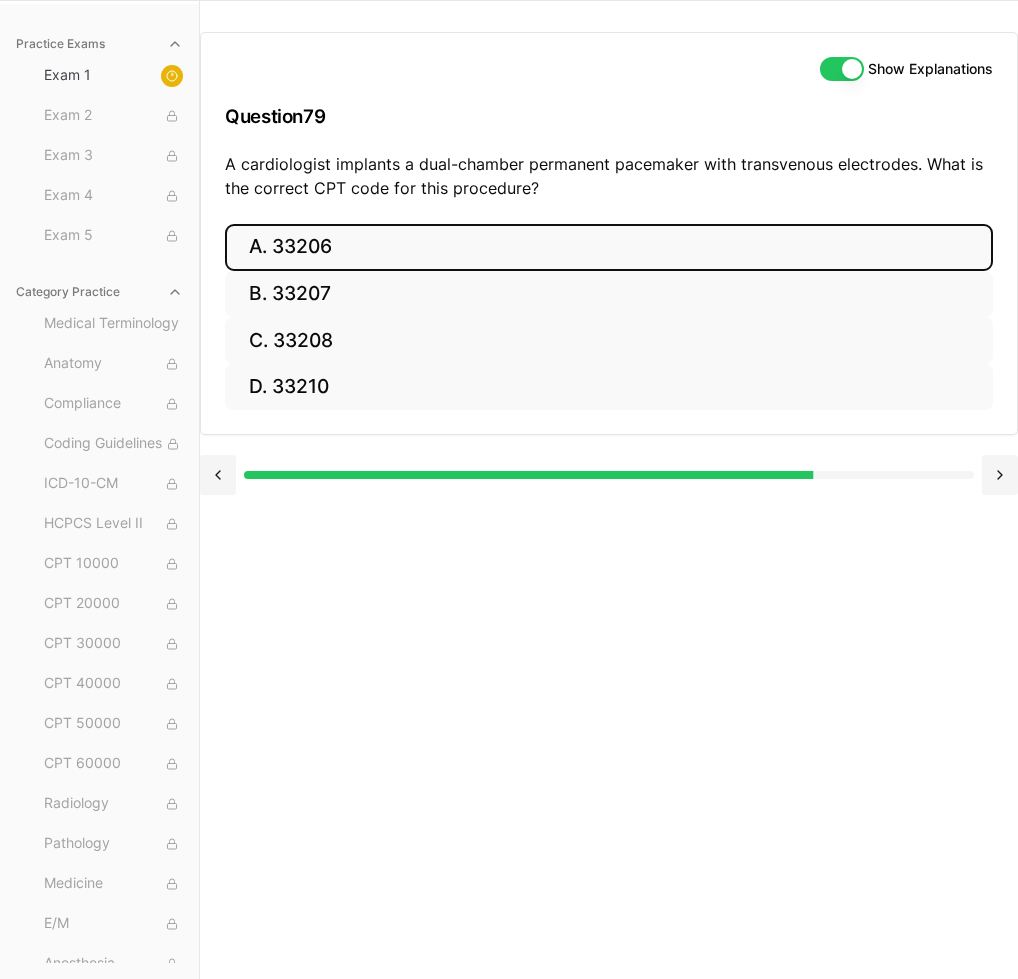 click on "A. 33206" at bounding box center [609, 247] 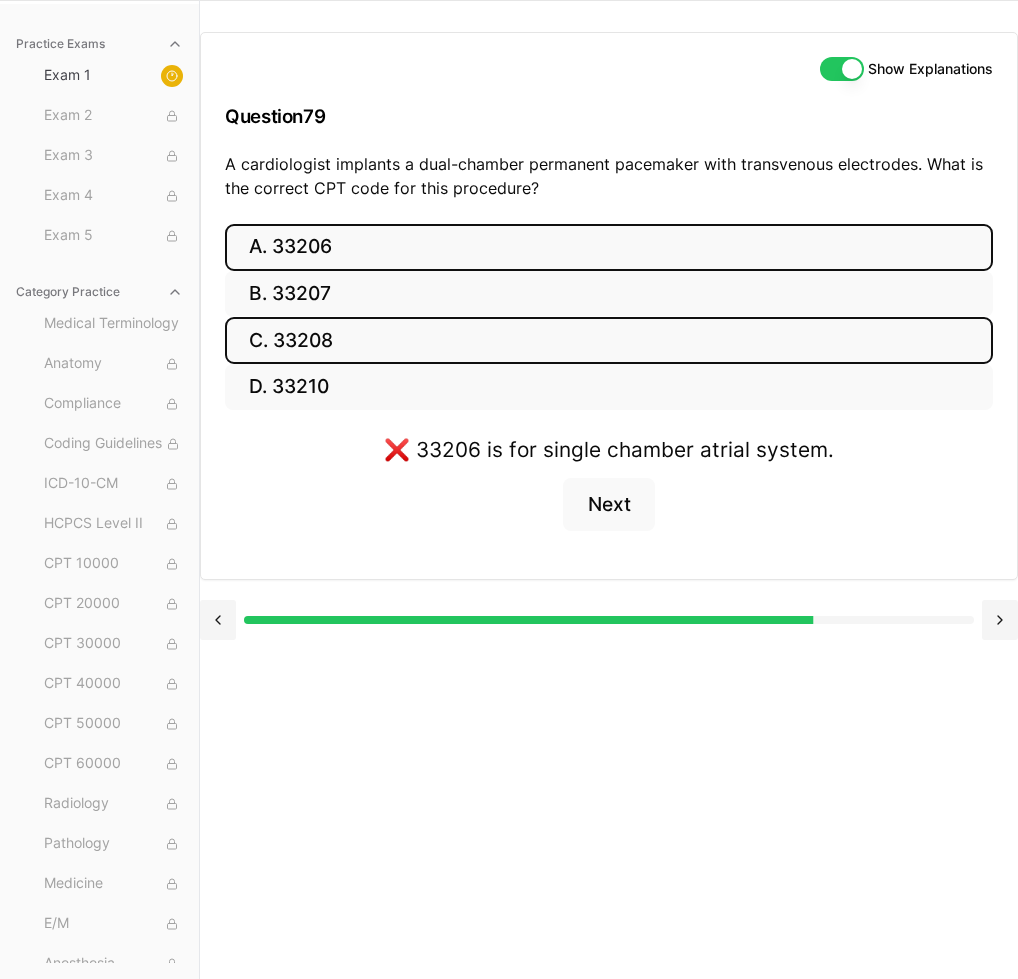 click on "C. 33208" at bounding box center (609, 340) 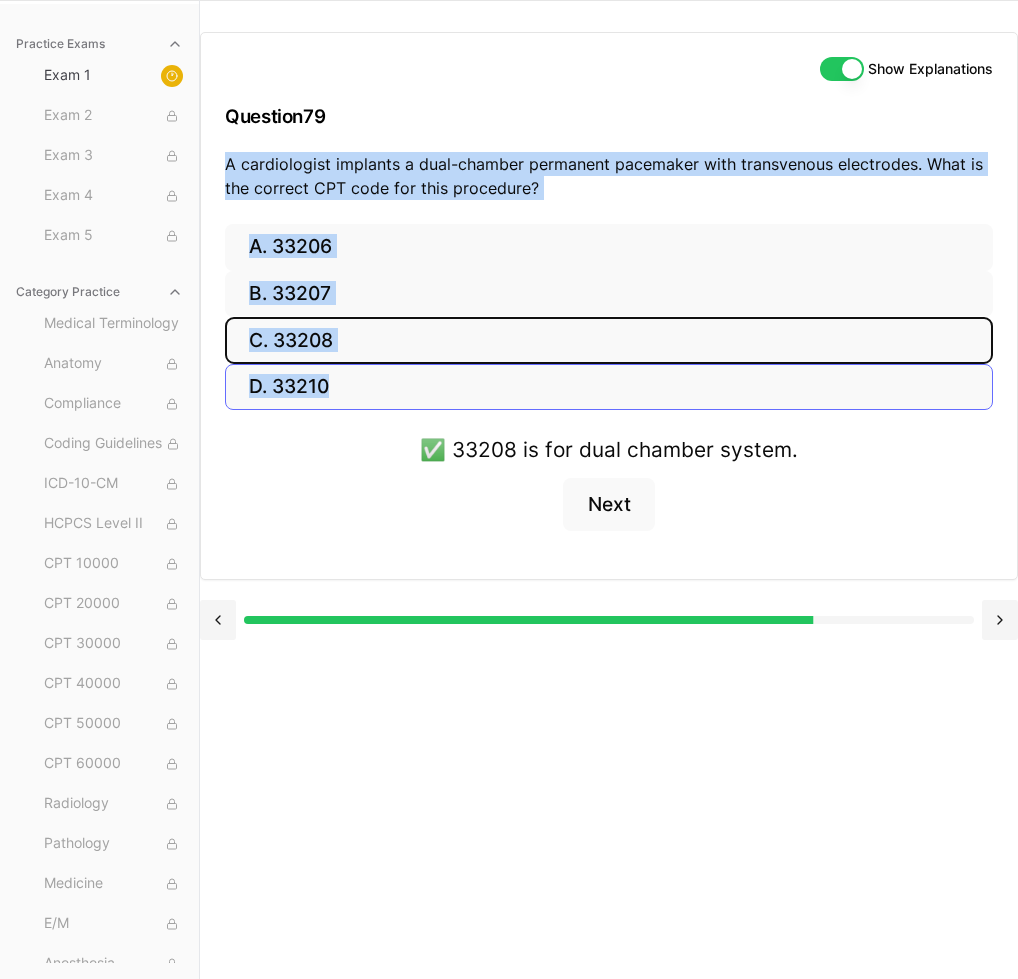 drag, startPoint x: 244, startPoint y: 158, endPoint x: 542, endPoint y: 365, distance: 362.84018 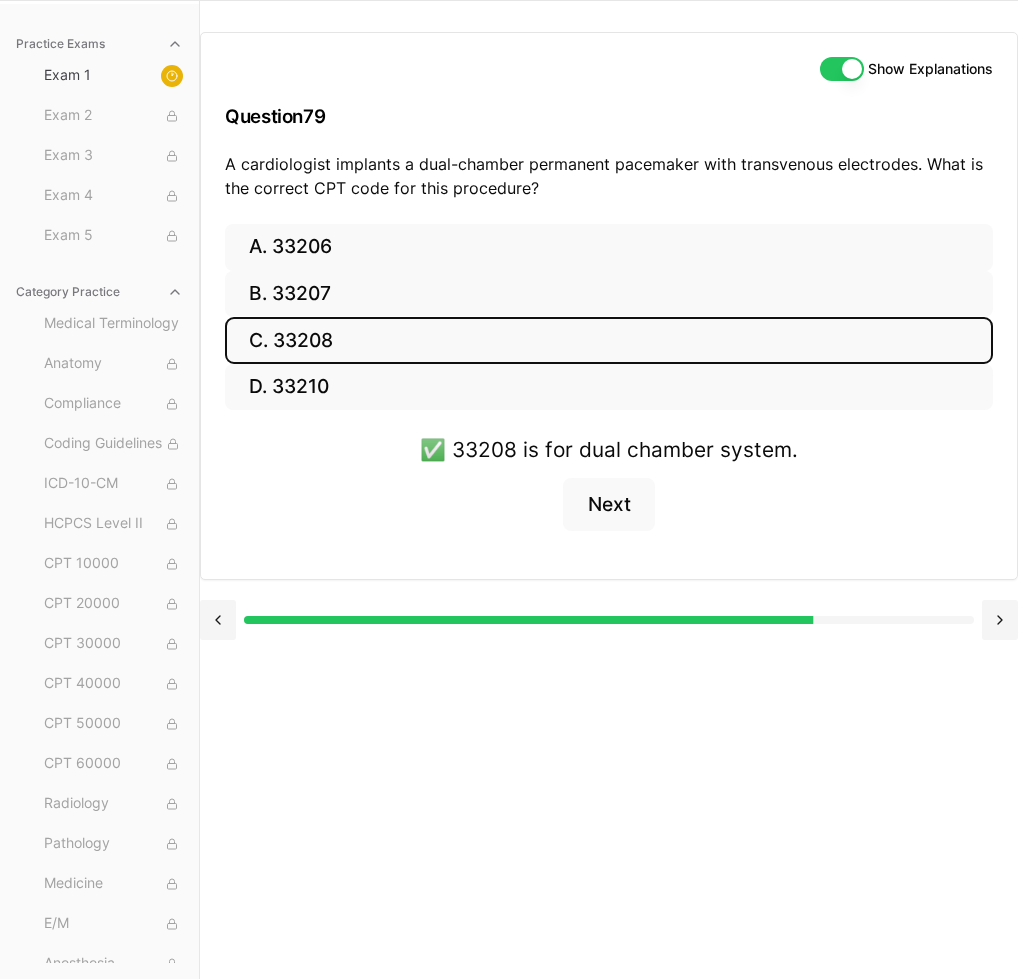 click on "✅ 33208 is for dual chamber system. Next" at bounding box center (609, 494) 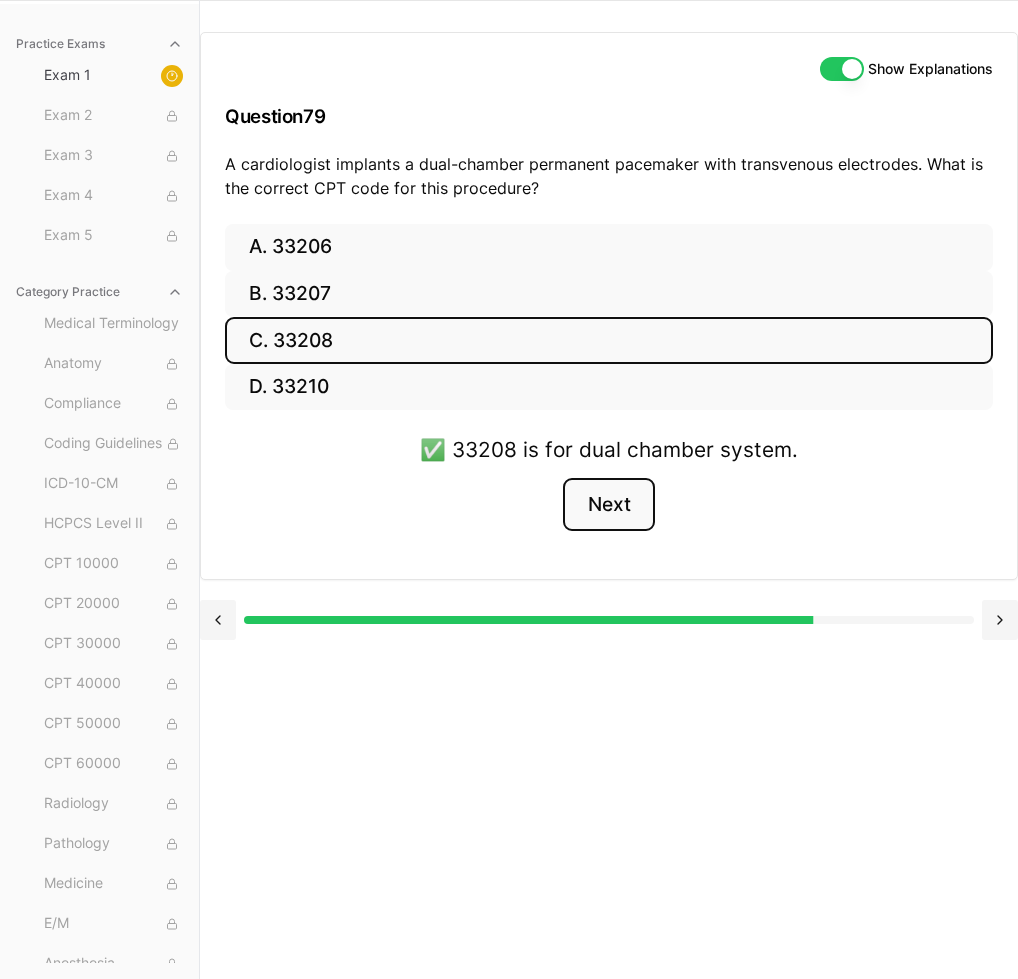 click on "Next" at bounding box center (608, 505) 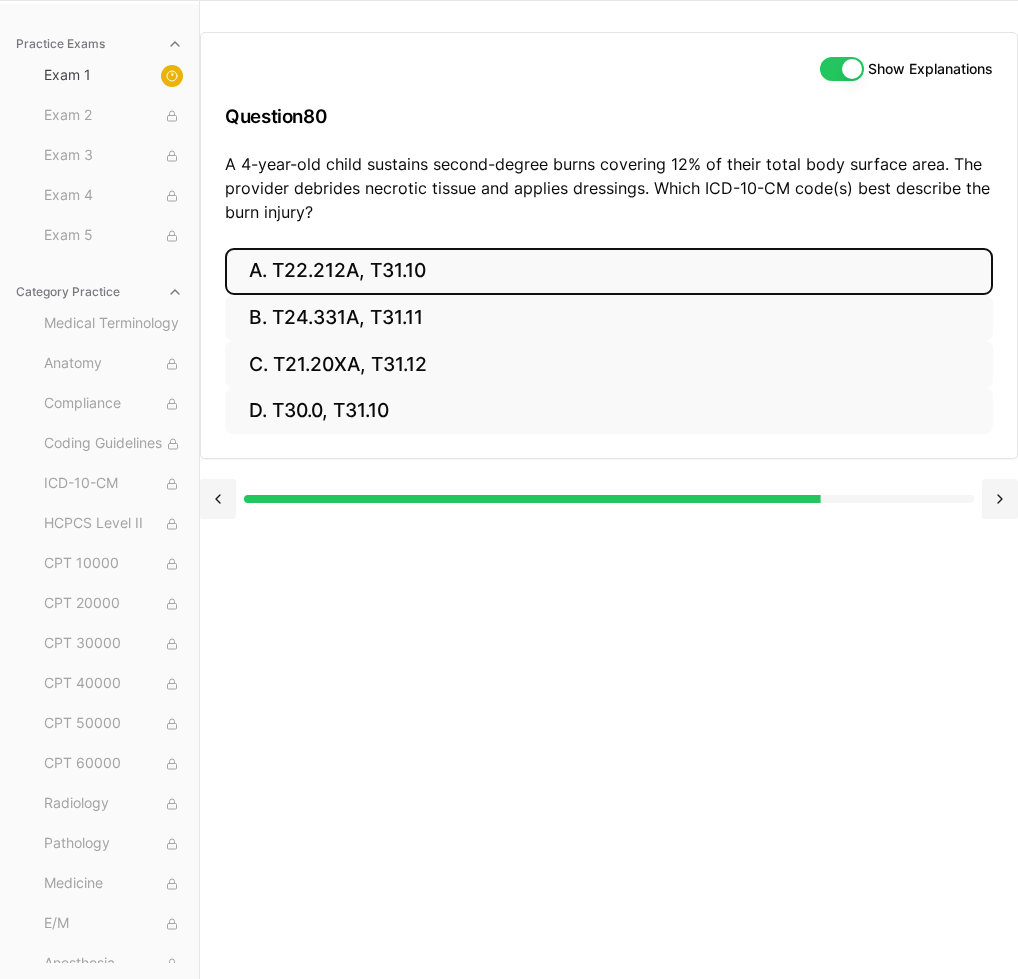 click on "A. T22.212A, T31.10" at bounding box center (609, 271) 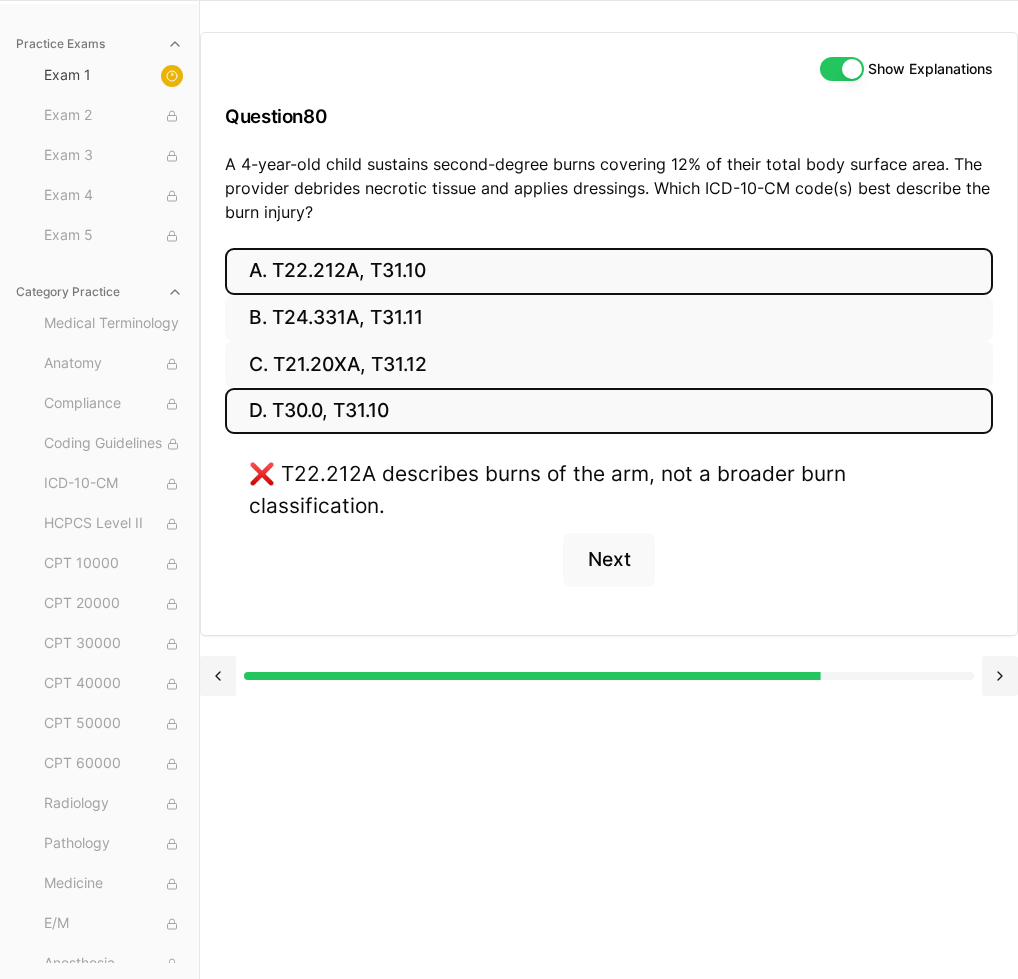 click on "D. T30.0, T31.10" at bounding box center (609, 411) 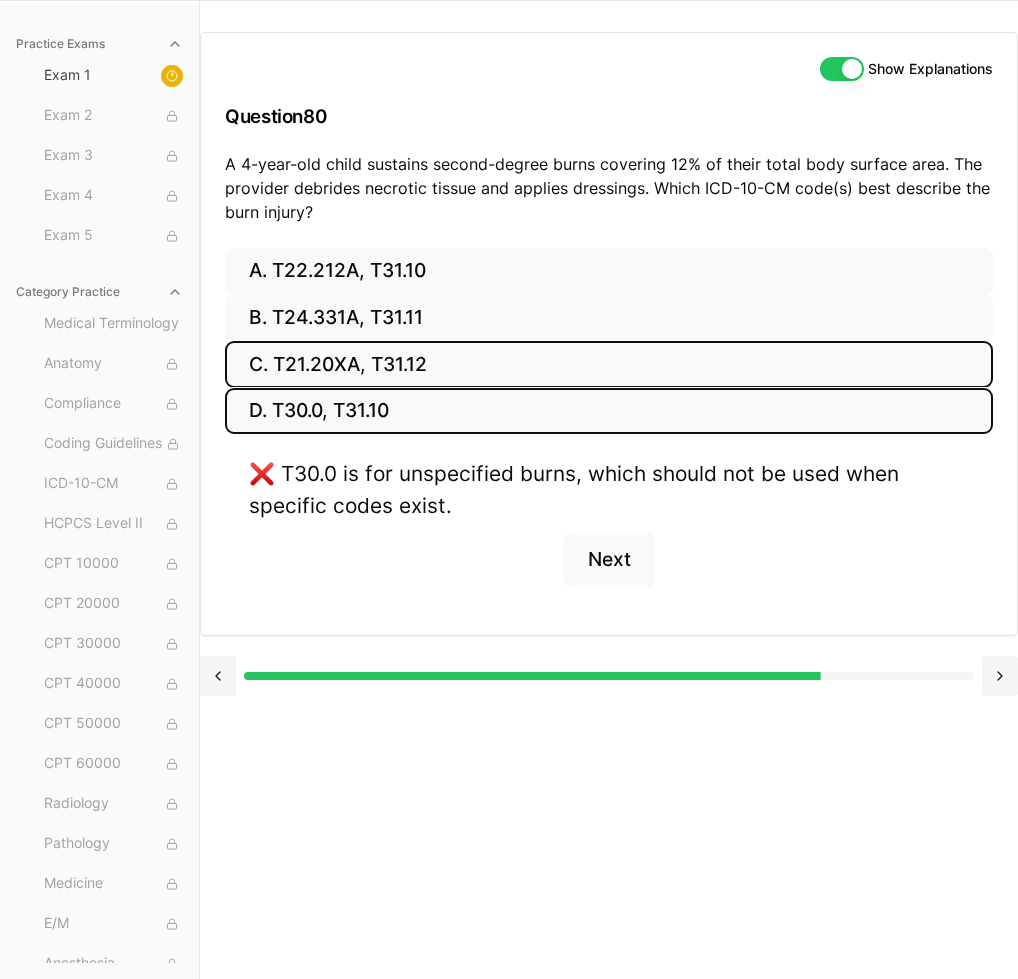 click on "C. T21.20XA, T31.12" at bounding box center [609, 364] 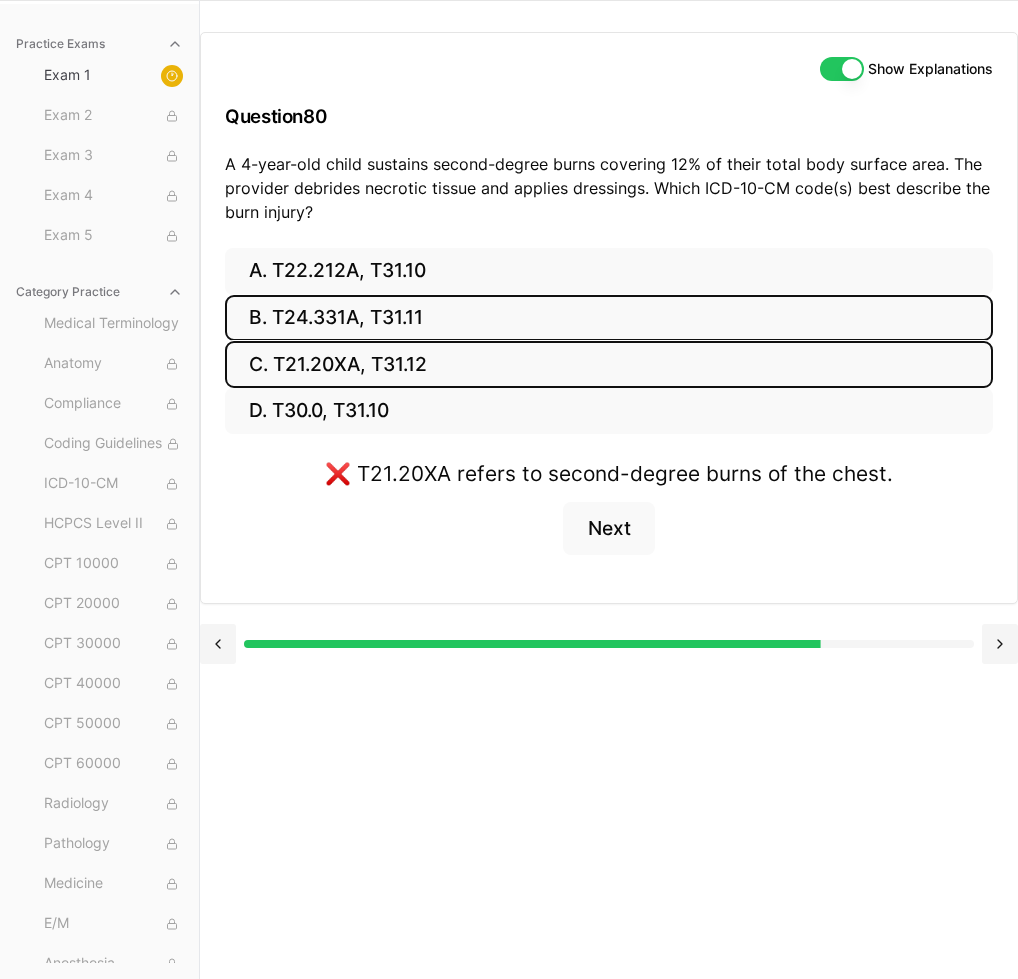 click on "B. T24.331A, T31.11" at bounding box center [609, 318] 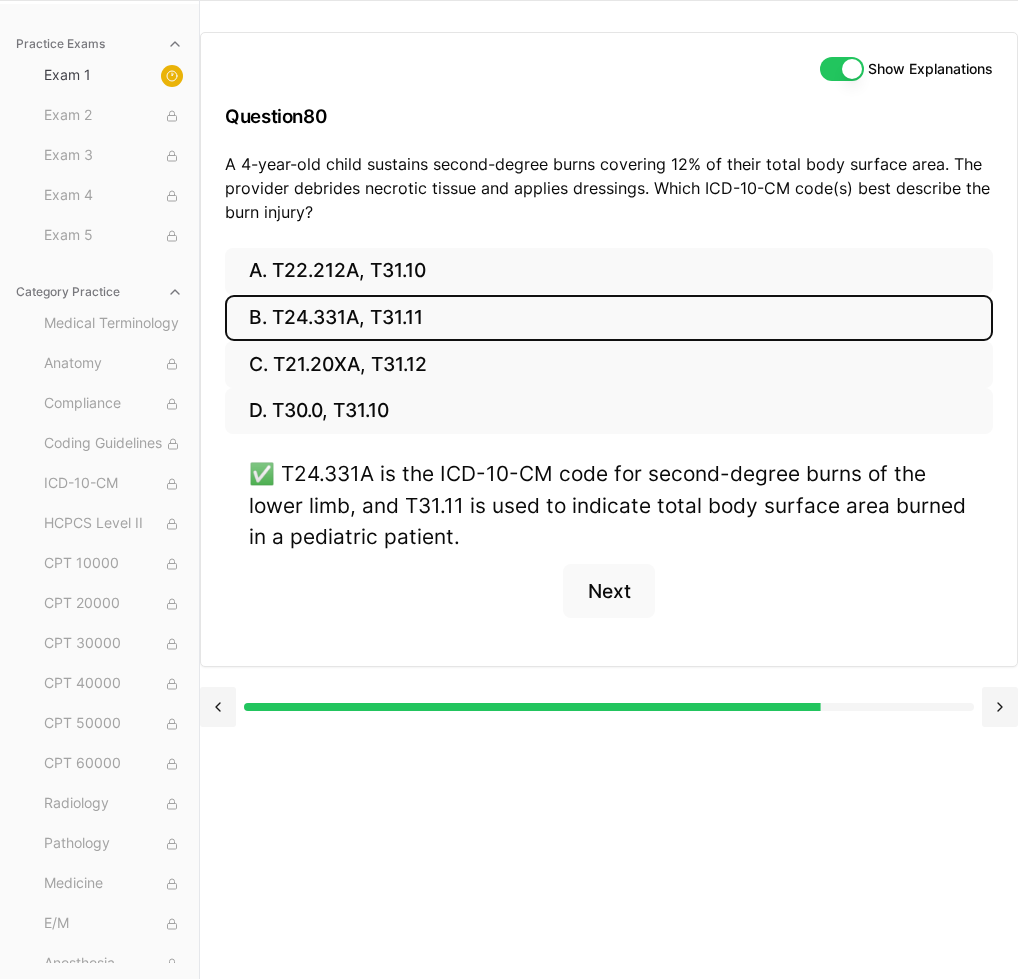 click on "✅ T24.331A is the ICD-10-CM code for second-degree burns of the lower limb, and T31.11 is used to indicate total body surface area burned in a pediatric patient. Next" at bounding box center (609, 549) 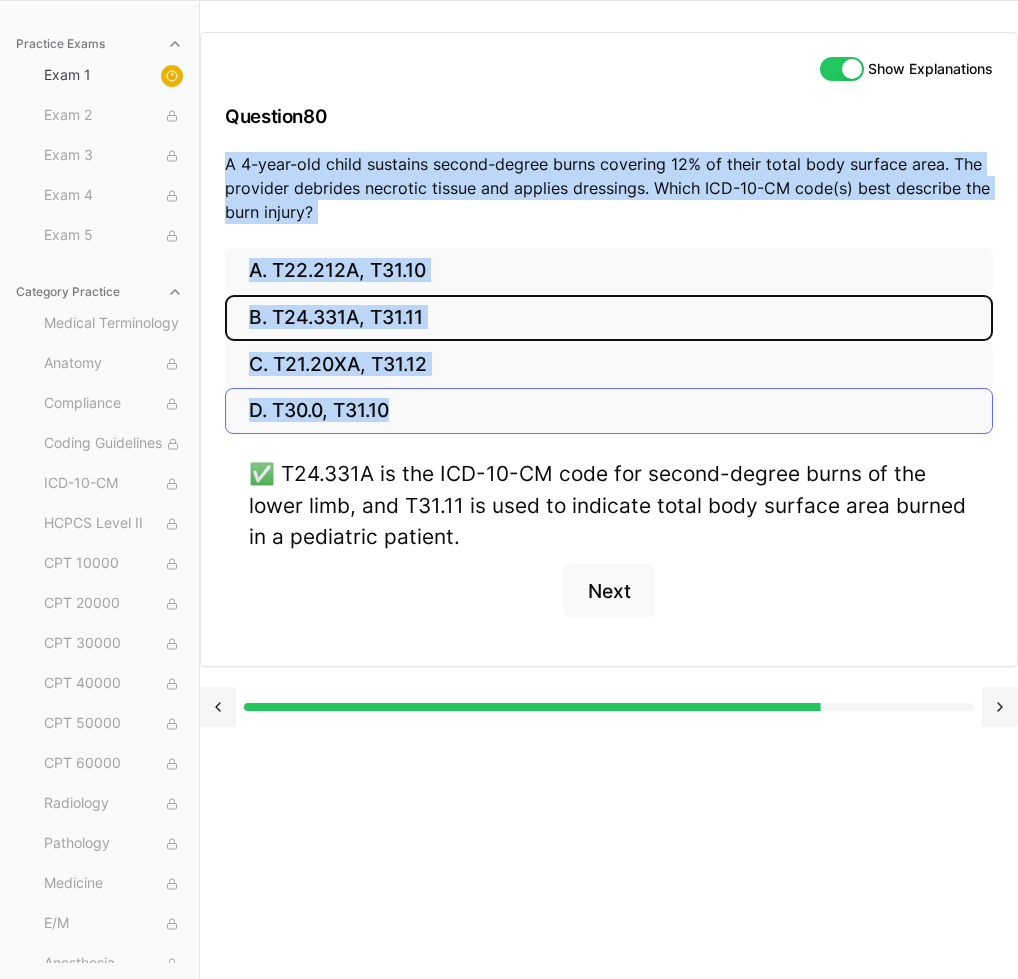 drag, startPoint x: 244, startPoint y: 158, endPoint x: 444, endPoint y: 404, distance: 317.04257 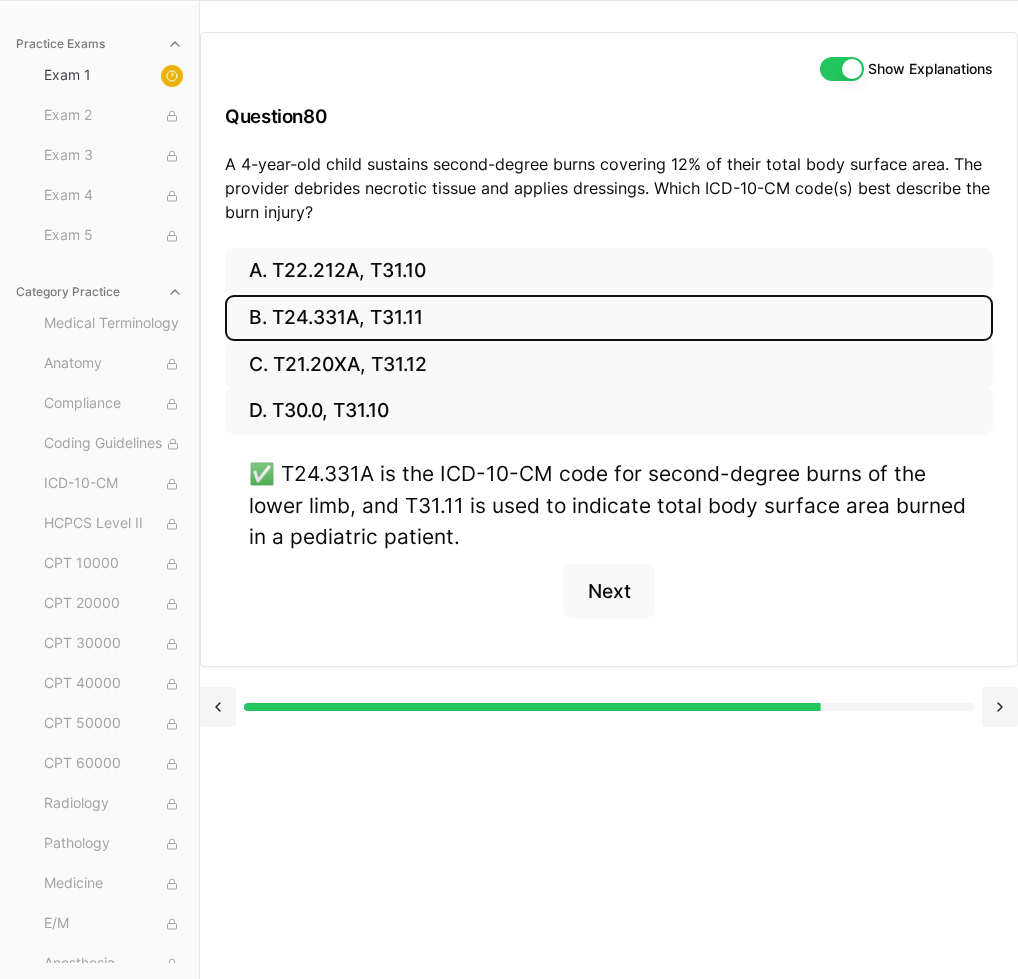 click on "✅ T24.331A is the ICD-10-CM code for second-degree burns of the lower limb, and T31.11 is used to indicate total body surface area burned in a pediatric patient. Next" at bounding box center (609, 549) 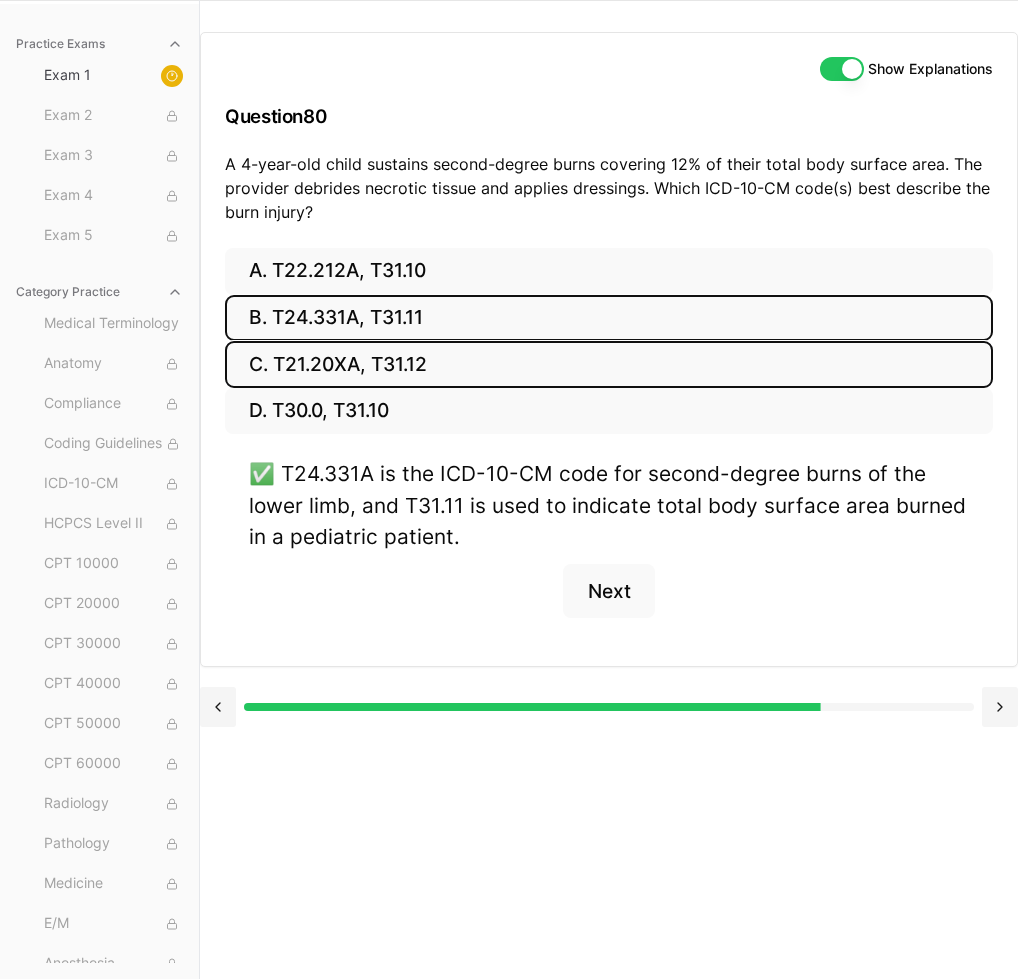 click on "C. T21.20XA, T31.12" at bounding box center (609, 364) 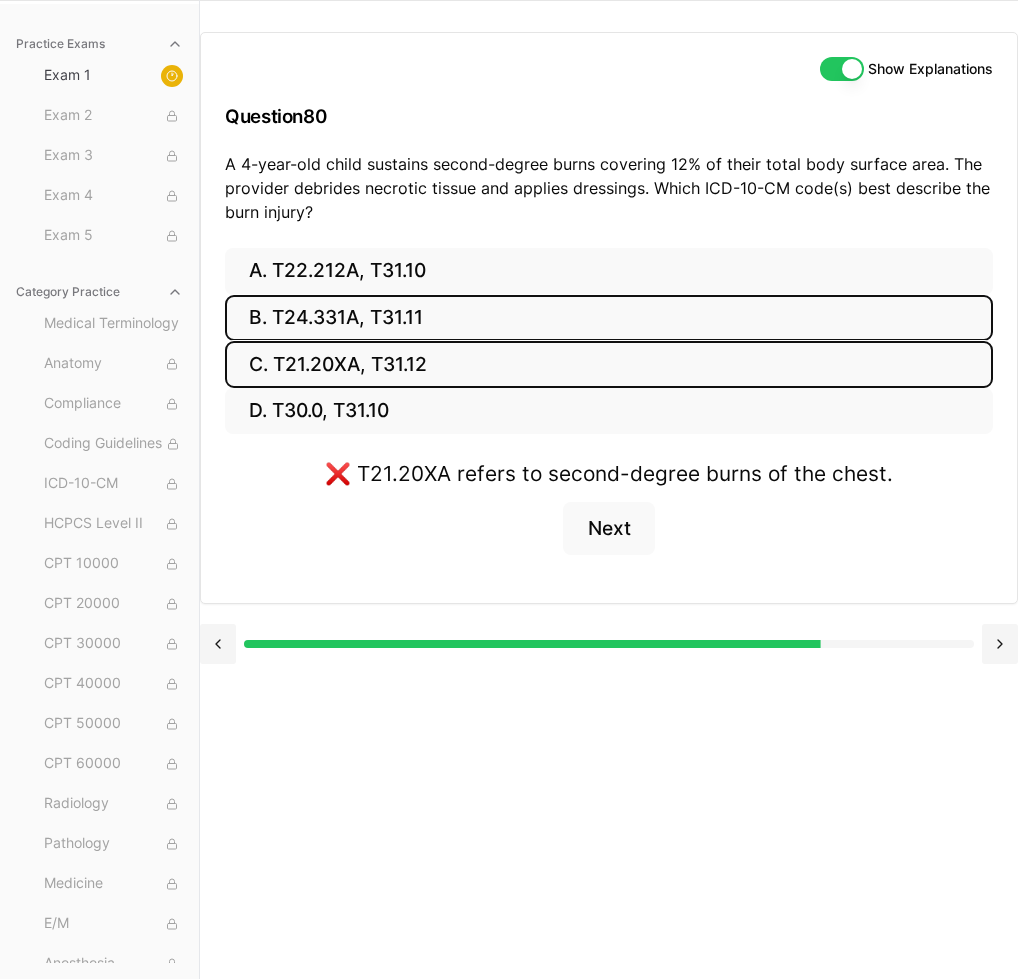 click on "B. T24.331A, T31.11" at bounding box center (609, 318) 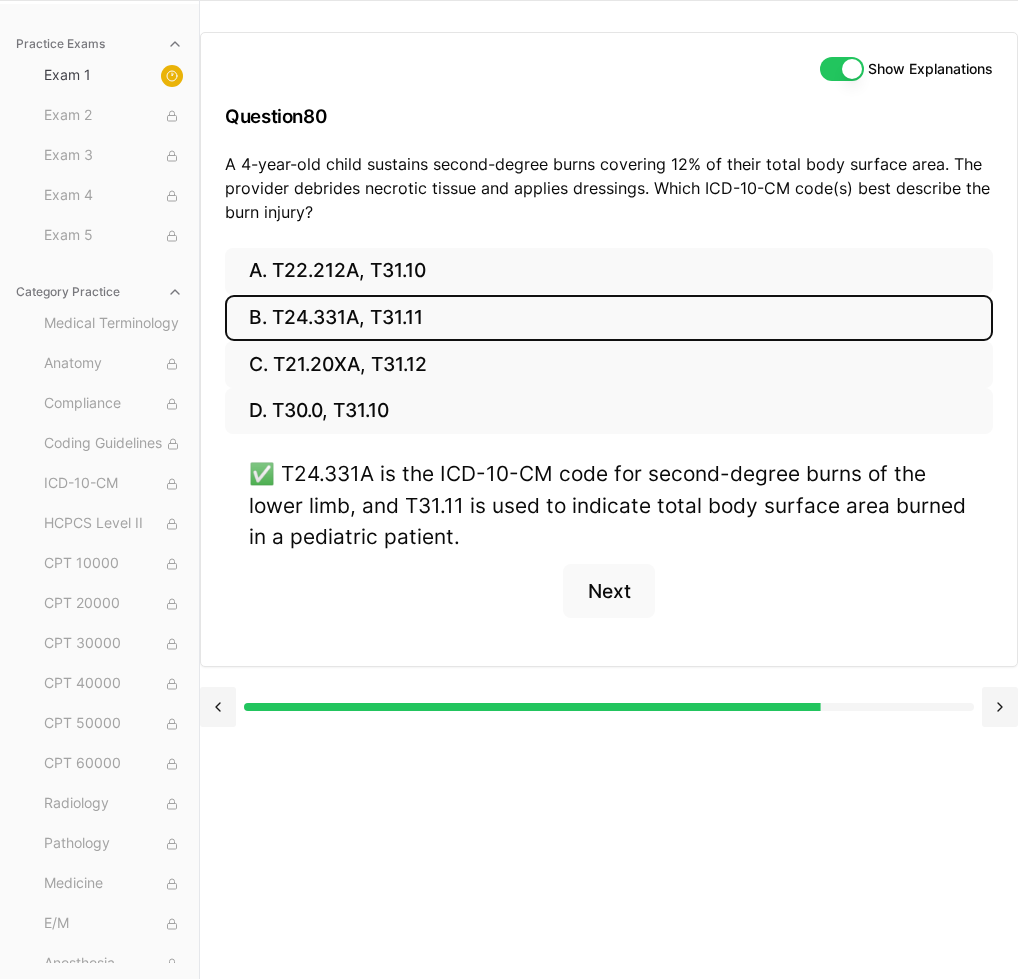 click on "✅ T24.331A is the ICD-10-CM code for second-degree burns of the lower limb, and T31.11 is used to indicate total body surface area burned in a pediatric patient." at bounding box center [609, 505] 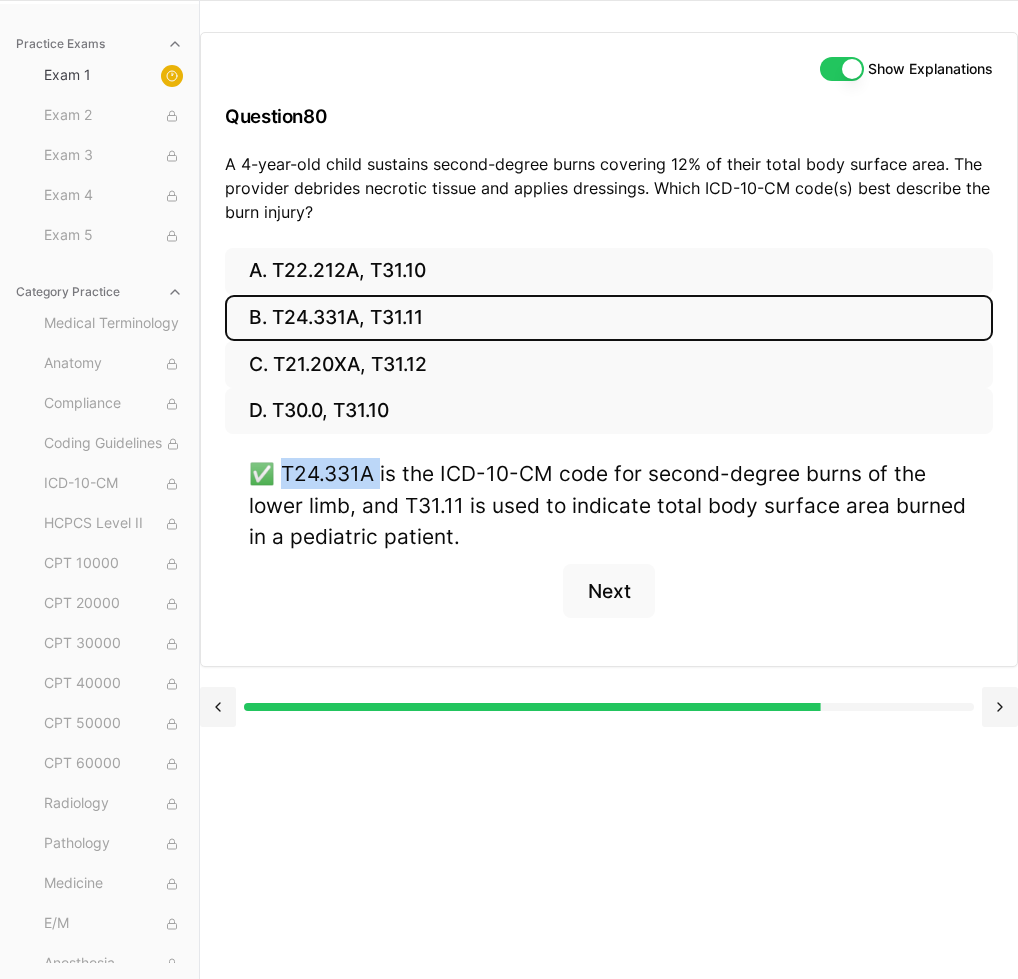 click on "✅ T24.331A is the ICD-10-CM code for second-degree burns of the lower limb, and T31.11 is used to indicate total body surface area burned in a pediatric patient." at bounding box center (609, 505) 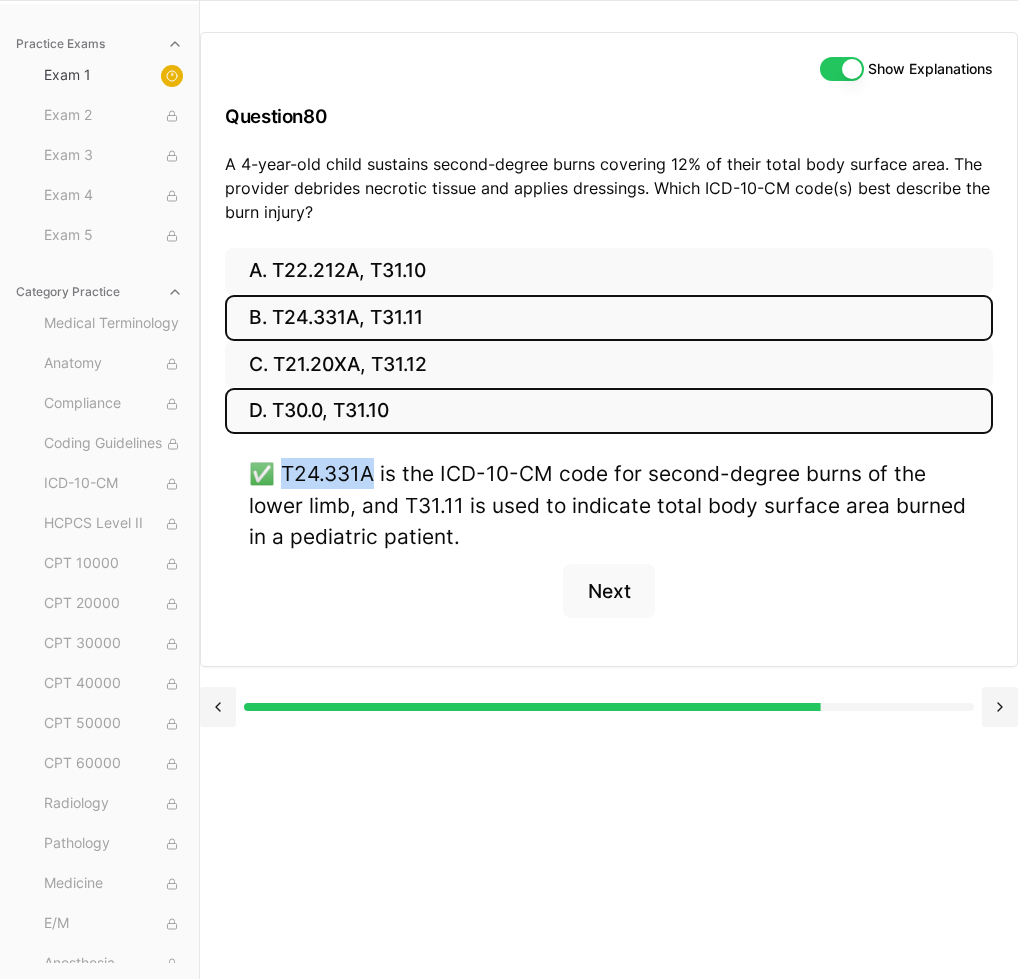 click on "D. T30.0, T31.10" at bounding box center [609, 411] 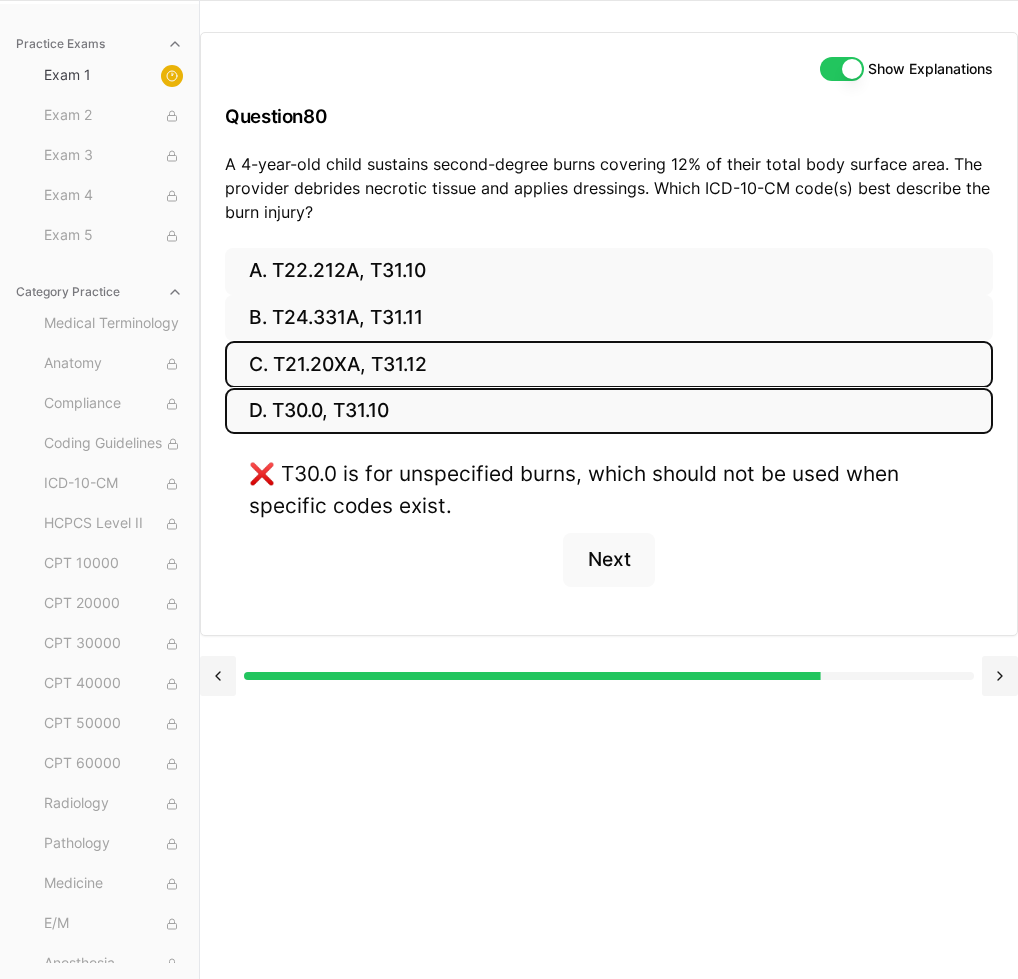 click on "C. T21.20XA, T31.12" at bounding box center (609, 364) 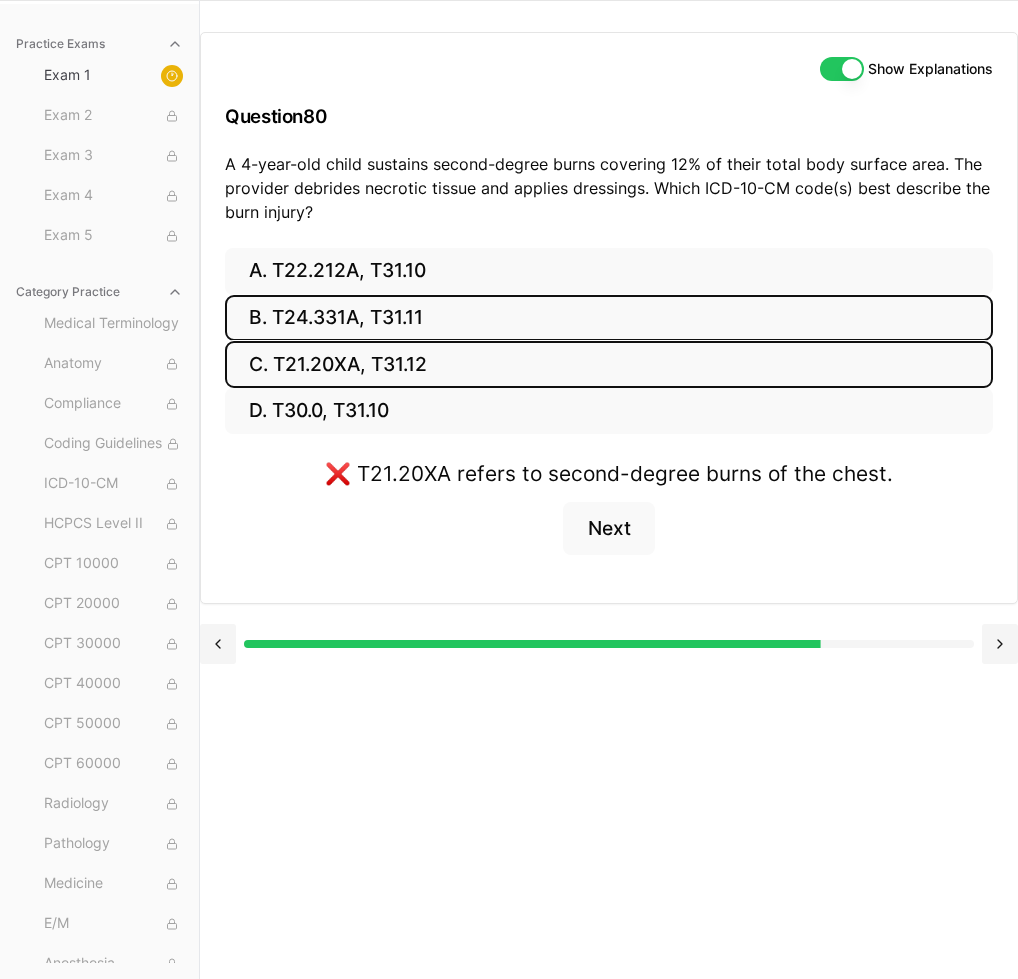 click on "B. T24.331A, T31.11" at bounding box center (609, 318) 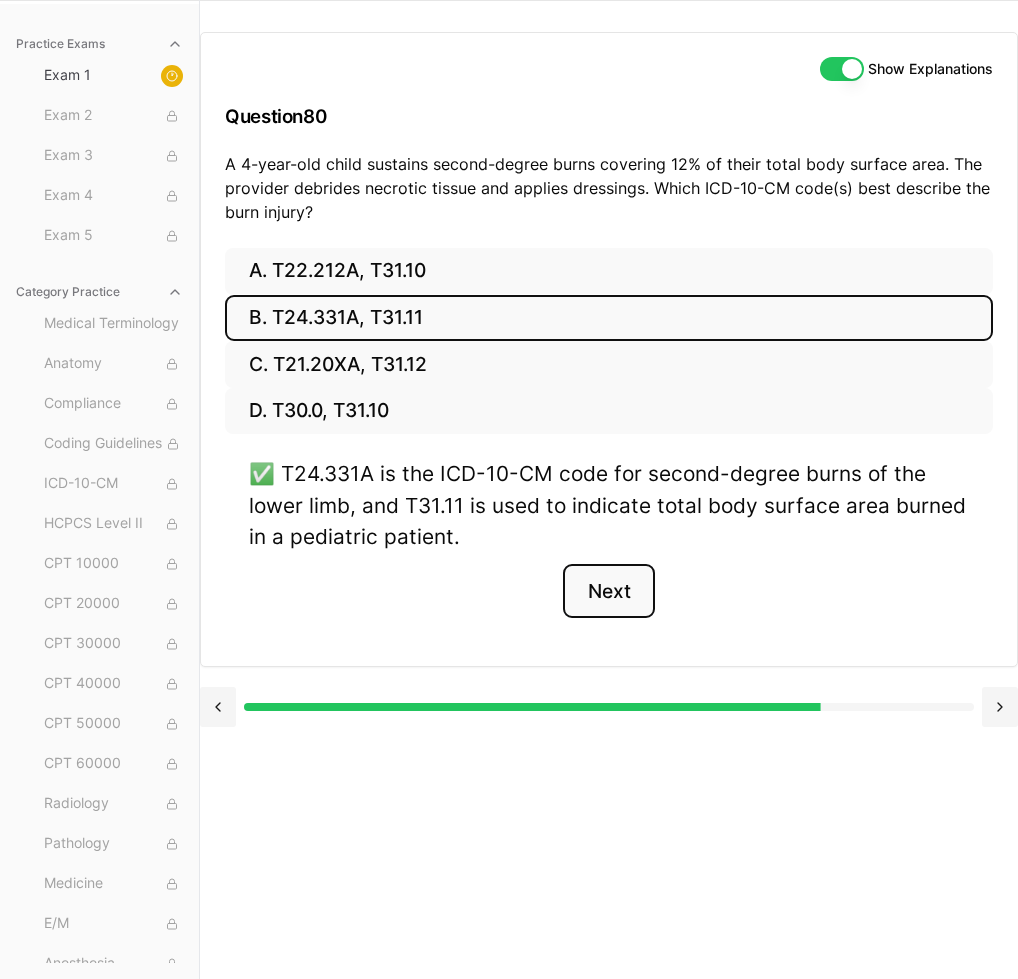 click on "Next" at bounding box center (608, 591) 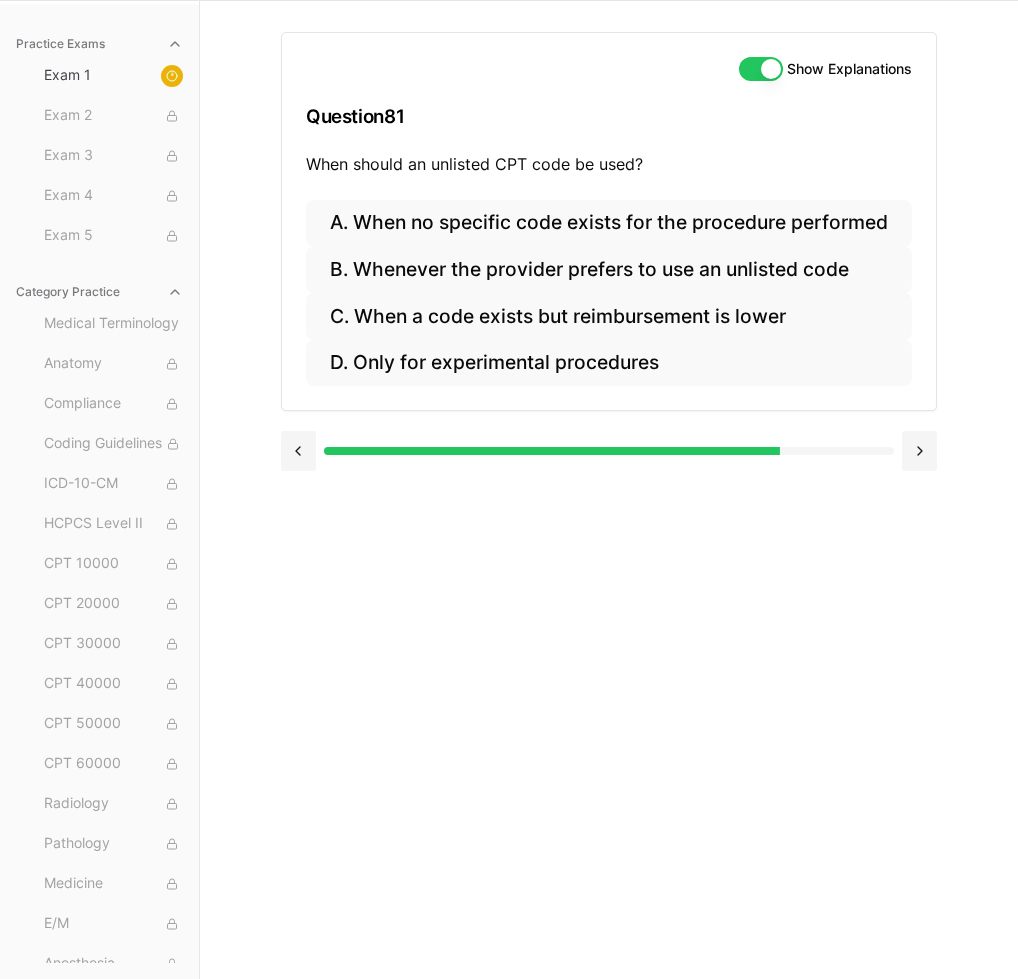 click on "Show Explanations Question  81 When should an unlisted CPT code be used? A. When no specific code exists for the procedure performed B. Whenever the provider prefers to use an unlisted code C. When a code exists but reimbursement is lower D. Only for experimental procedures" at bounding box center (609, 489) 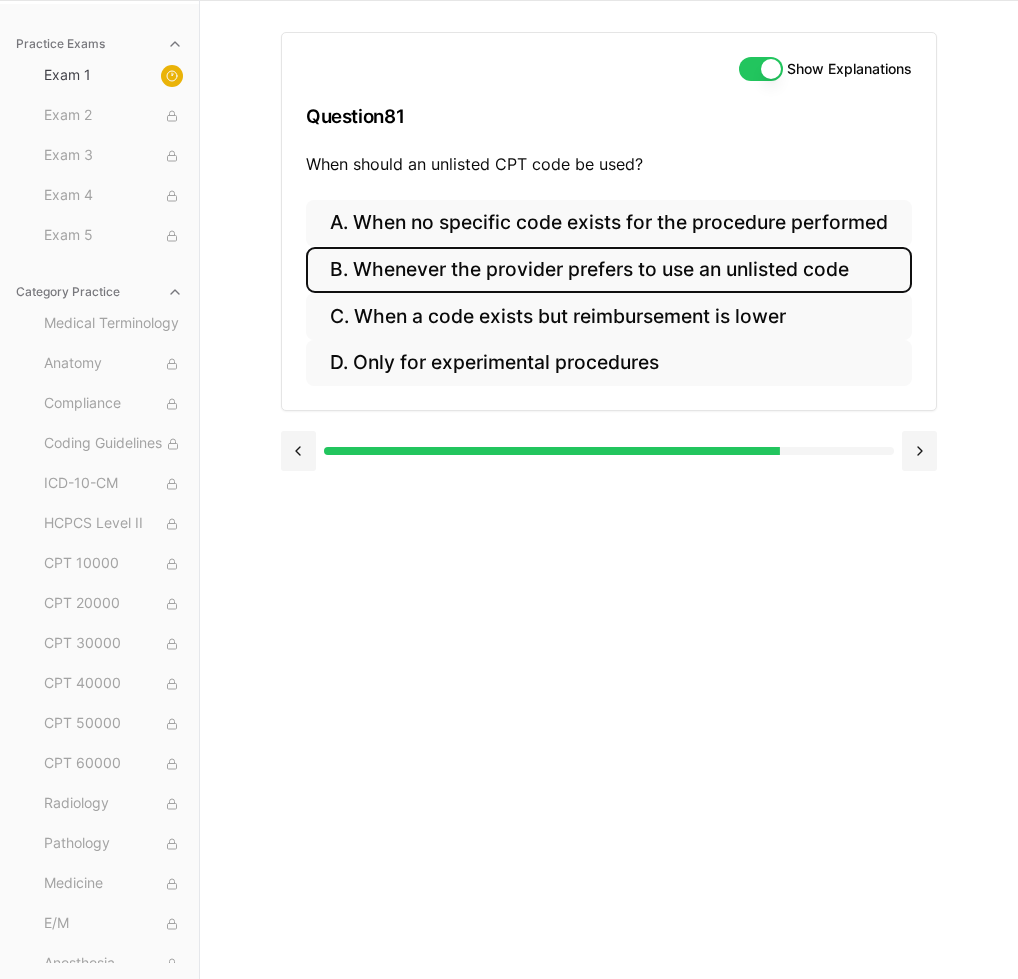click on "B. Whenever the provider prefers to use an unlisted code" at bounding box center [609, 270] 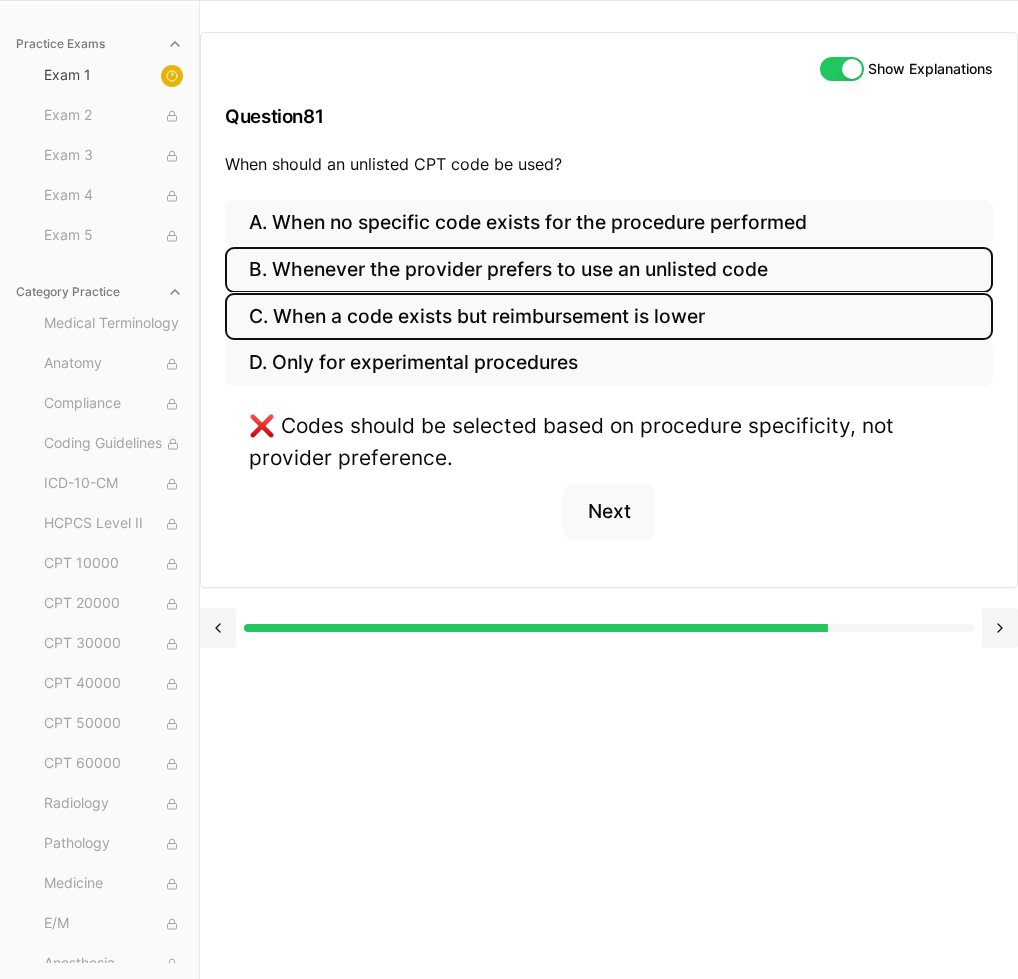 click on "C. When a code exists but reimbursement is lower" at bounding box center [609, 316] 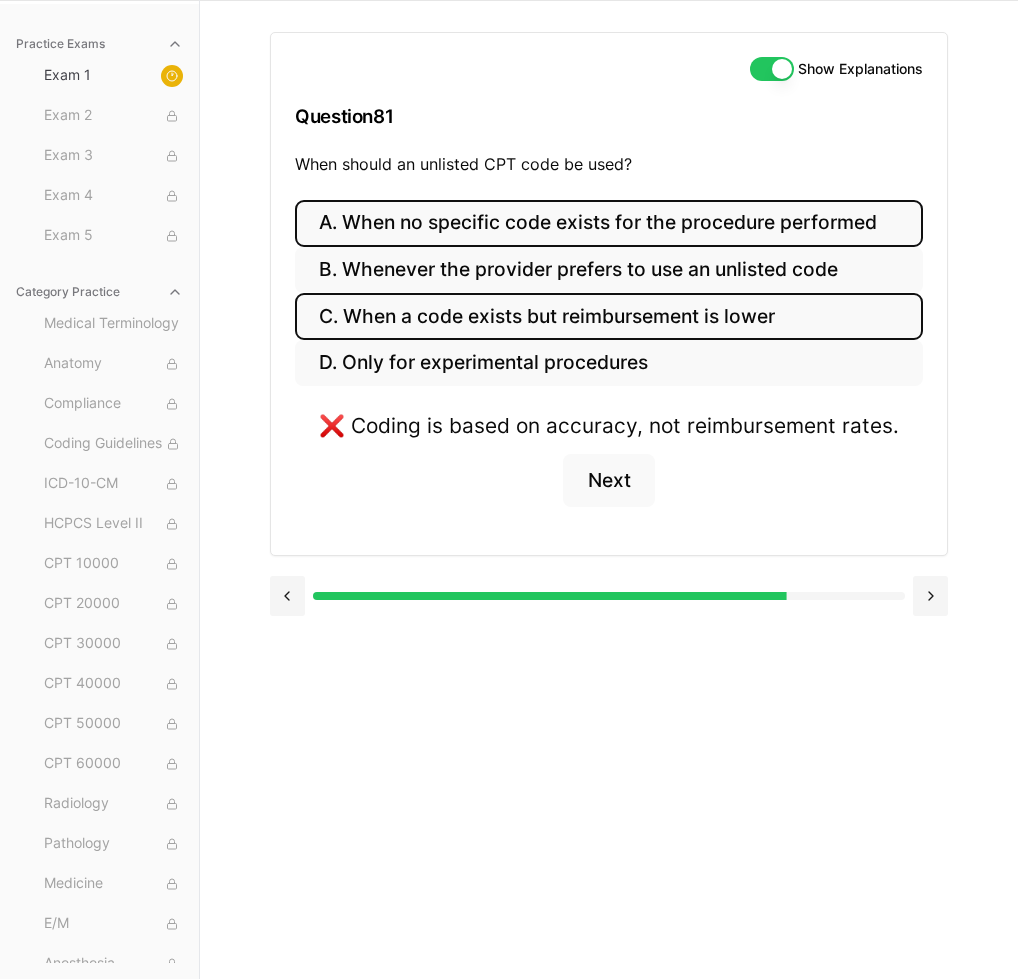 click on "A. When no specific code exists for the procedure performed" at bounding box center (609, 223) 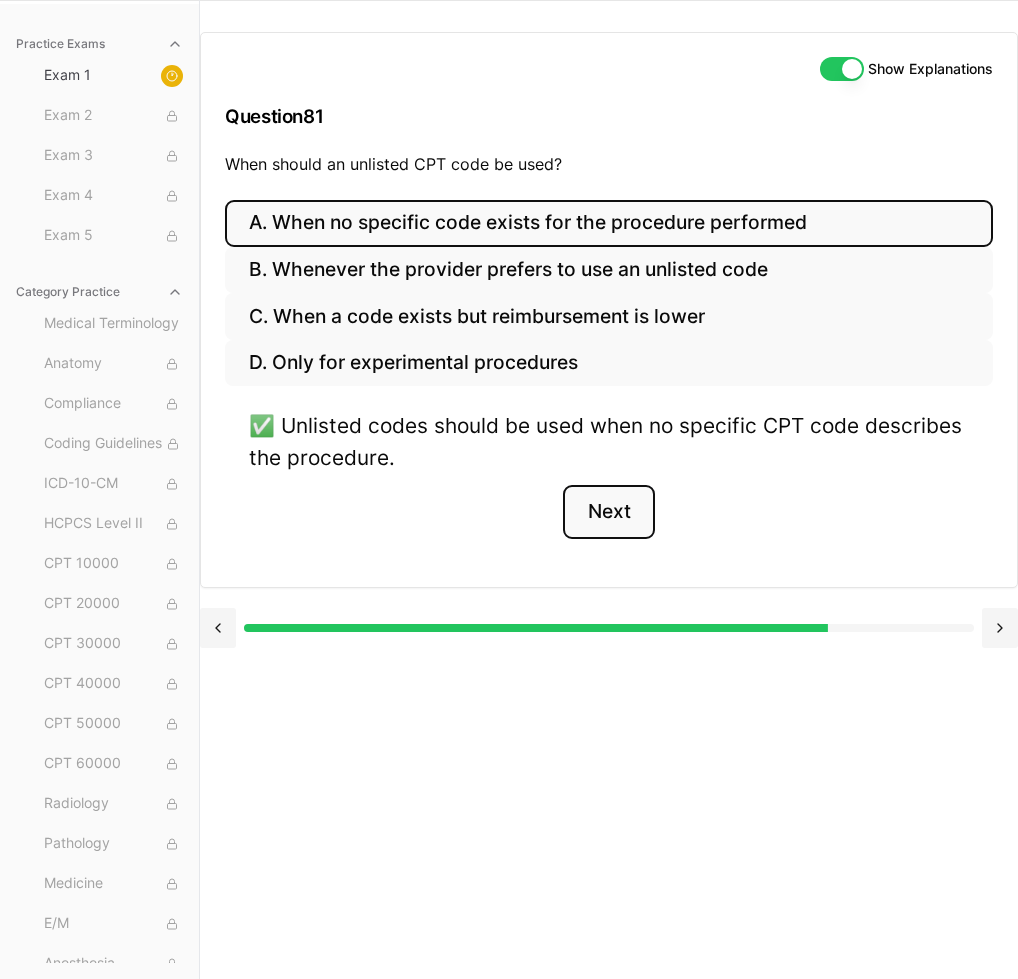 click on "Next" at bounding box center (608, 512) 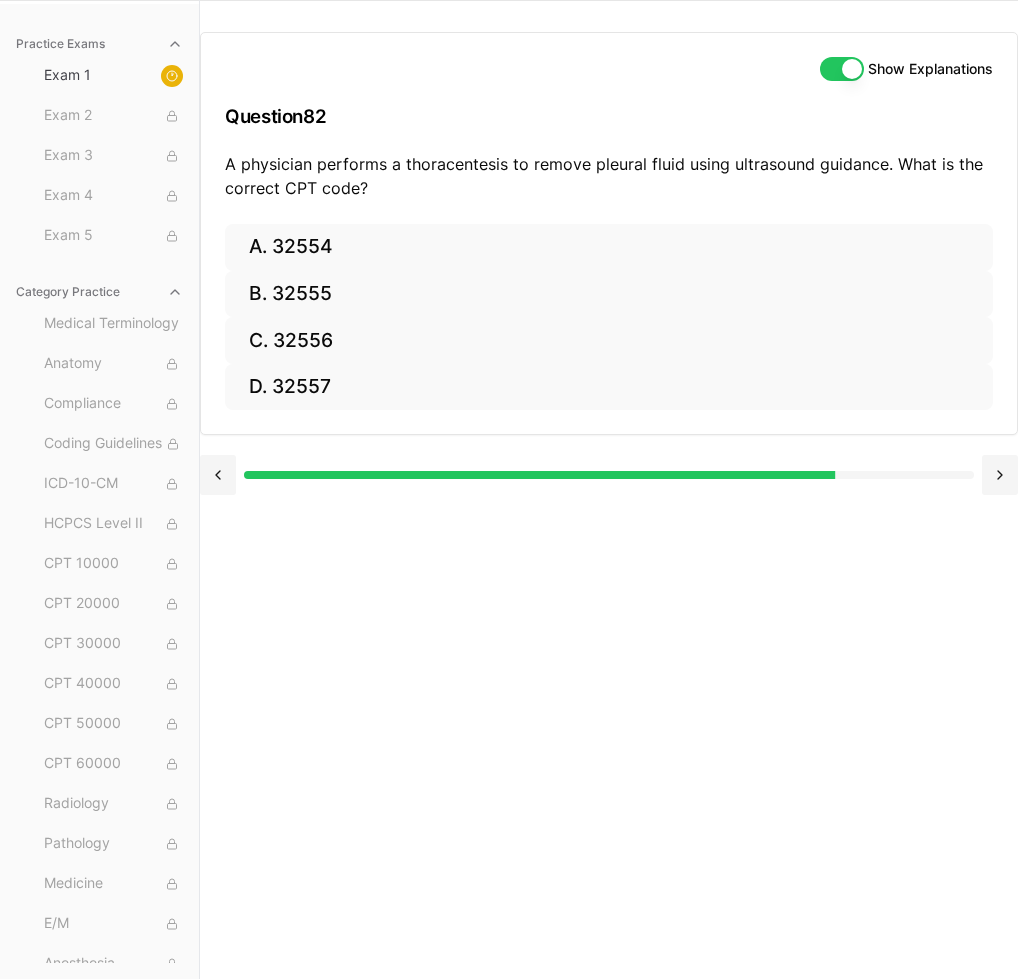 click at bounding box center [218, 475] 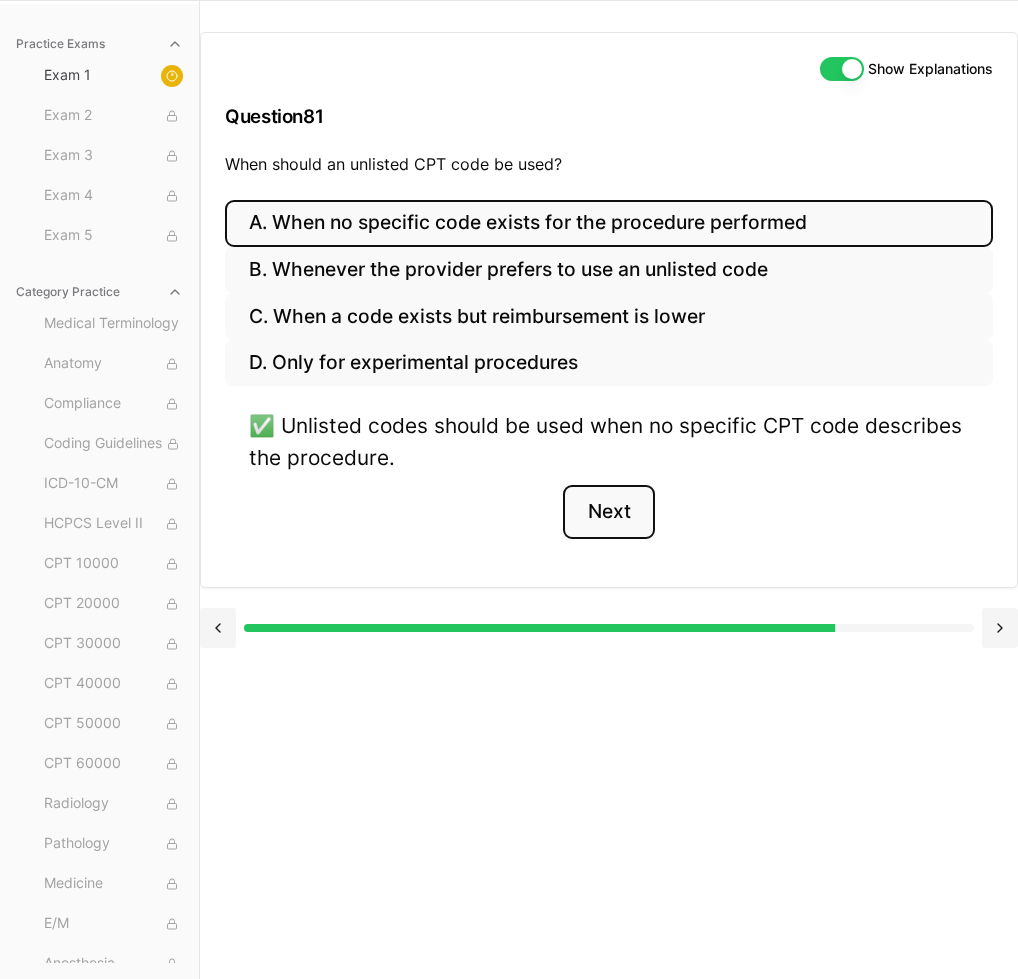 click on "Next" at bounding box center (608, 512) 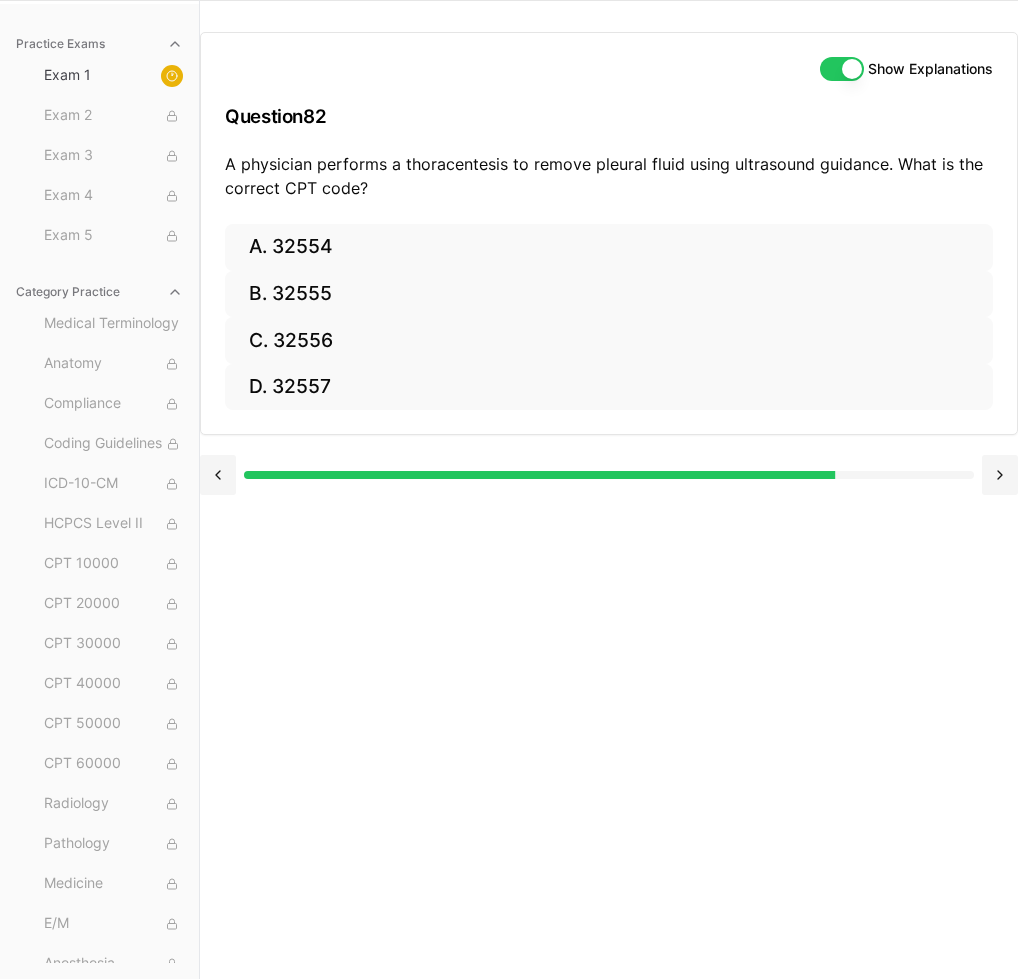click on "Show Explanations Question  82 A physician performs a thoracentesis to remove pleural fluid using ultrasound guidance. What is the correct CPT code? A. 32554 B. 32555 C. 32556 D. 32557" at bounding box center [609, 489] 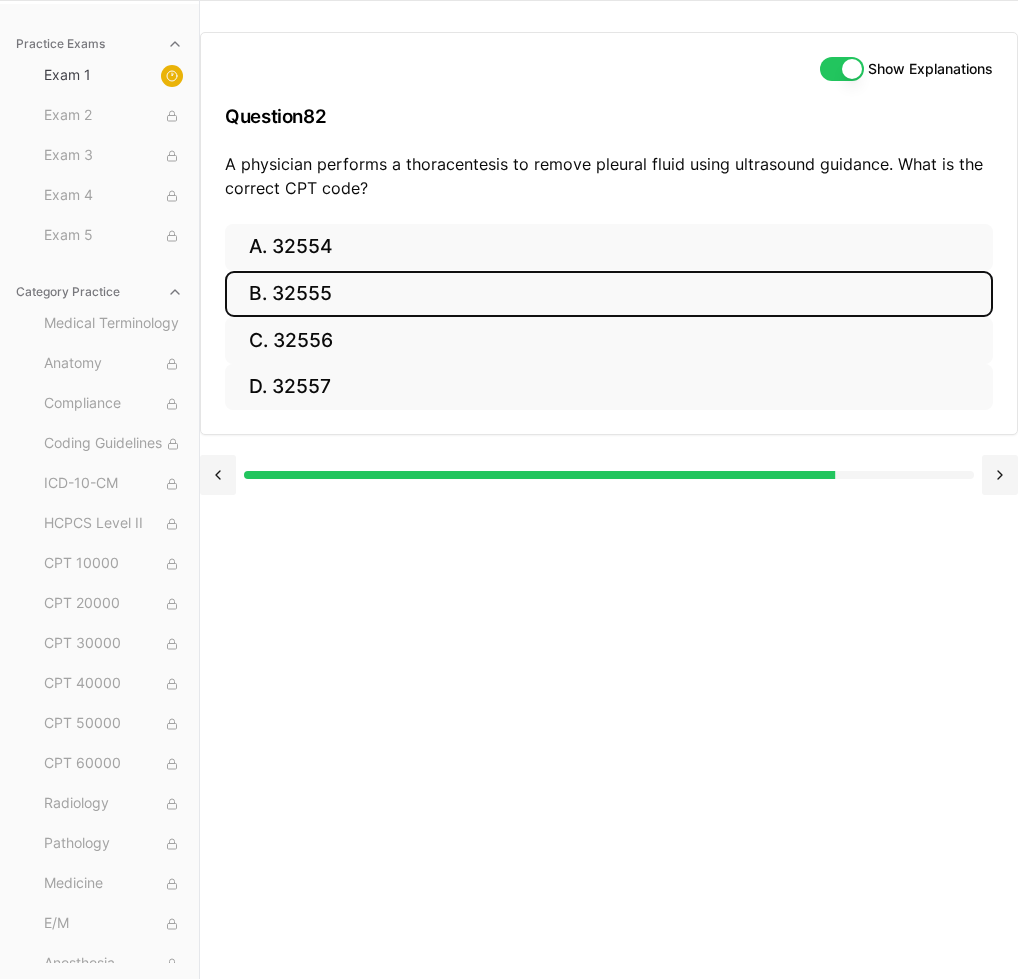 click on "B. 32555" at bounding box center [609, 294] 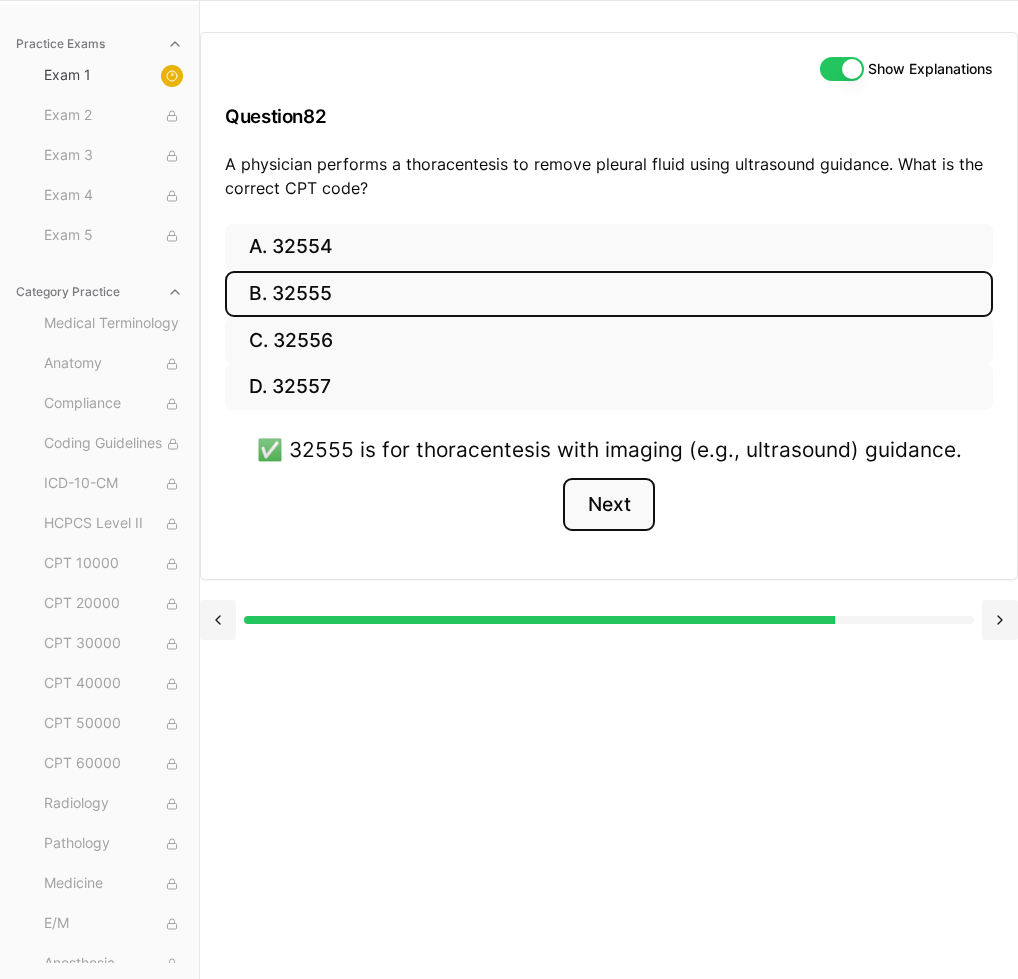 click on "Next" at bounding box center (608, 505) 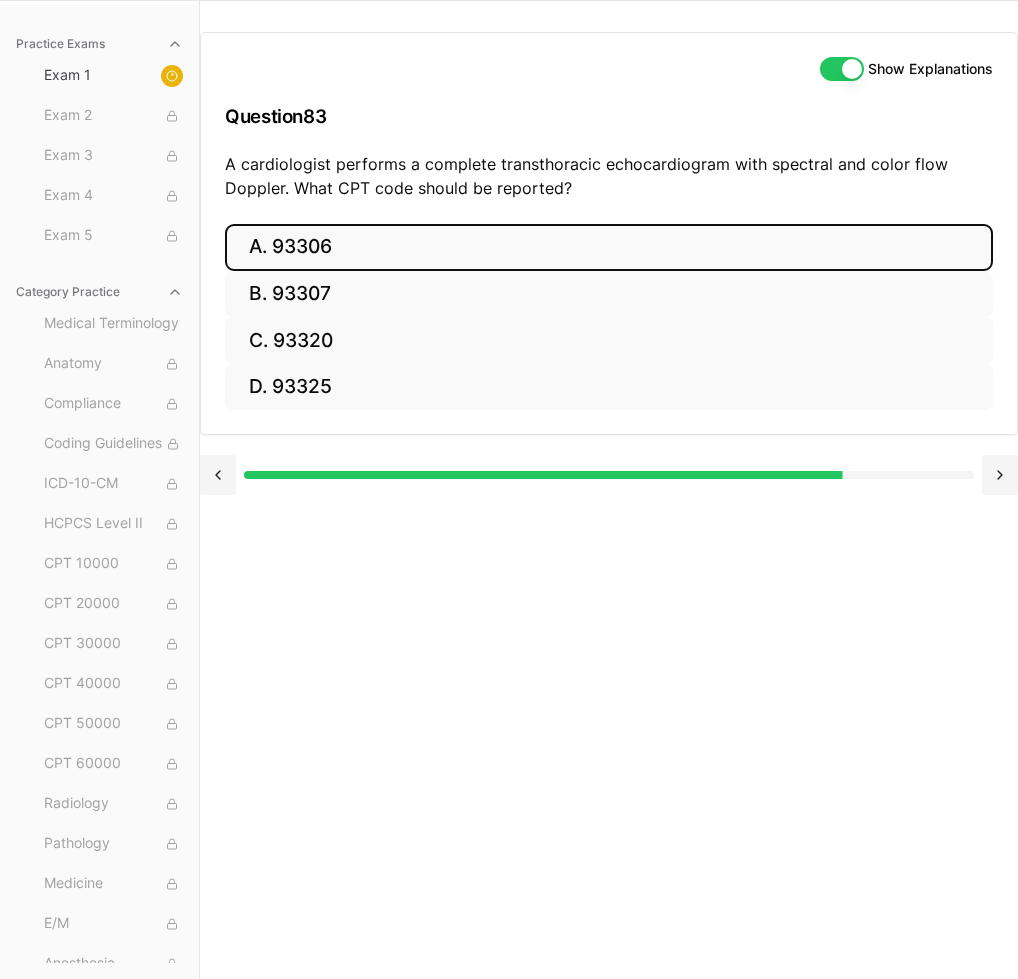 click on "A. 93306" at bounding box center (609, 247) 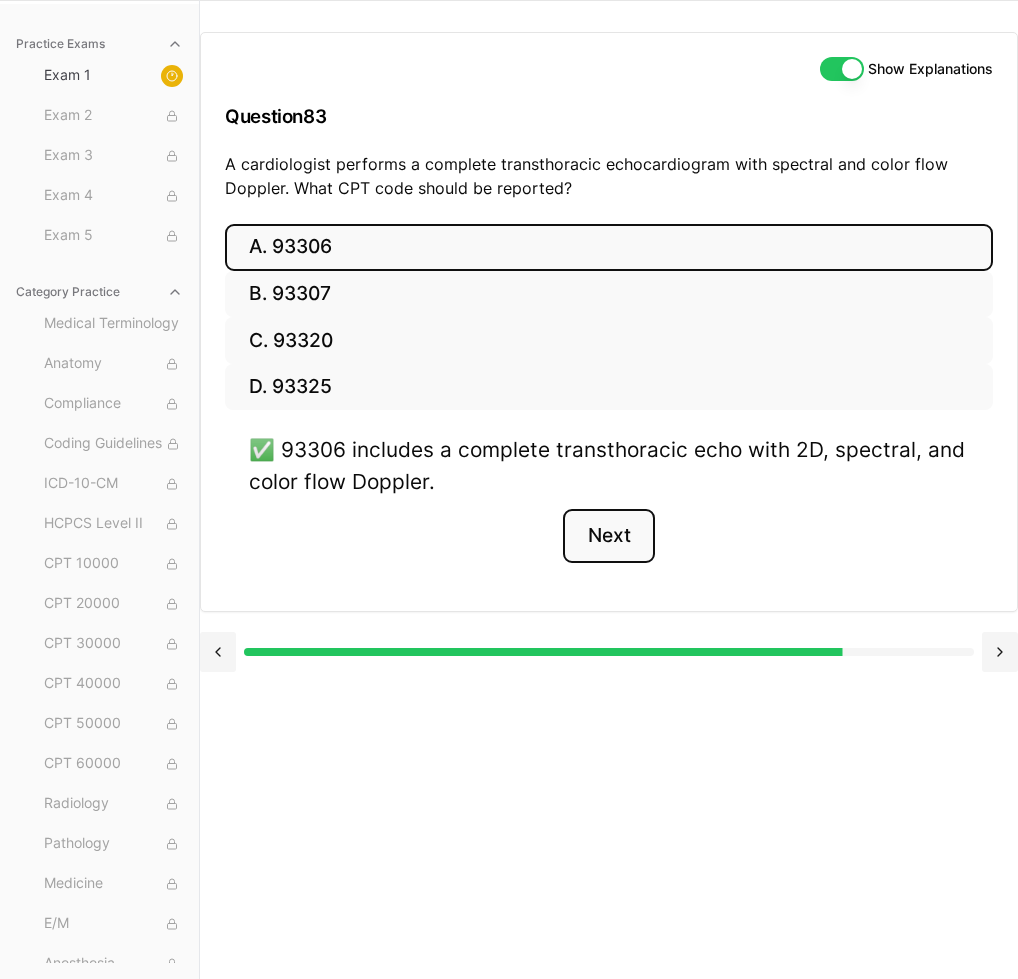 click on "Next" at bounding box center [608, 536] 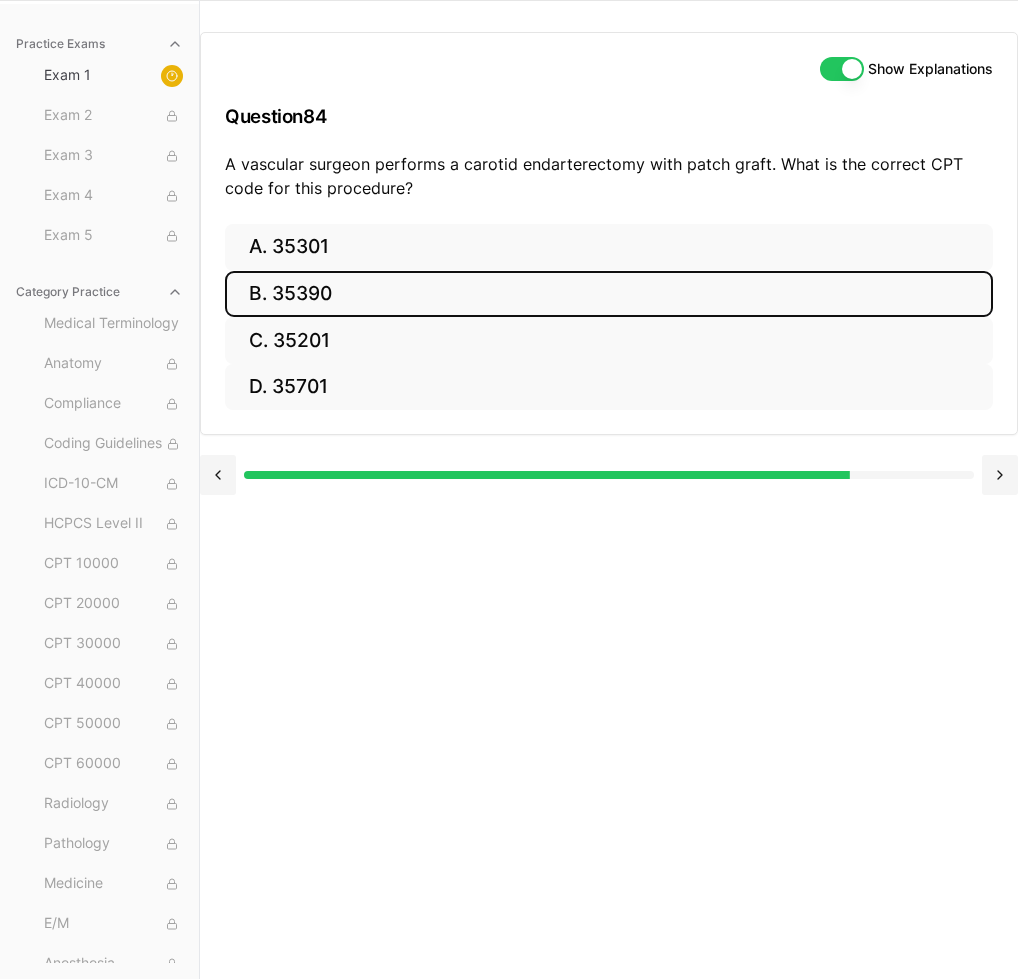 click on "B. 35390" at bounding box center (609, 294) 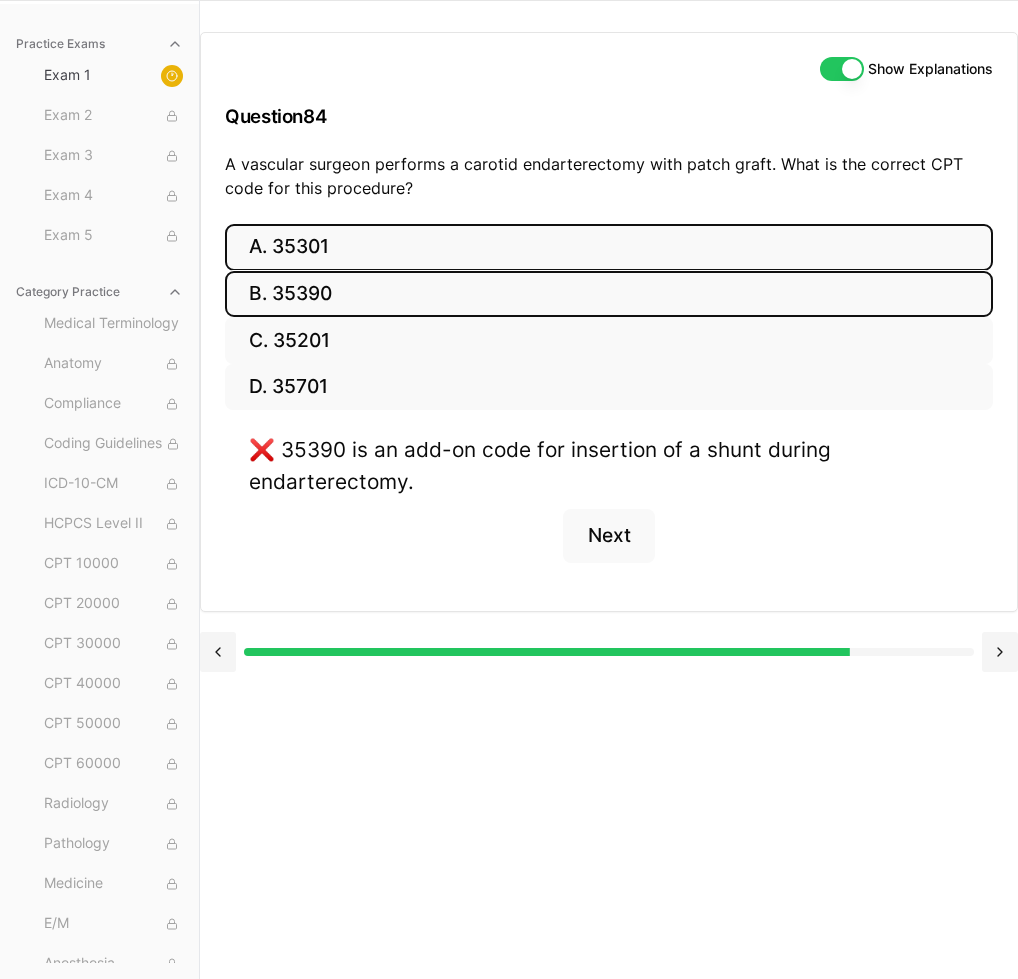 click on "A. 35301" at bounding box center (609, 247) 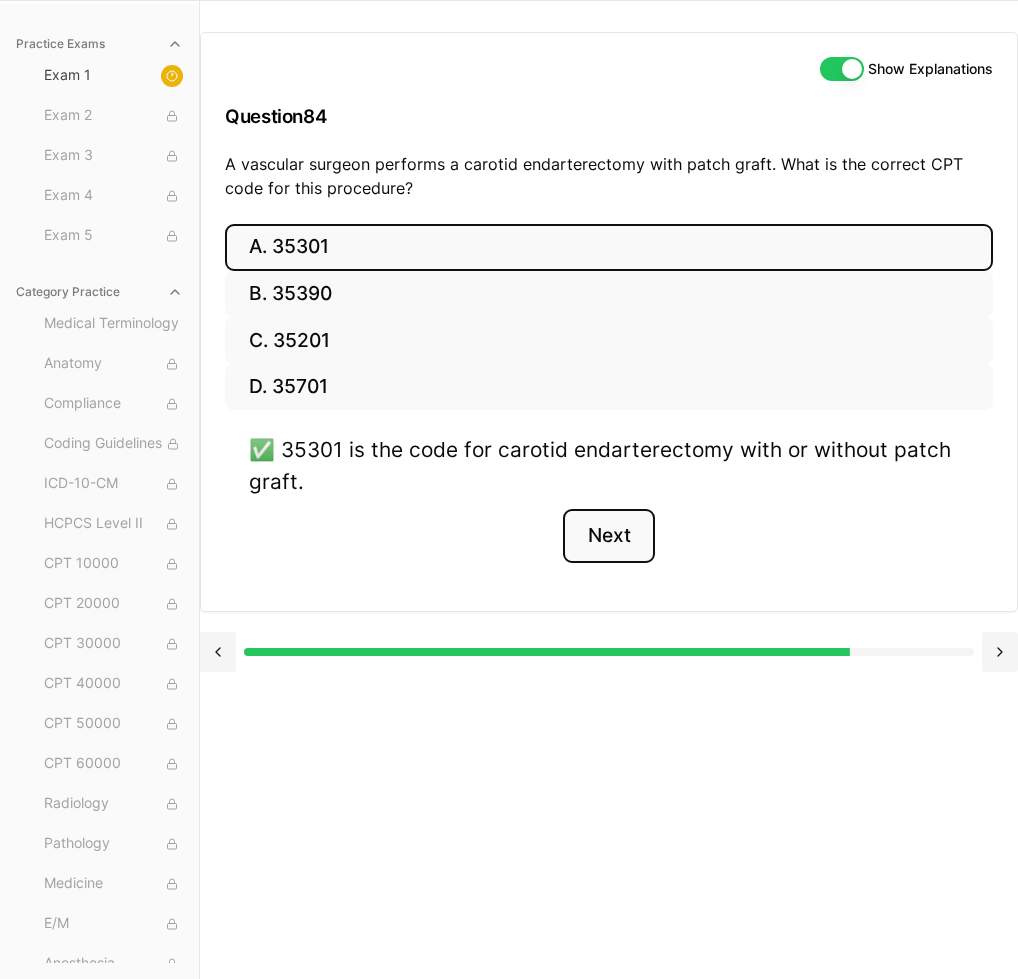 click on "Next" at bounding box center [608, 536] 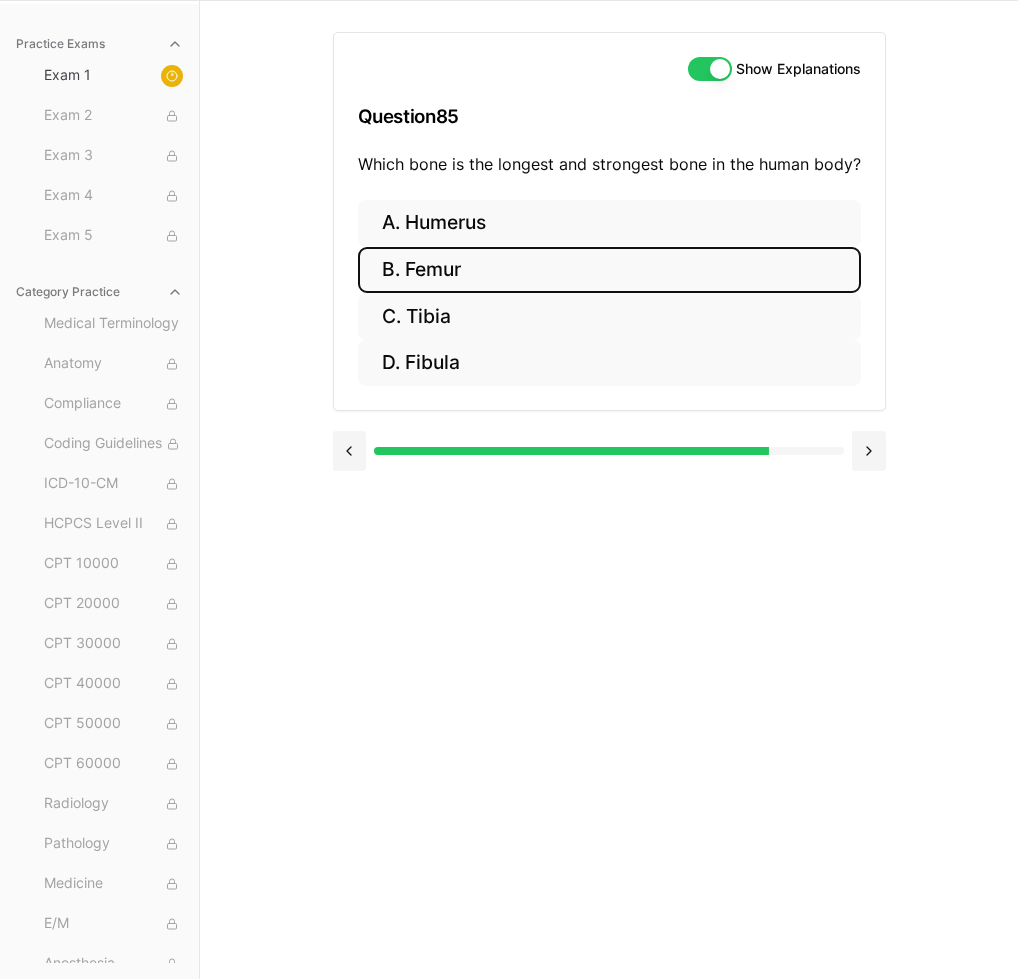 click on "B. Femur" at bounding box center [609, 270] 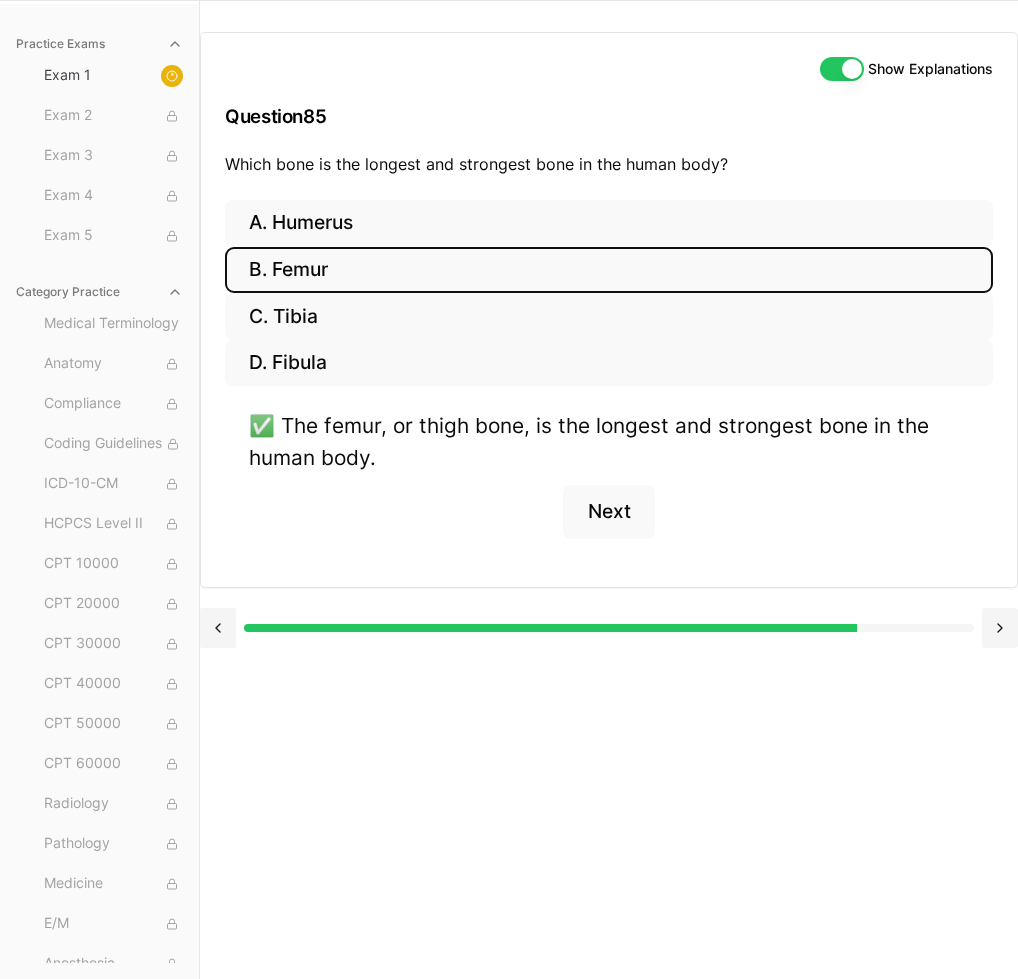 click on "✅ The femur, or thigh bone, is the longest and strongest bone in the human body. Next" at bounding box center [609, 486] 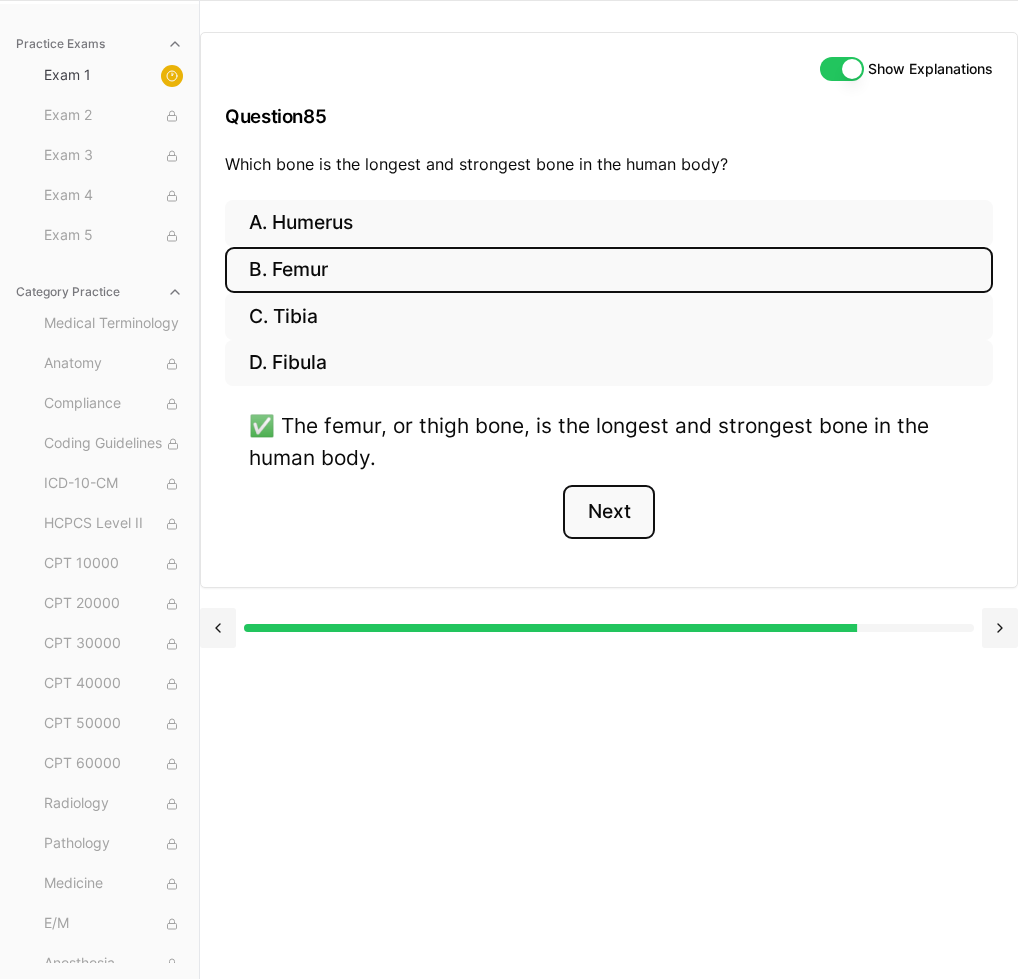click on "Next" at bounding box center [608, 512] 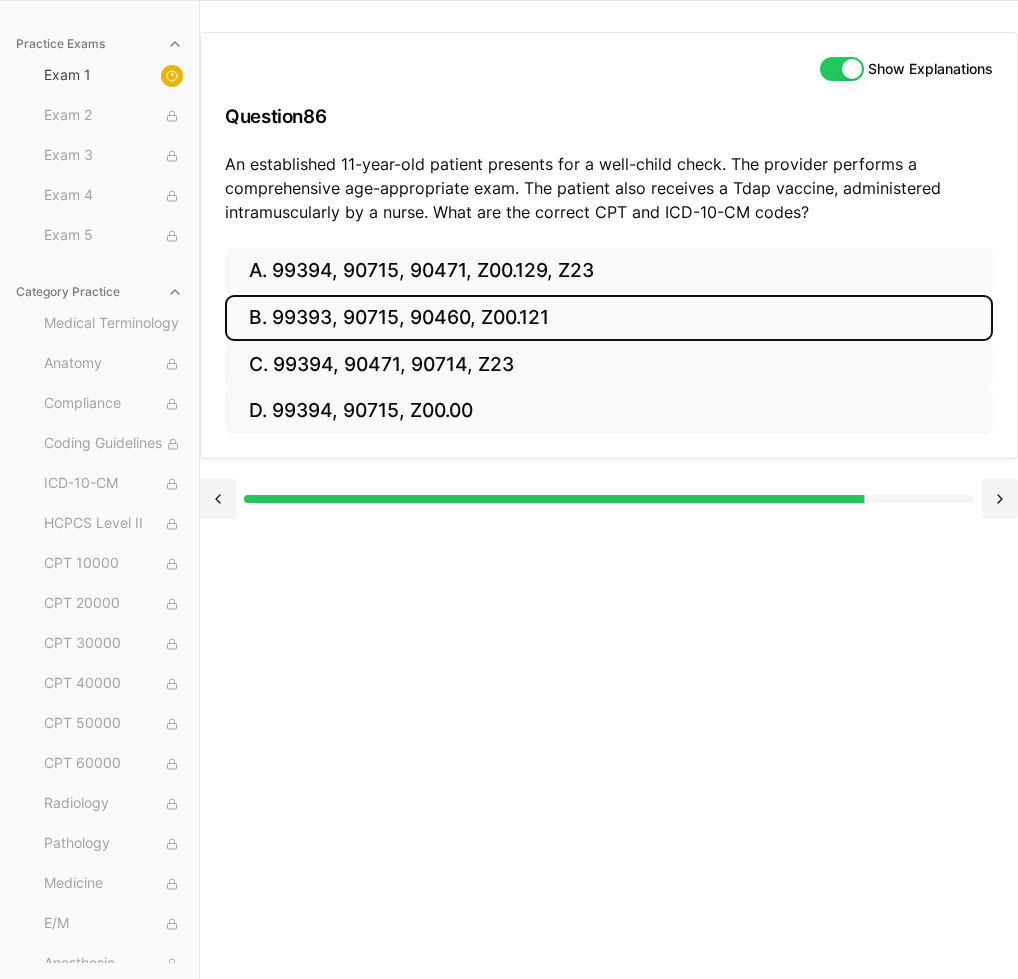 click on "B. 99393, 90715, 90460, Z00.121" at bounding box center [609, 318] 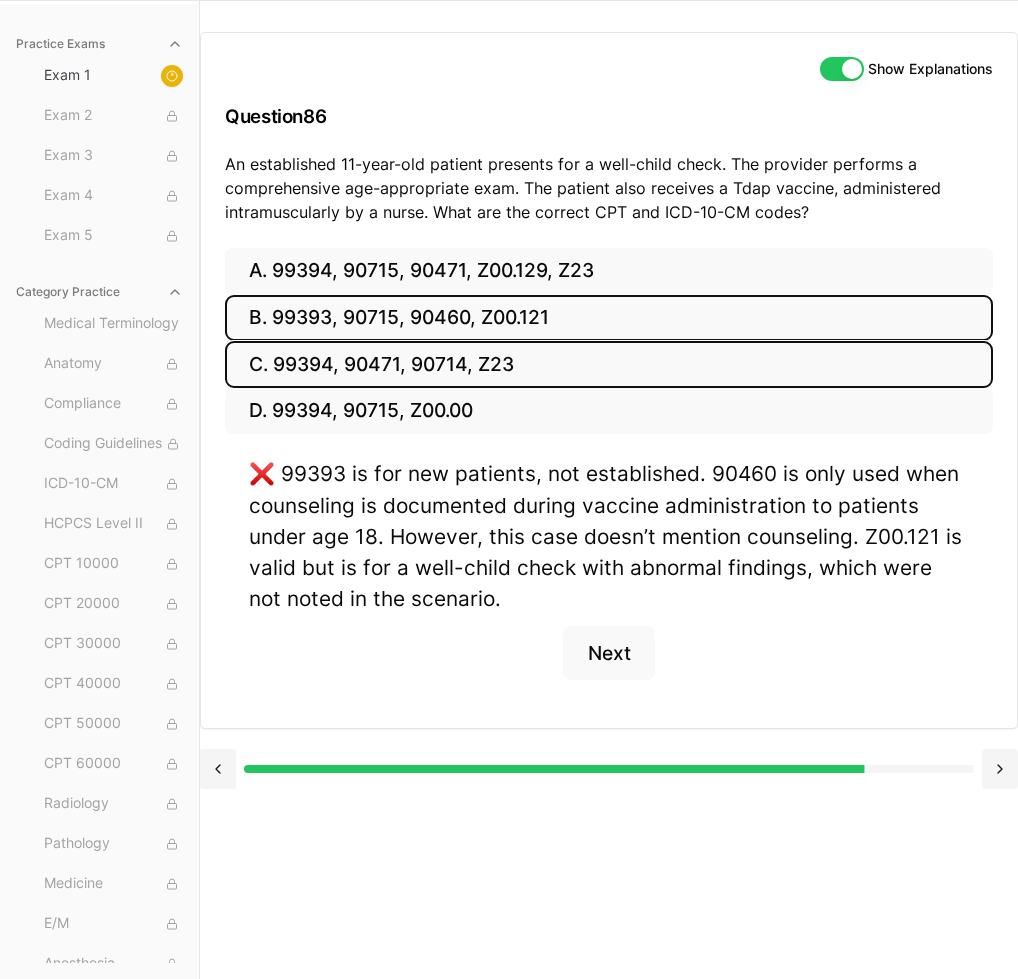 click on "C. 99394, 90471, 90714, Z23" at bounding box center [609, 364] 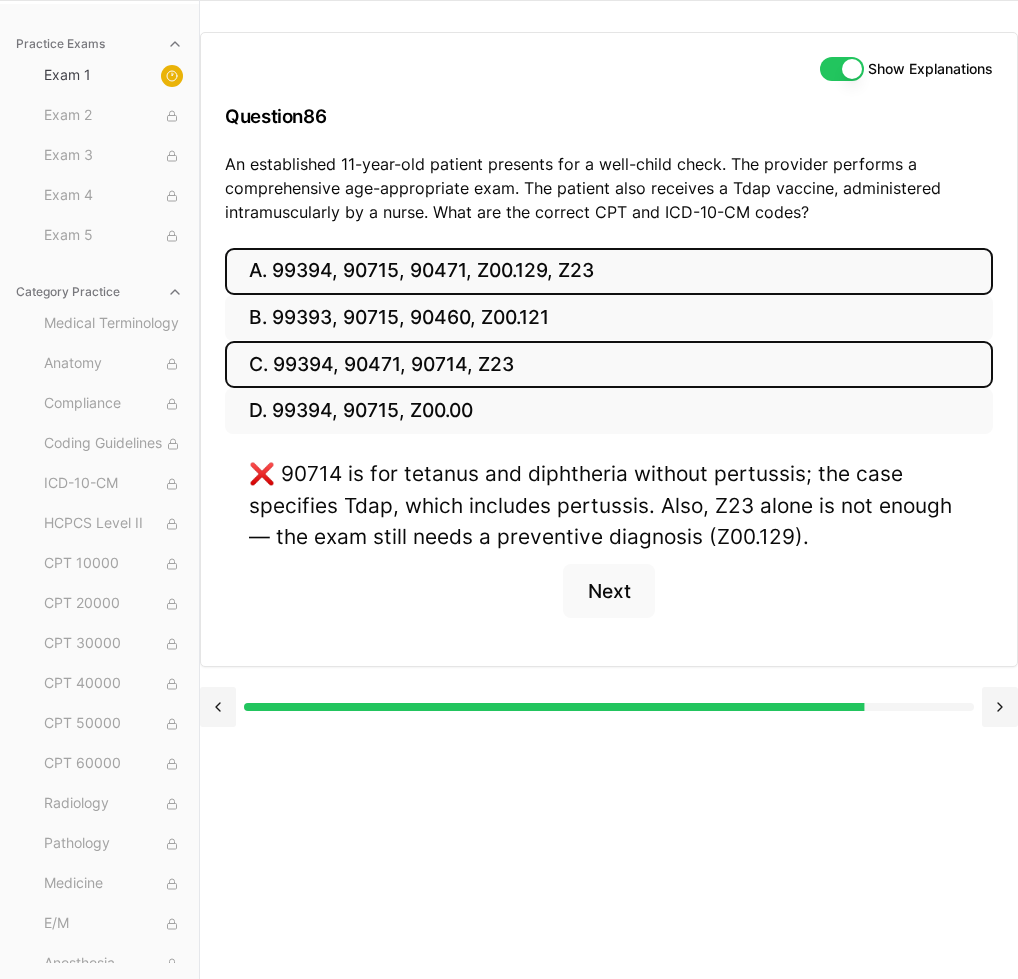 click on "A. 99394, 90715, 90471, Z00.129, Z23" at bounding box center (609, 271) 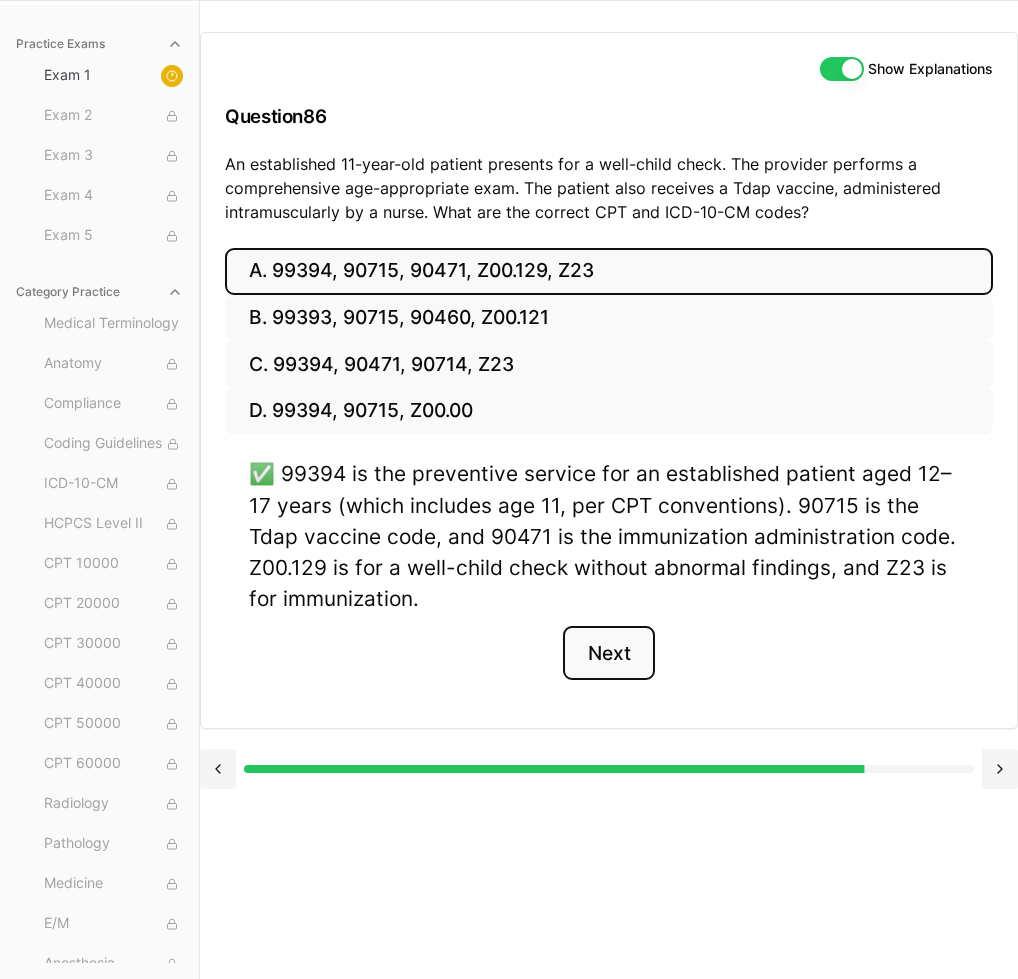 click on "Next" at bounding box center [608, 653] 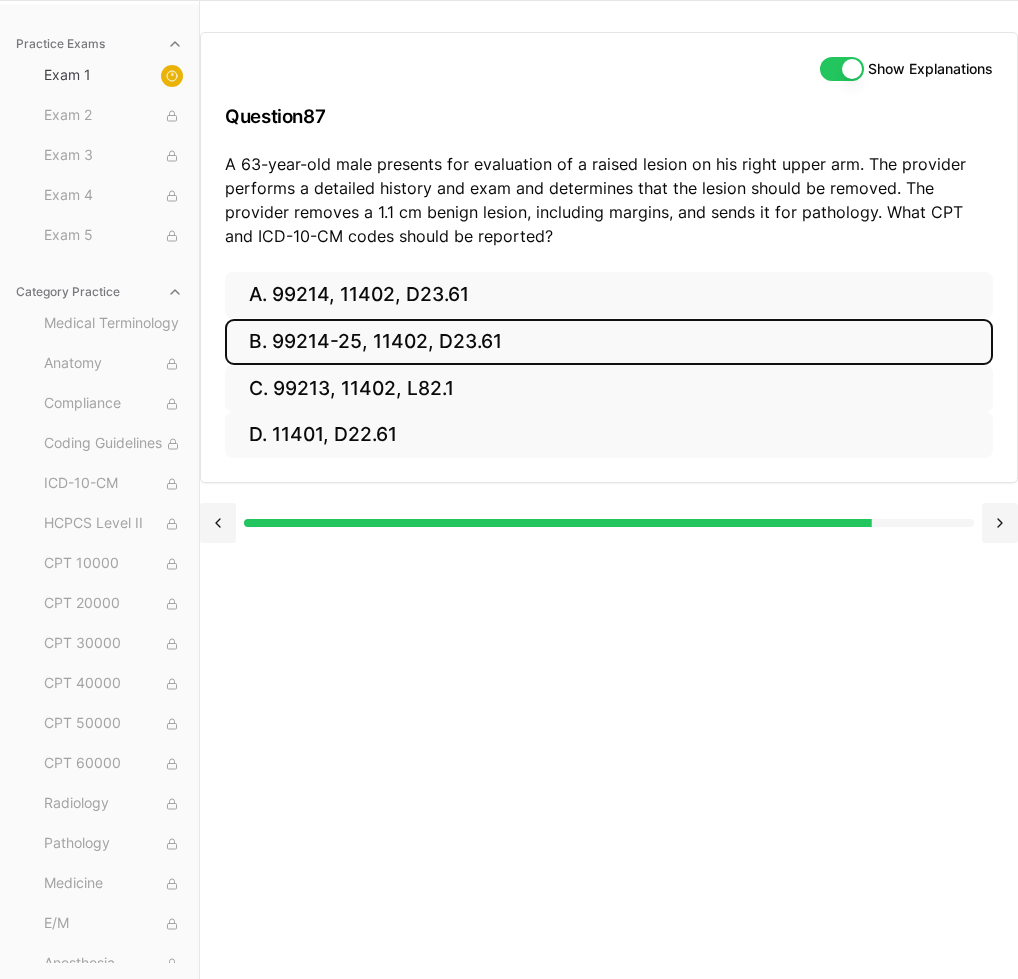 click on "B. 99214-25, 11402, D23.61" at bounding box center (609, 342) 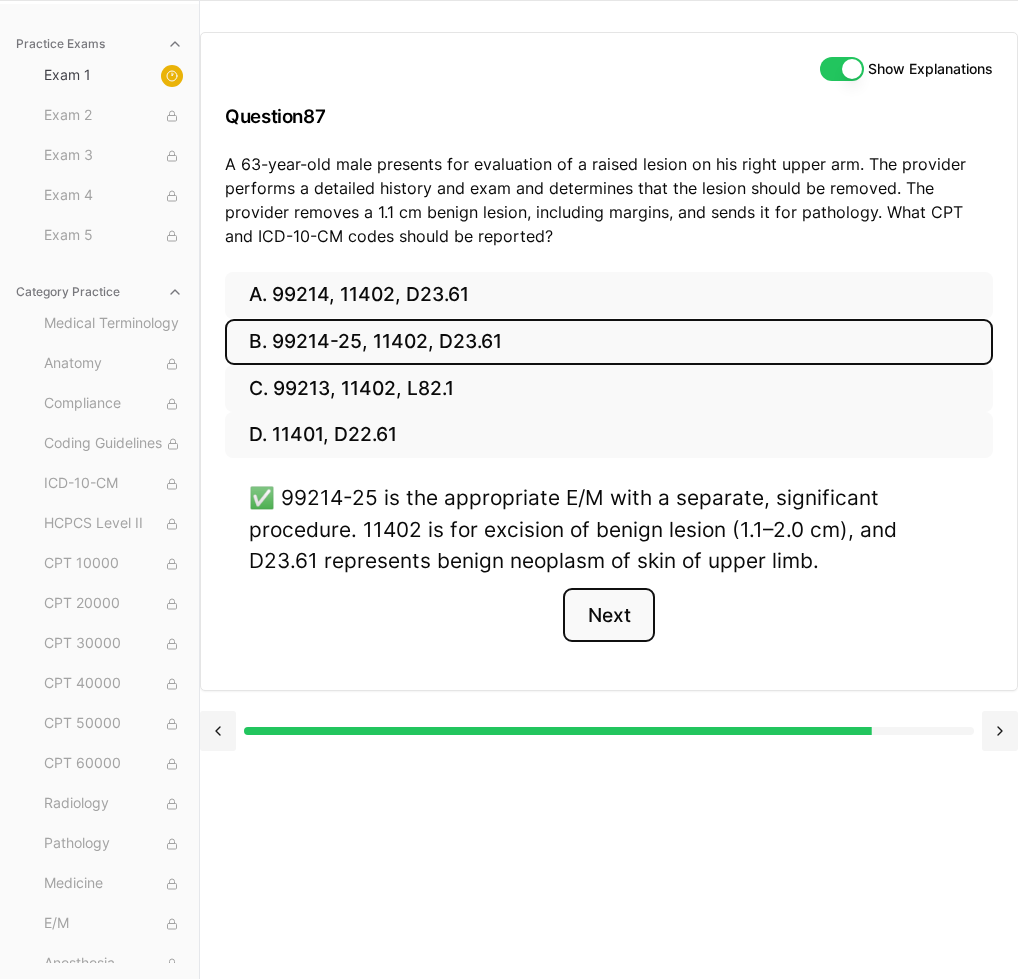 click on "Next" at bounding box center [608, 615] 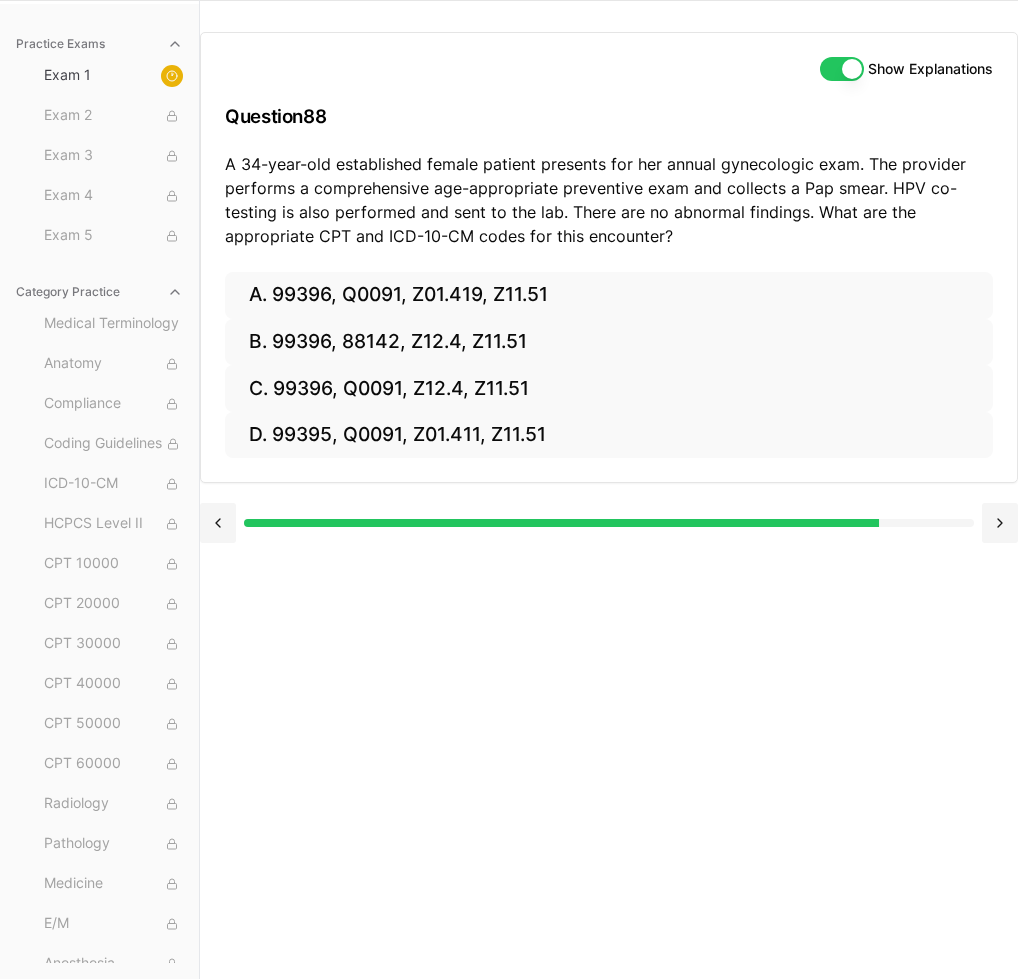 click on "Show Explanations" at bounding box center (842, 69) 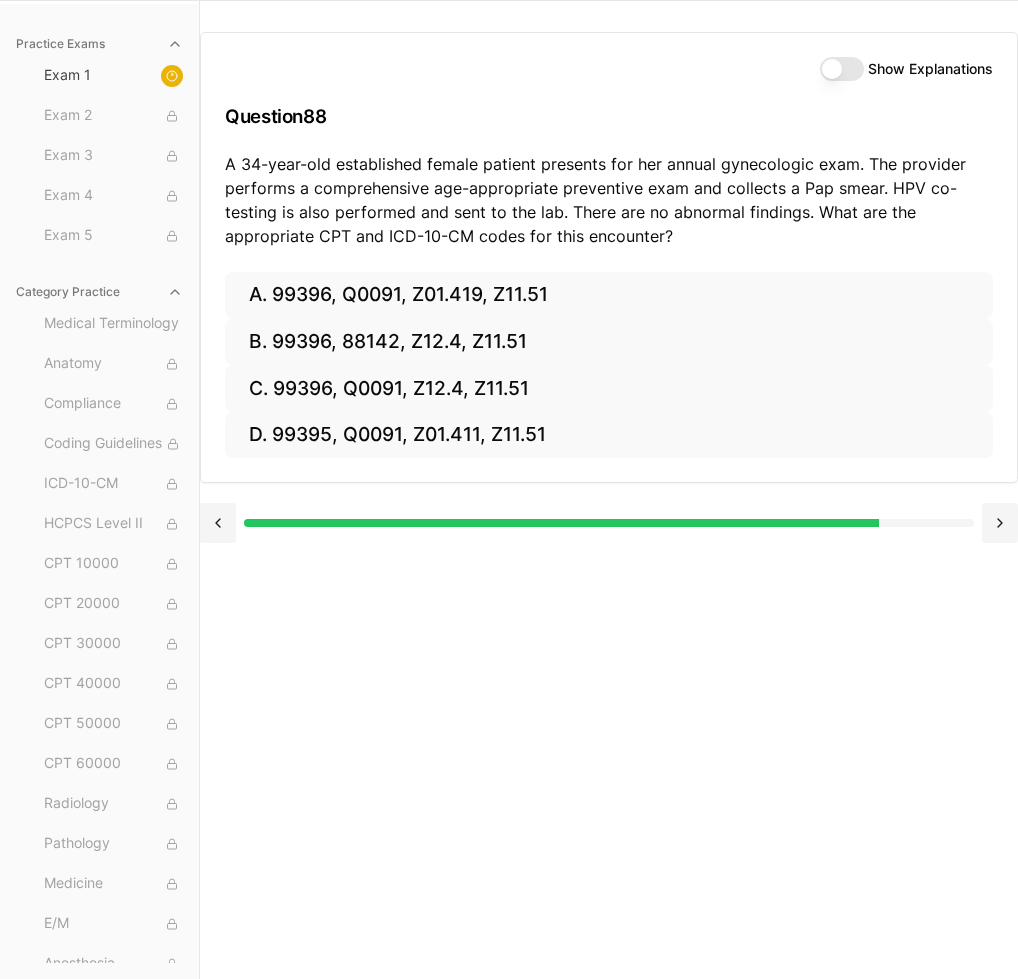 click on "Show Explanations Question  88 A 34-year-old established female patient presents for her annual gynecologic exam. The provider performs a comprehensive age-appropriate preventive exam and collects a Pap smear. HPV co-testing is also performed and sent to the lab. There are no abnormal findings. What are the appropriate CPT and ICD-10-CM codes for this encounter? A. 99396, Q0091, Z01.419, Z11.51 B. 99396, 88142, Z12.4, Z11.51 C. 99396, Q0091, Z12.4, Z11.51 D. 99395, Q0091, Z01.411, Z11.51" at bounding box center [609, 489] 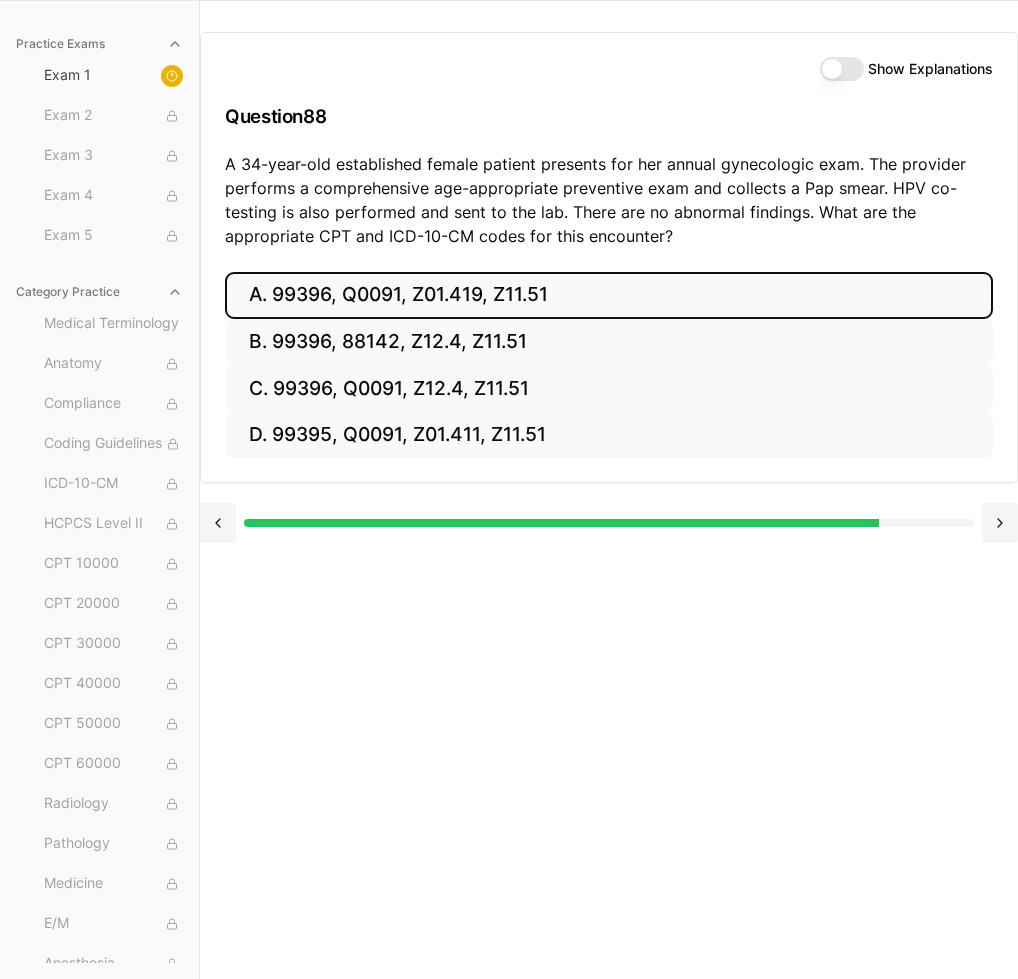 click on "A. 99396, Q0091, Z01.419, Z11.51" at bounding box center [609, 295] 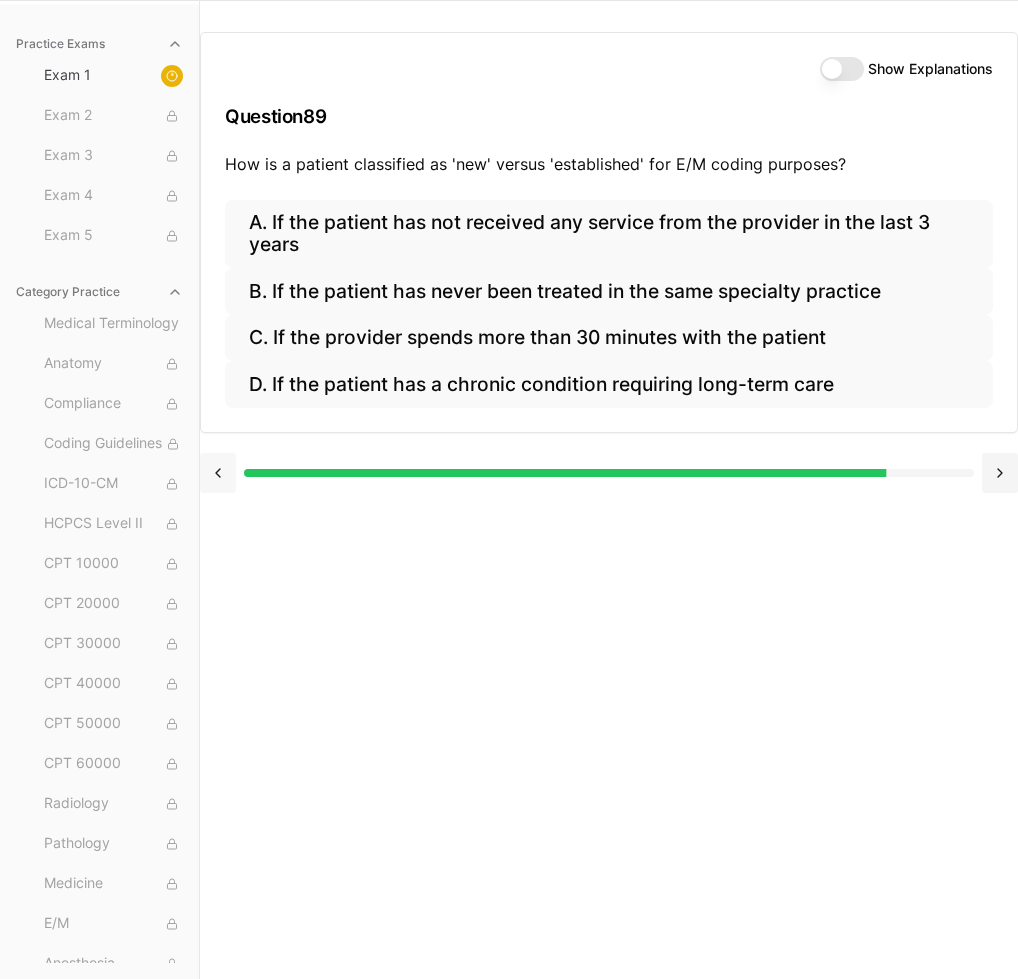 click at bounding box center (218, 473) 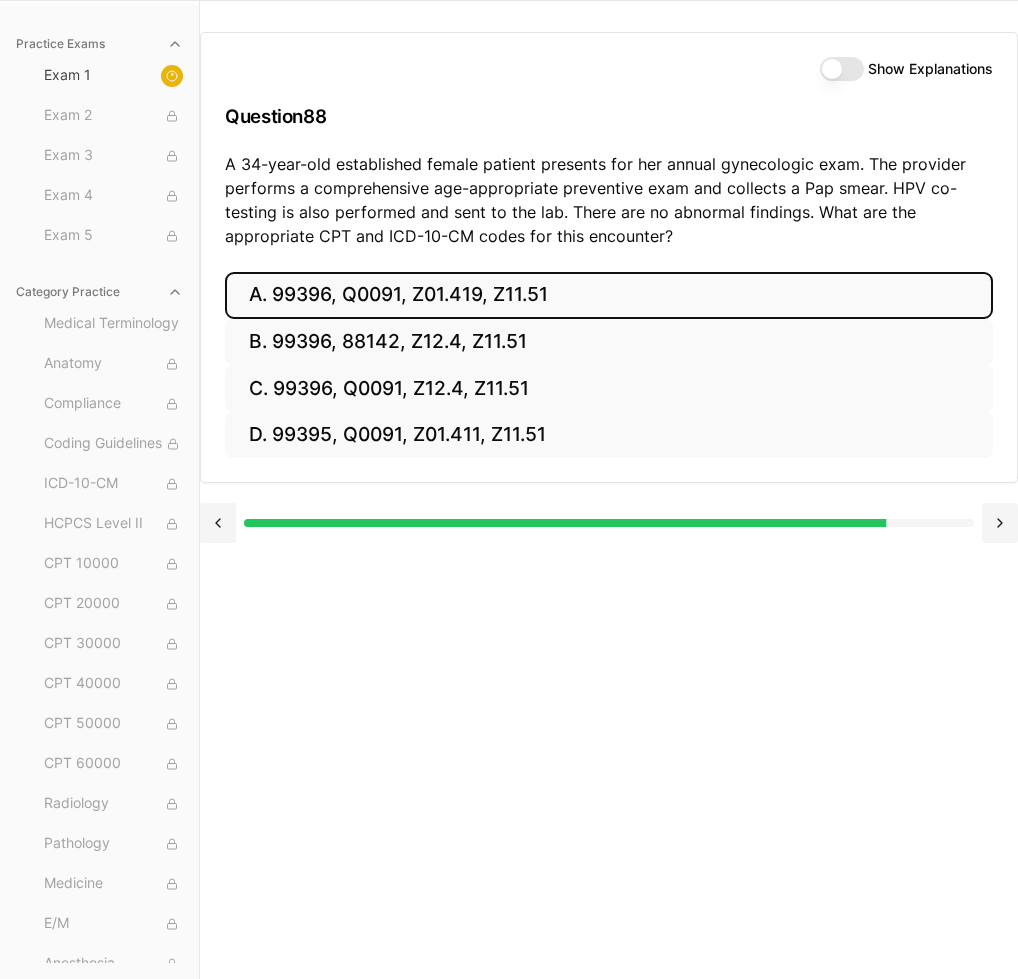 click on "Show Explanations" at bounding box center (906, 69) 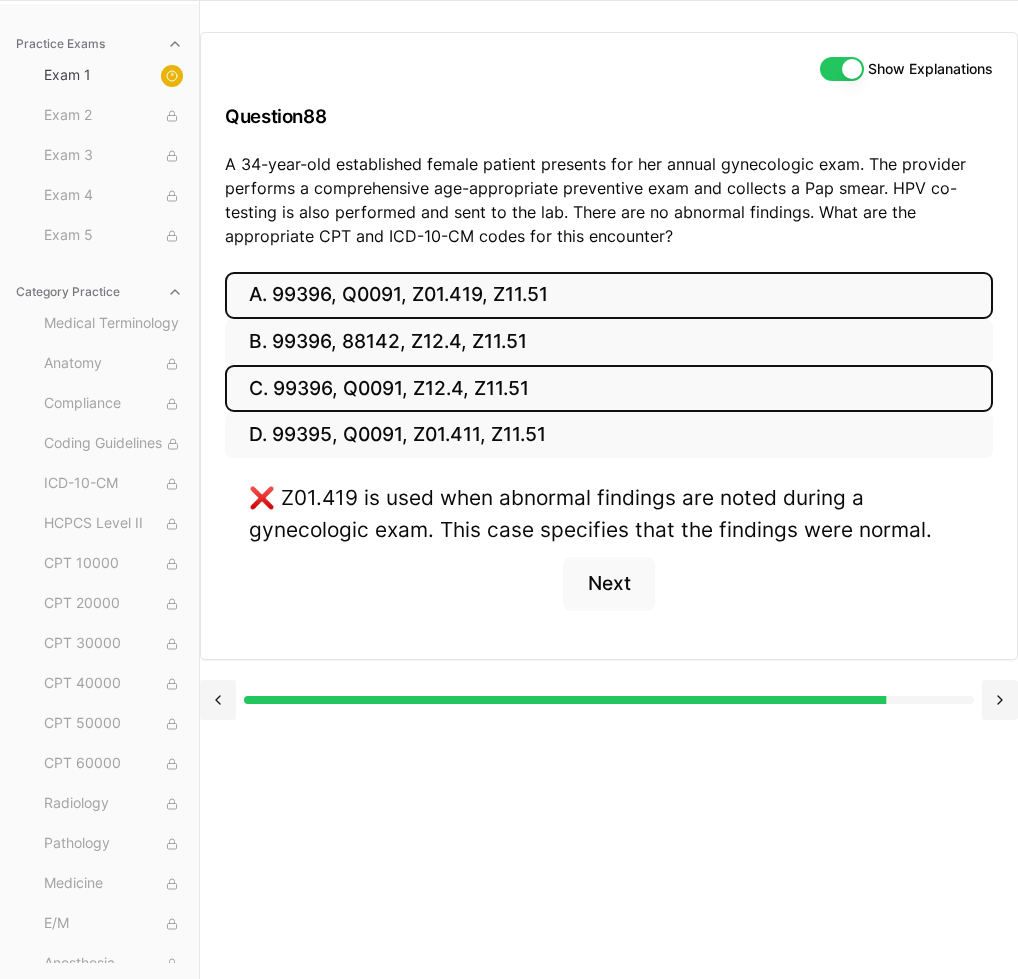 click on "C. 99396, Q0091, Z12.4, Z11.51" at bounding box center (609, 388) 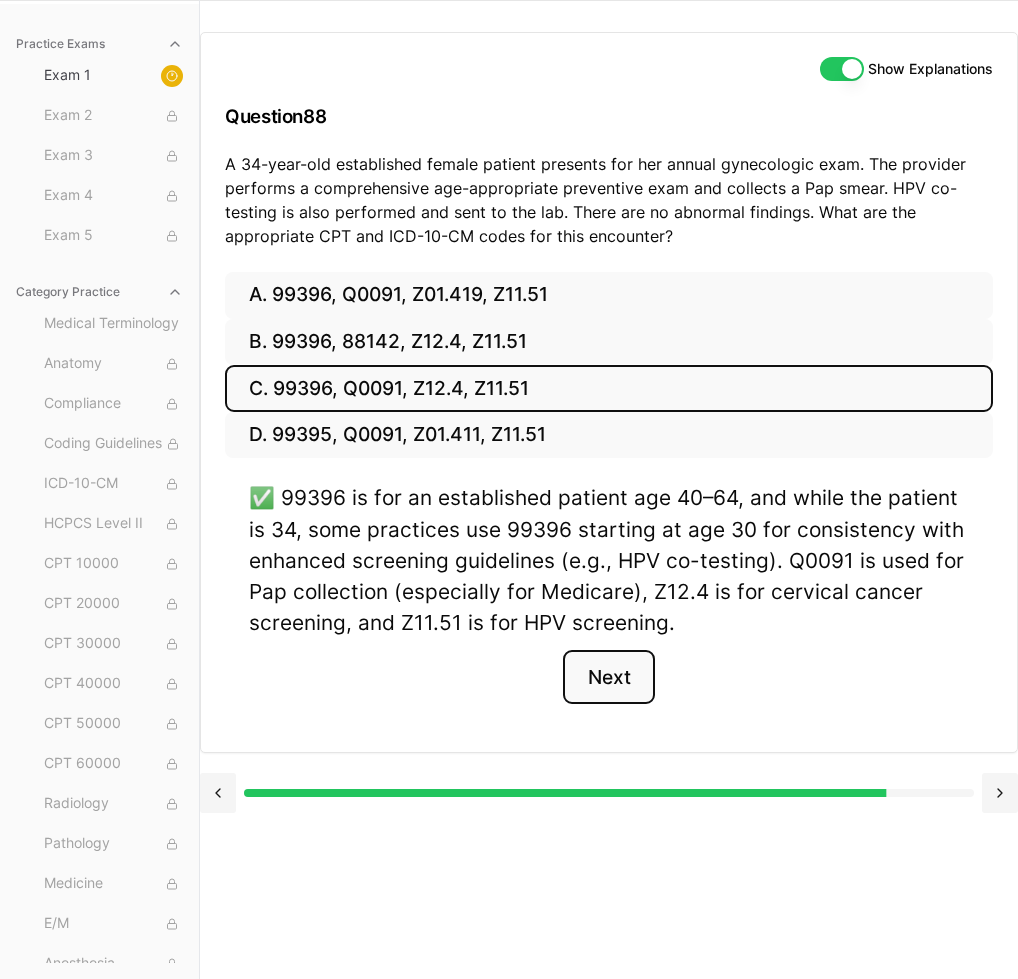 click on "Next" at bounding box center (608, 677) 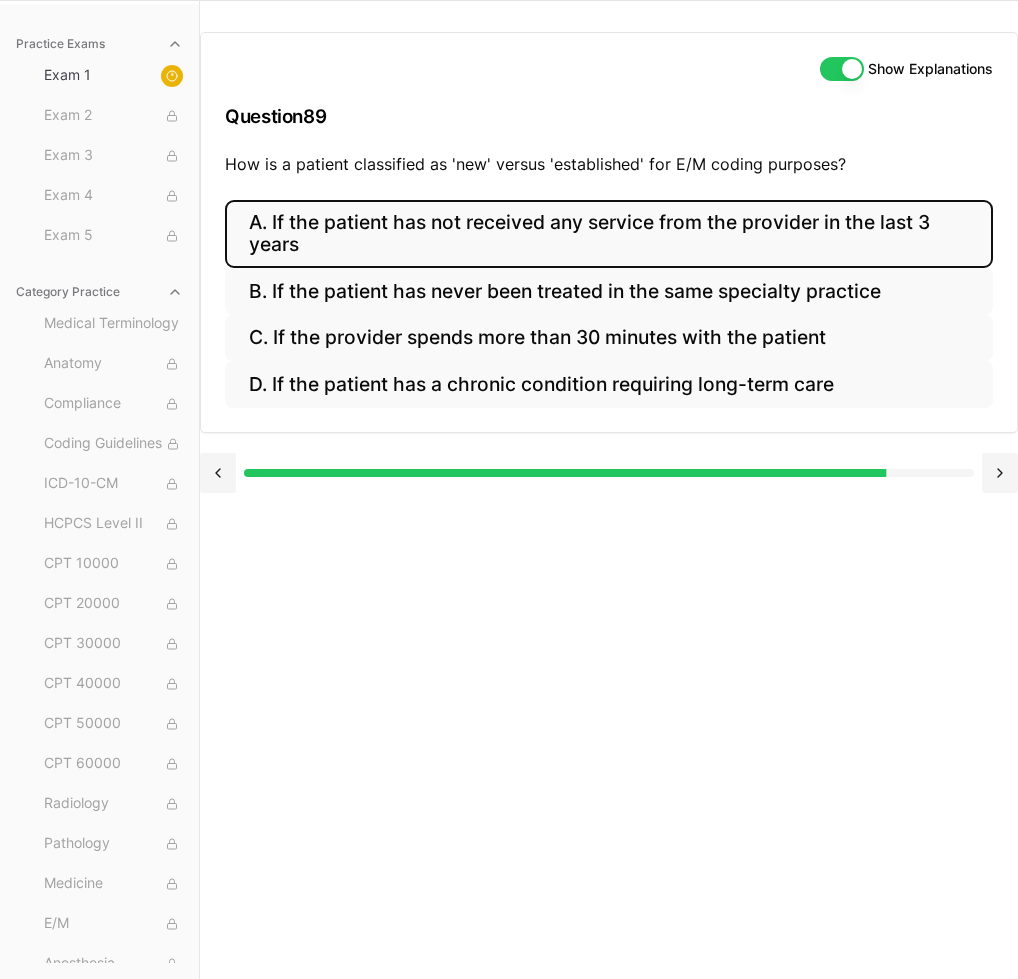 click on "A. If the patient has not received any service from the provider in the last 3 years" at bounding box center (609, 234) 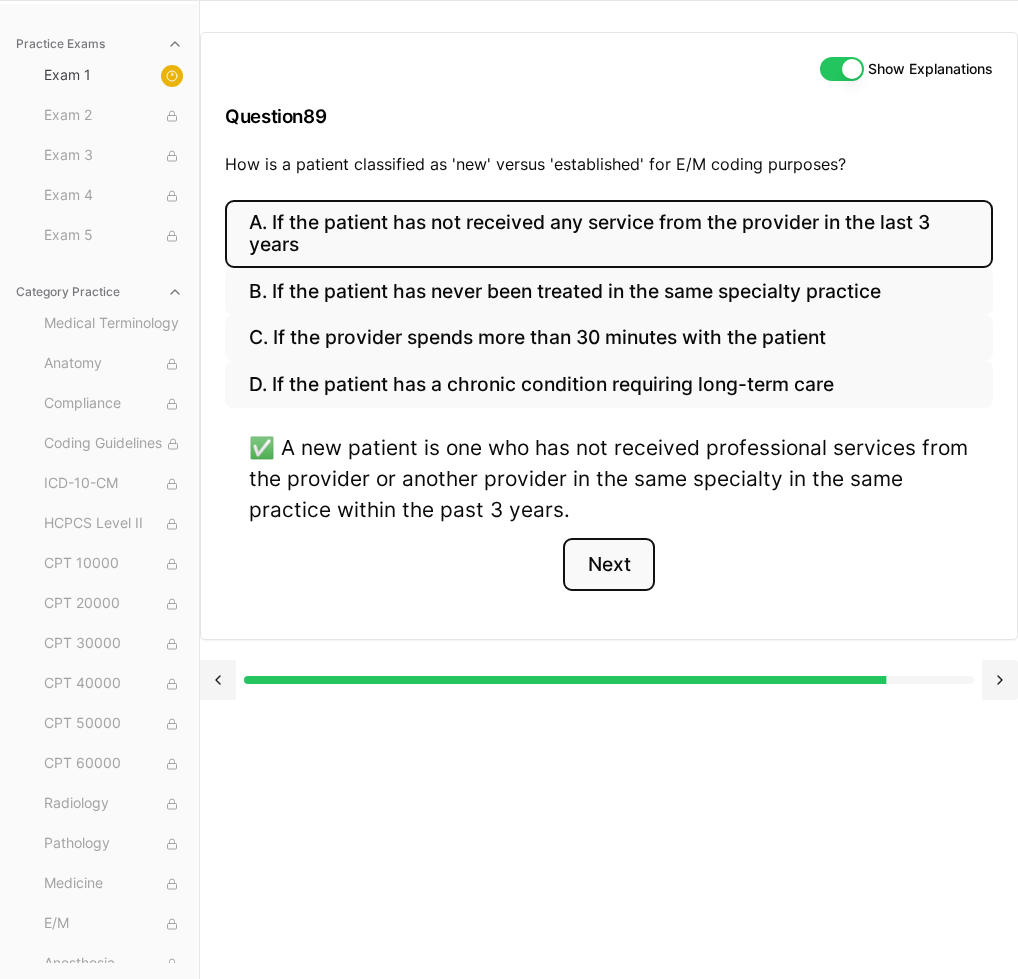 click on "Next" at bounding box center [608, 565] 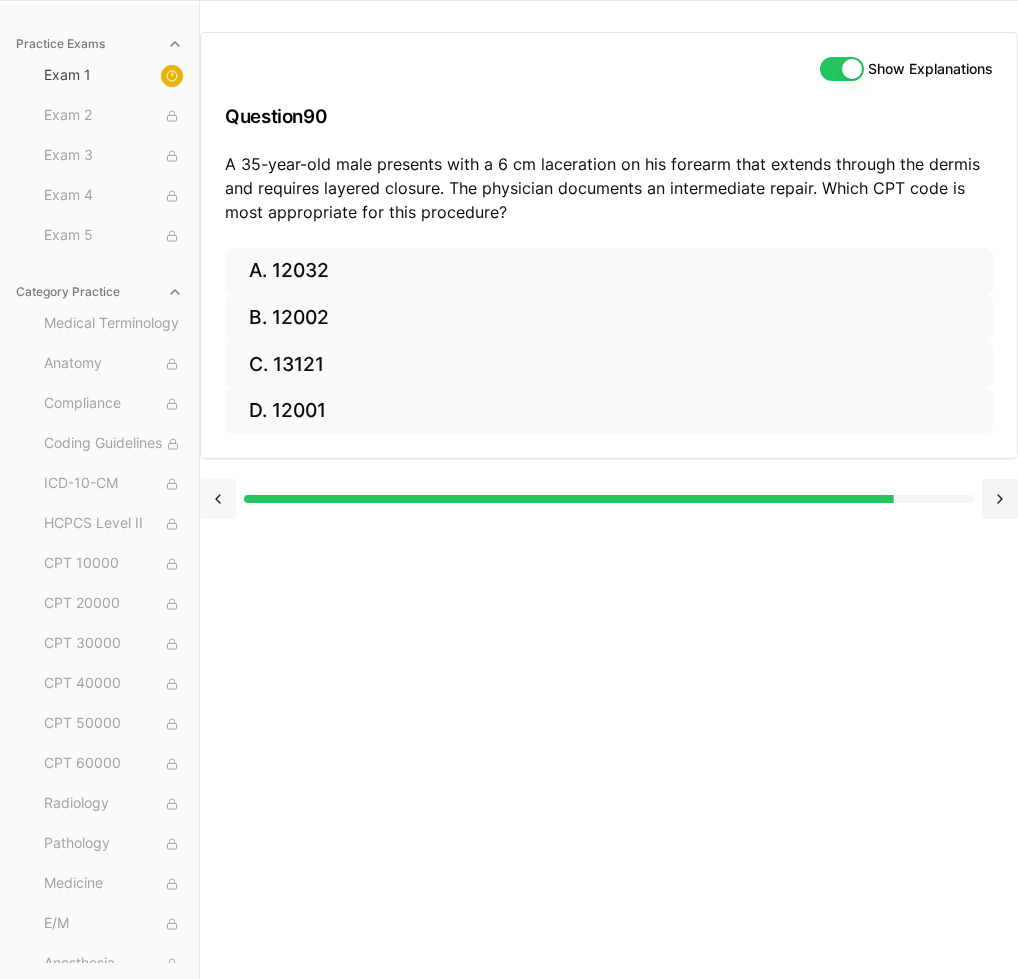 click at bounding box center [218, 499] 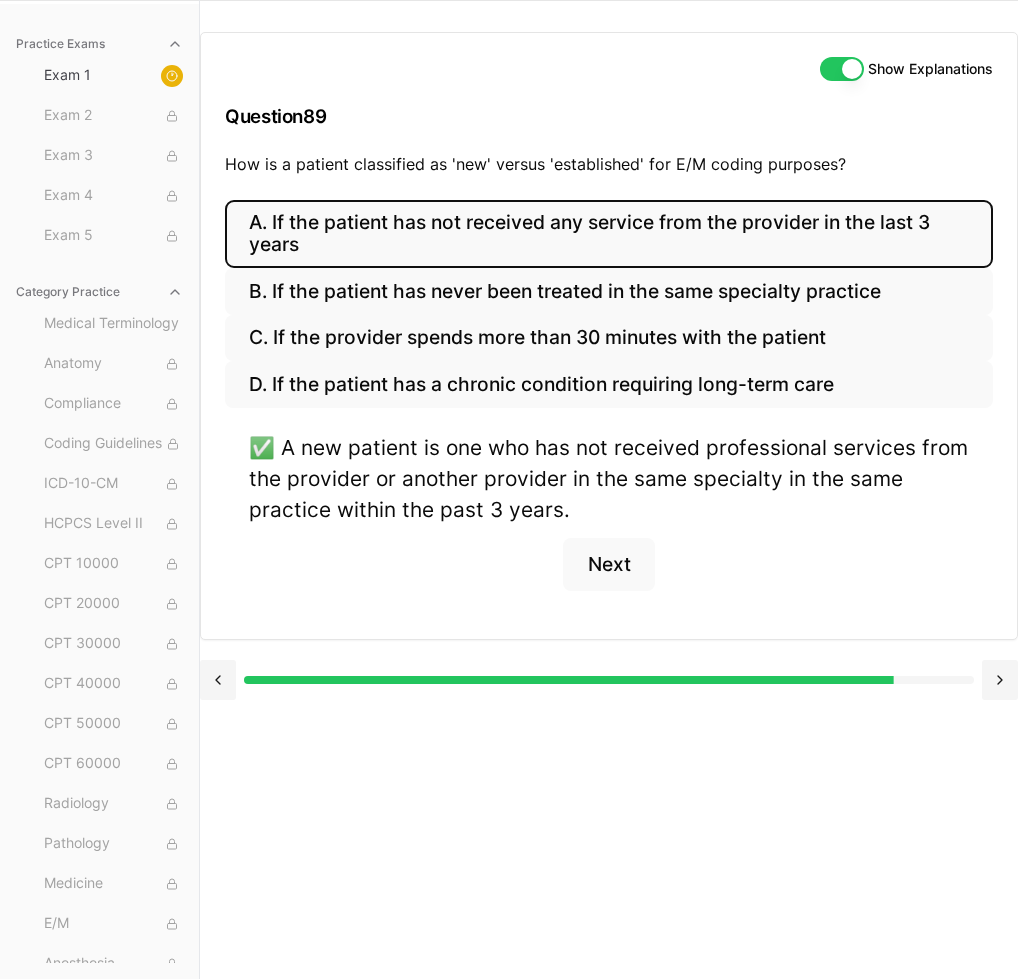 click at bounding box center (609, 680) 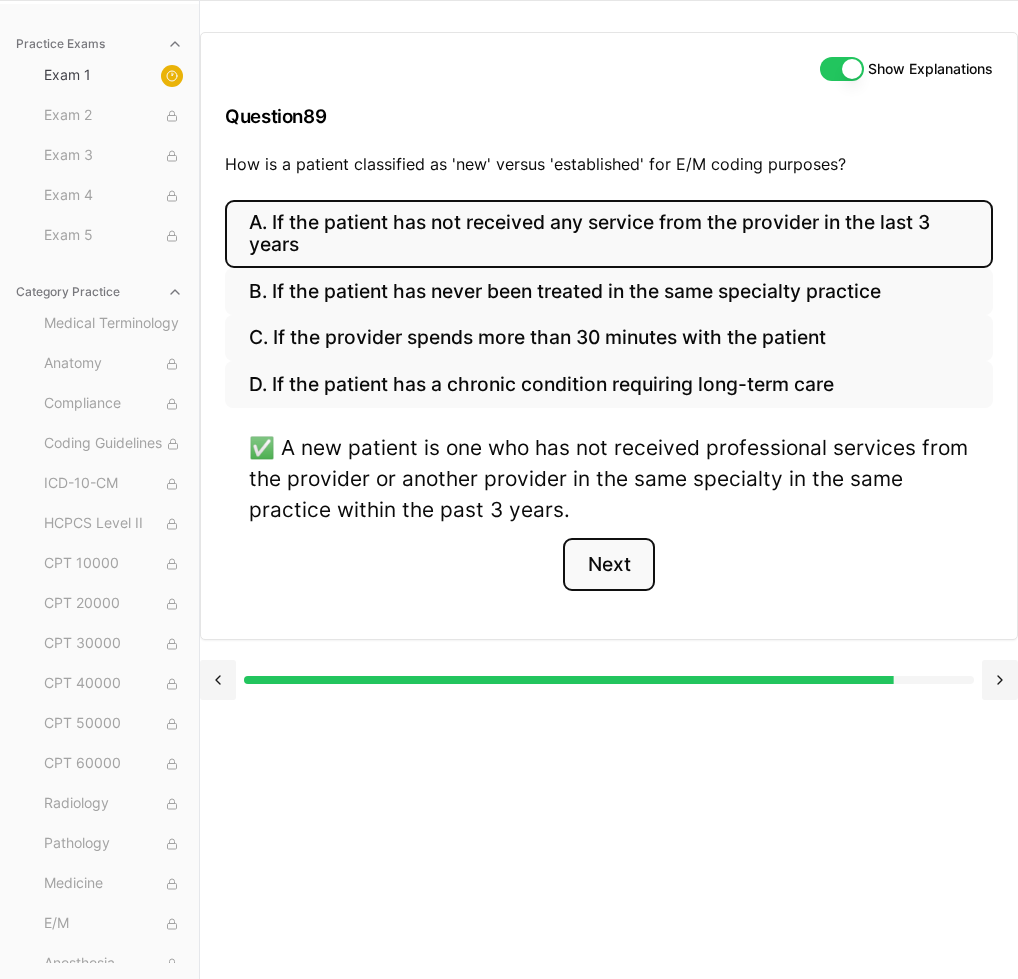 click on "Next" at bounding box center [608, 565] 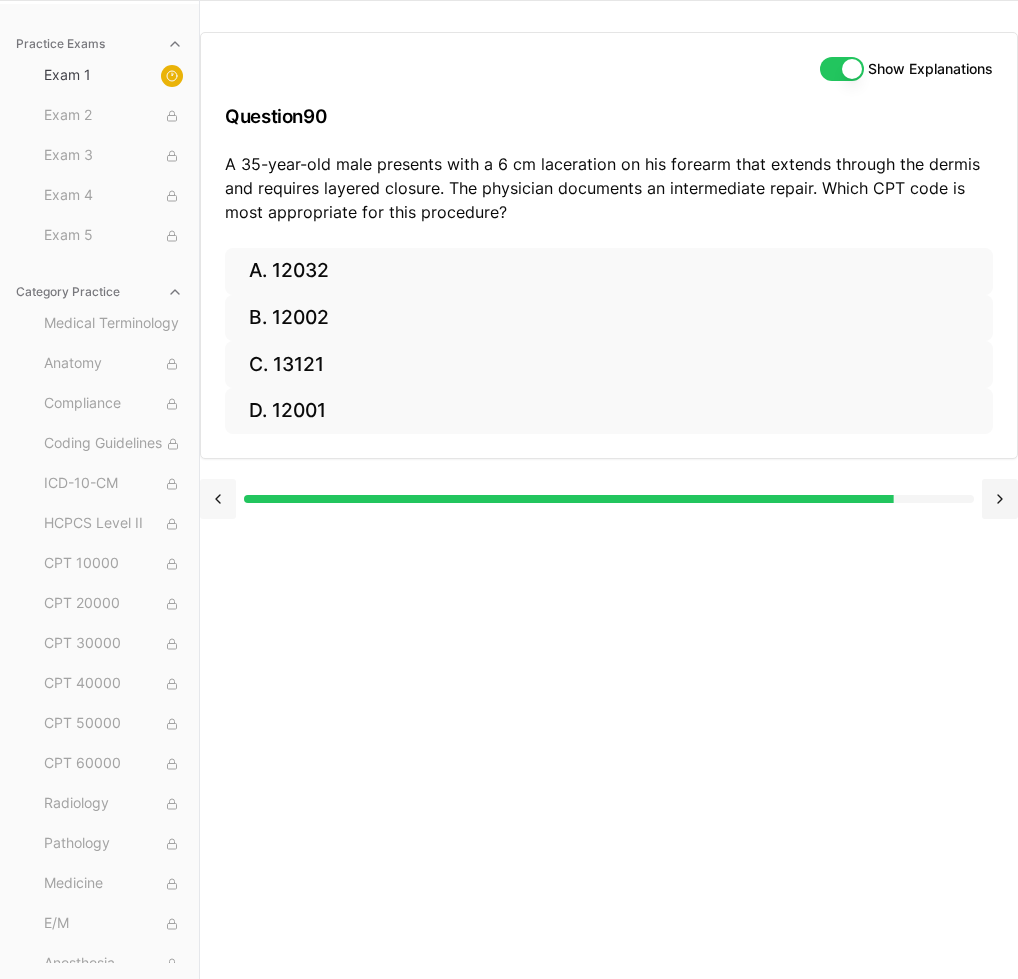 click at bounding box center (218, 499) 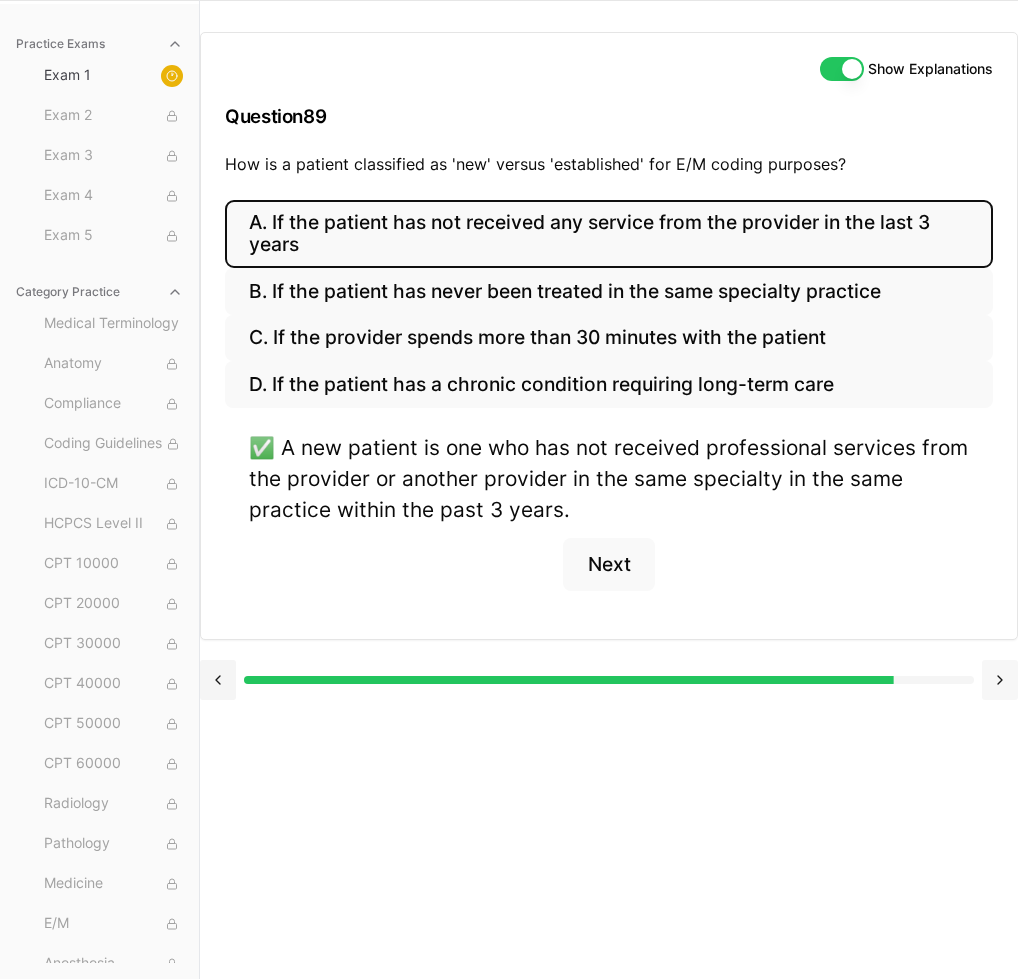 click at bounding box center [1000, 680] 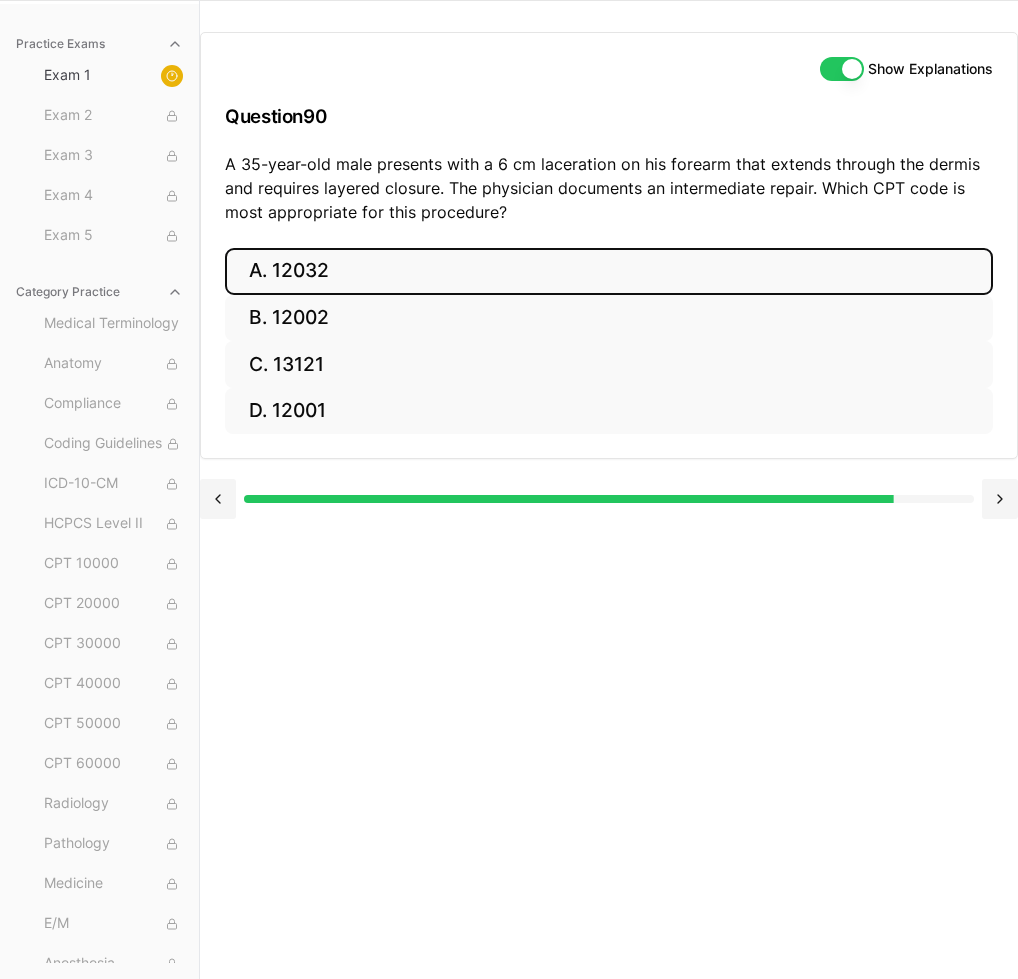 click on "A. 12032" at bounding box center (609, 271) 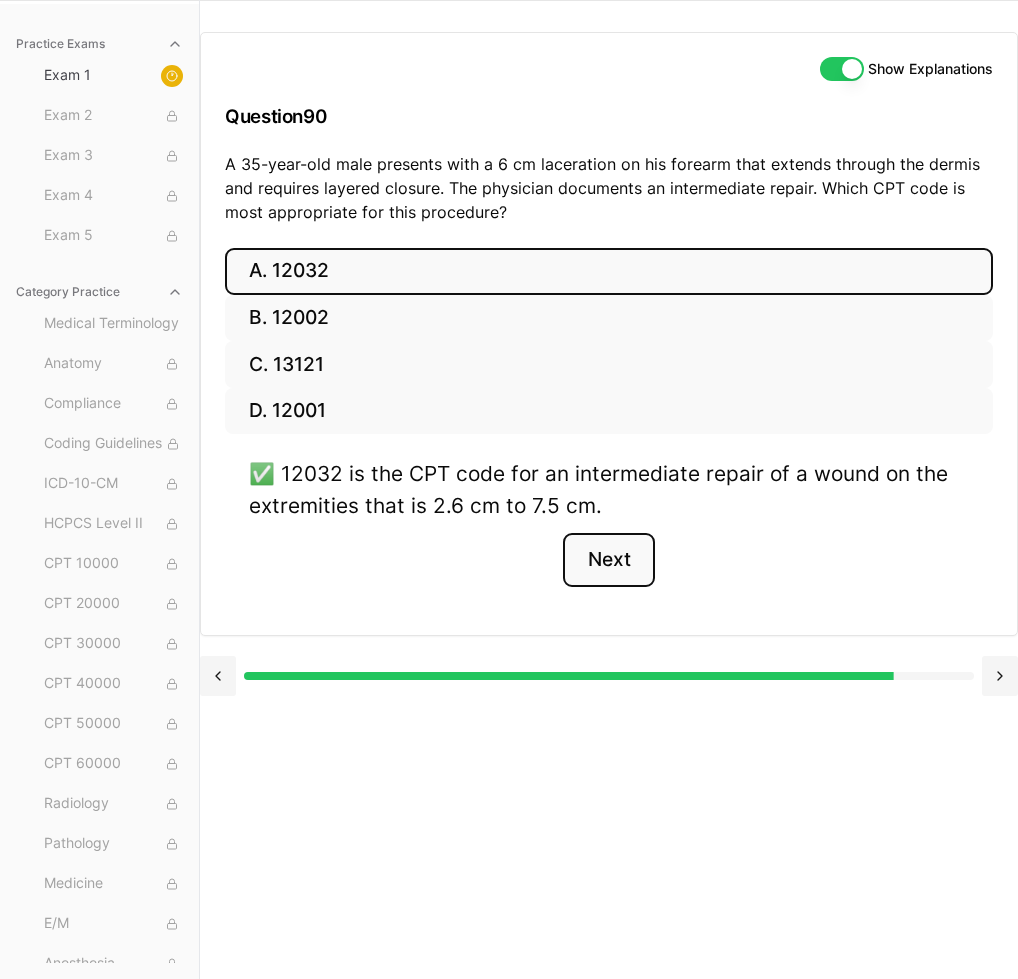 click on "Next" at bounding box center (608, 560) 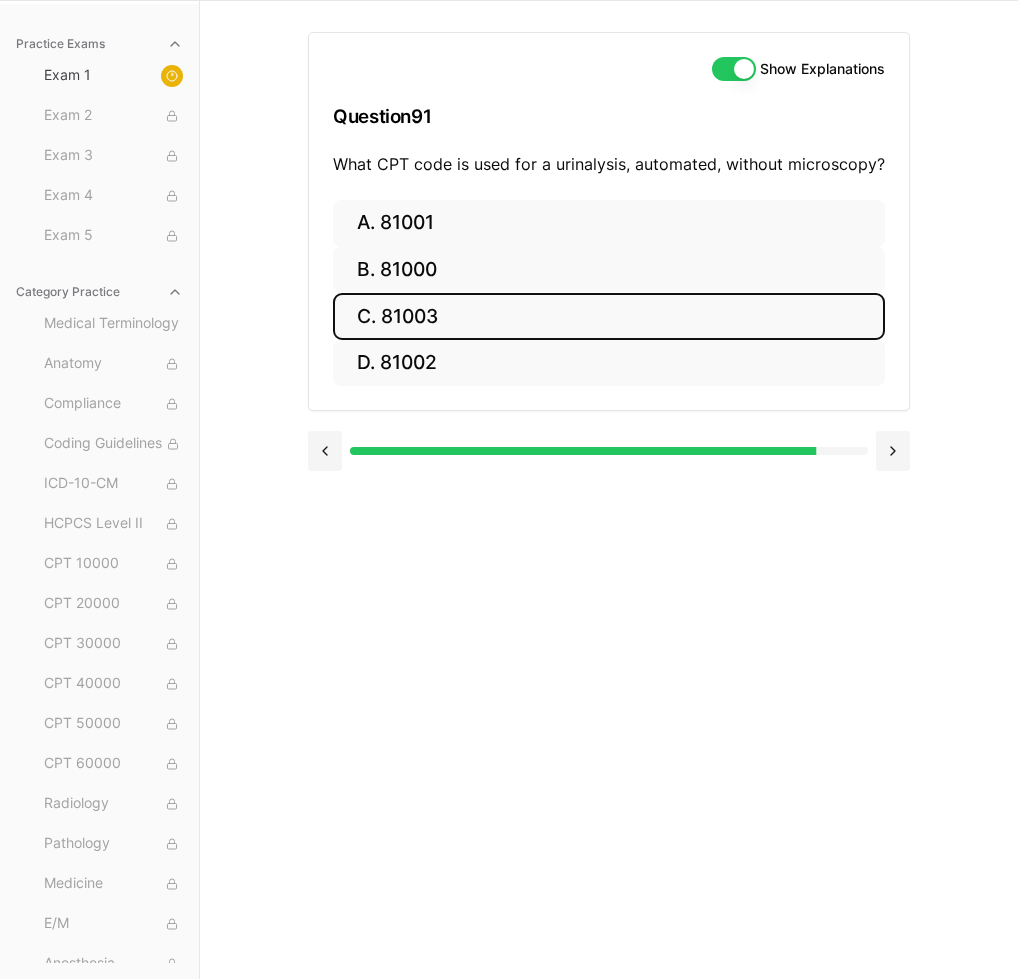 click on "C. 81003" at bounding box center (609, 316) 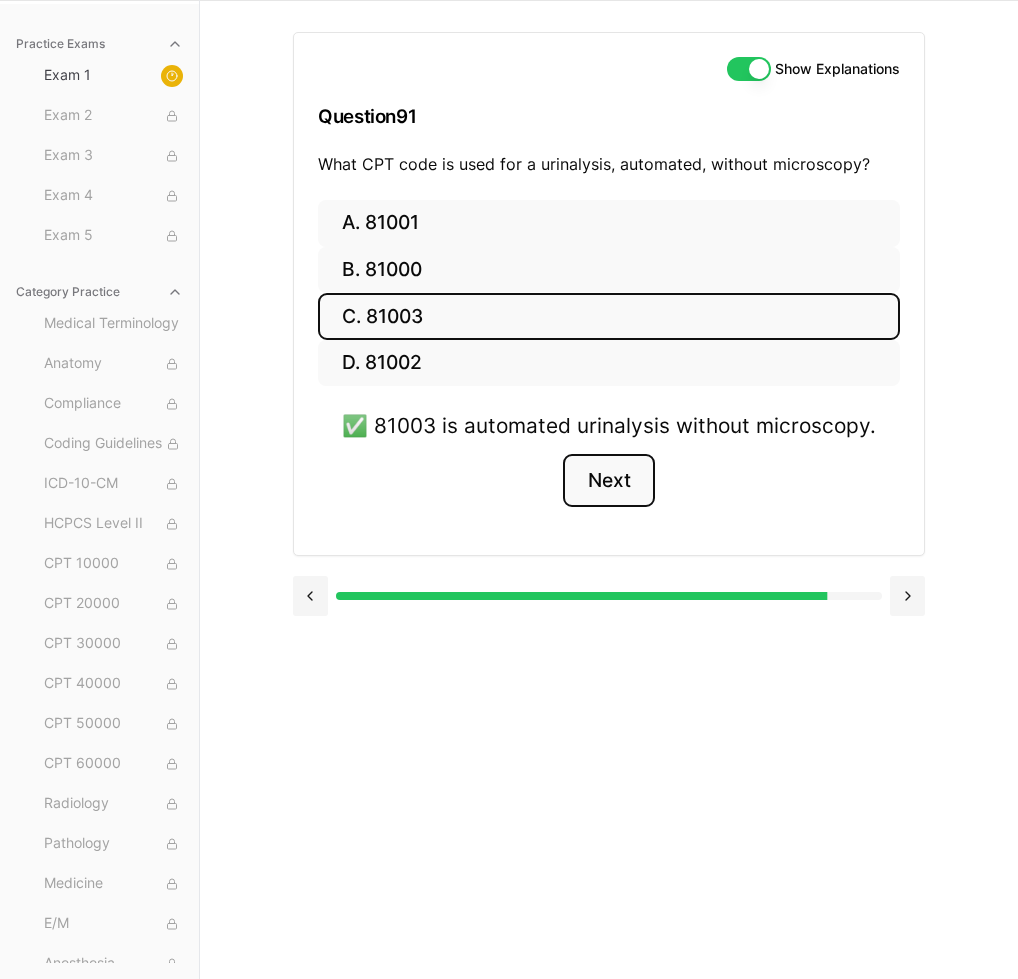 click on "Next" at bounding box center [608, 481] 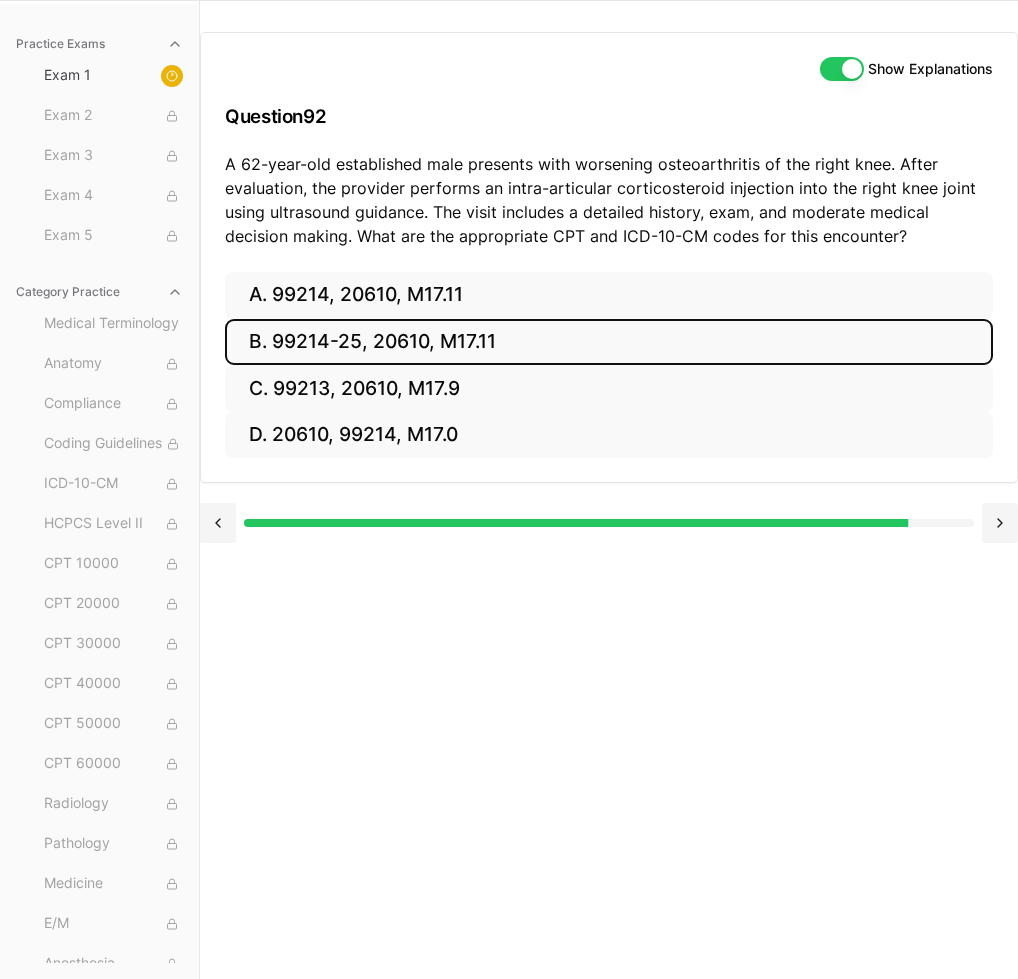 click on "B. 99214-25, 20610, M17.11" at bounding box center [609, 342] 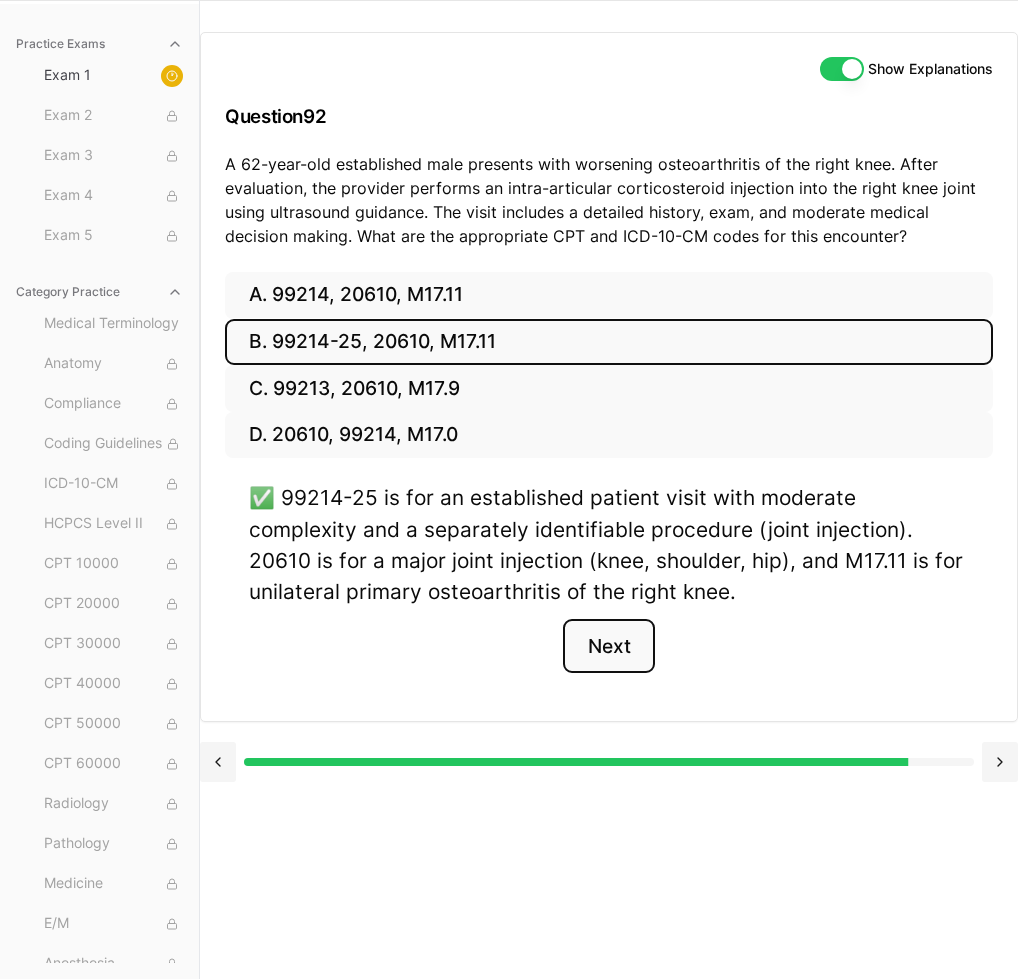 click on "Next" at bounding box center (608, 646) 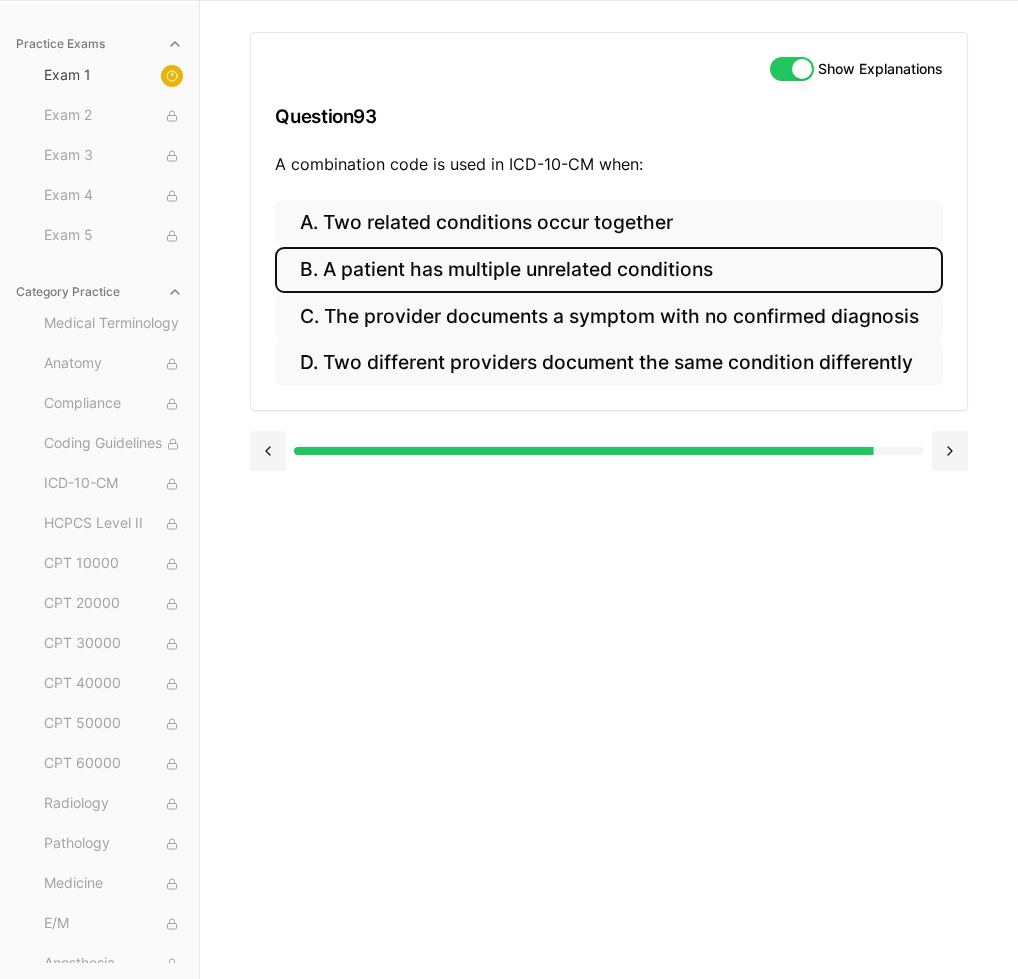 click on "B. A patient has multiple unrelated conditions" at bounding box center [608, 270] 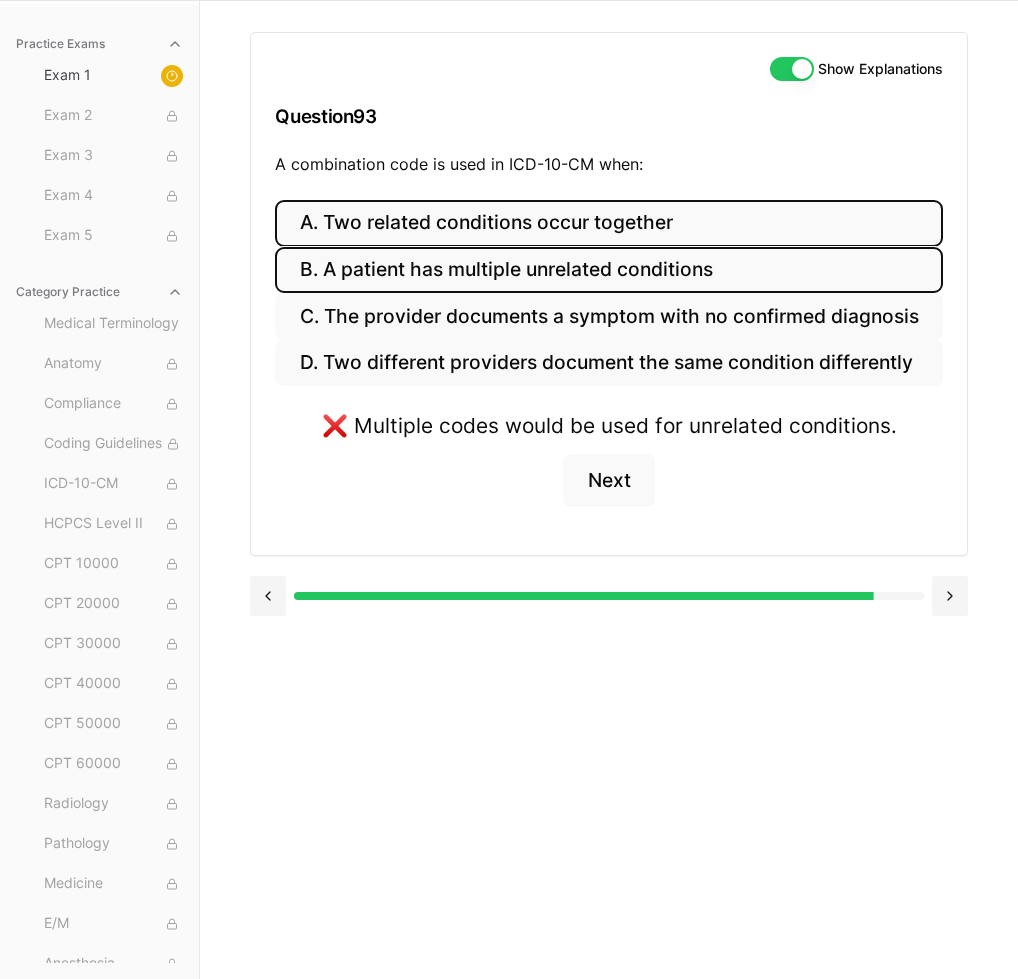 click on "A. Two related conditions occur together" at bounding box center [608, 223] 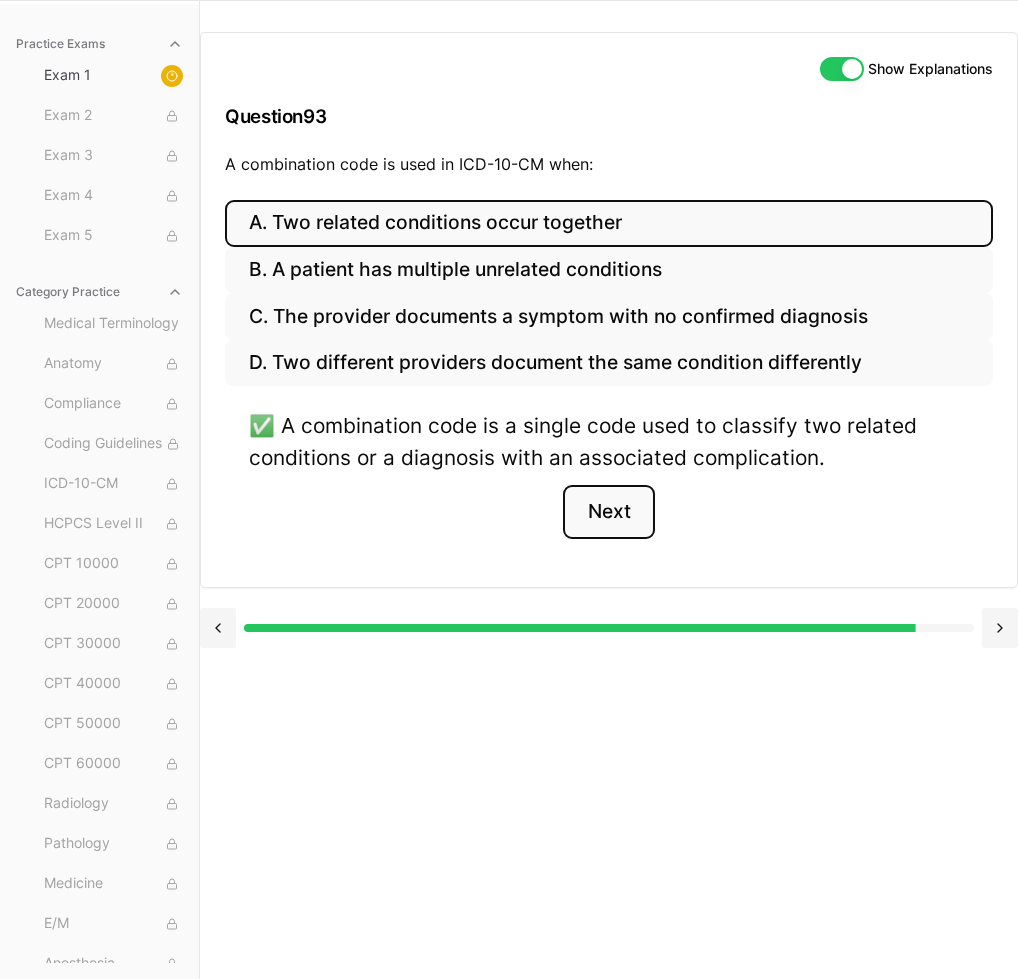 click on "Next" at bounding box center [608, 512] 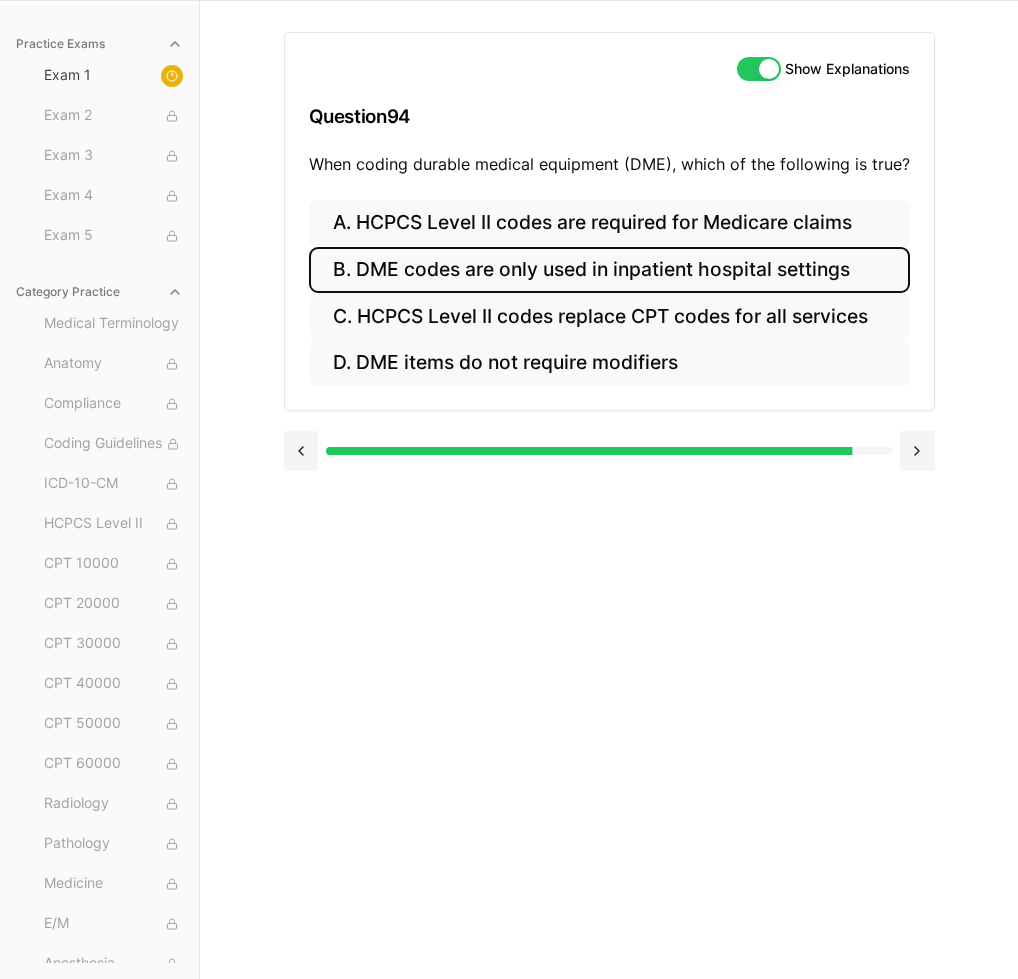 click on "B. DME codes are only used in inpatient hospital settings" at bounding box center (609, 270) 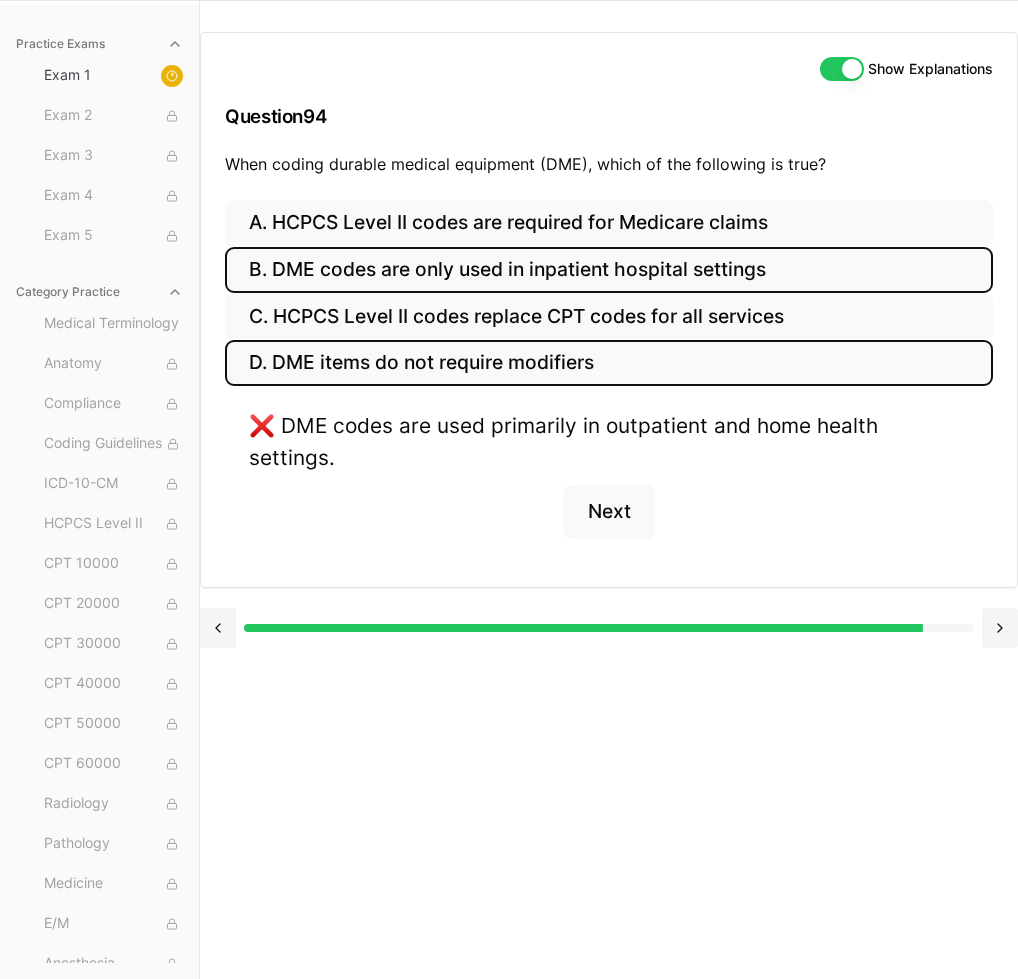 click on "D. DME items do not require modifiers" at bounding box center (609, 363) 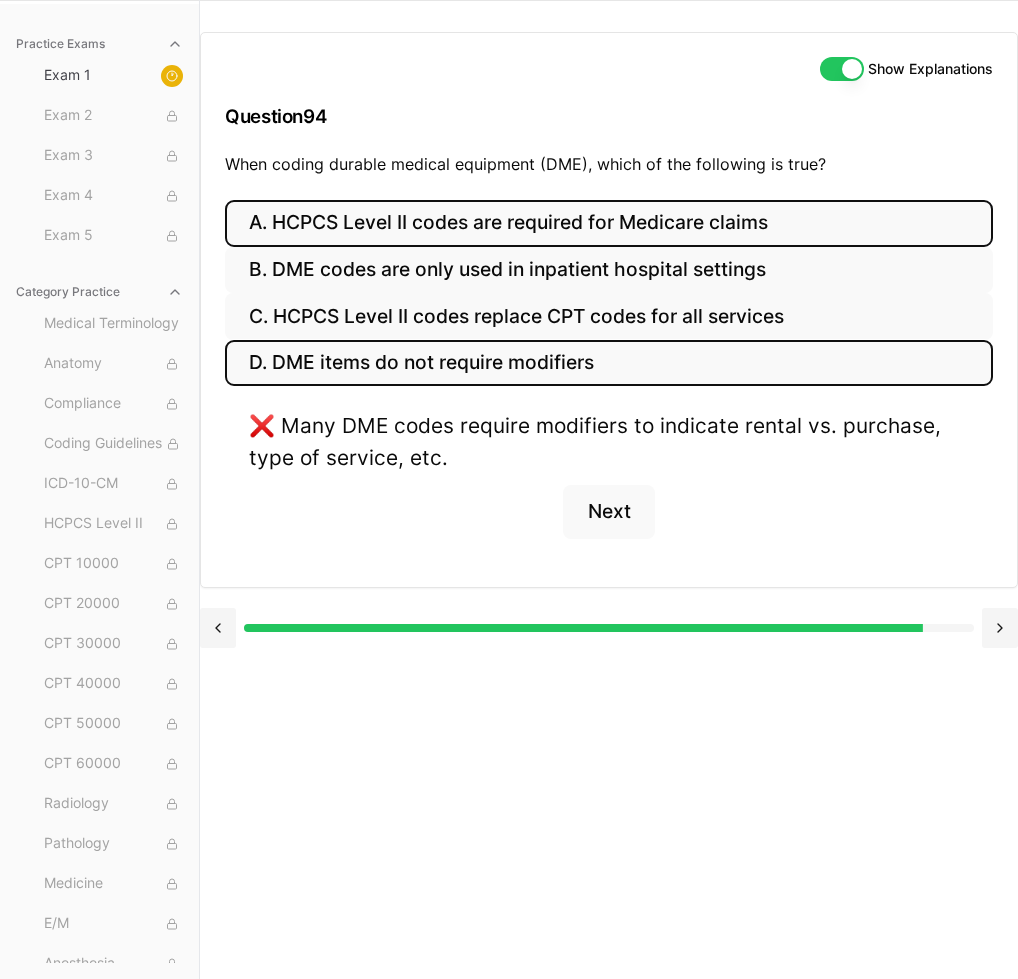 click on "A. HCPCS Level II codes are required for Medicare claims" at bounding box center (609, 223) 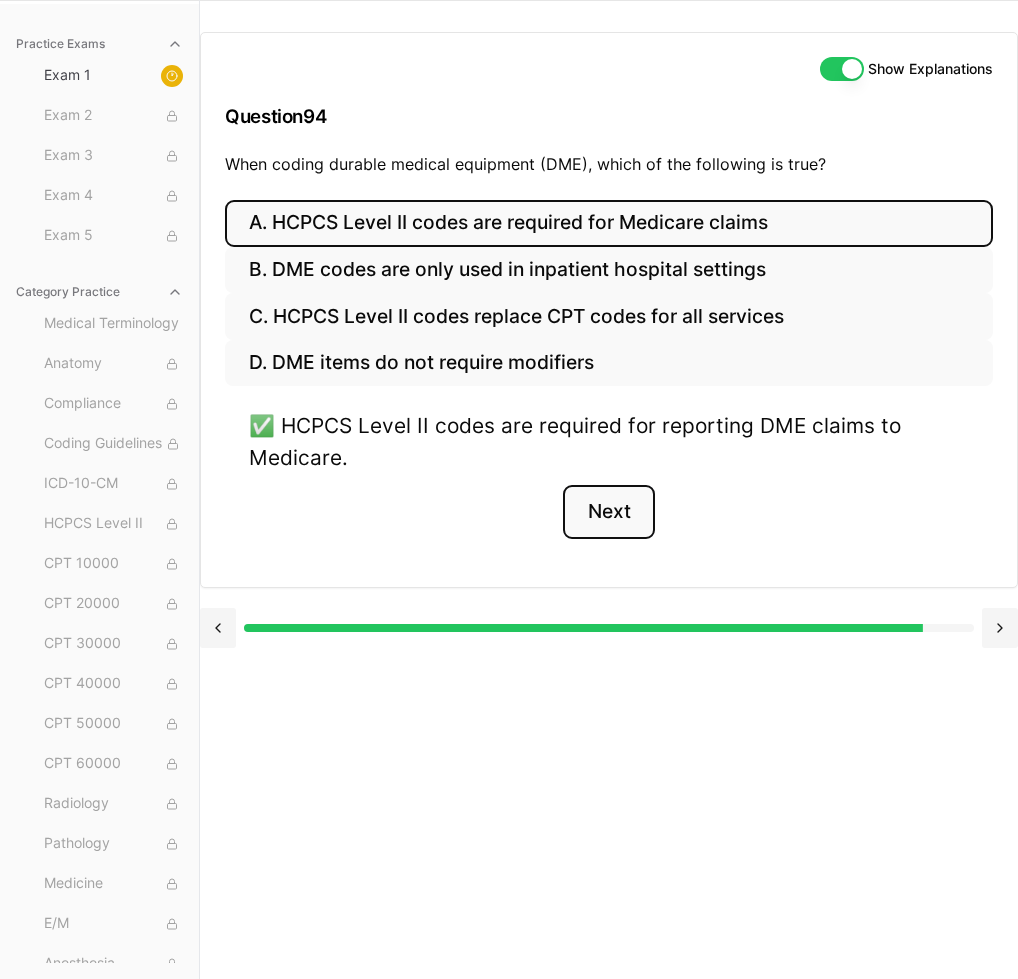 click on "Next" at bounding box center (608, 512) 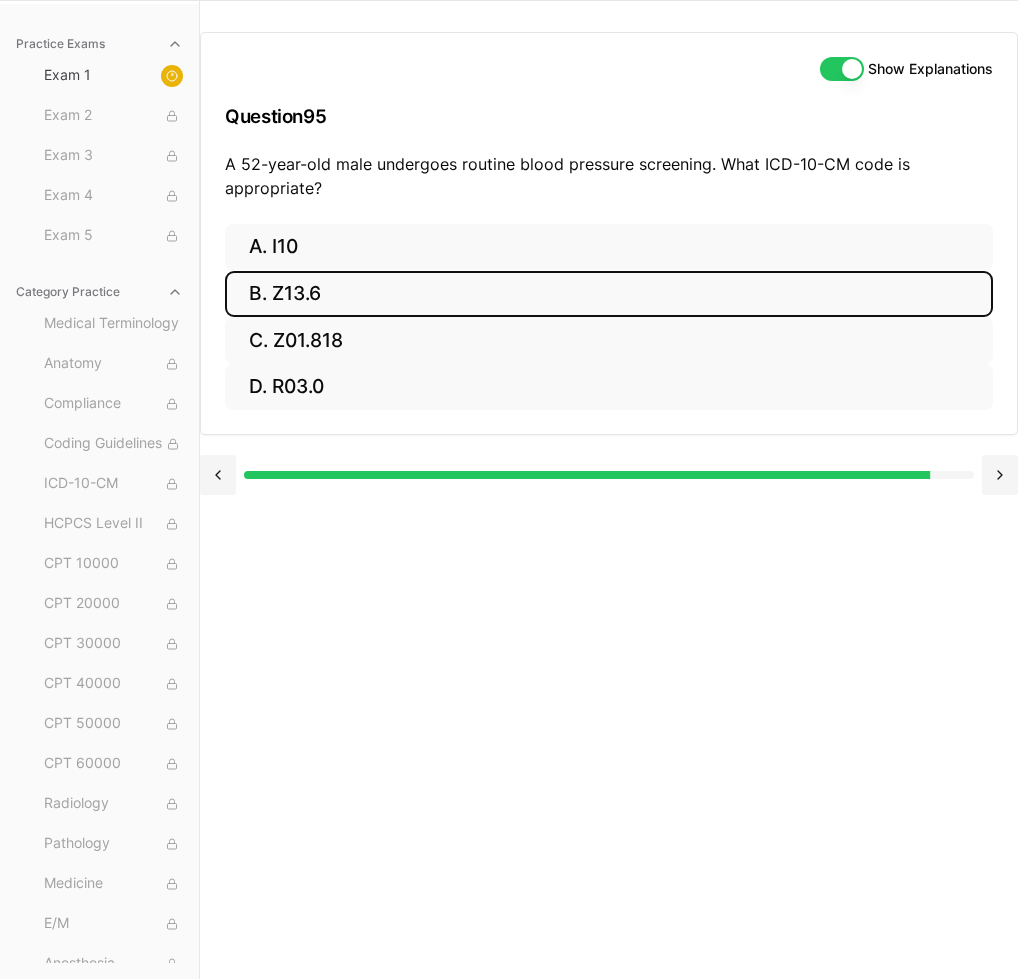 click on "B. Z13.6" at bounding box center [609, 294] 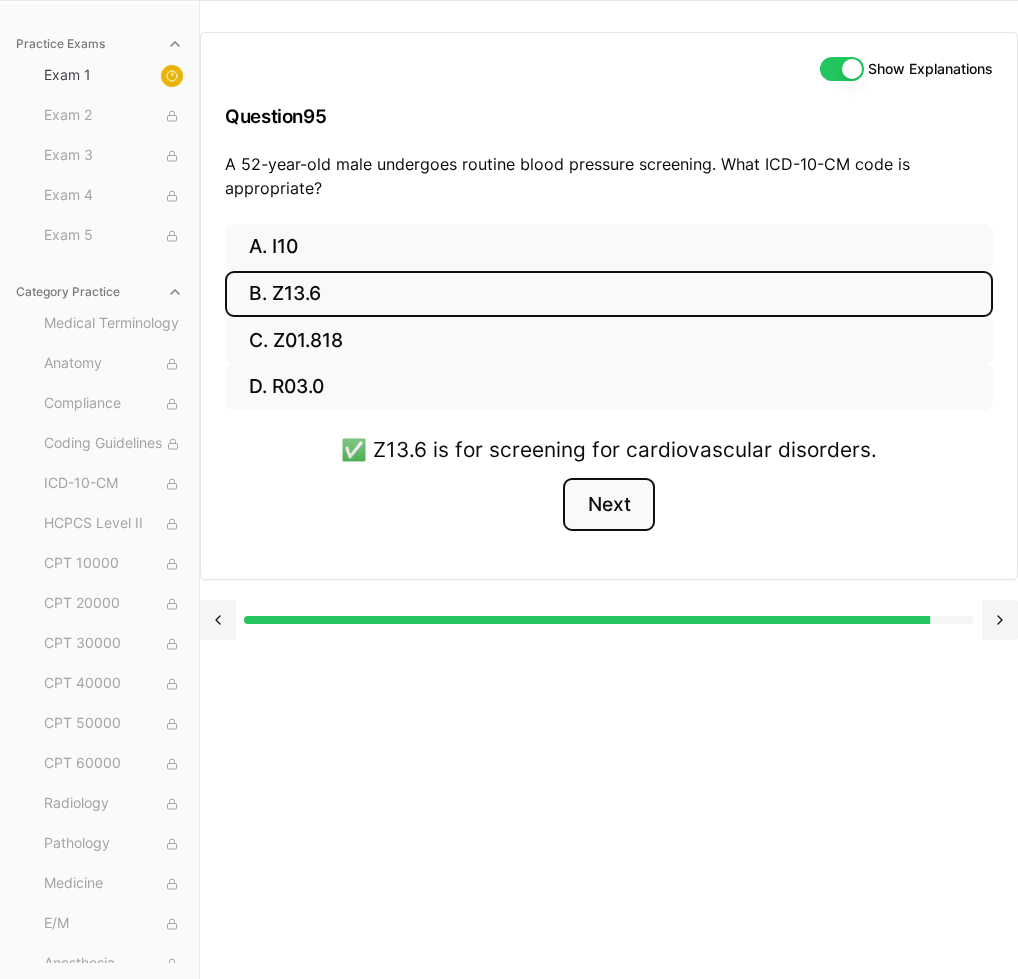 click on "Next" at bounding box center (608, 505) 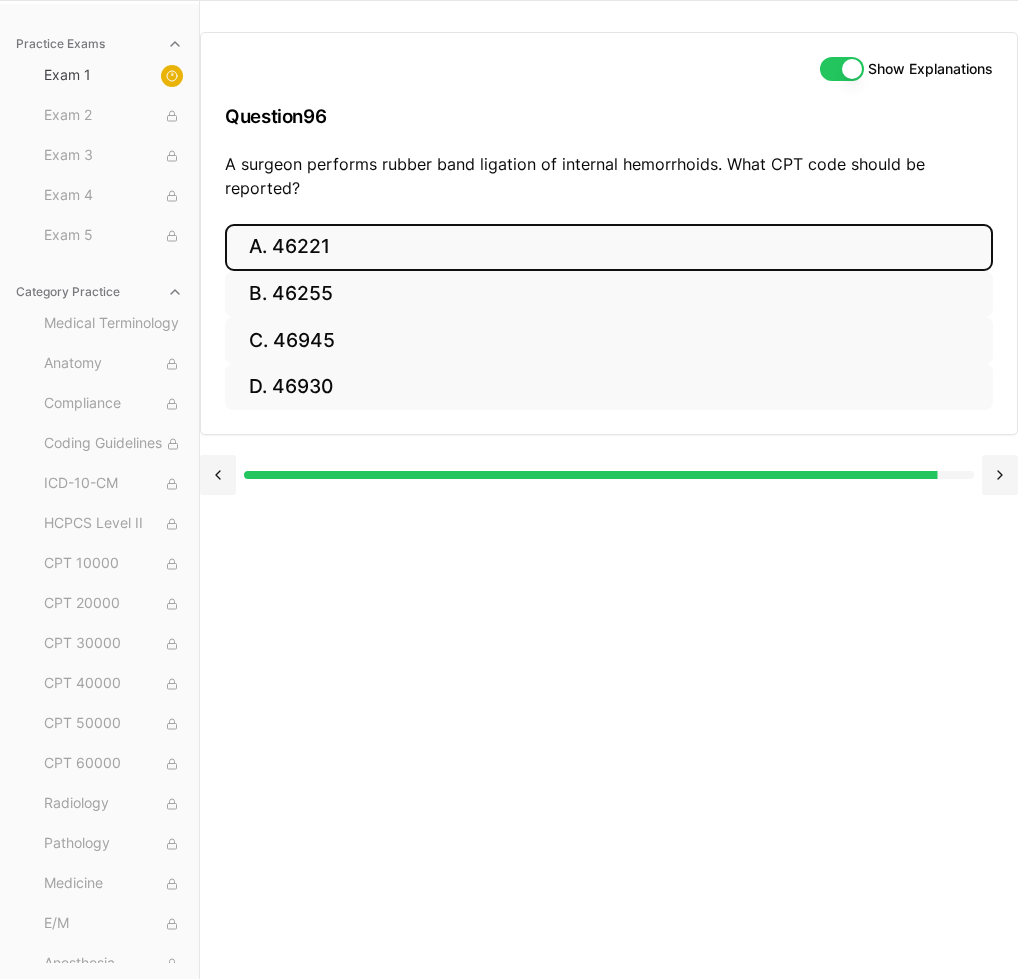 click on "A. 46221" at bounding box center [609, 247] 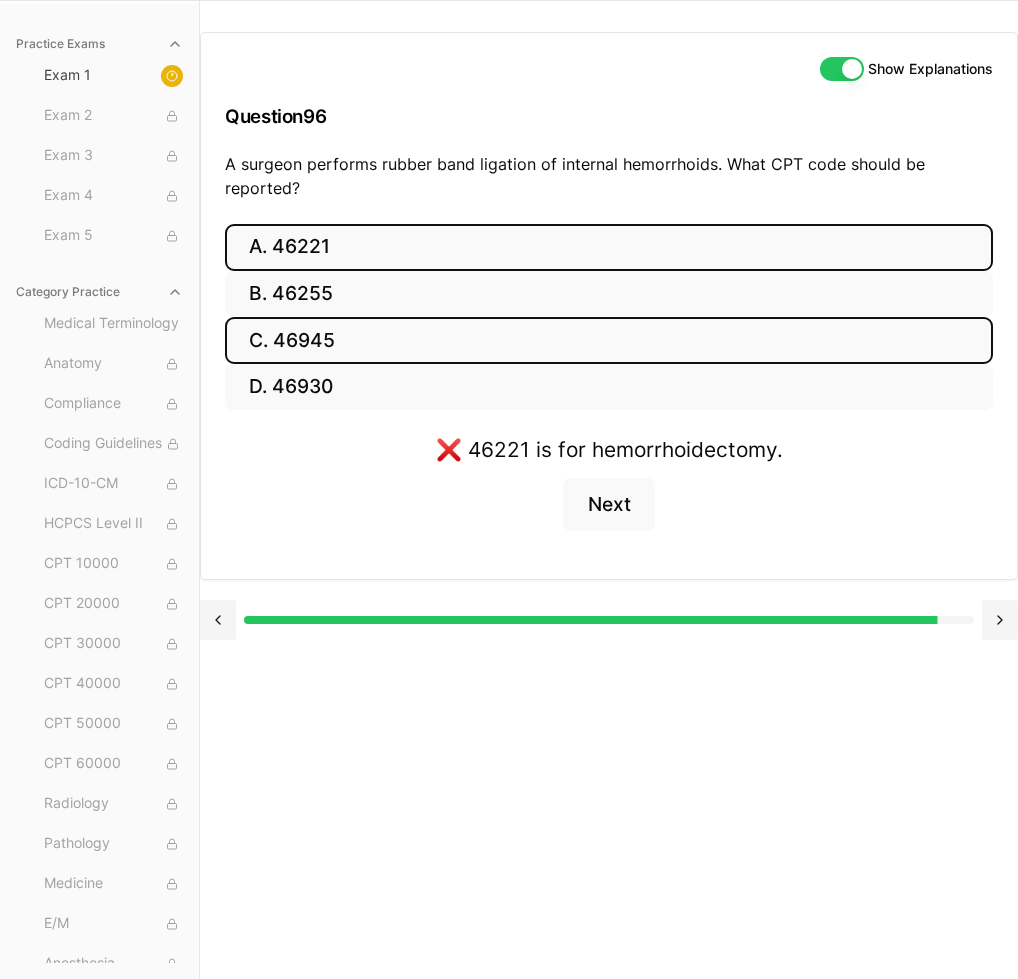 click on "C. 46945" at bounding box center [609, 340] 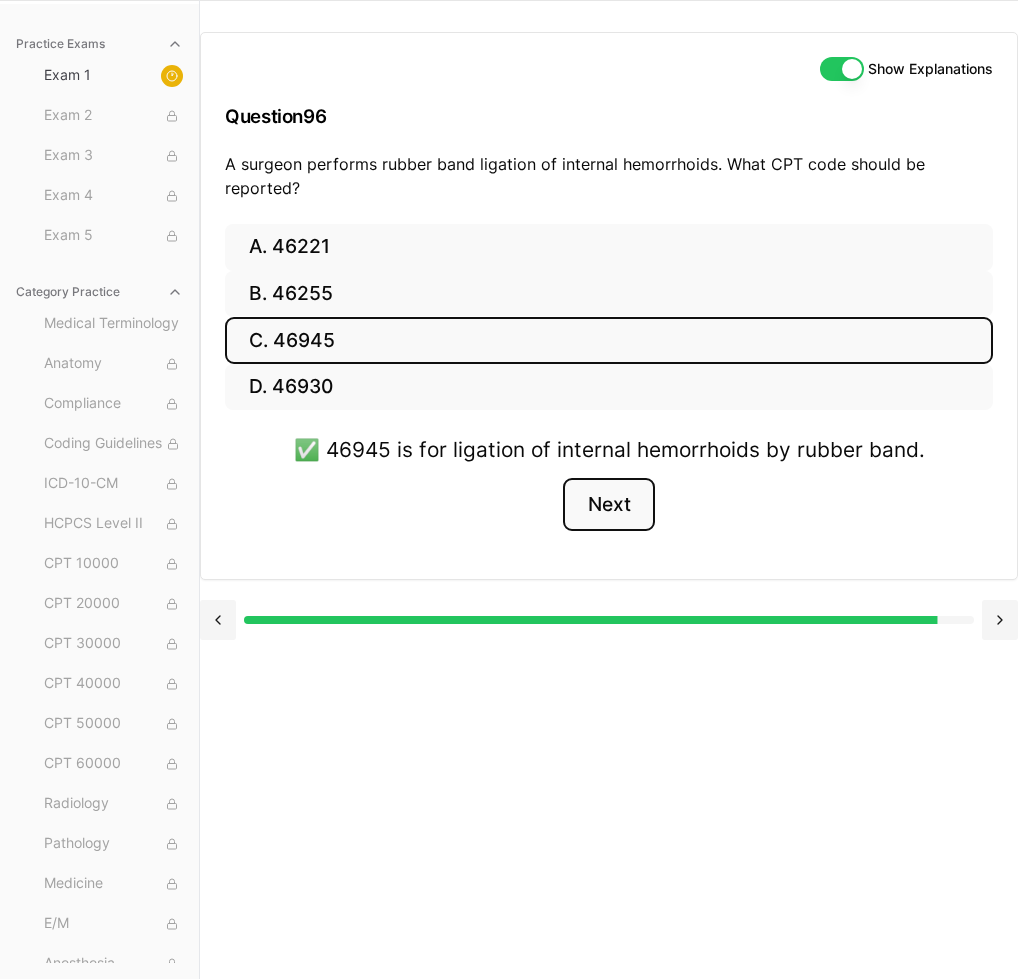 click on "Next" at bounding box center [608, 505] 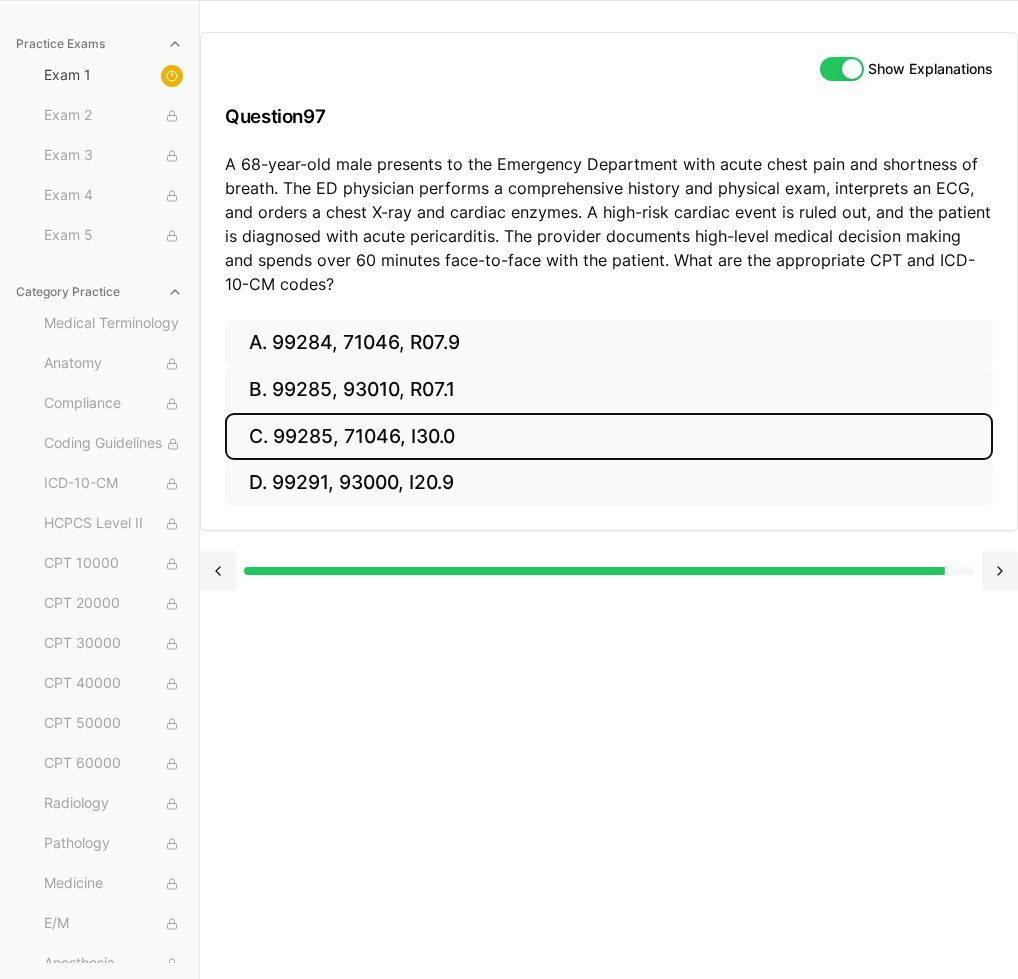 click on "C. 99285, 71046, I30.0" at bounding box center [609, 436] 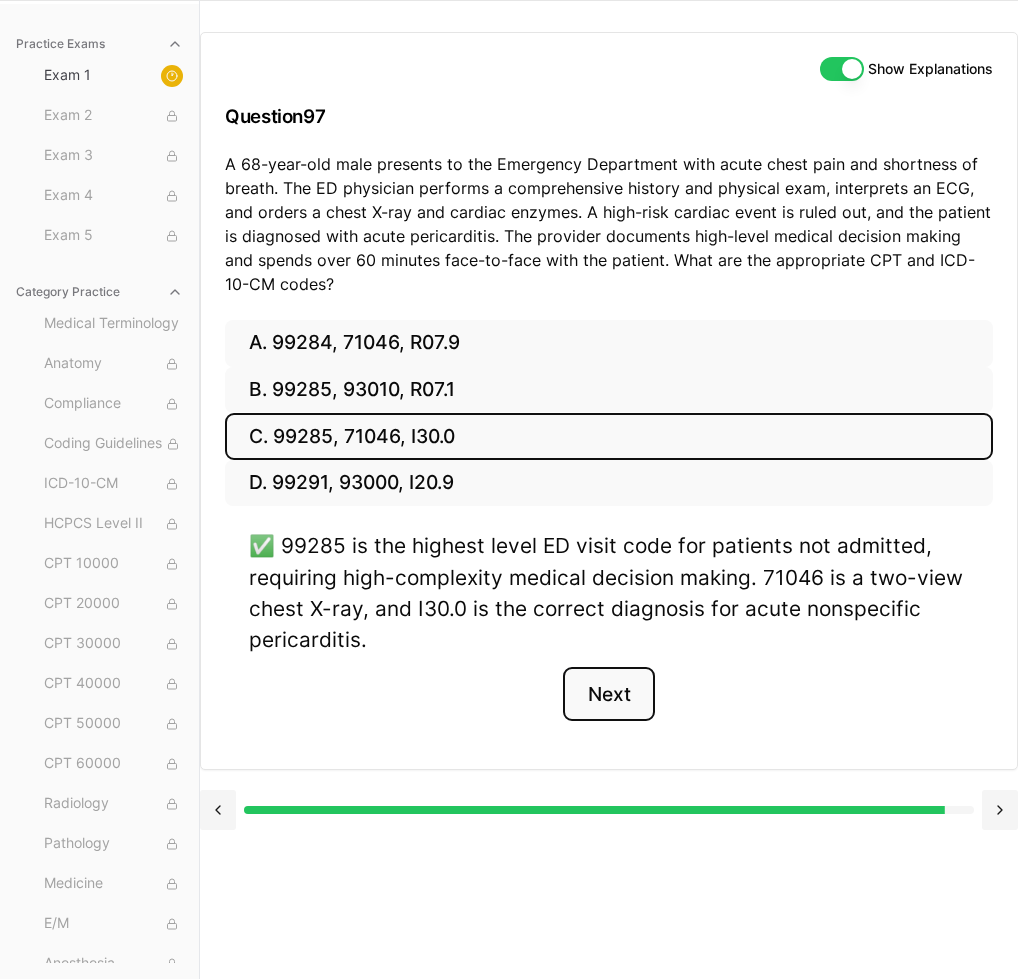 click on "Next" at bounding box center [608, 694] 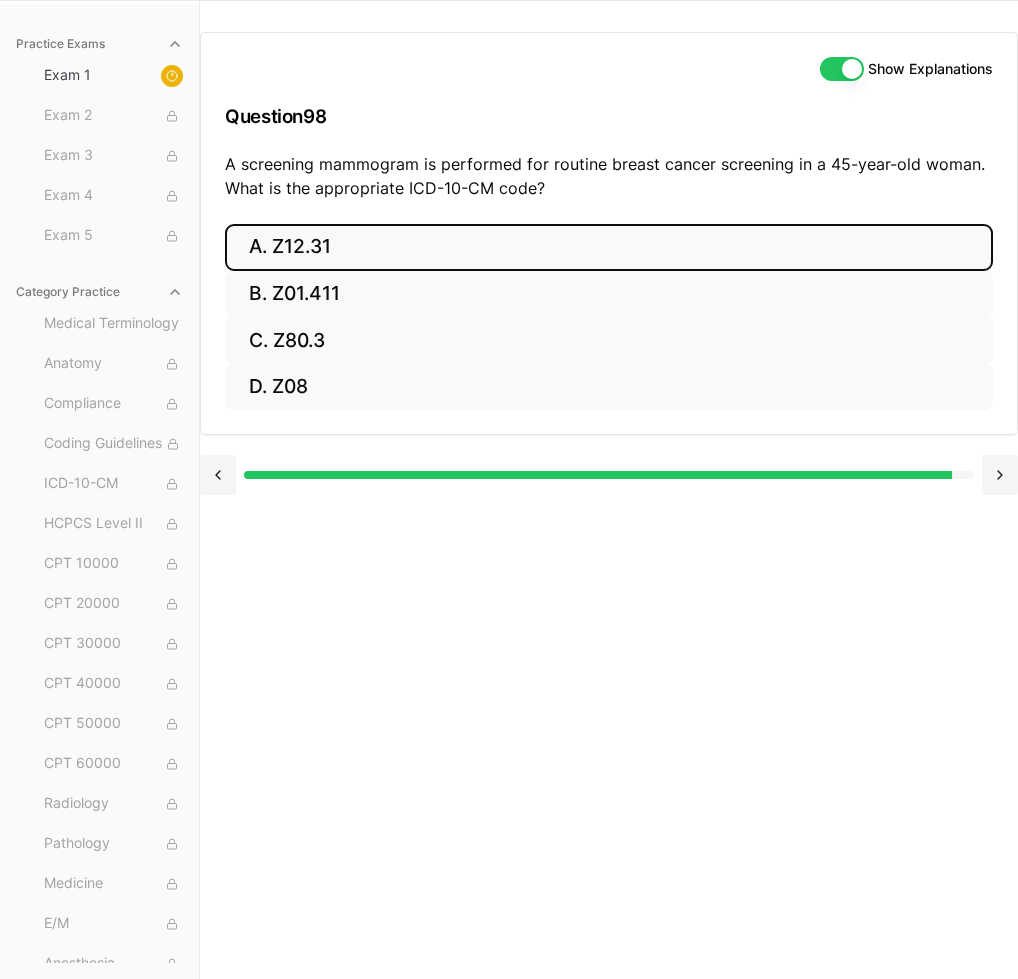 click on "A. Z12.31" at bounding box center (609, 247) 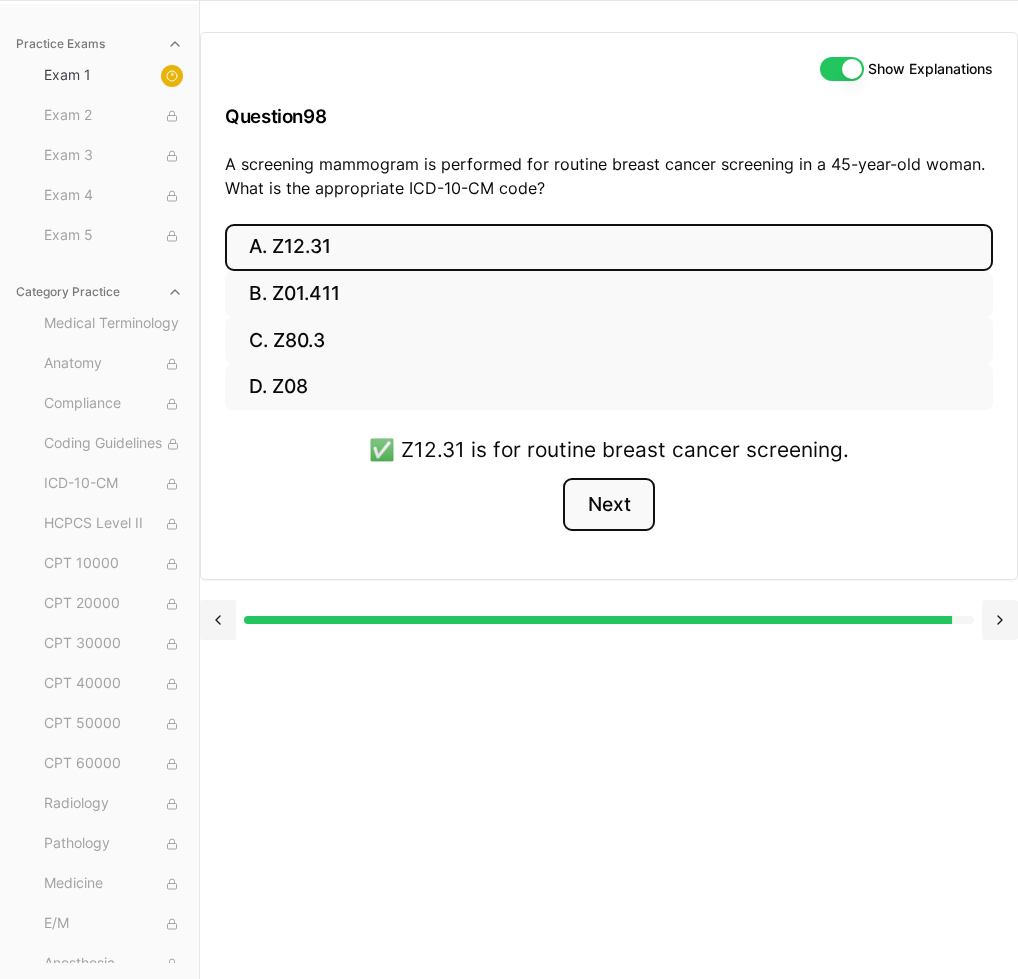 click on "Next" at bounding box center (608, 505) 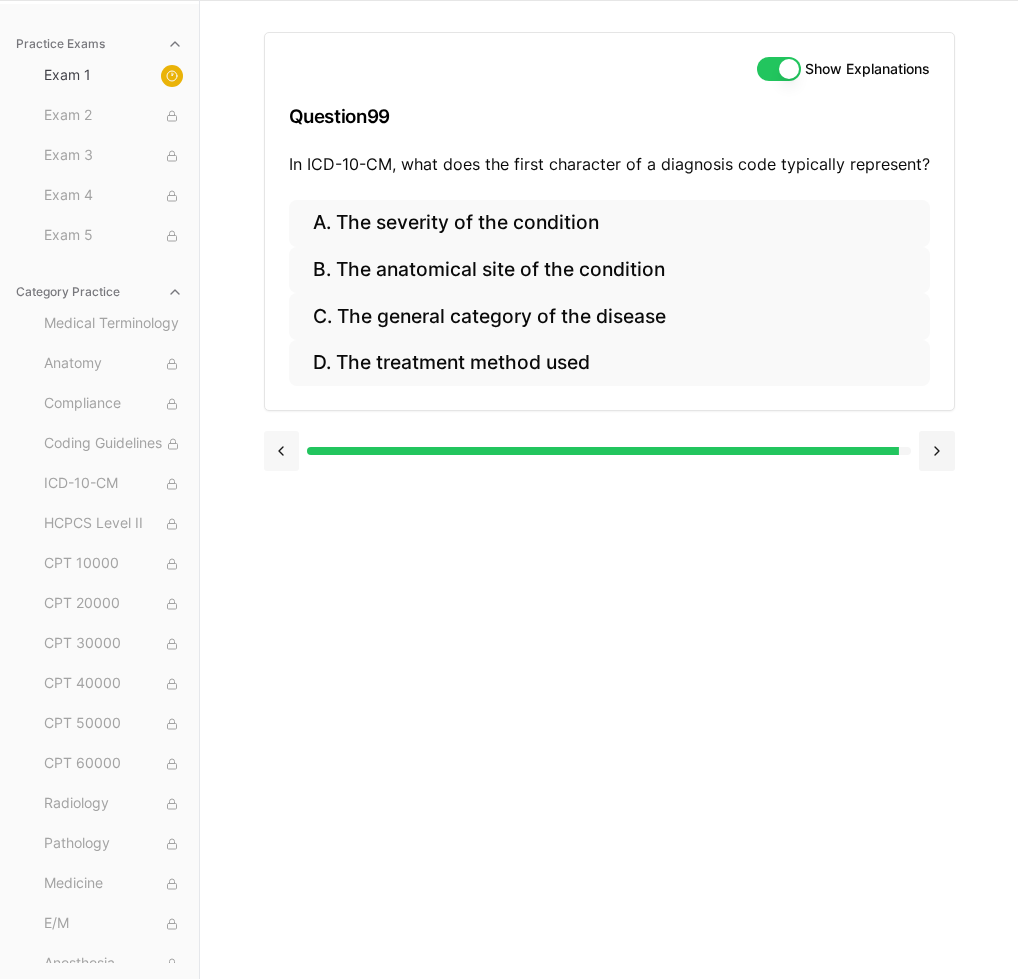 click at bounding box center (281, 451) 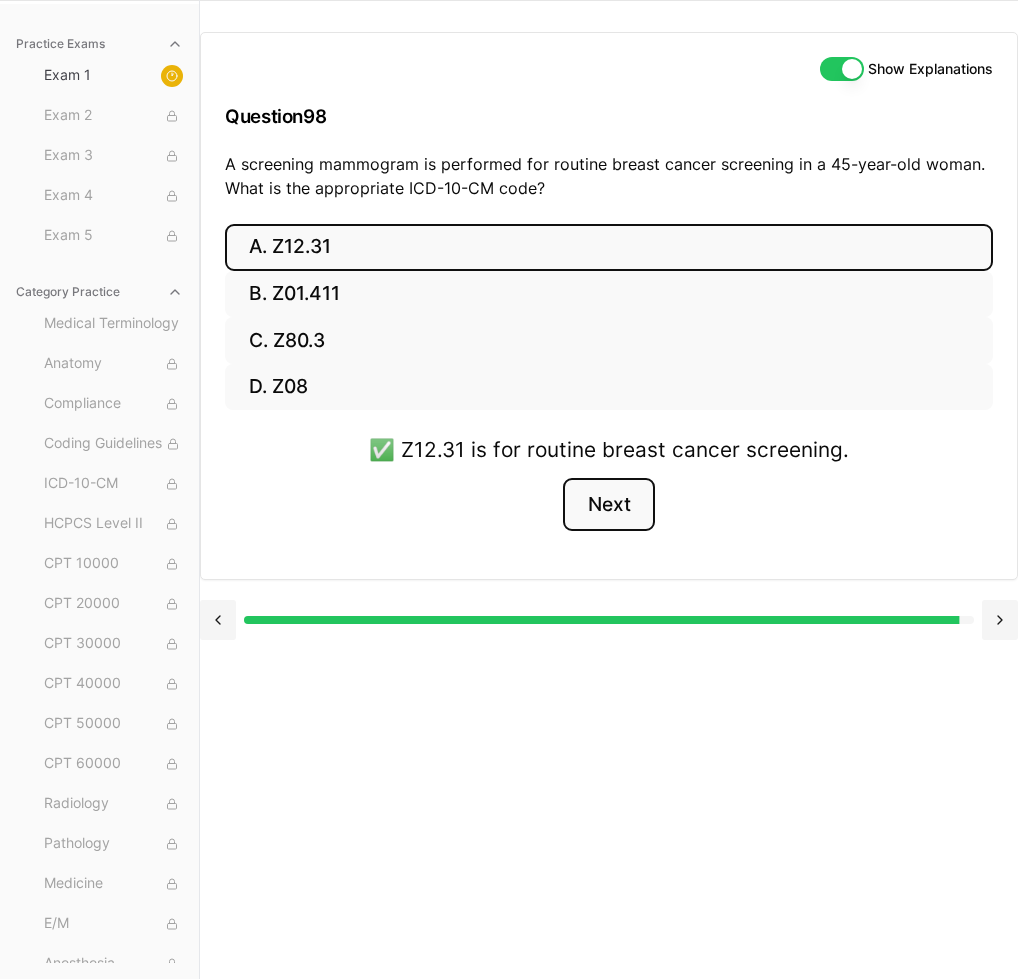 click on "Next" at bounding box center [608, 505] 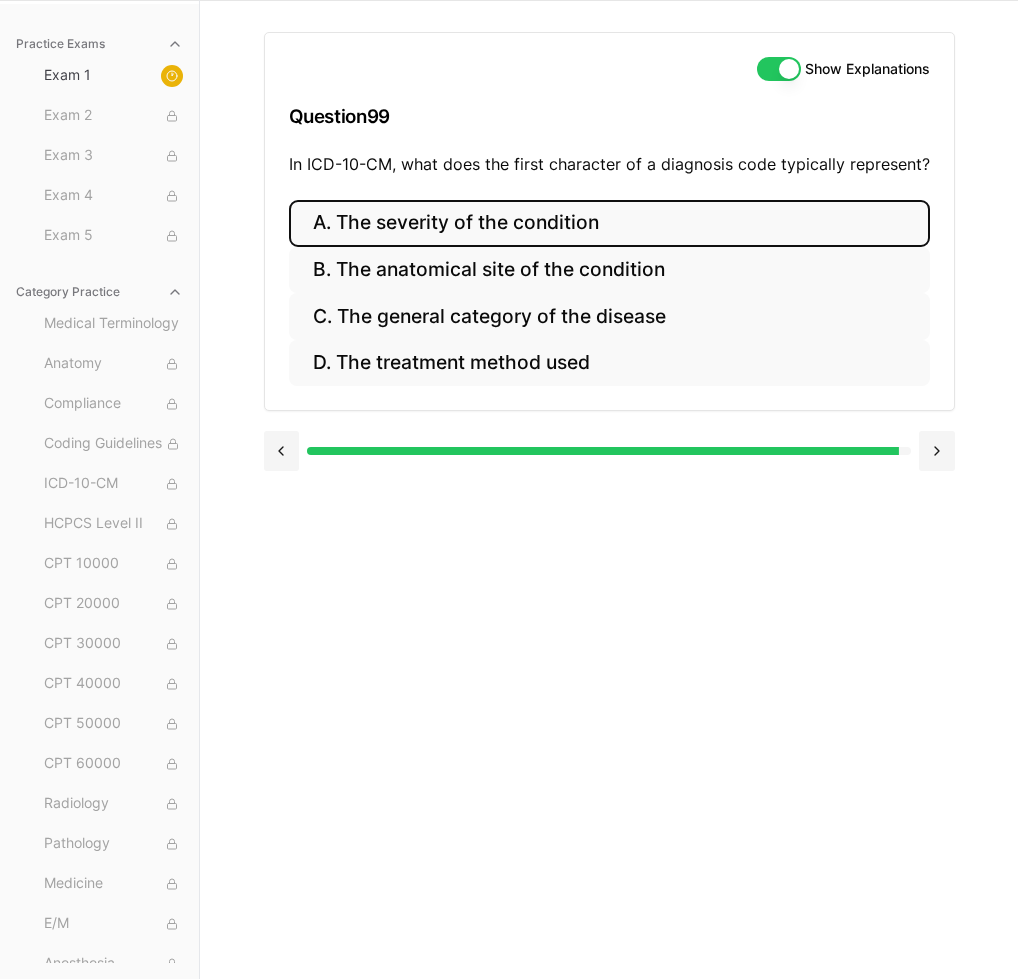 click on "A. The severity of the condition" at bounding box center [609, 223] 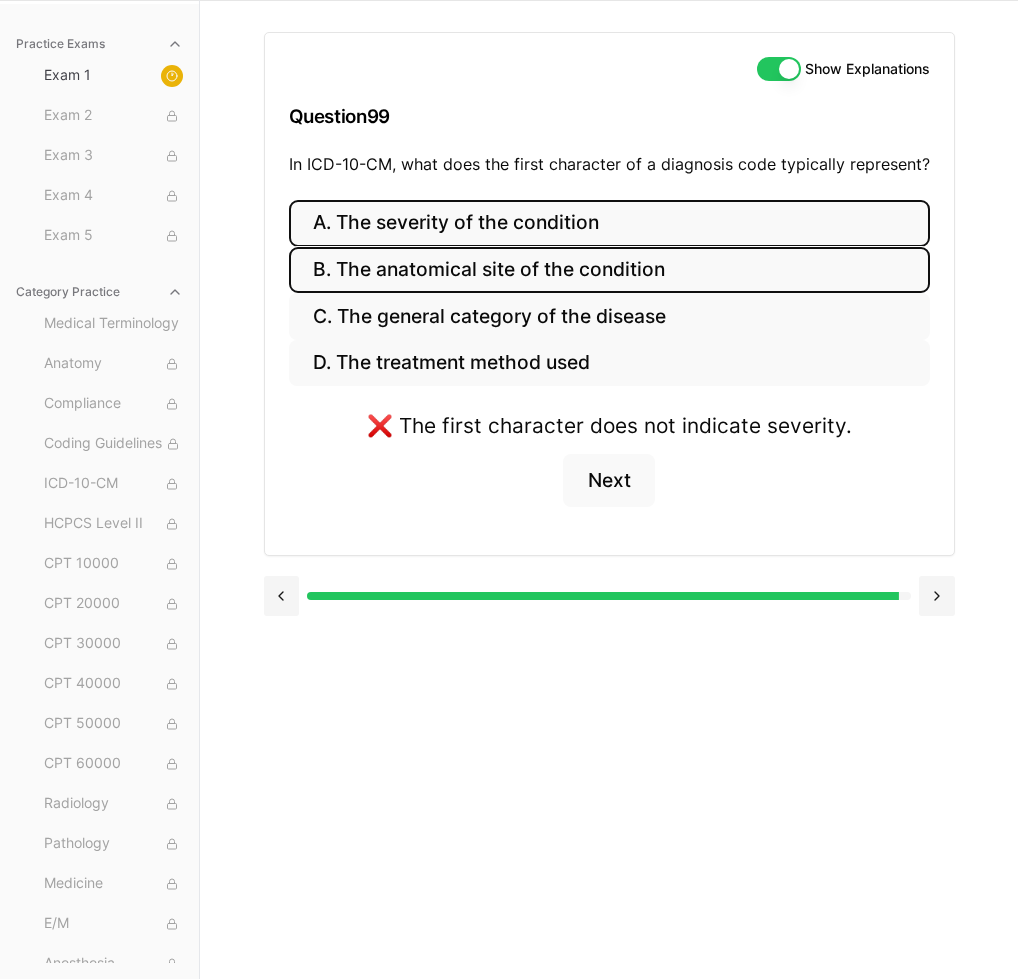 click on "B. The anatomical site of the condition" at bounding box center (609, 270) 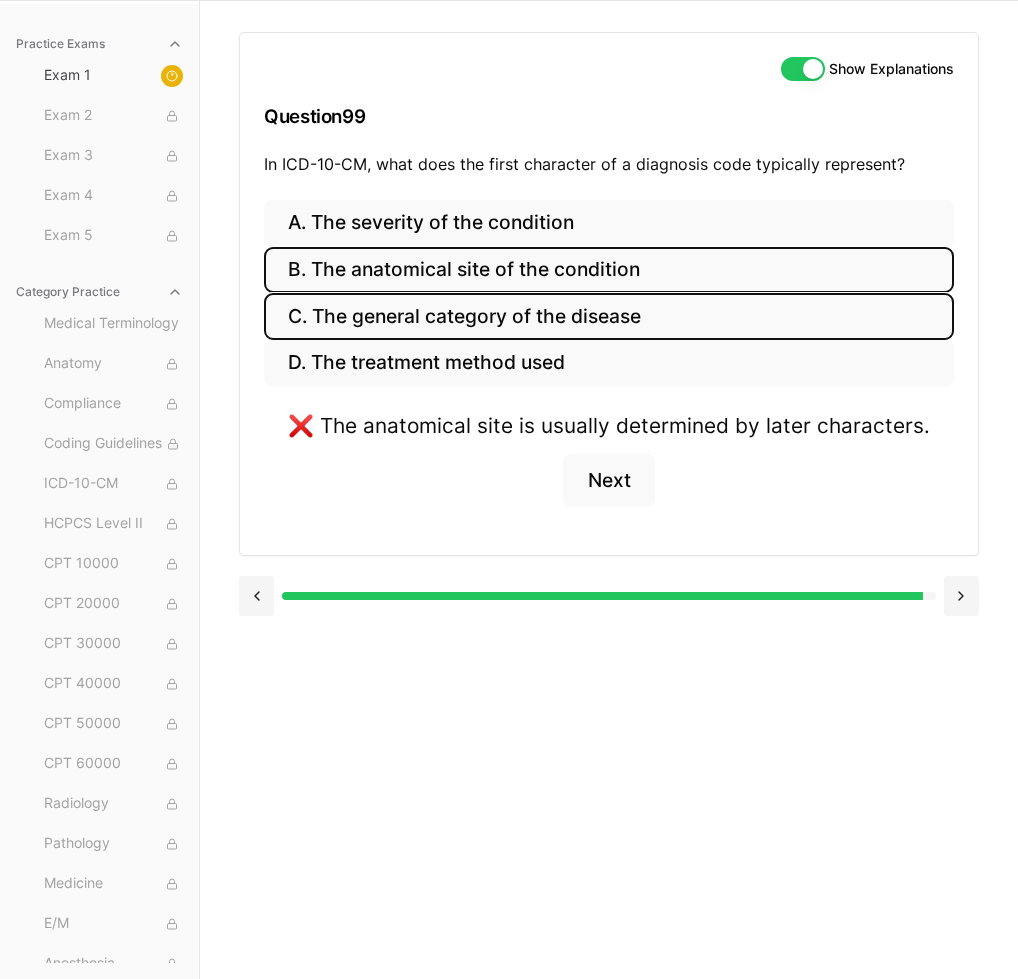 click on "C. The general category of the disease" at bounding box center [609, 316] 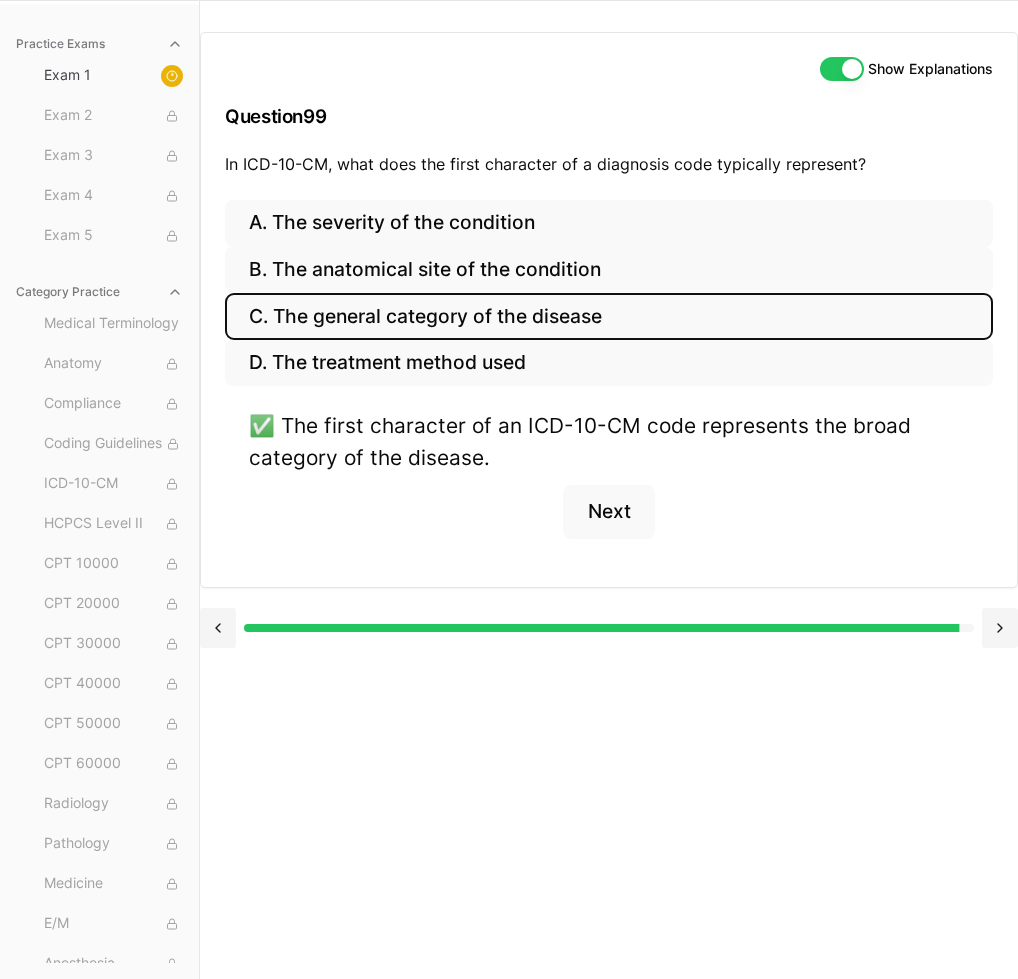 click on "✅ The first character of an ICD-10-CM code represents the broad category of the disease. Next" at bounding box center (609, 486) 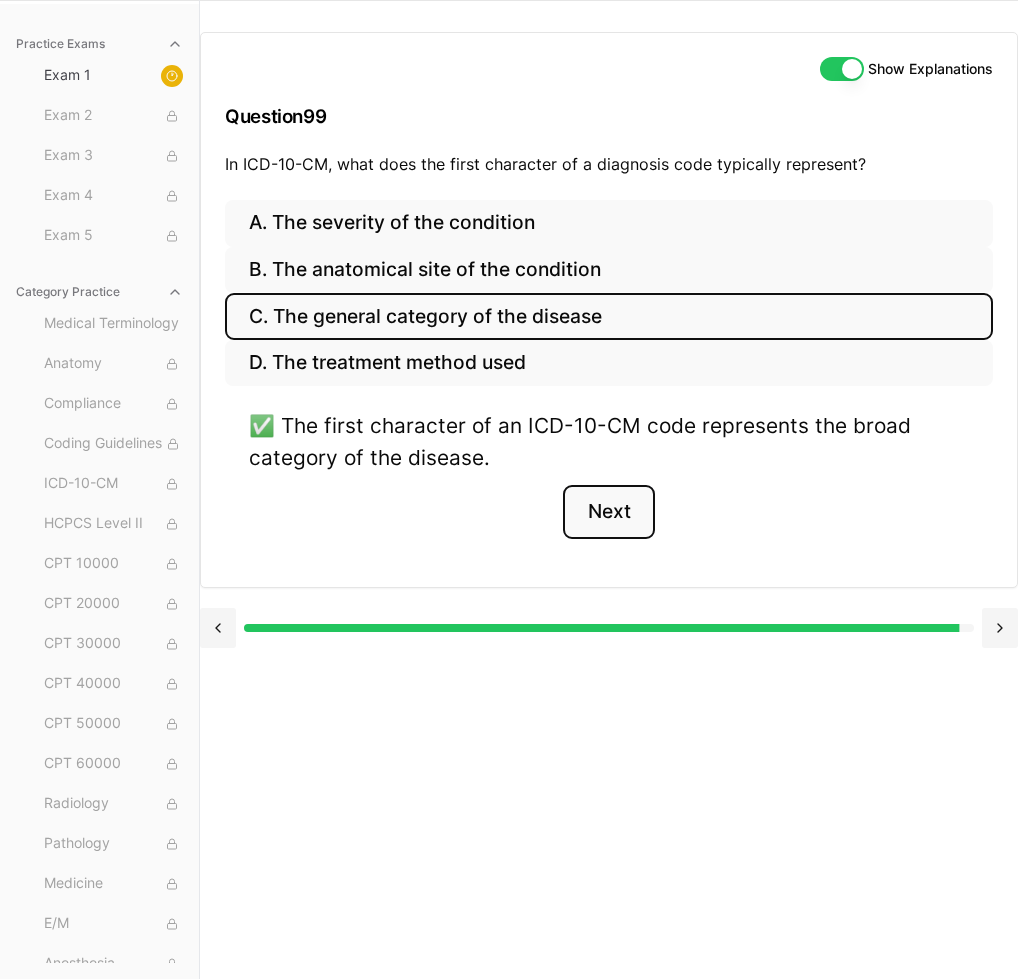 click on "Next" at bounding box center (608, 512) 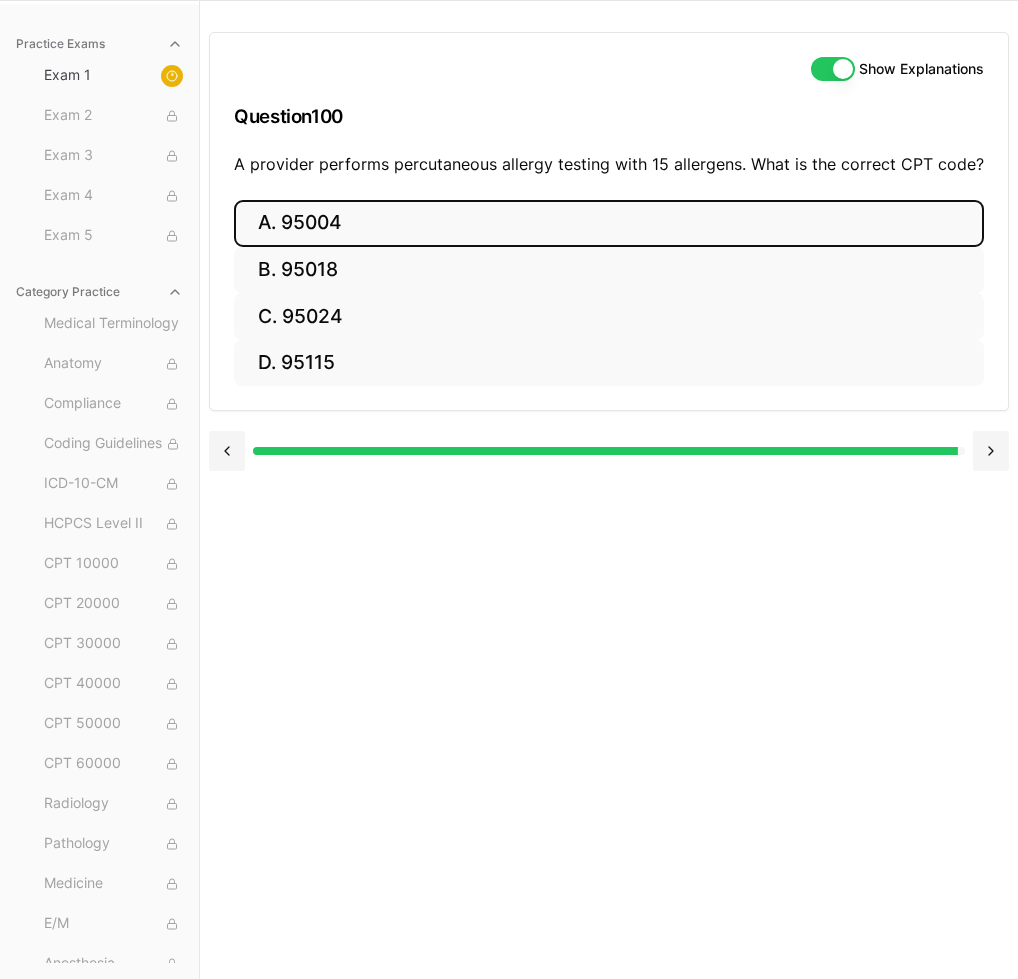 click on "A. 95004" at bounding box center [609, 223] 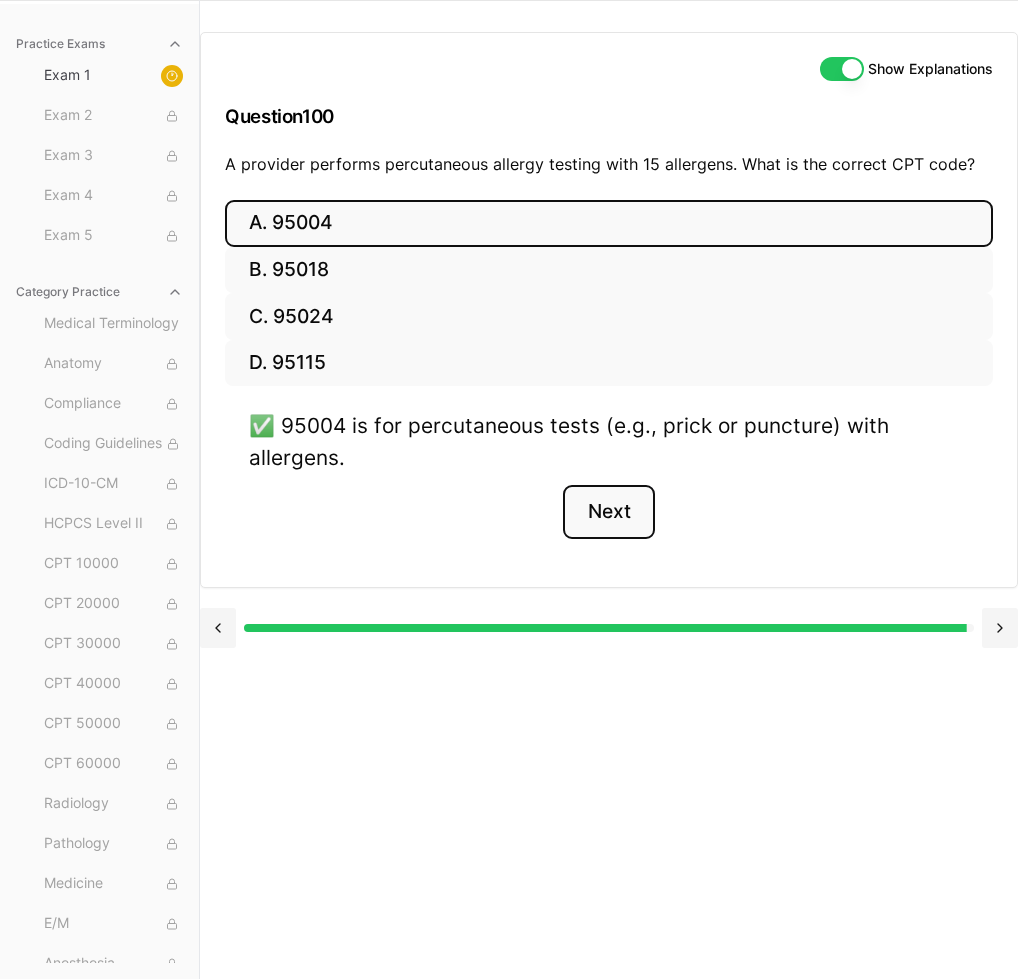 click on "Next" at bounding box center (608, 512) 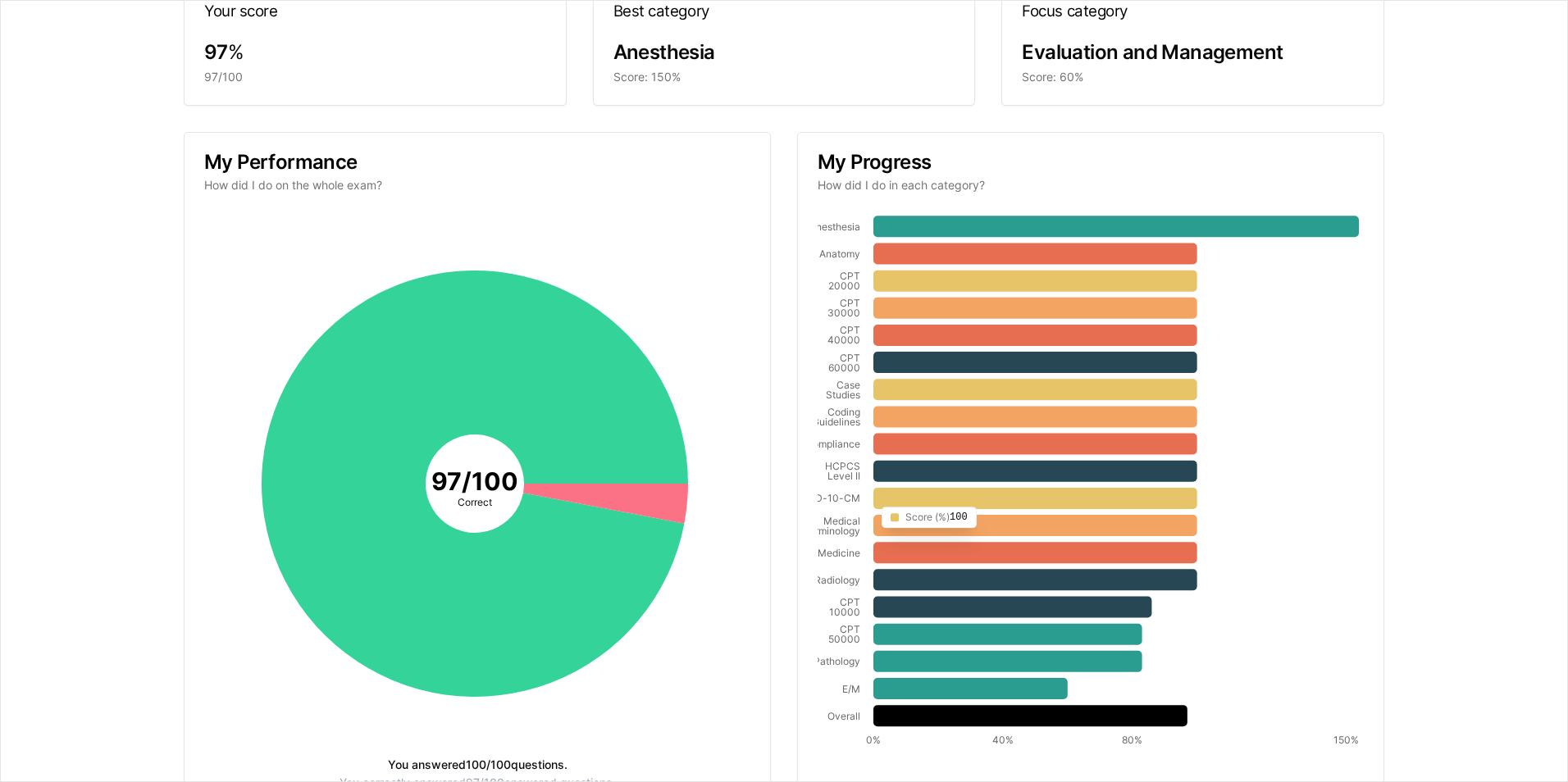 scroll, scrollTop: 0, scrollLeft: 0, axis: both 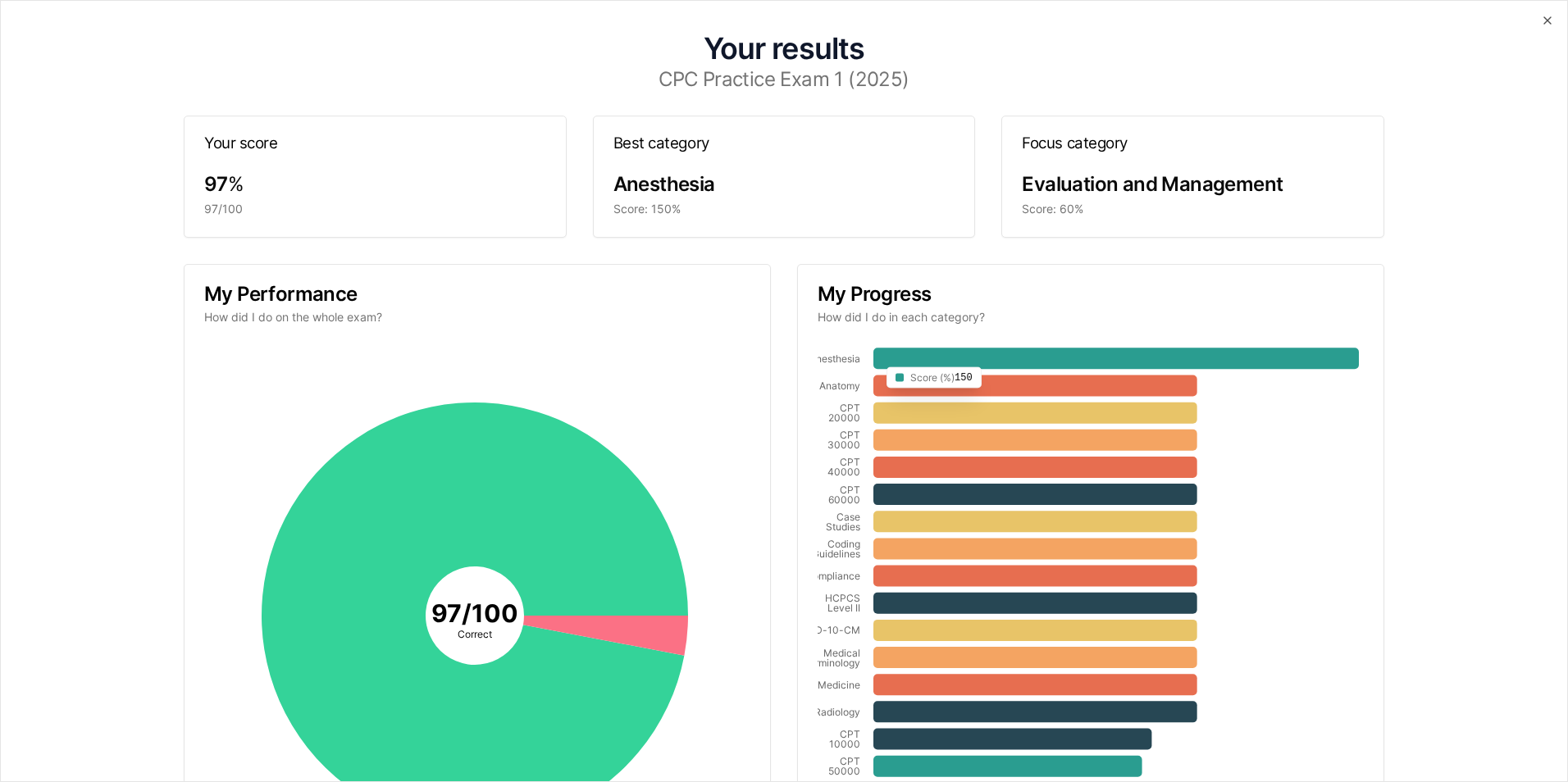click at bounding box center (1116, 358) 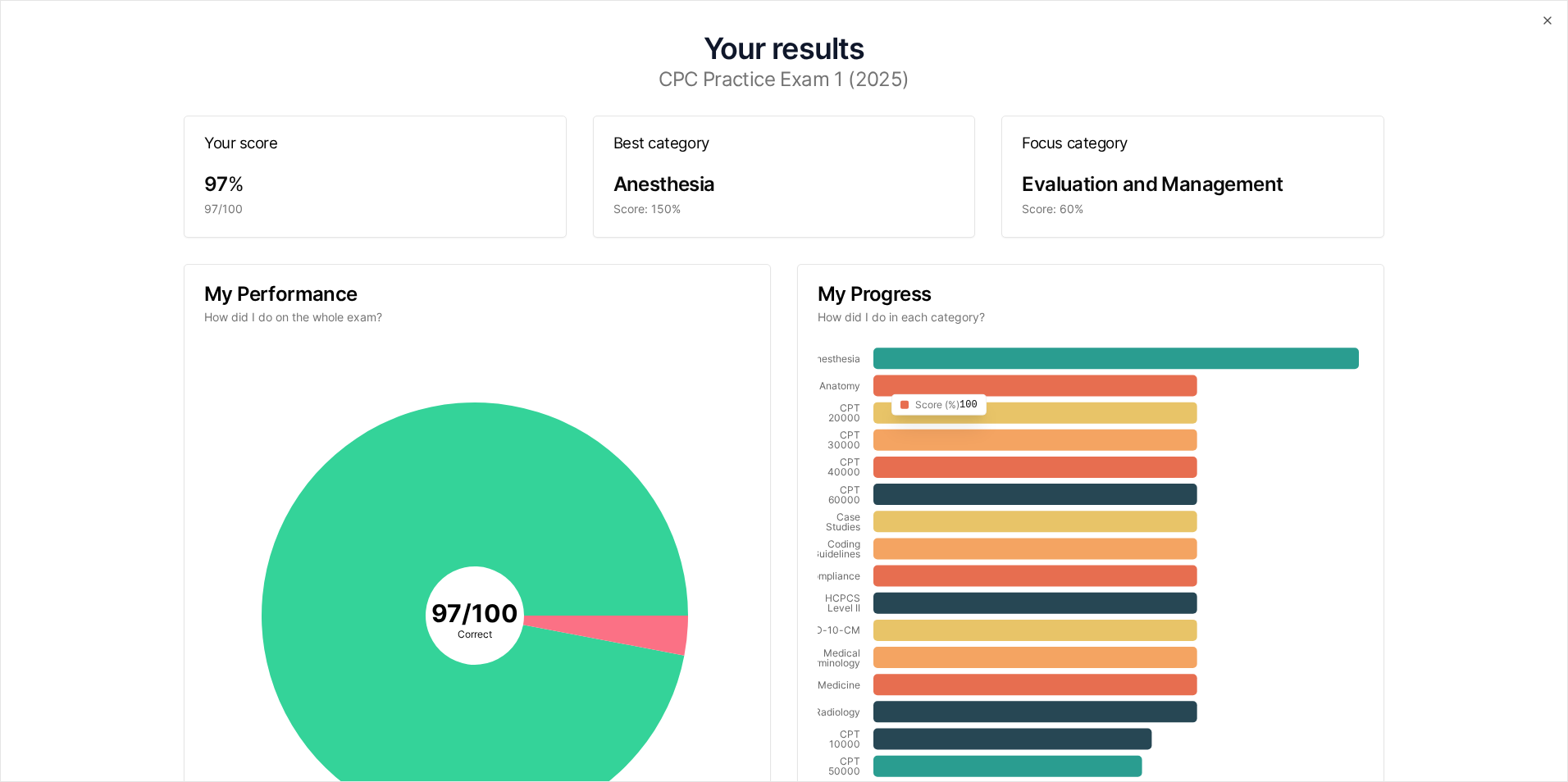 click at bounding box center (1116, 358) 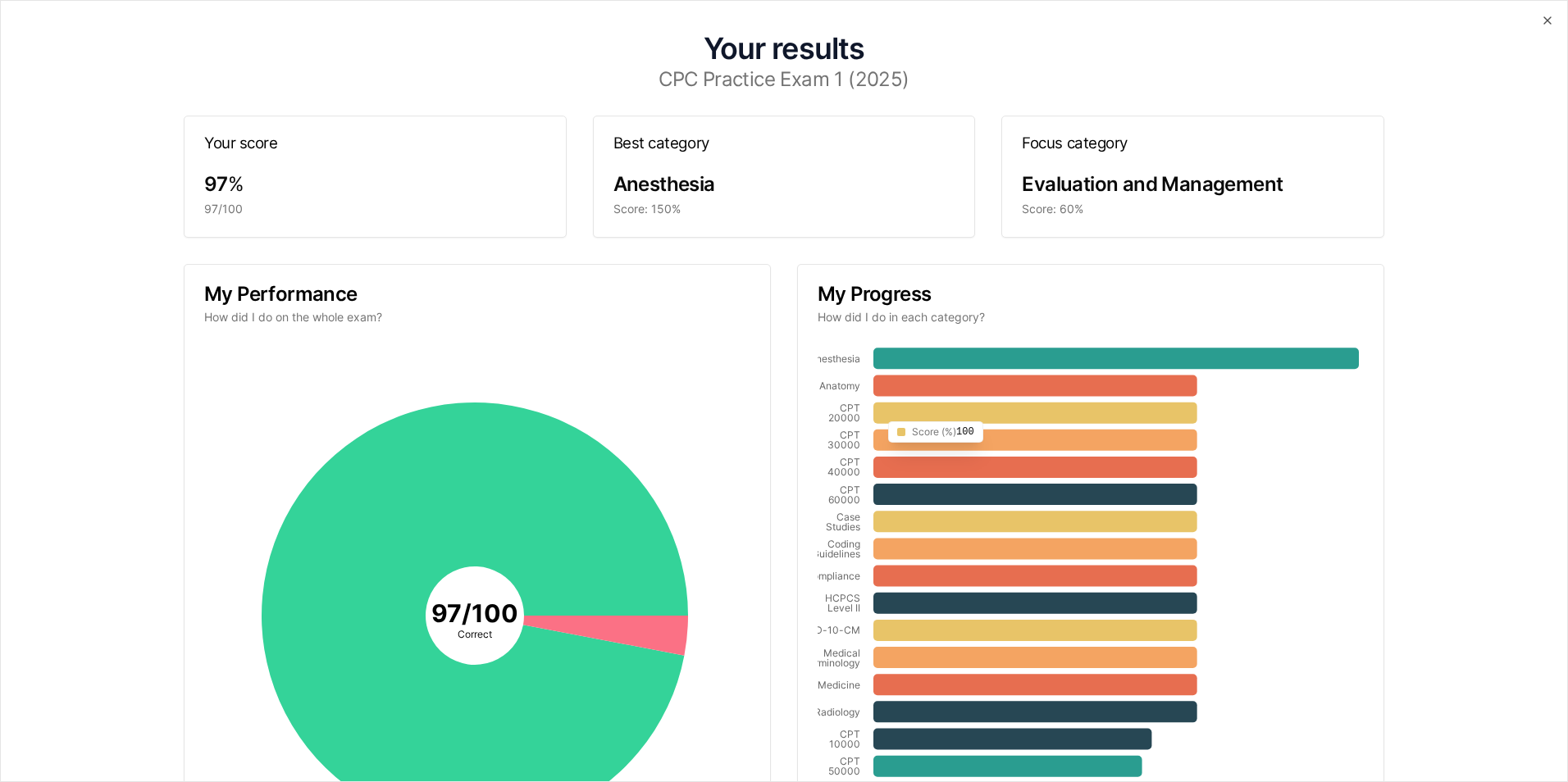 click at bounding box center [1116, 358] 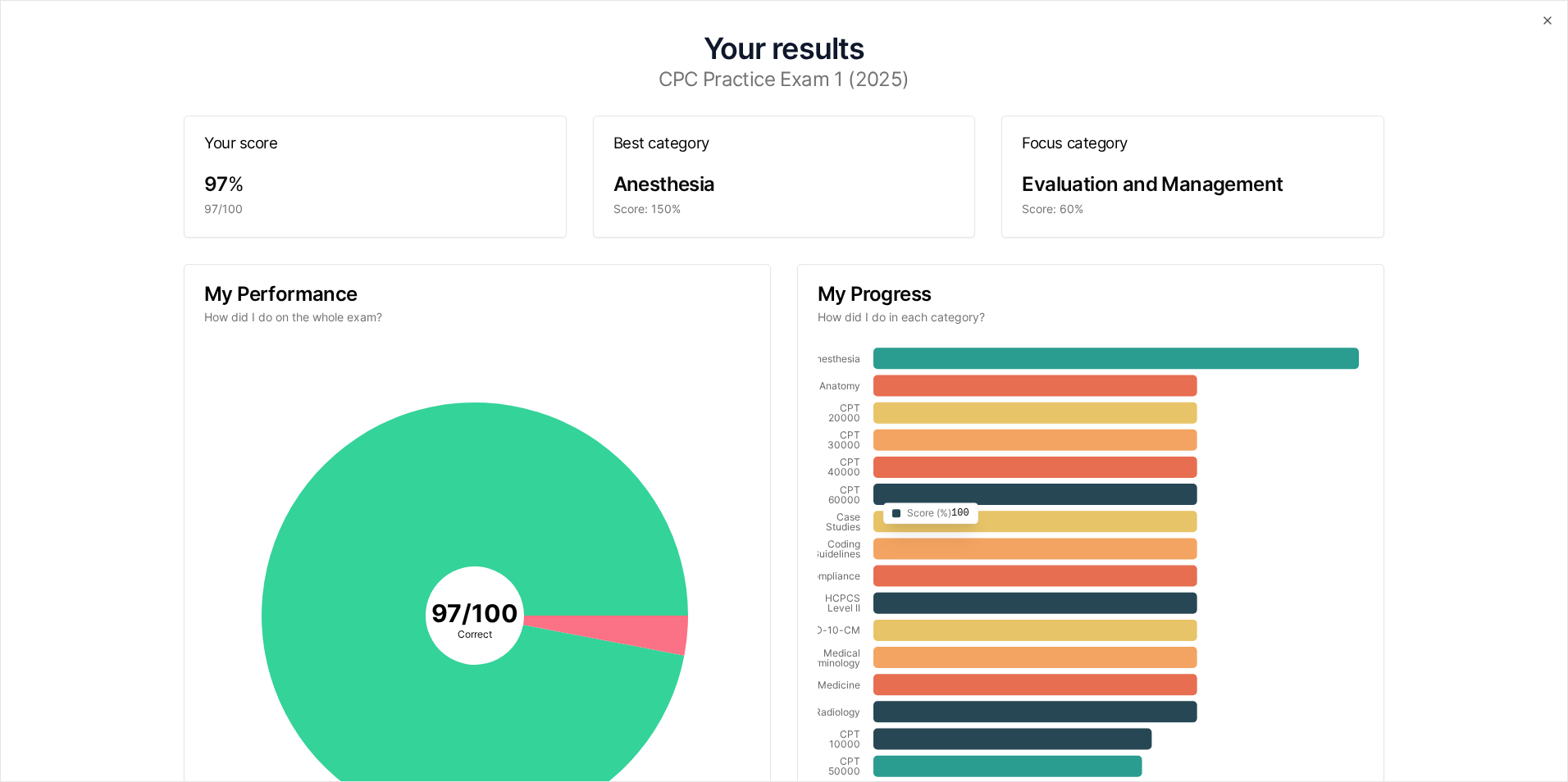 drag, startPoint x: 873, startPoint y: 442, endPoint x: 868, endPoint y: 499, distance: 57.218878 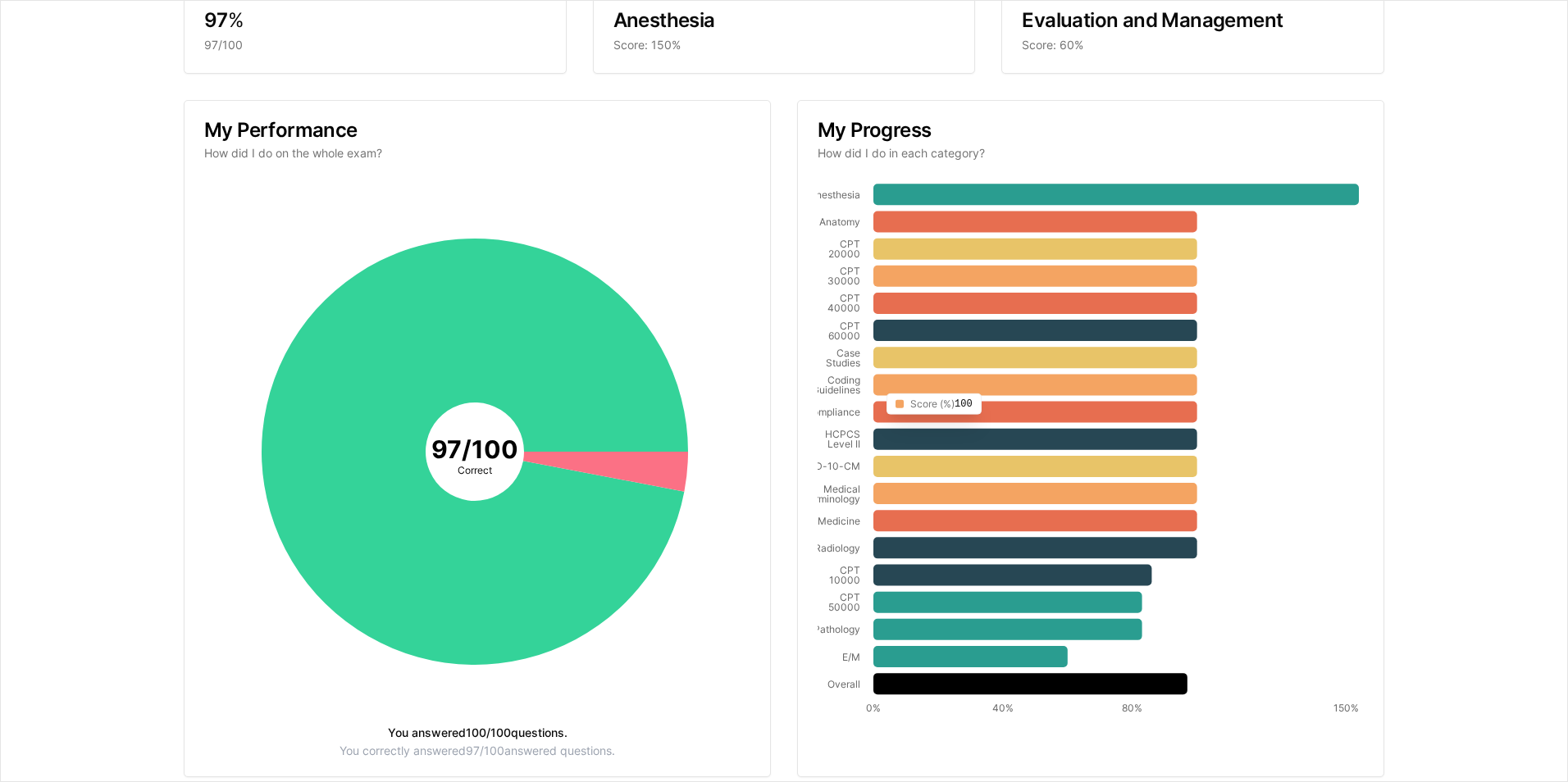scroll, scrollTop: 214, scrollLeft: 0, axis: vertical 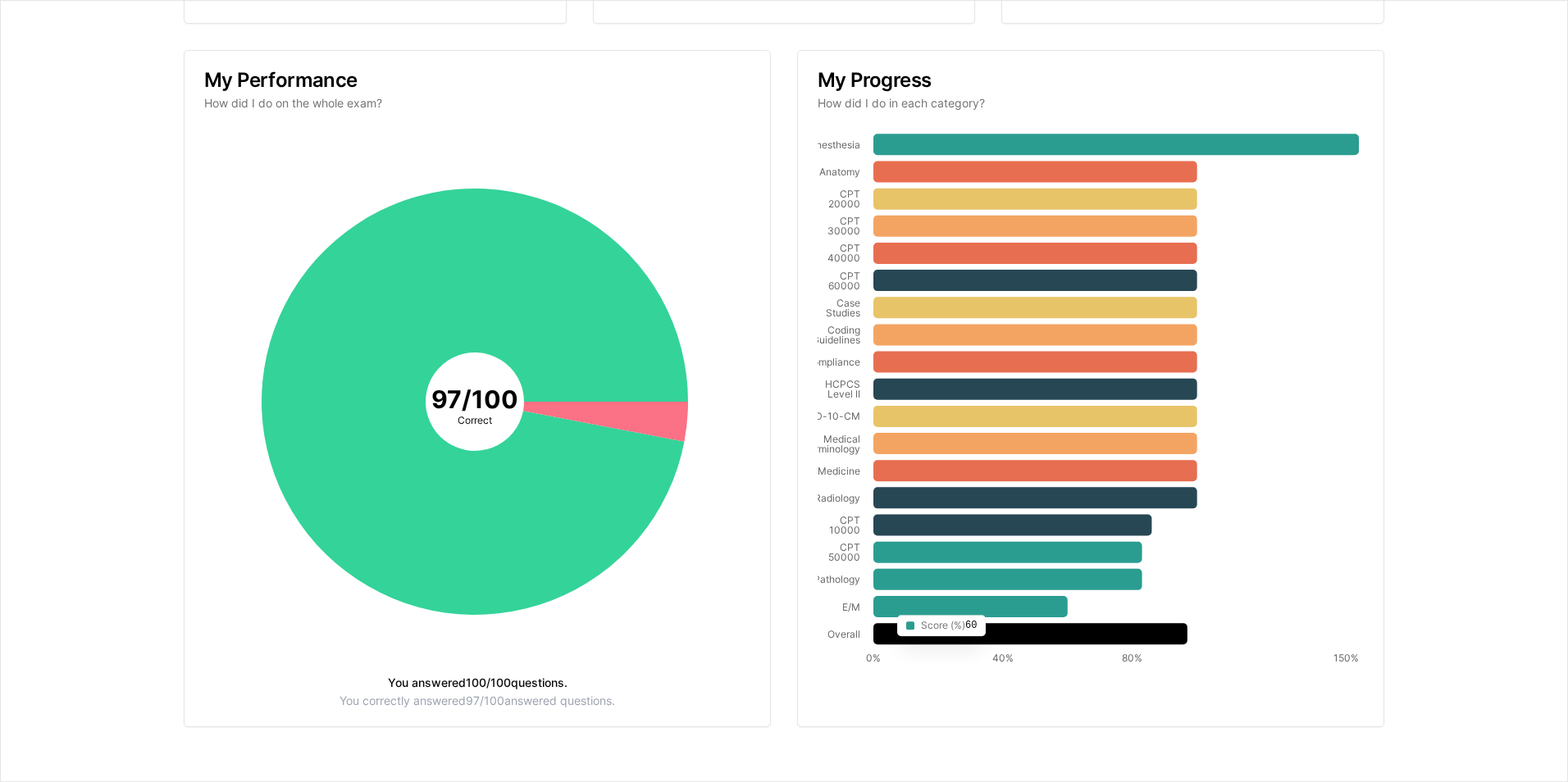 click at bounding box center [1116, 144] 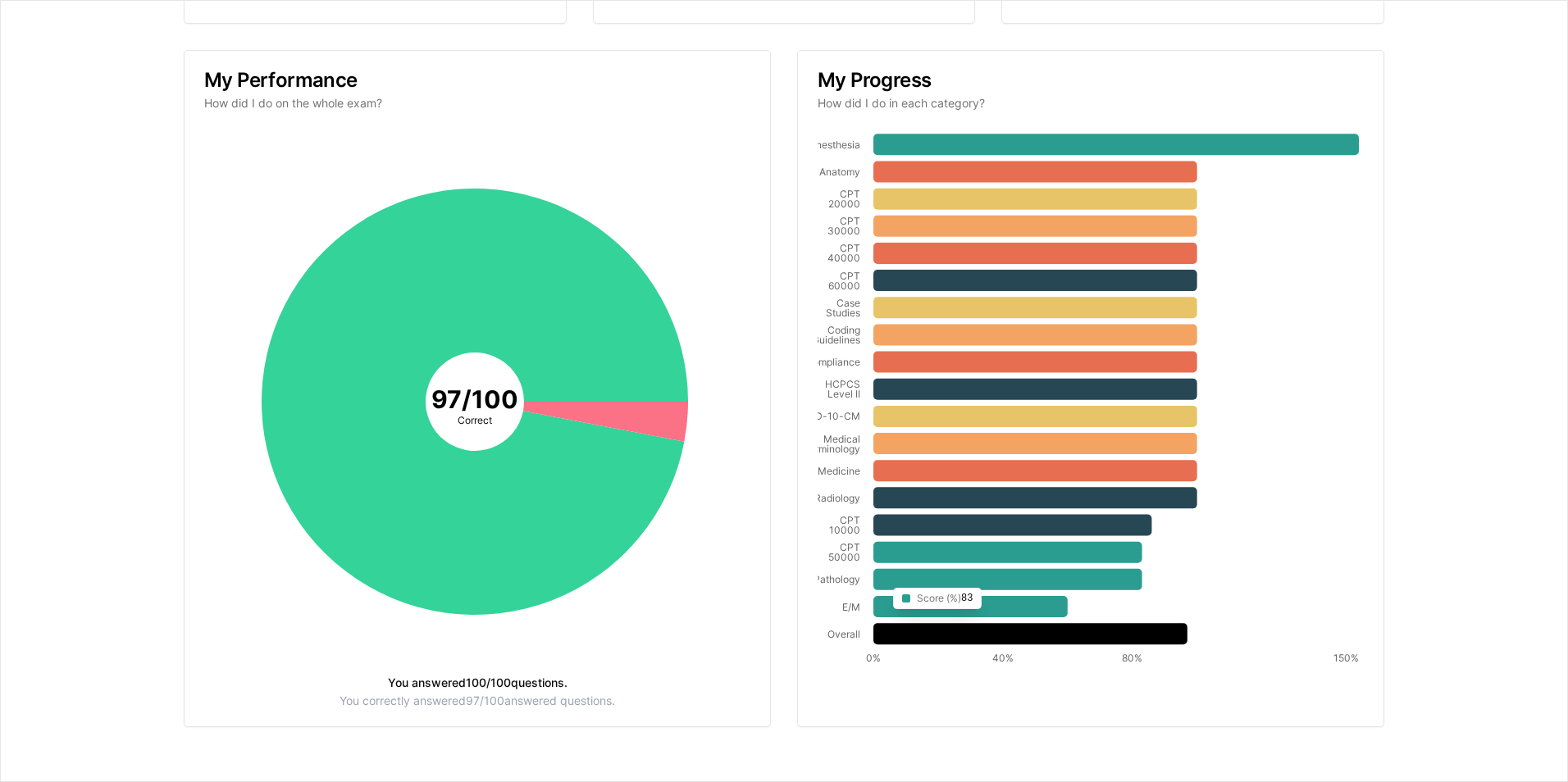 click at bounding box center [1116, 144] 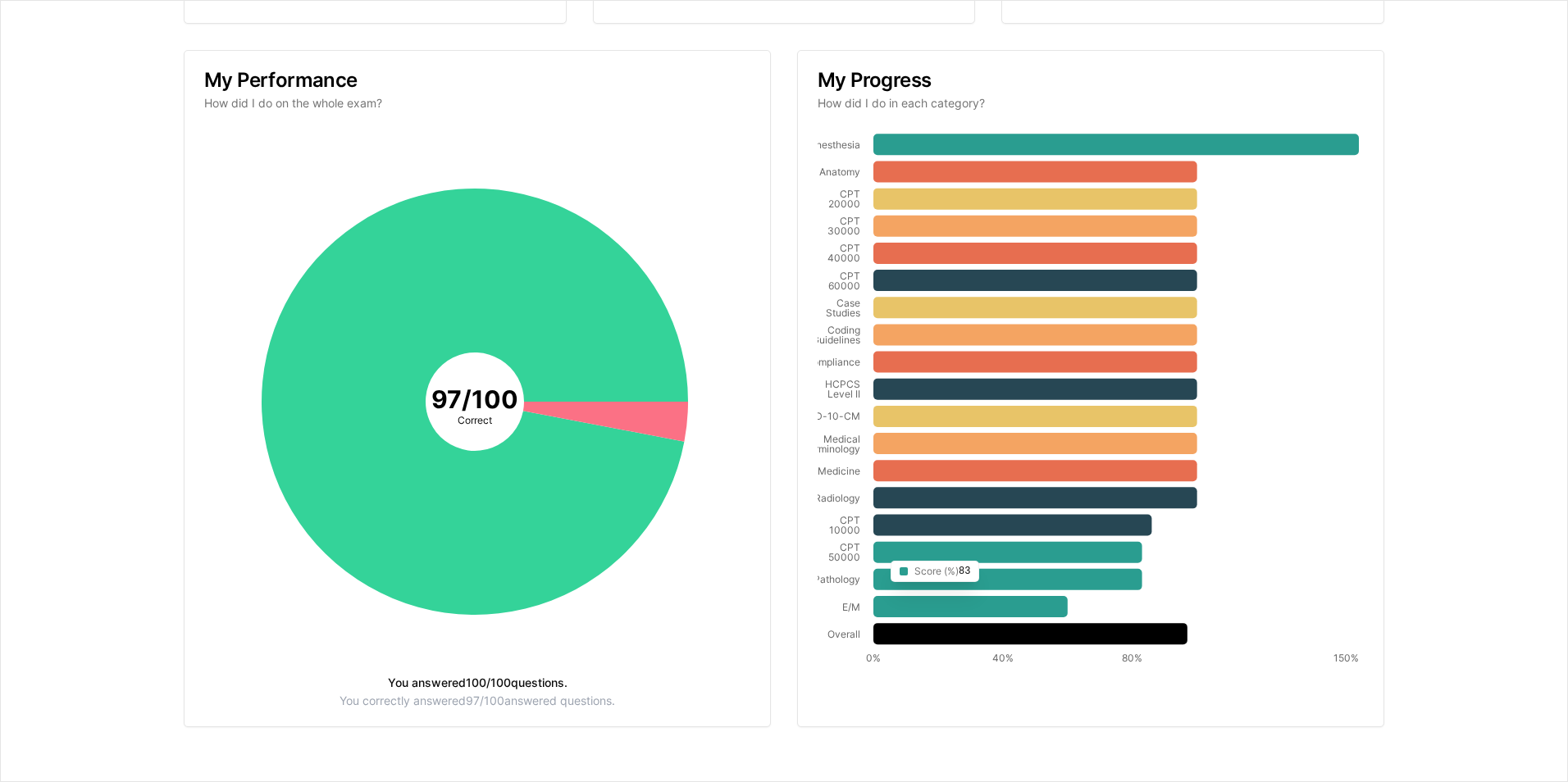 click at bounding box center [1116, 144] 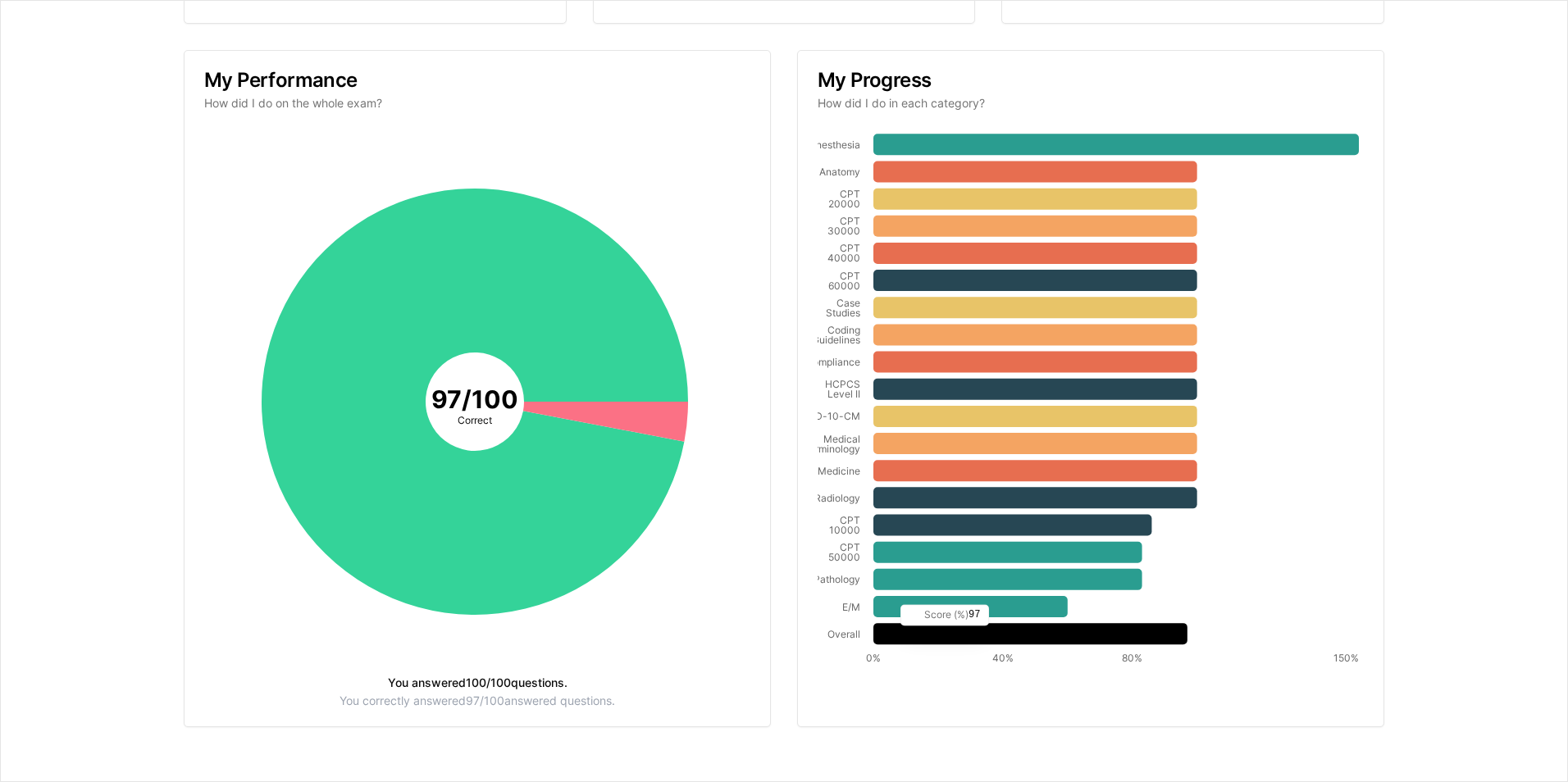 click at bounding box center (1116, 144) 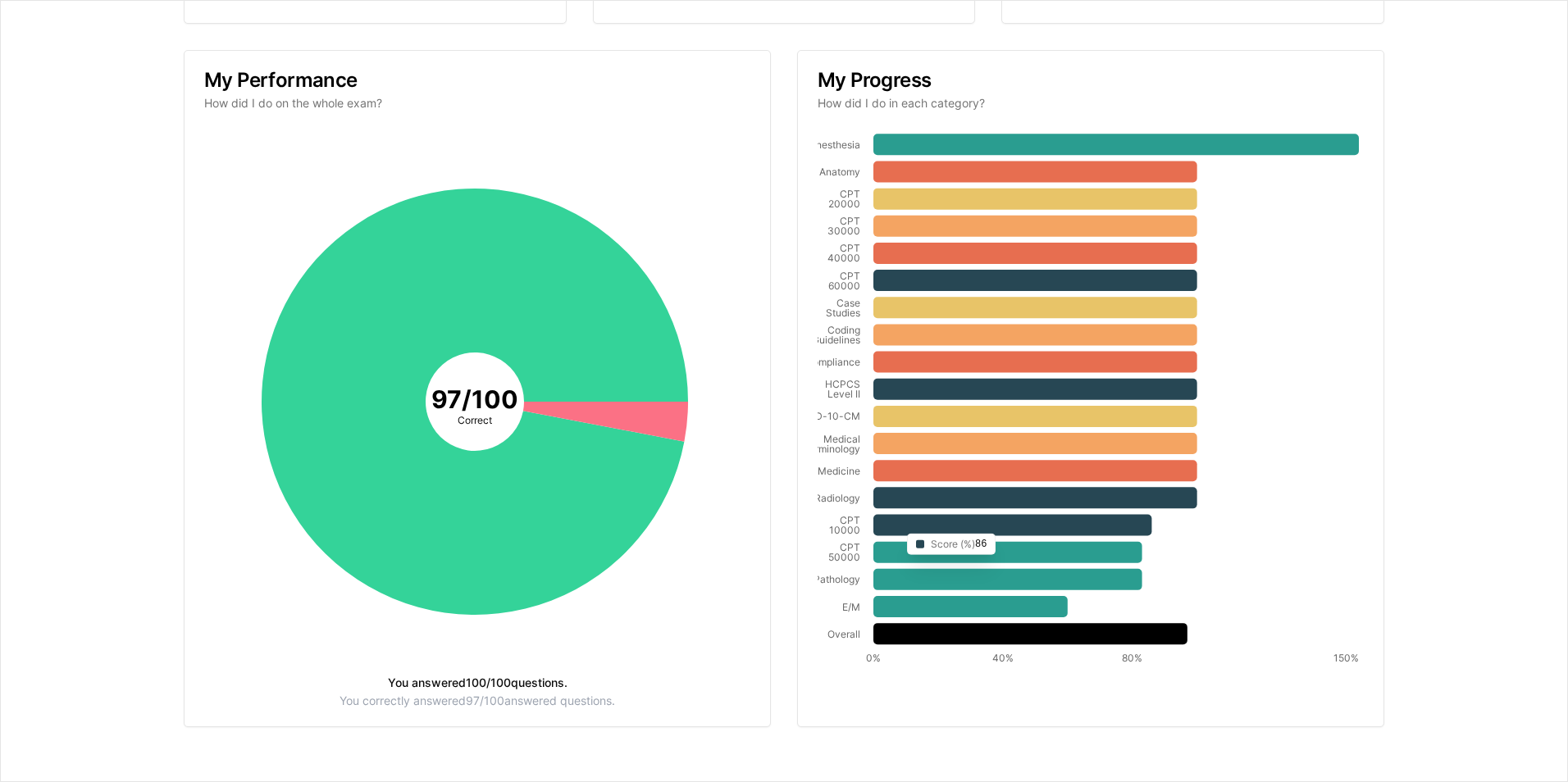click at bounding box center (1116, 144) 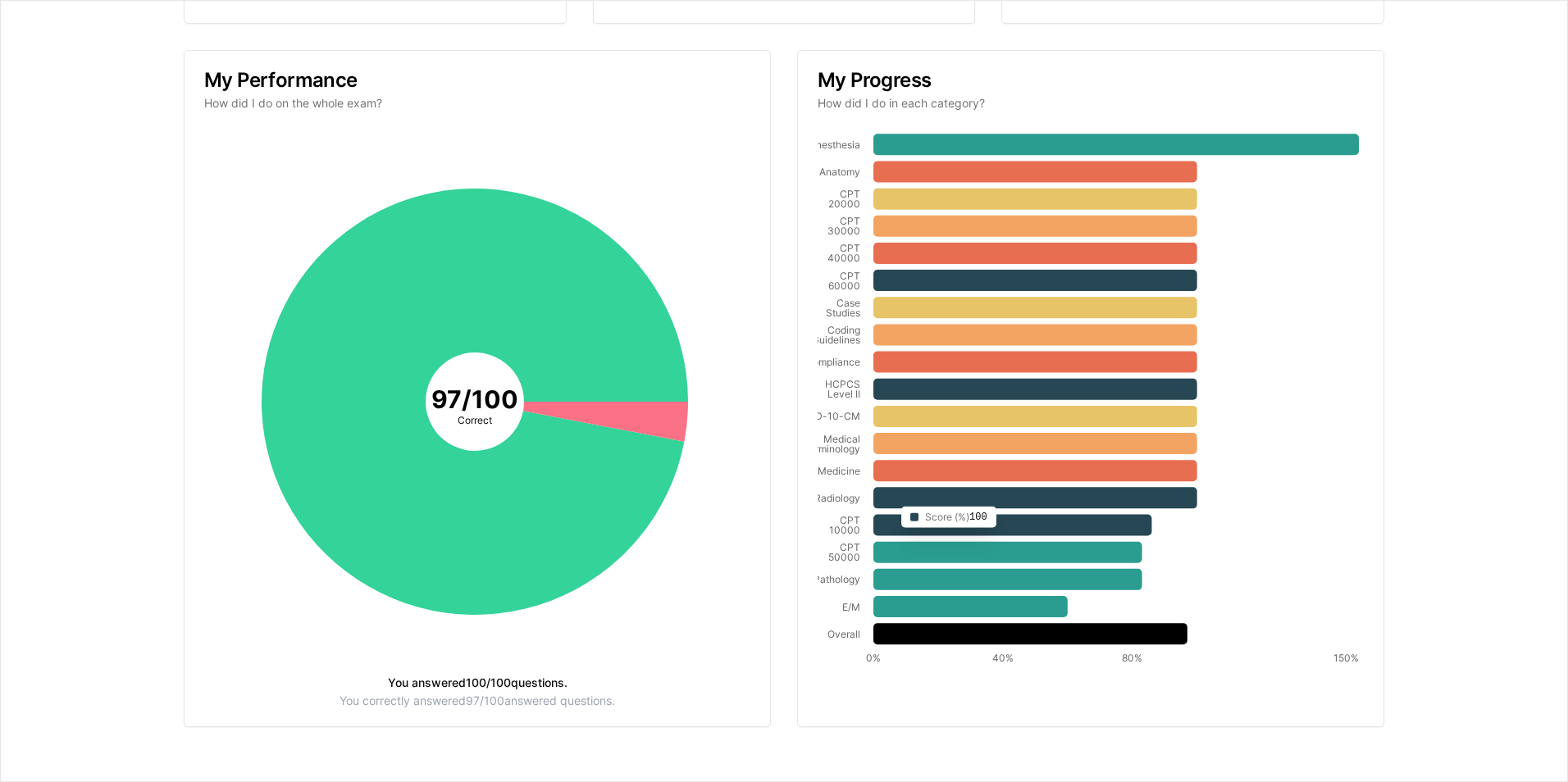 click at bounding box center (1116, 144) 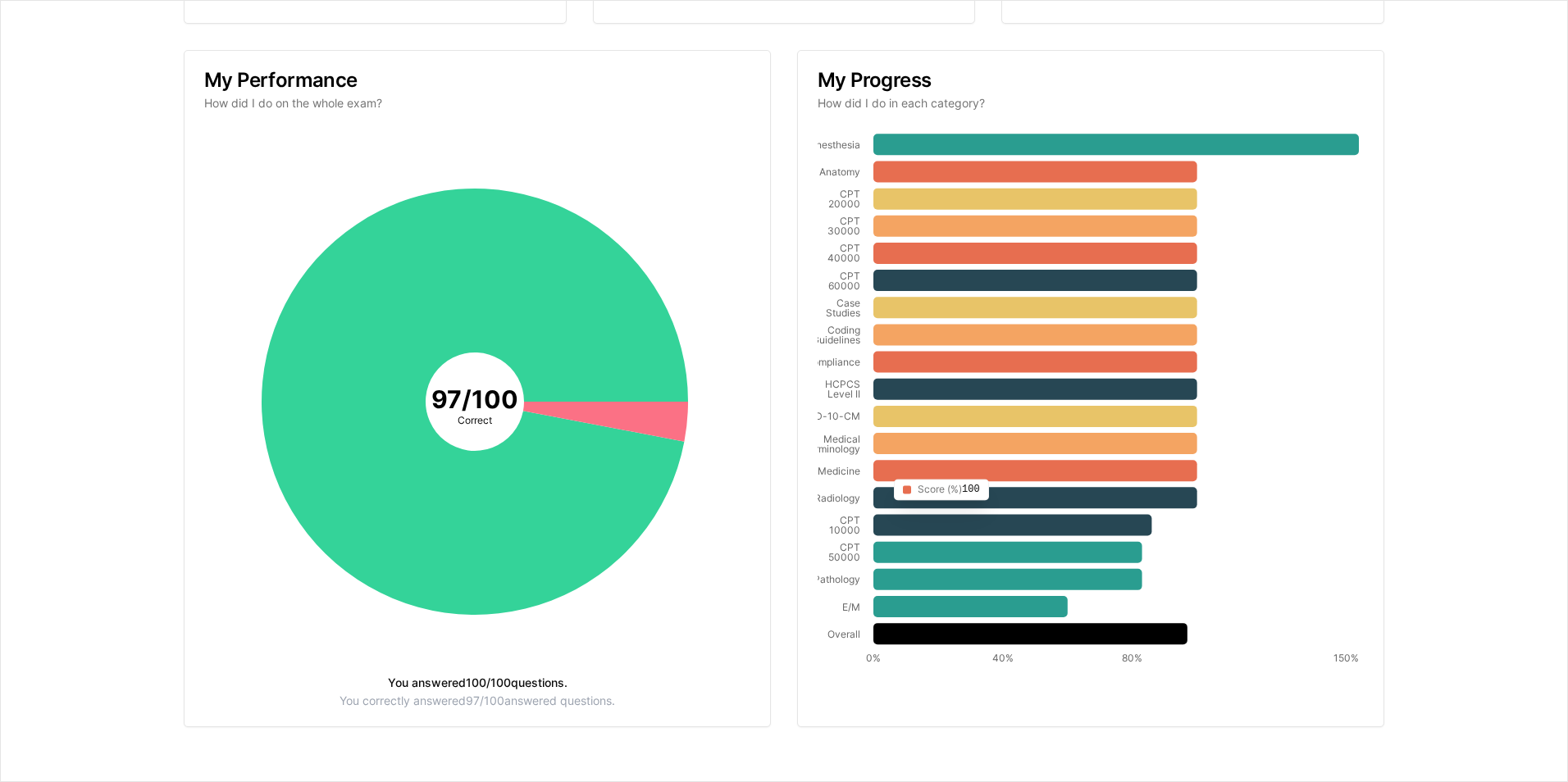 click at bounding box center (1116, 144) 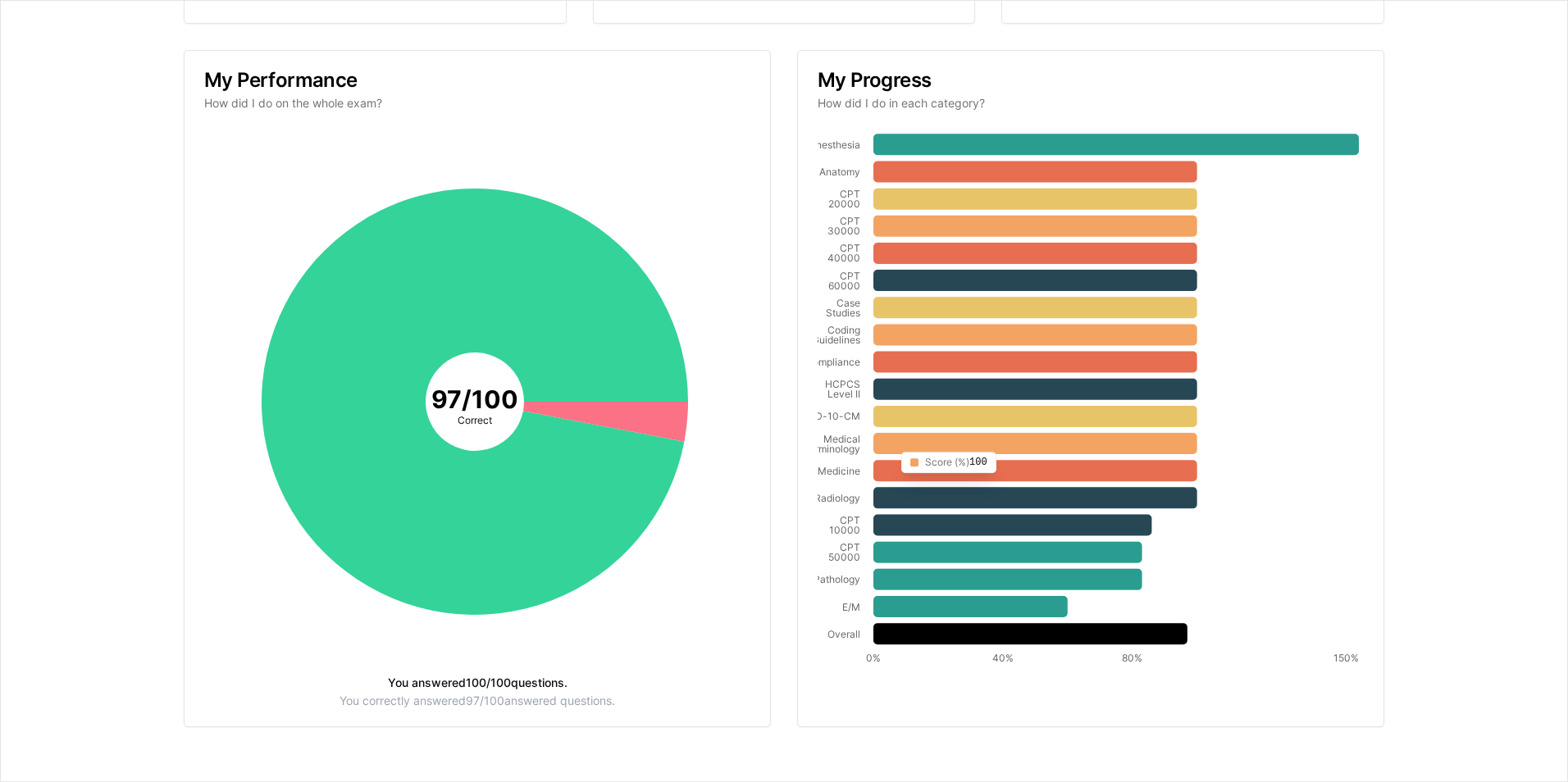 click at bounding box center [1116, 144] 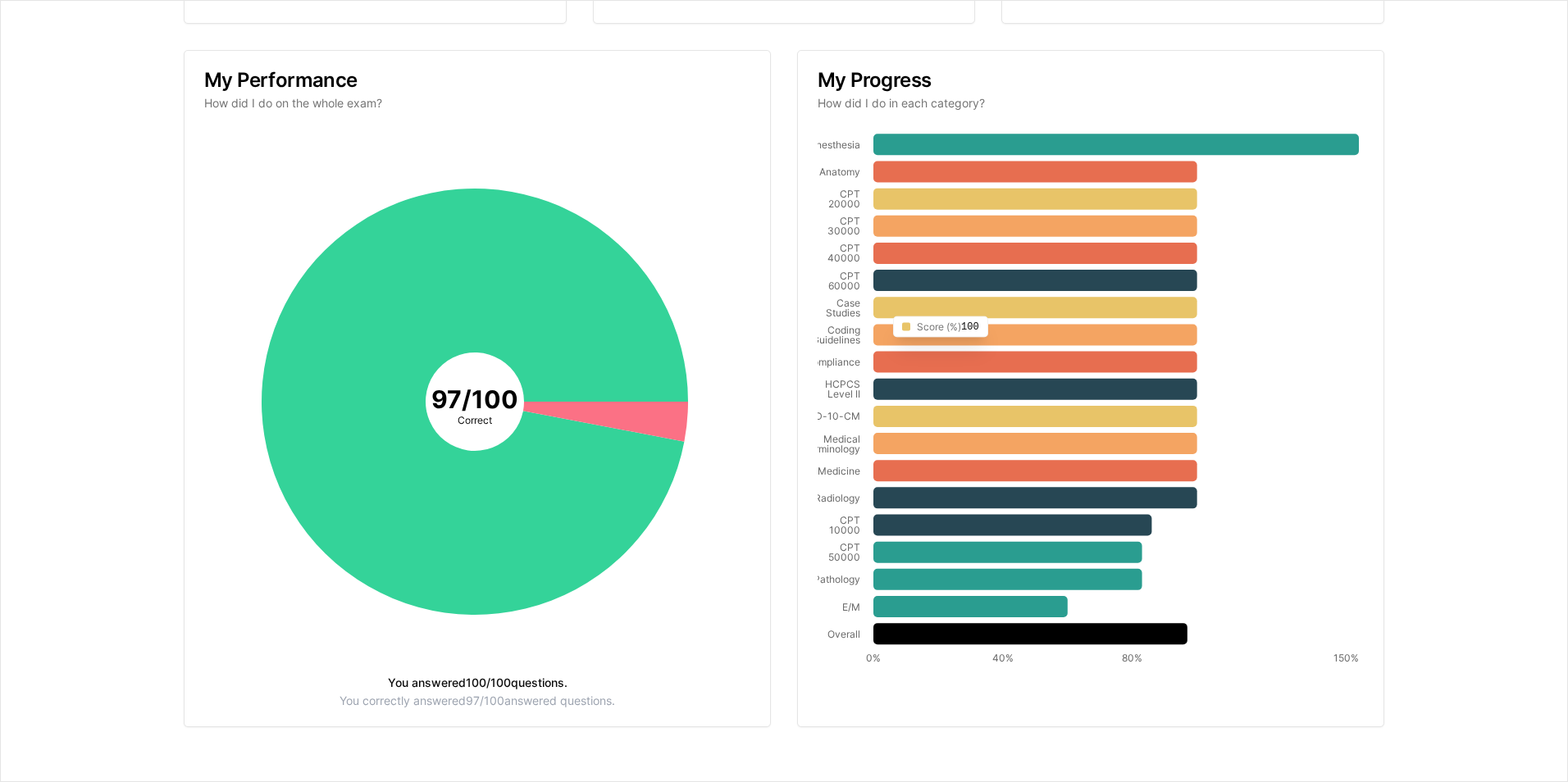 click at bounding box center (1116, 144) 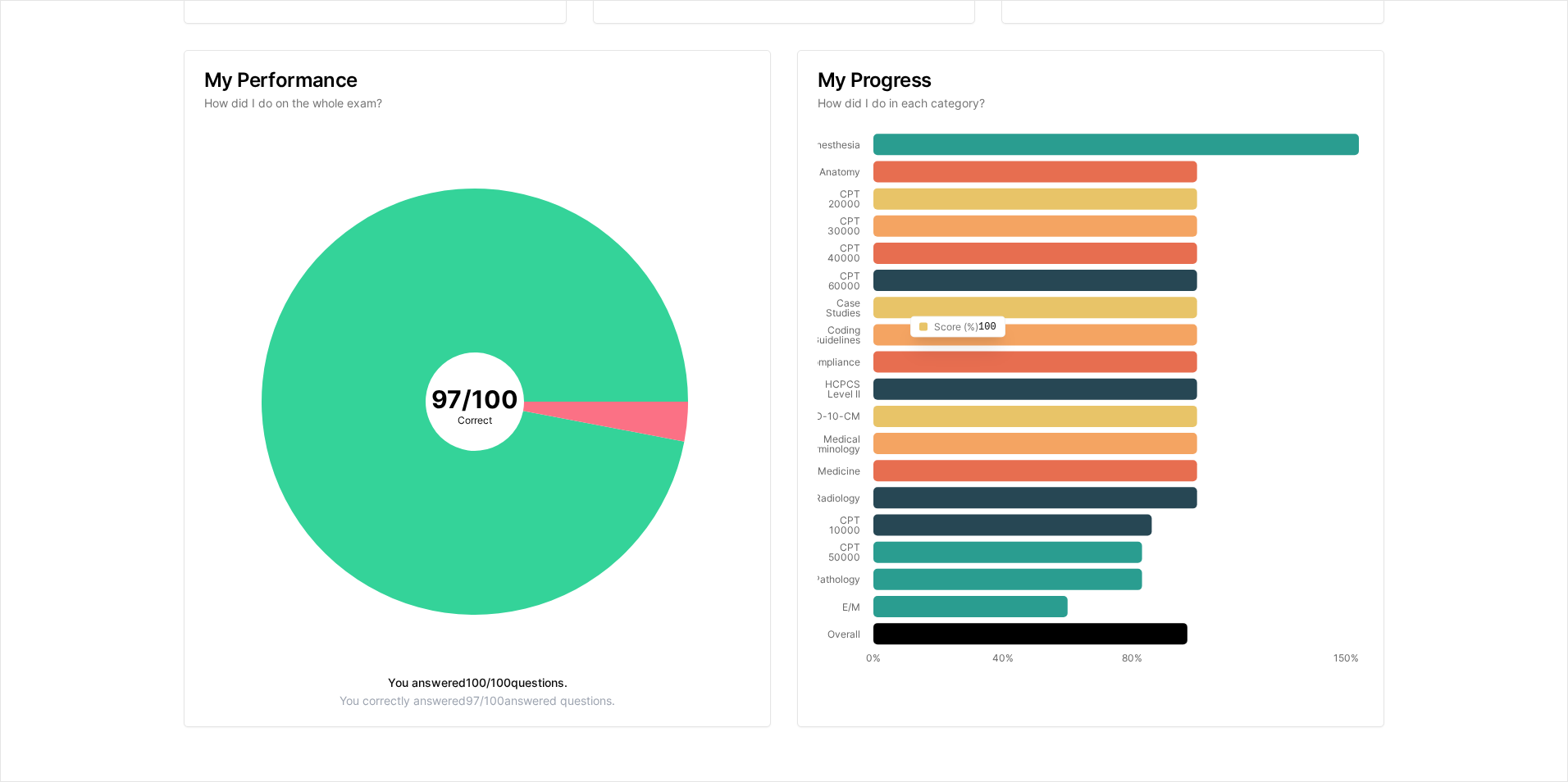 drag, startPoint x: 896, startPoint y: 307, endPoint x: 843, endPoint y: 352, distance: 69.52697 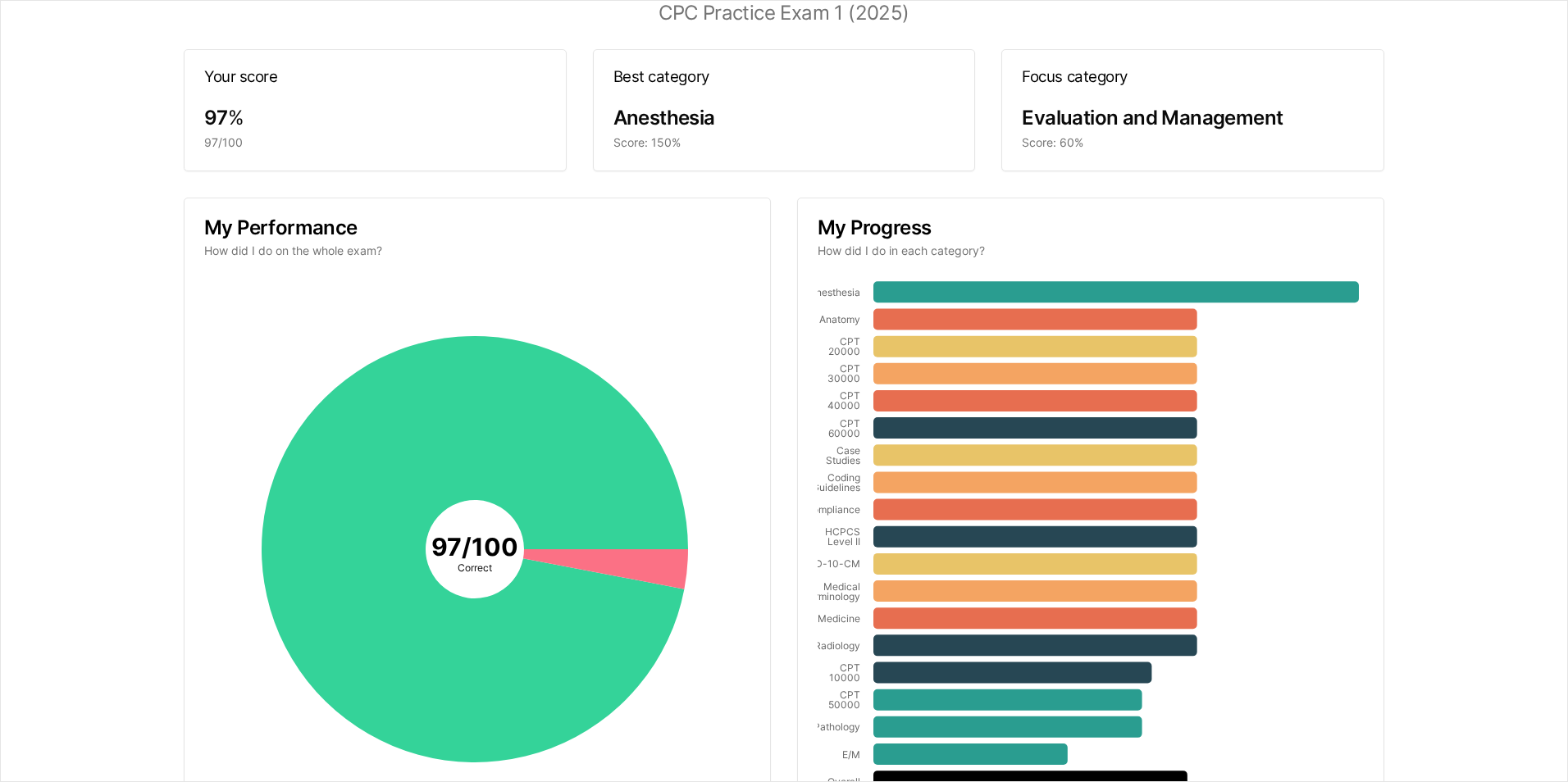 scroll, scrollTop: 0, scrollLeft: 0, axis: both 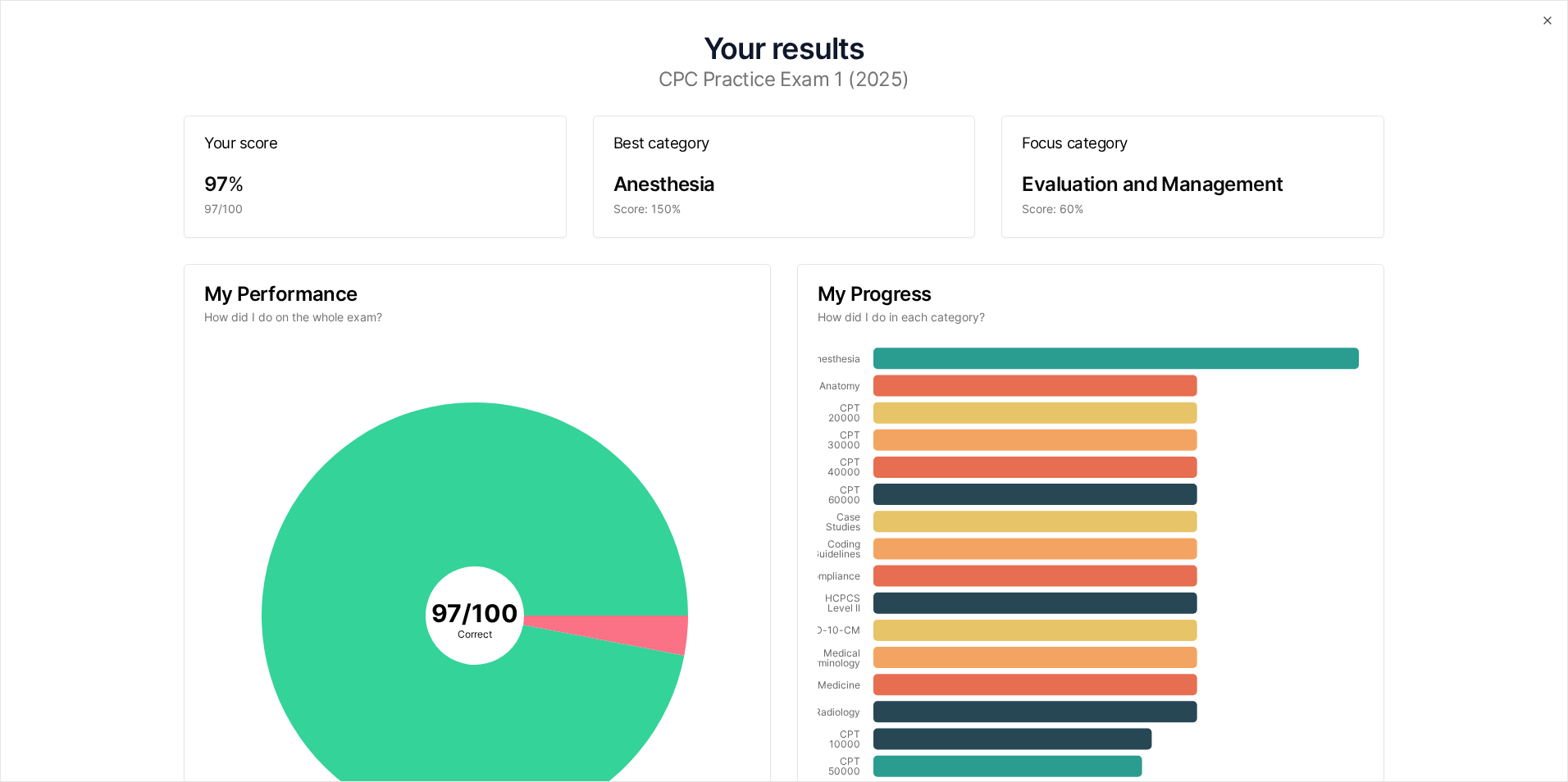 click on "Anesthesia Score: 150%" at bounding box center [375, 204] 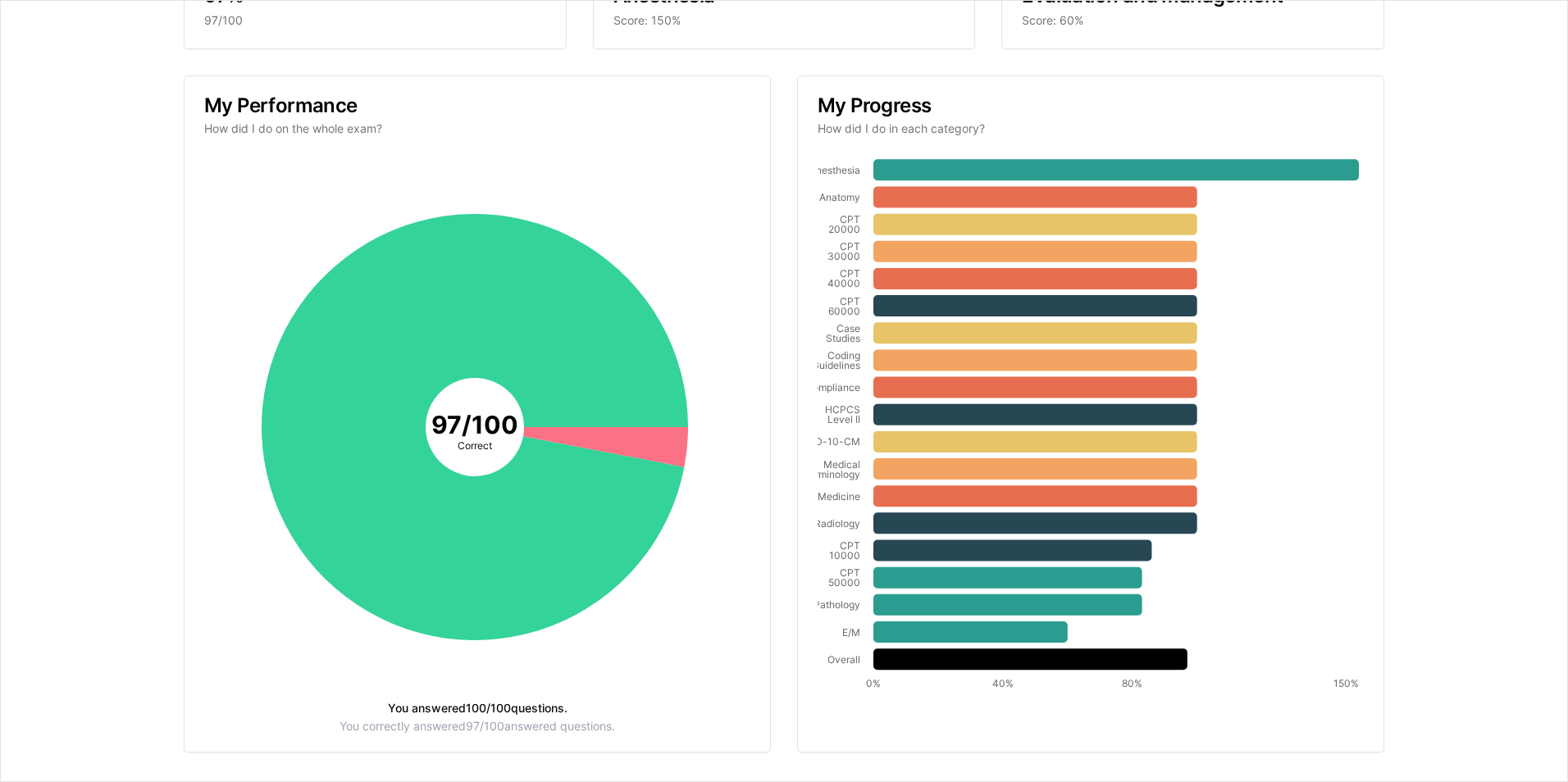 scroll, scrollTop: 214, scrollLeft: 0, axis: vertical 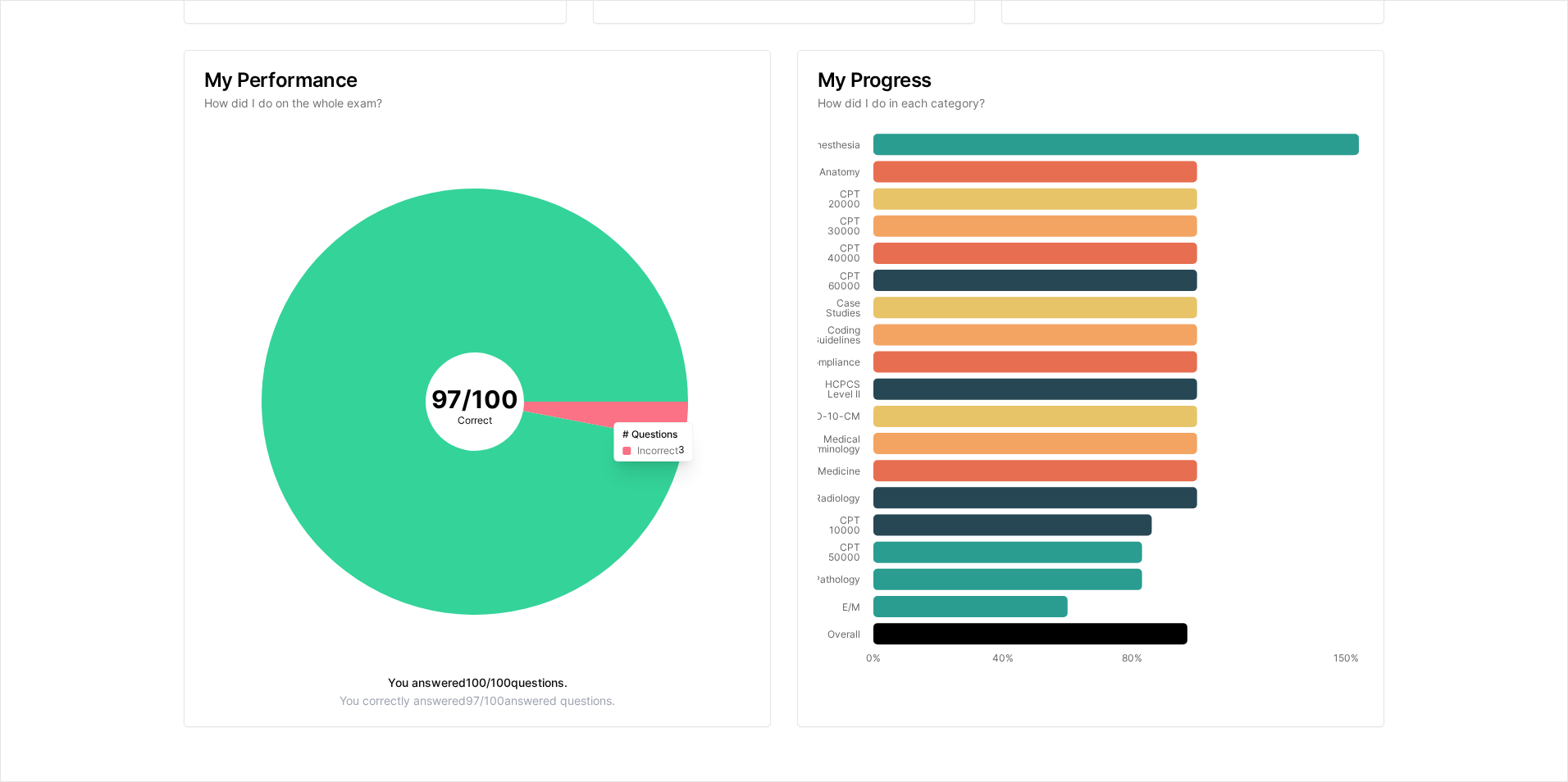 click at bounding box center [475, 402] 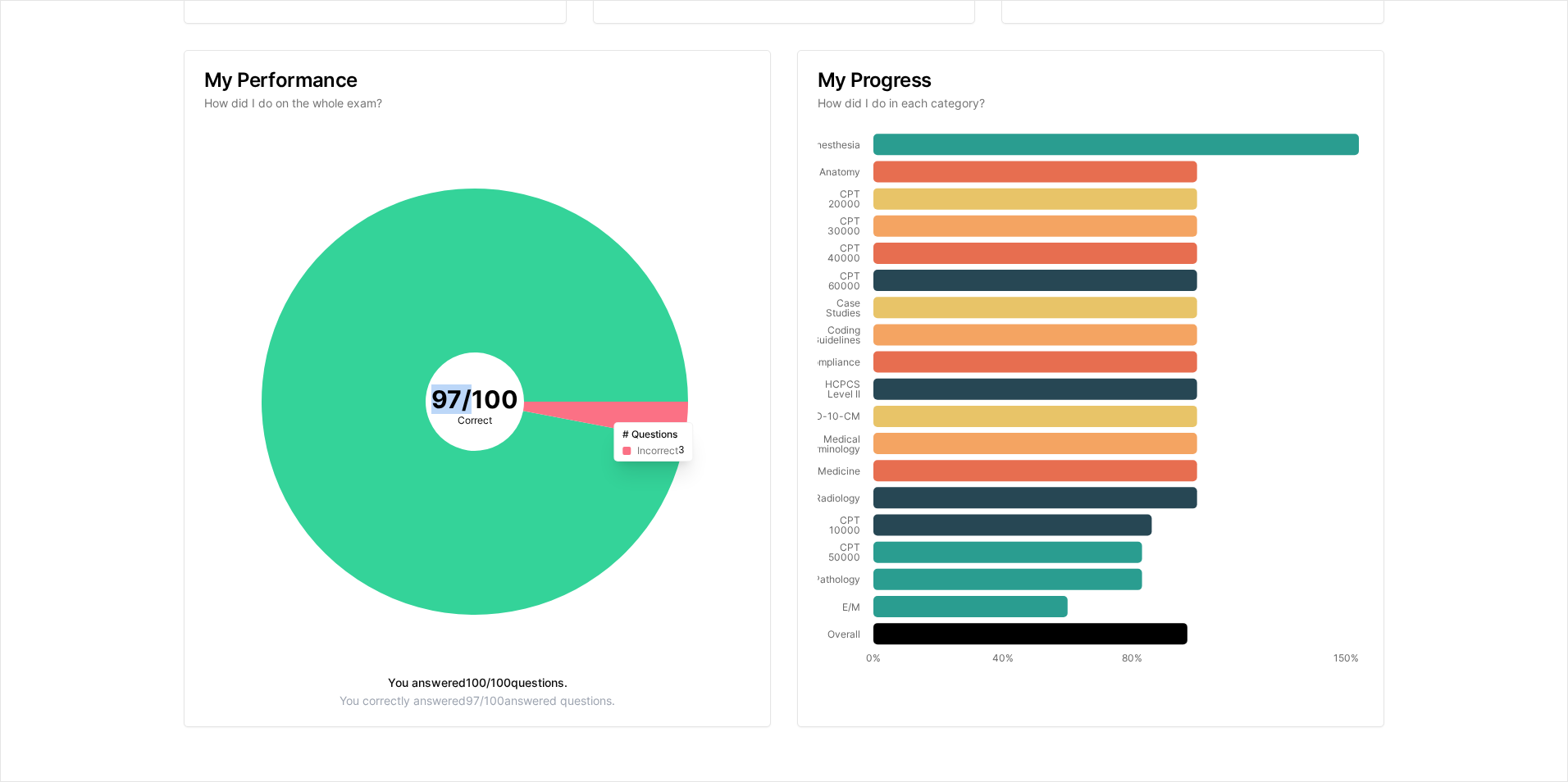 click at bounding box center [475, 402] 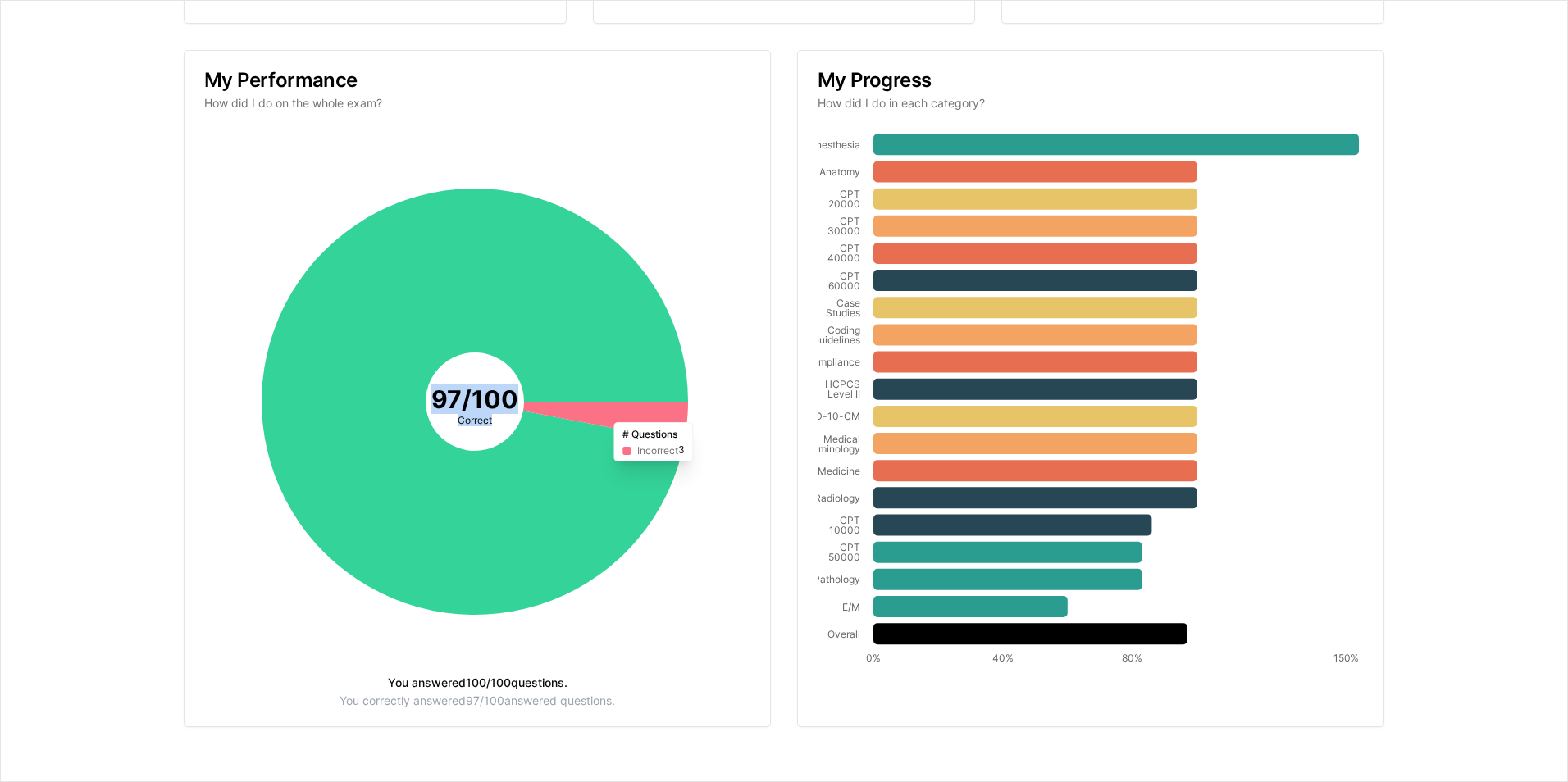 click at bounding box center [475, 402] 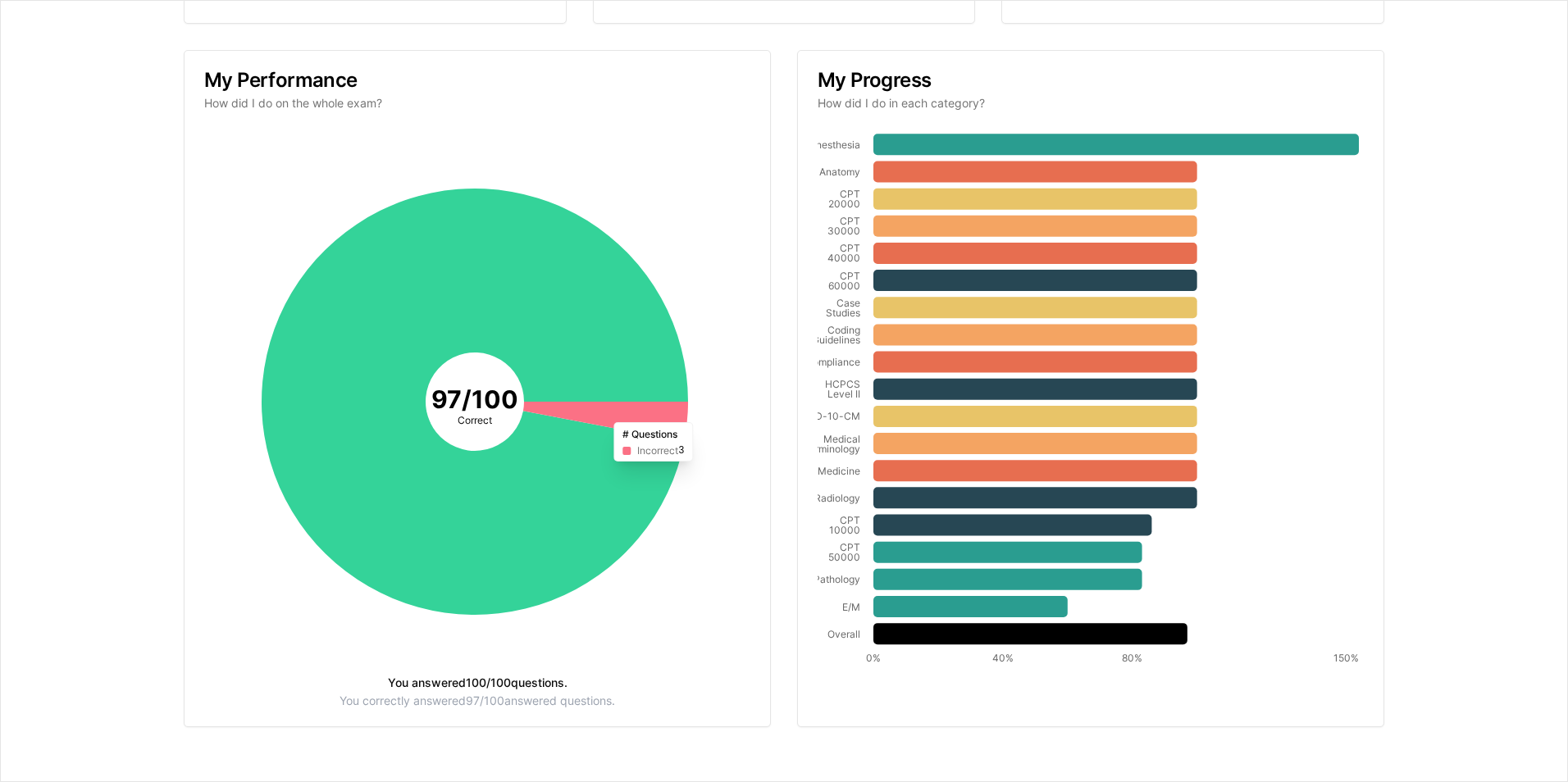 drag, startPoint x: 627, startPoint y: 416, endPoint x: 617, endPoint y: 447, distance: 32.572995 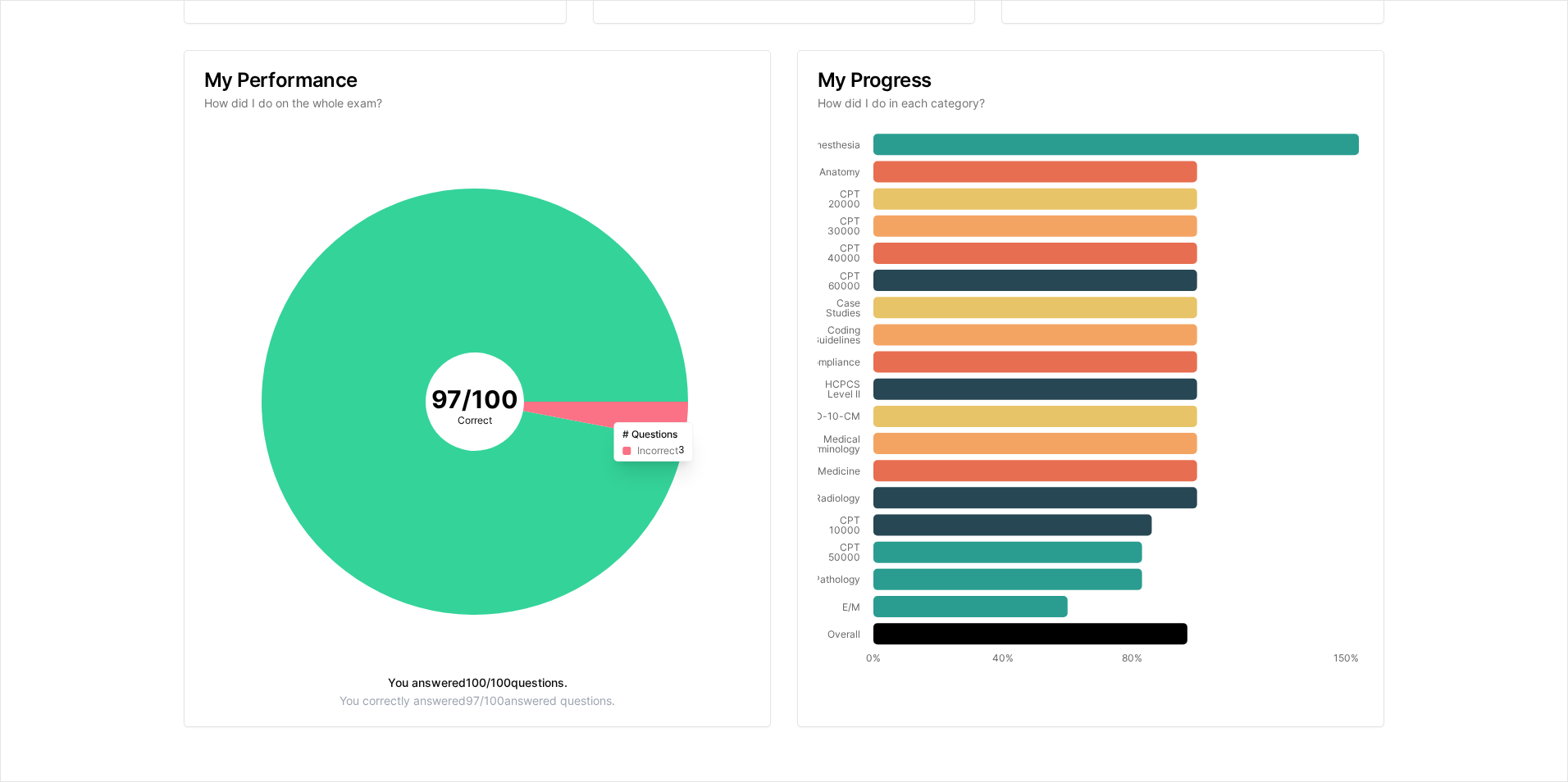 click at bounding box center [475, 402] 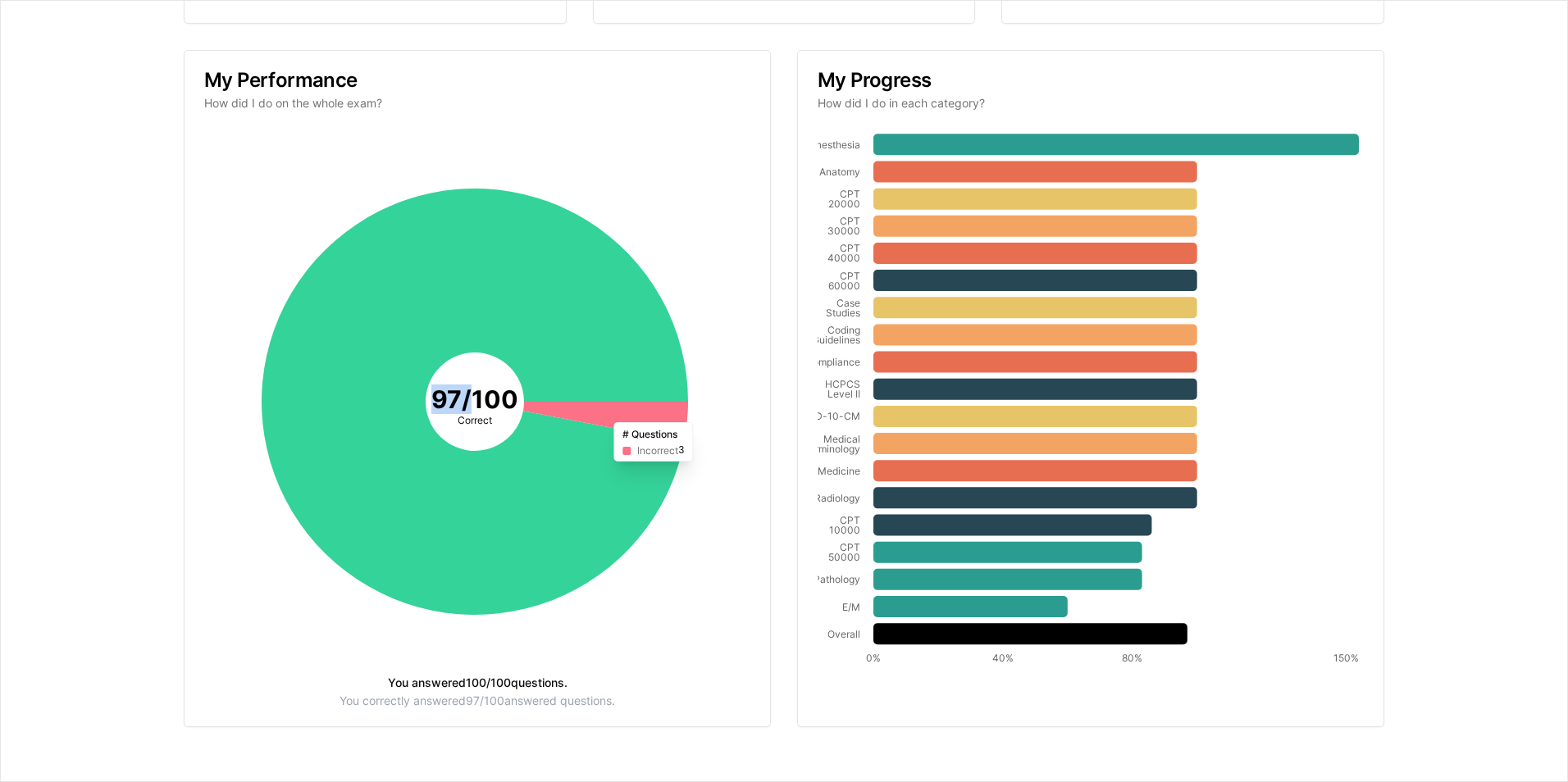click at bounding box center [475, 402] 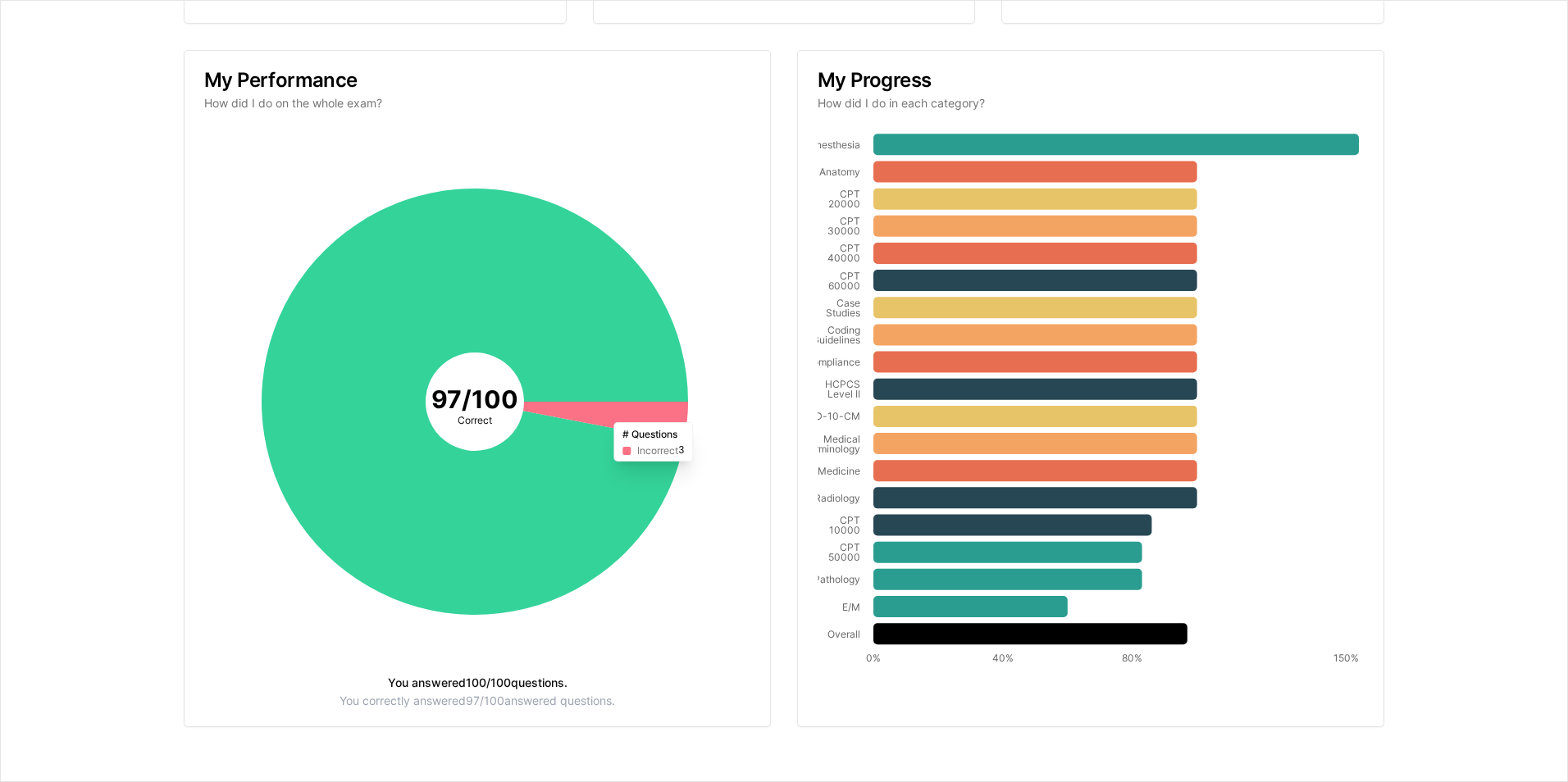 drag, startPoint x: 629, startPoint y: 411, endPoint x: 526, endPoint y: 463, distance: 115.38197 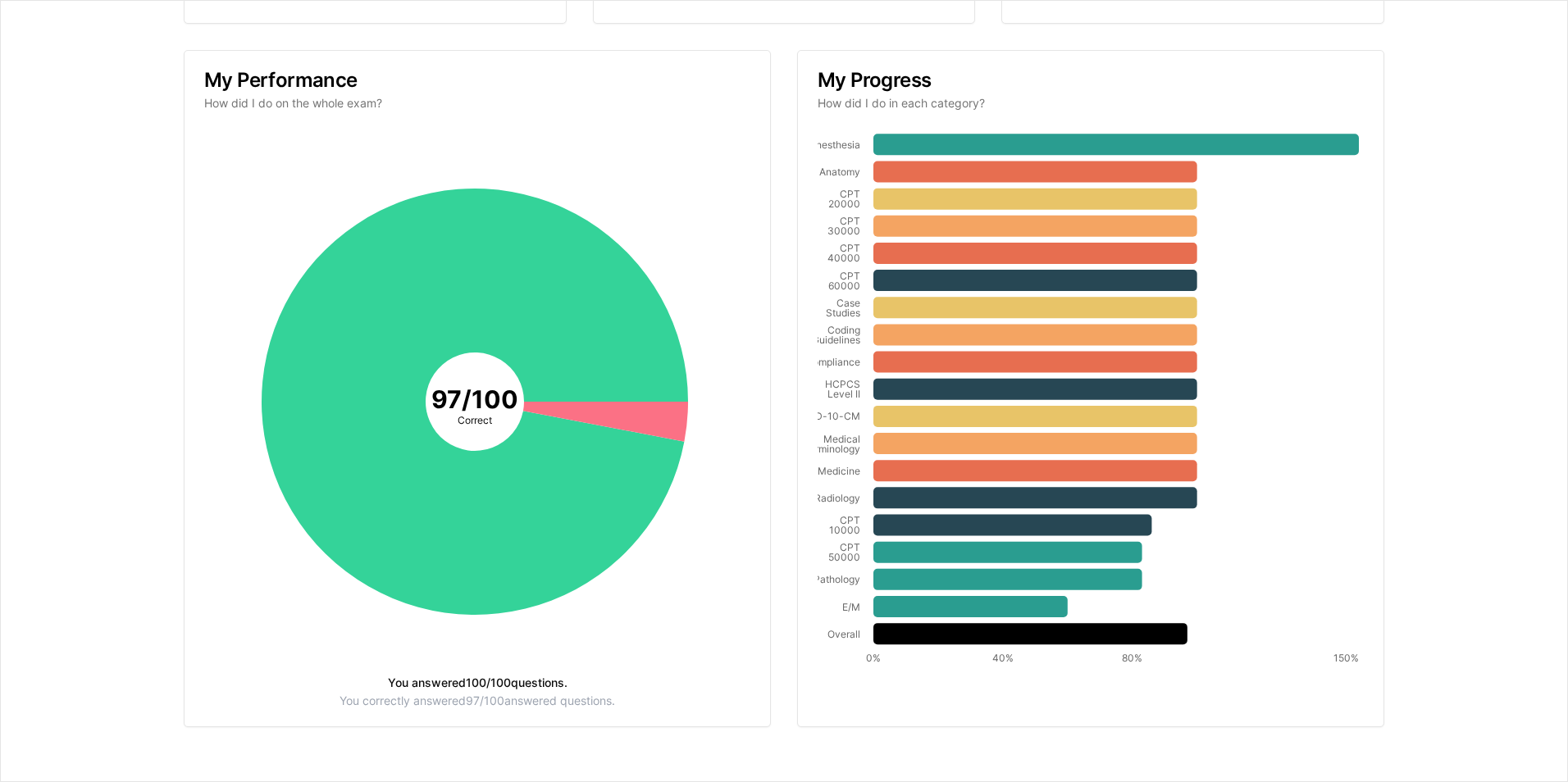 click on "97  /  100 Correct You answered  100  /  100  questions. You correctly answered  97  /  100  answered questions." at bounding box center [477, 429] 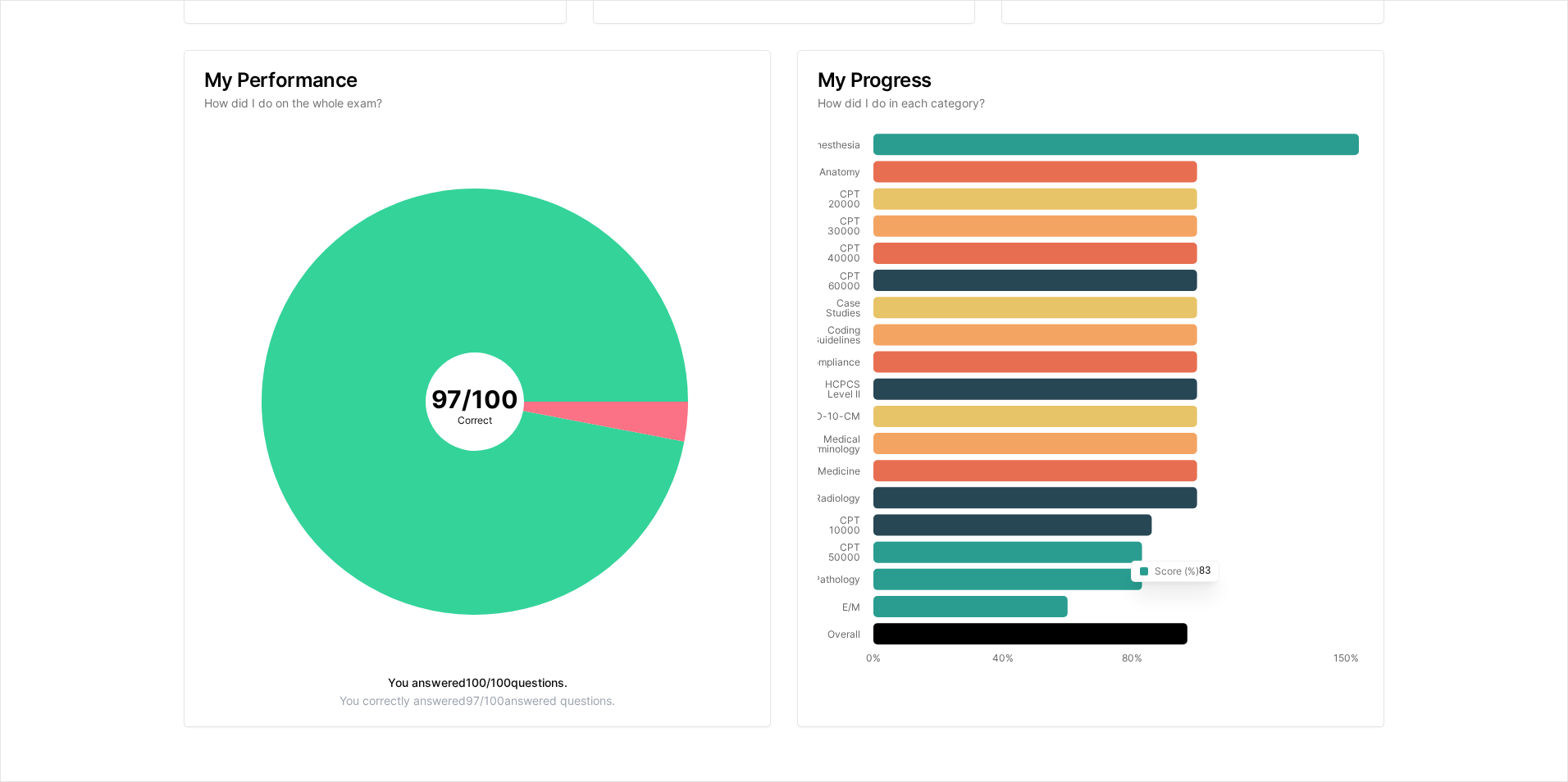 scroll, scrollTop: 0, scrollLeft: 0, axis: both 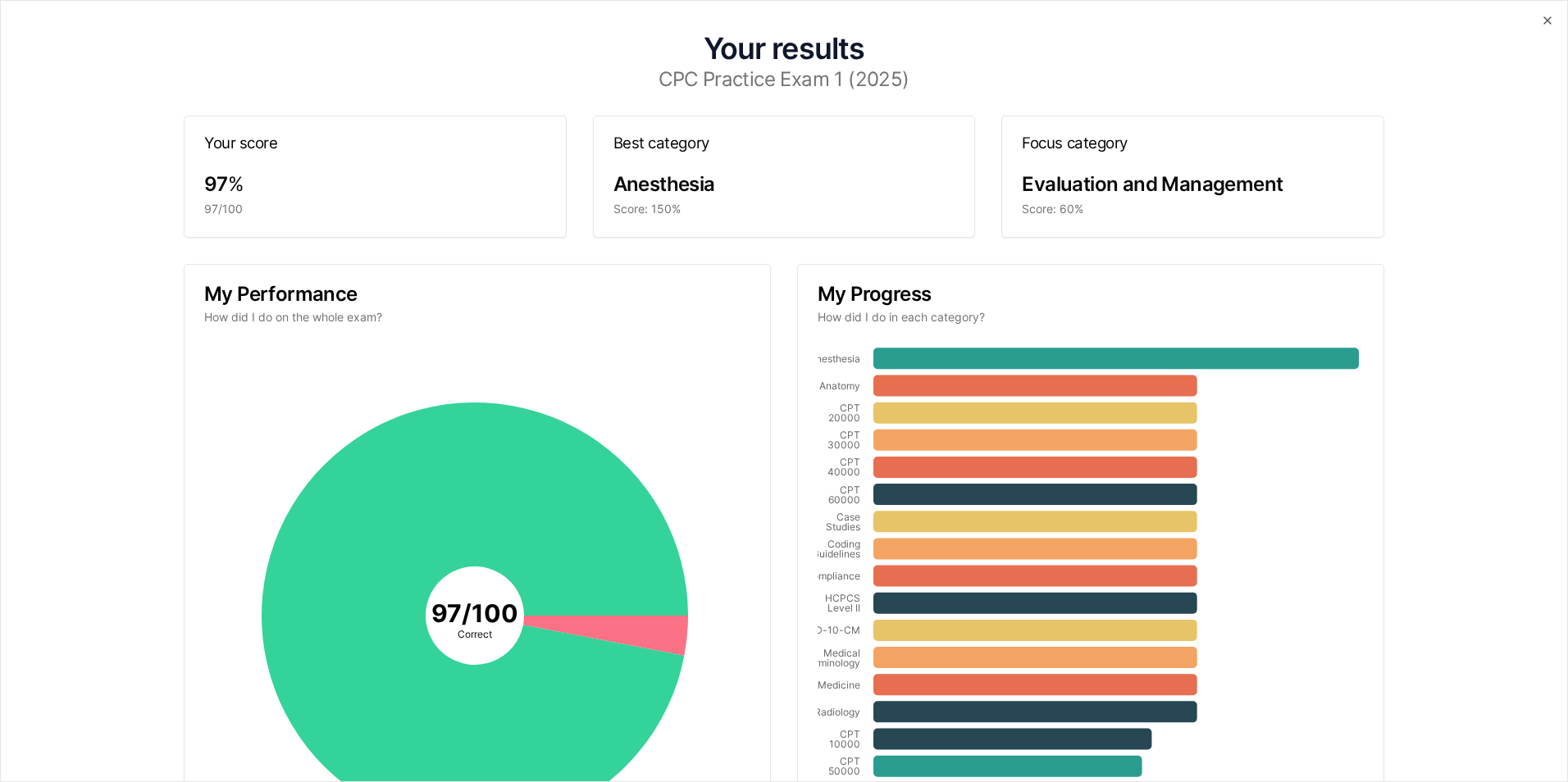 click on "Your results" at bounding box center (784, 48) 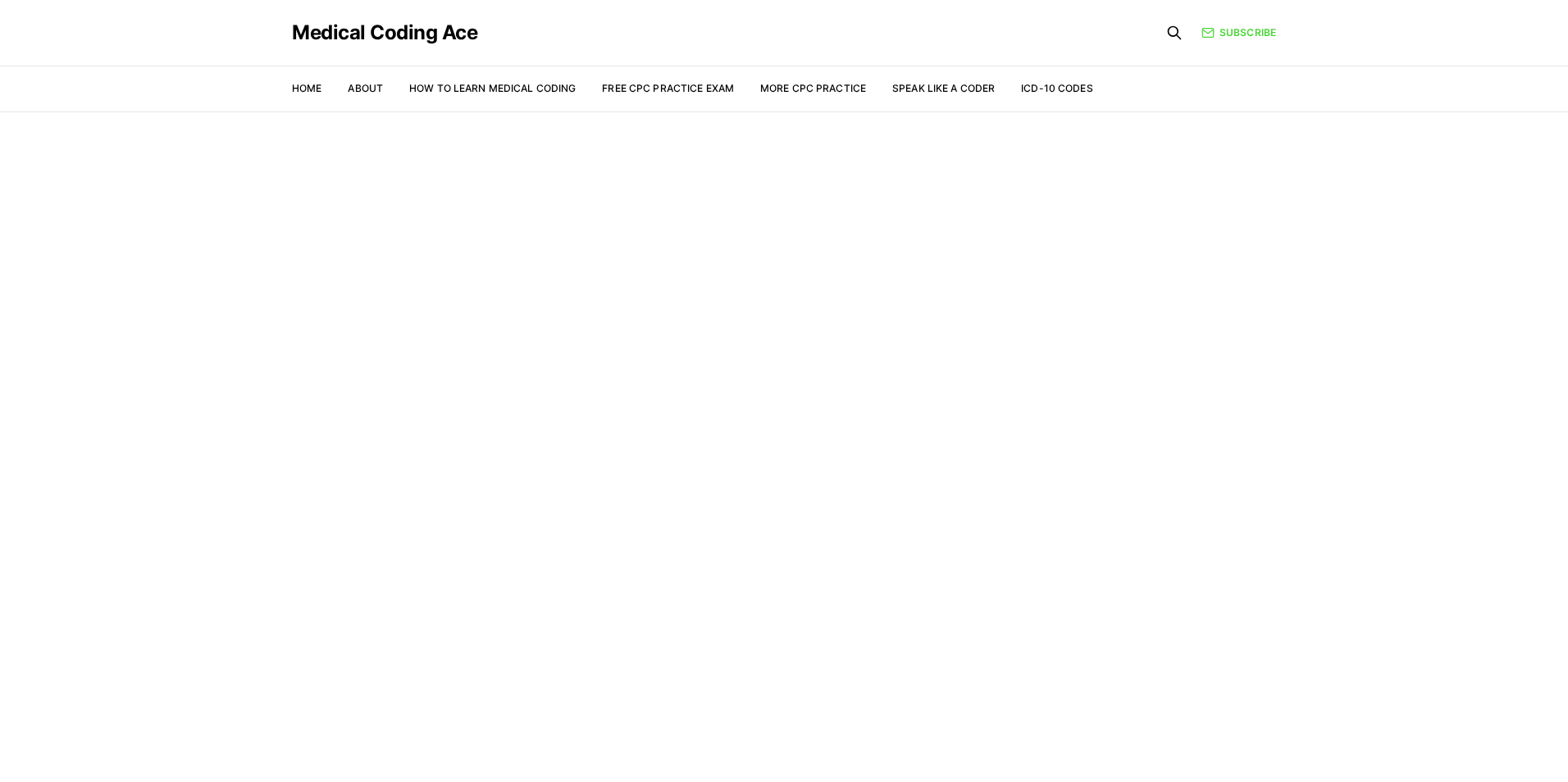 scroll, scrollTop: 0, scrollLeft: 0, axis: both 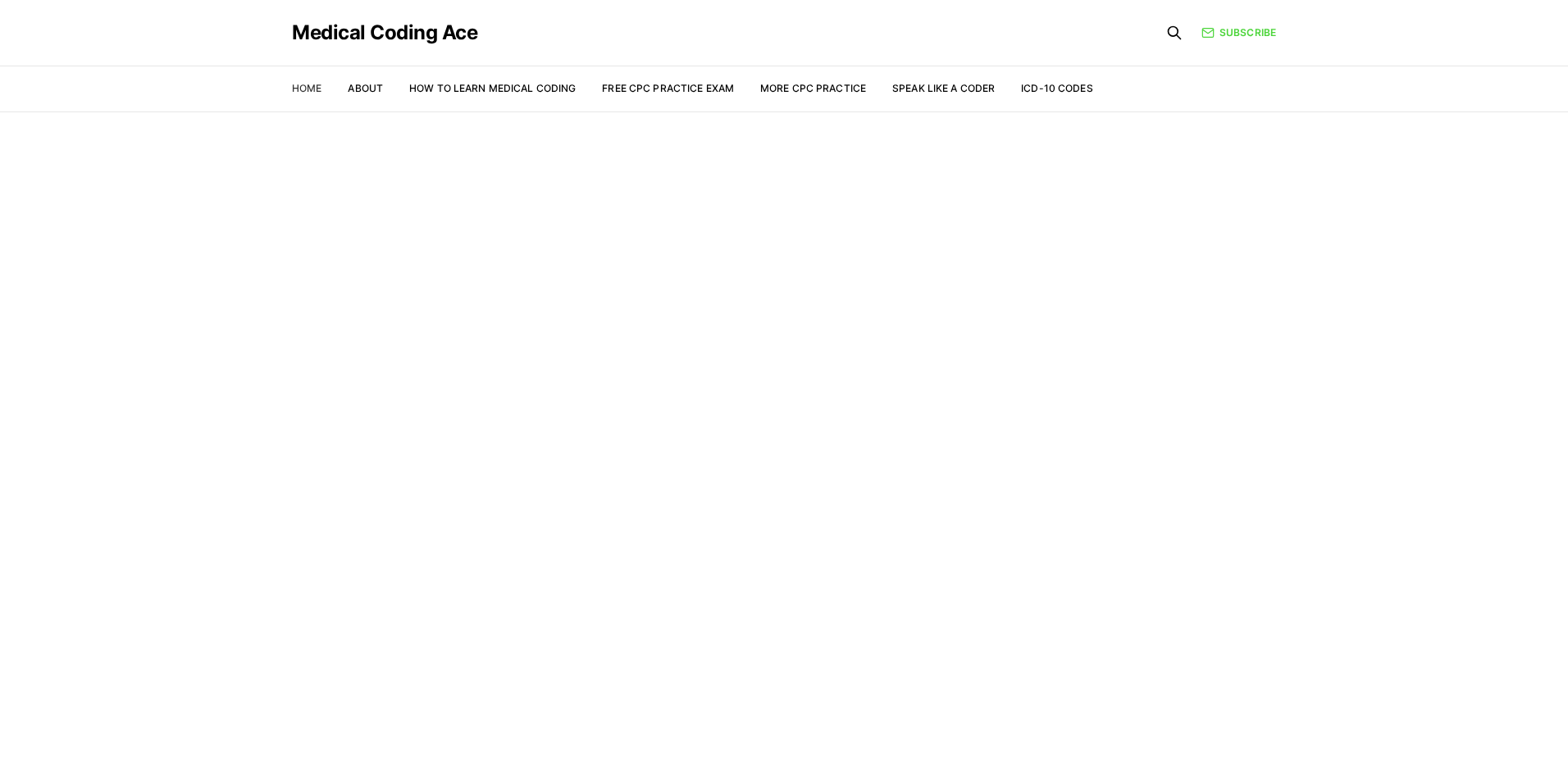 click on "Home" at bounding box center (307, 88) 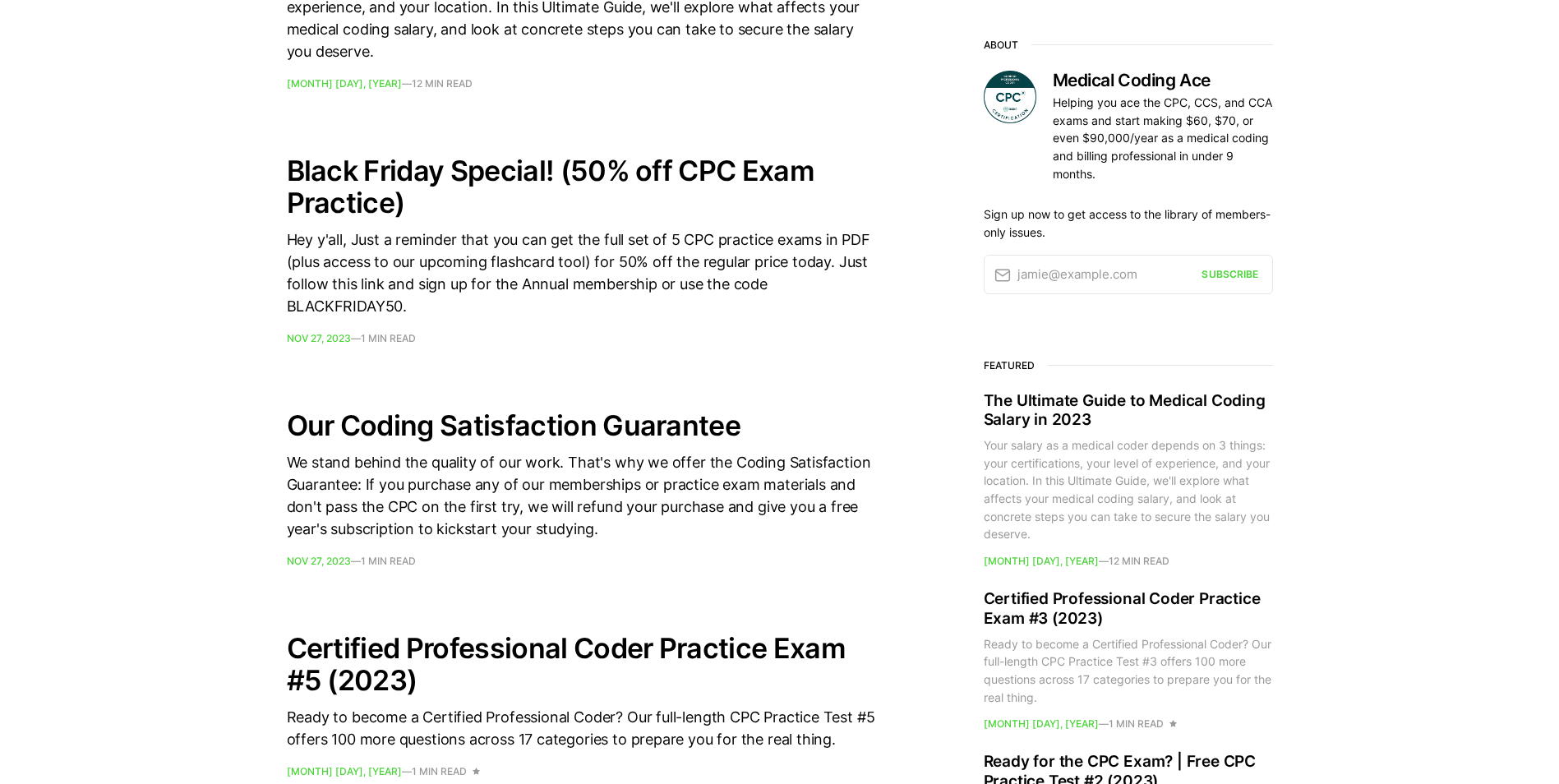 scroll, scrollTop: 904, scrollLeft: 0, axis: vertical 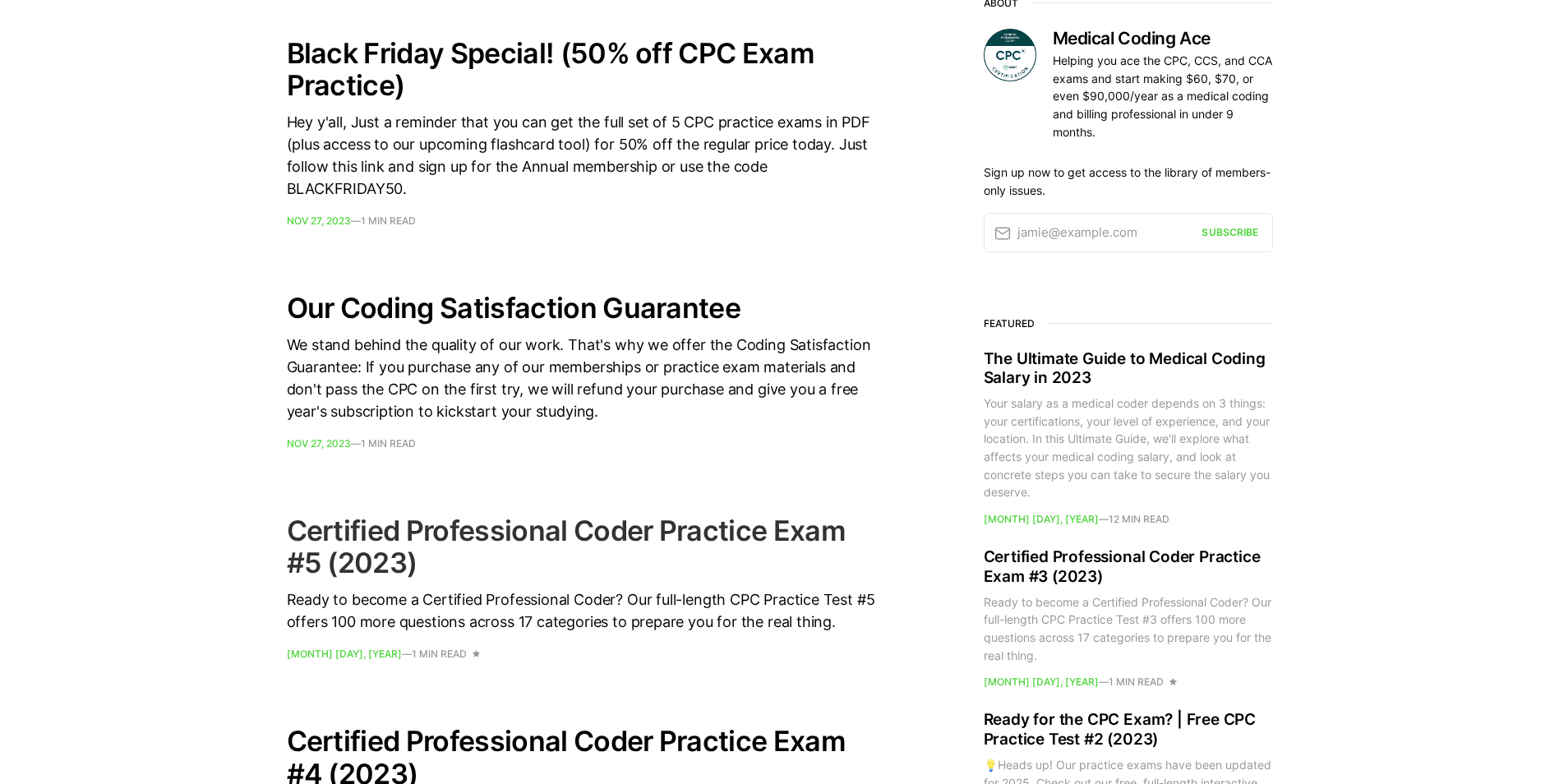 click on "Certified Professional Coder Practice Exam #5 (2023)" at bounding box center (583, 546) 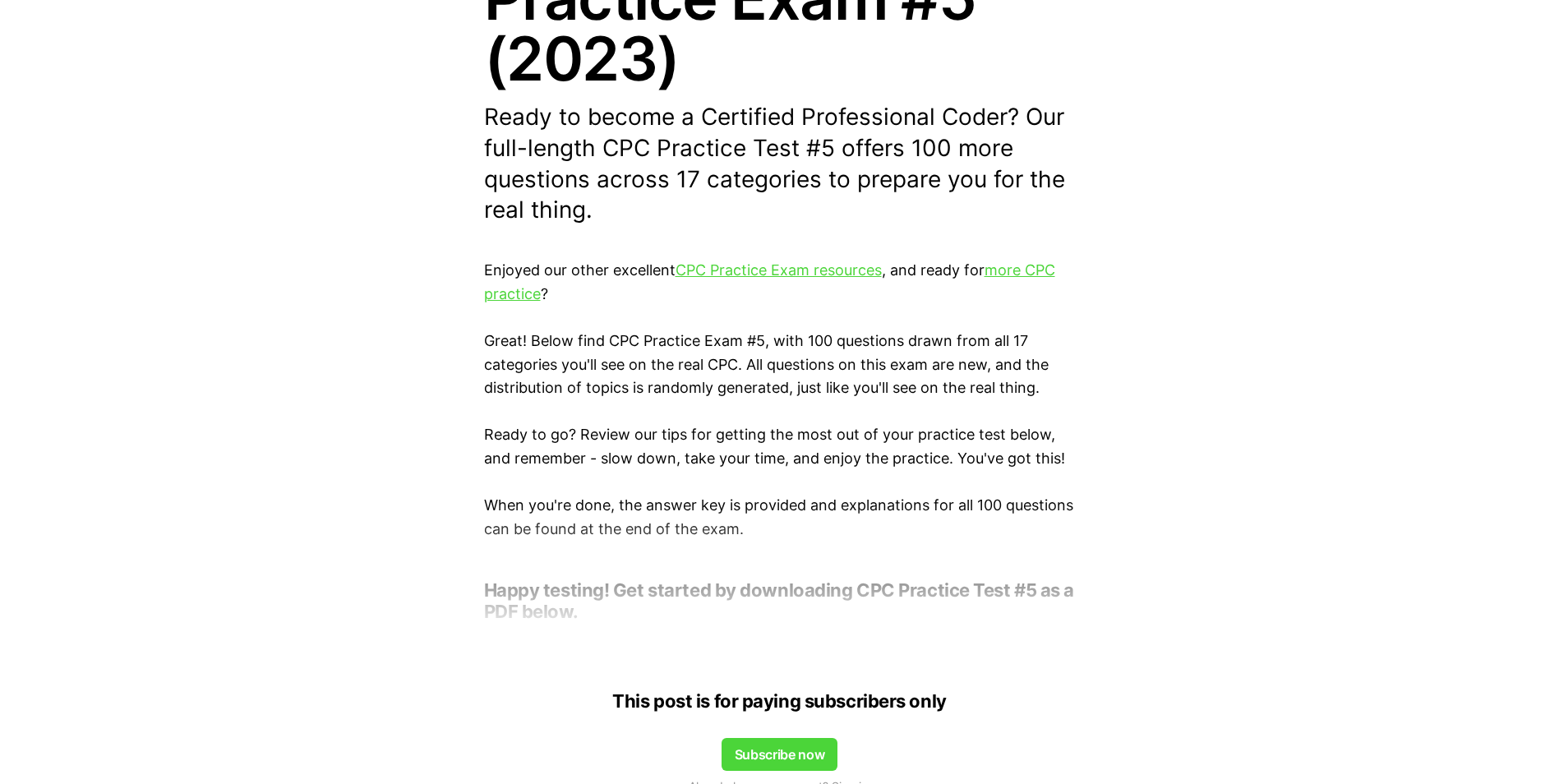 scroll, scrollTop: 411, scrollLeft: 0, axis: vertical 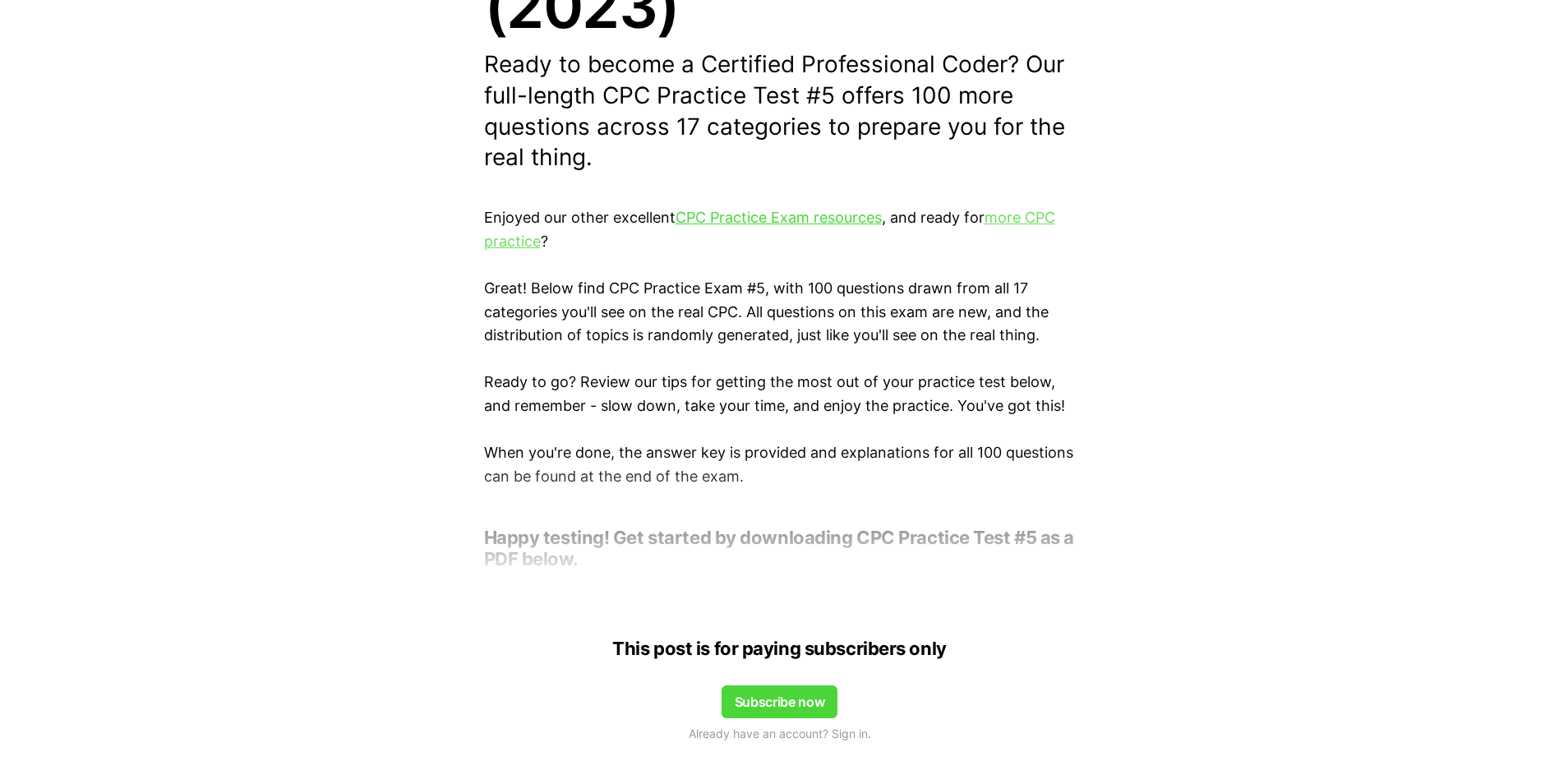 click on "more CPC practice" at bounding box center [769, 229] 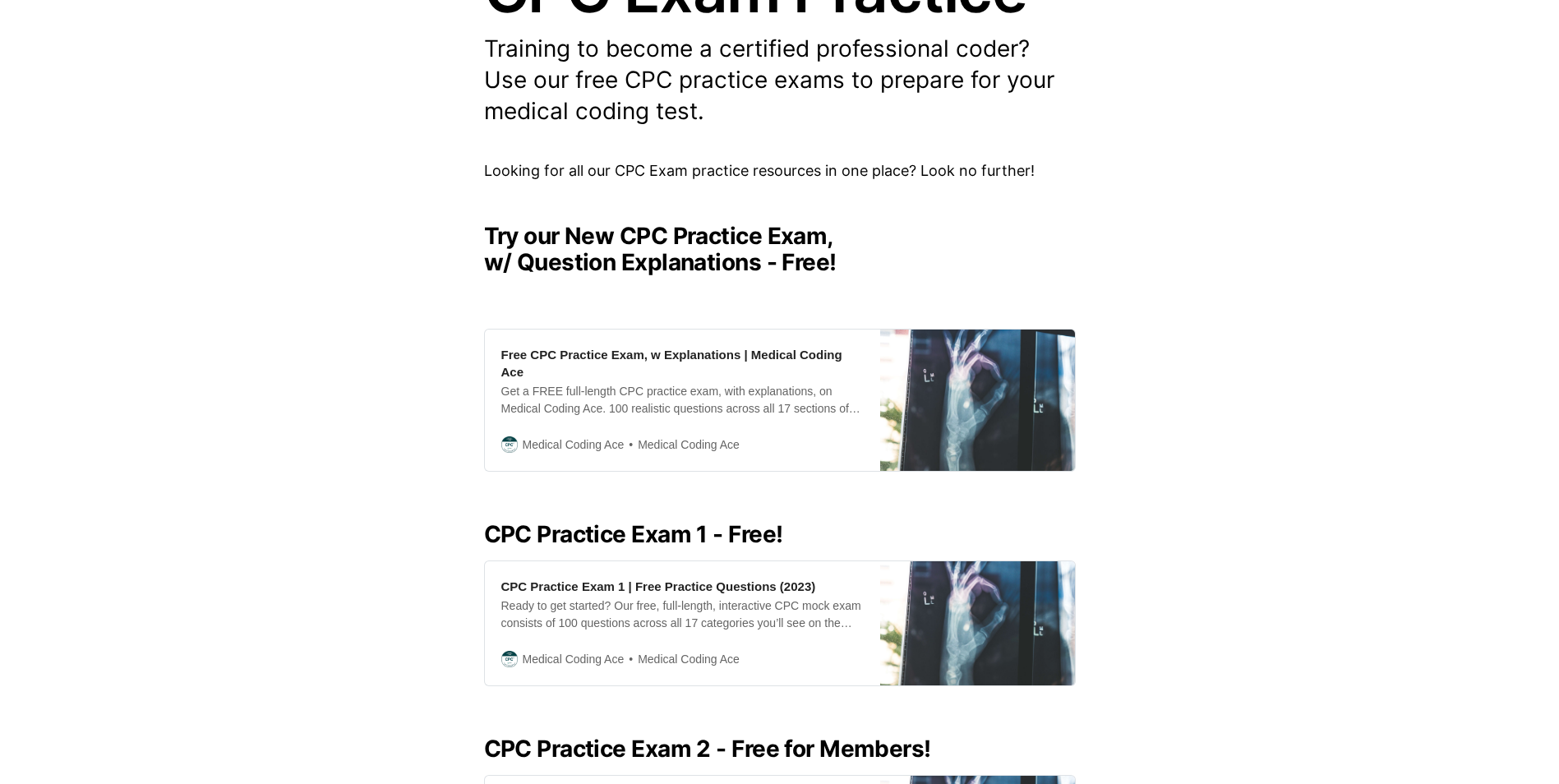 scroll, scrollTop: 247, scrollLeft: 0, axis: vertical 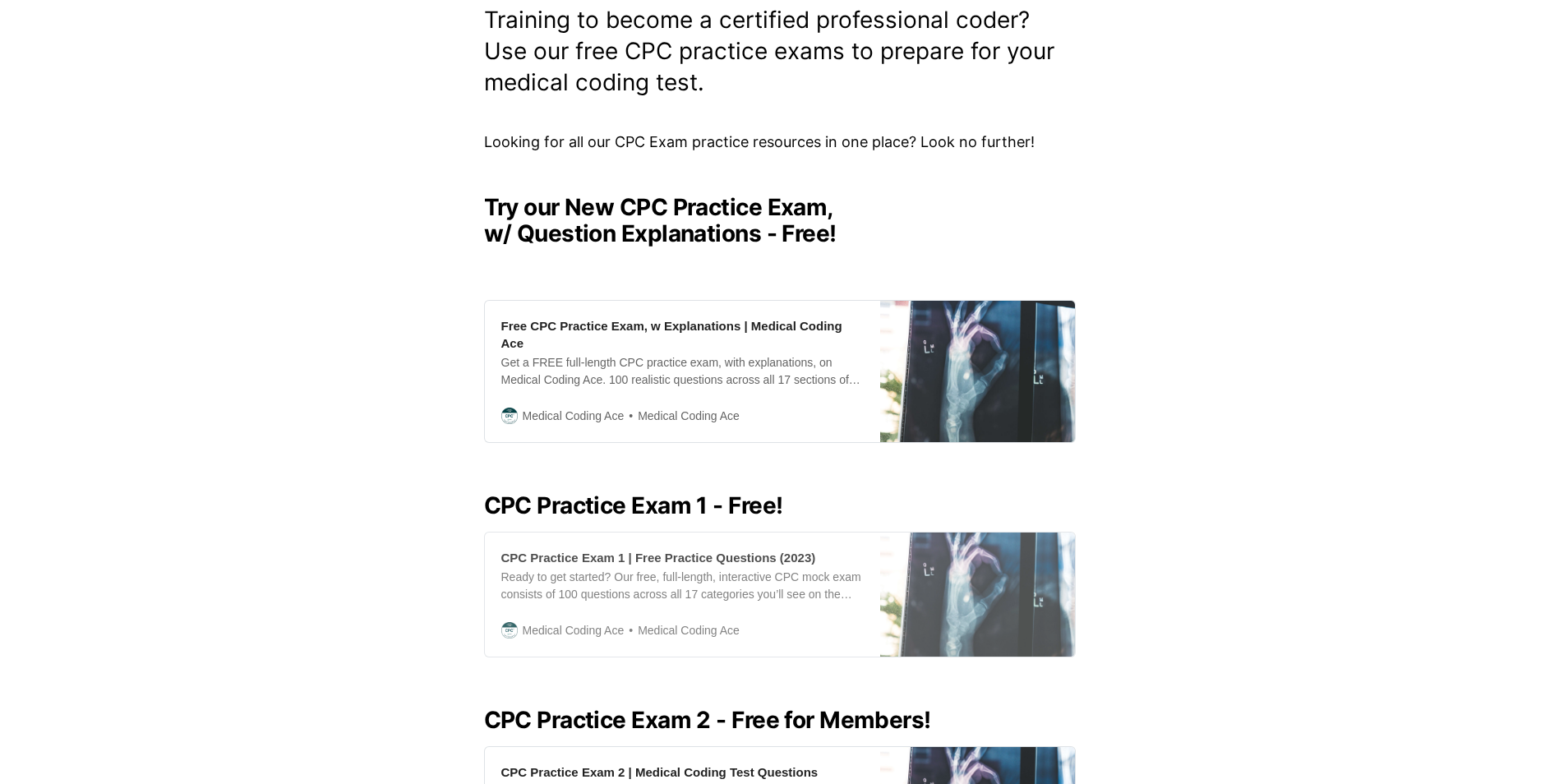 click on "CPC Practice Exam 1 | Free Practice Questions (2023)" at bounding box center [658, 557] 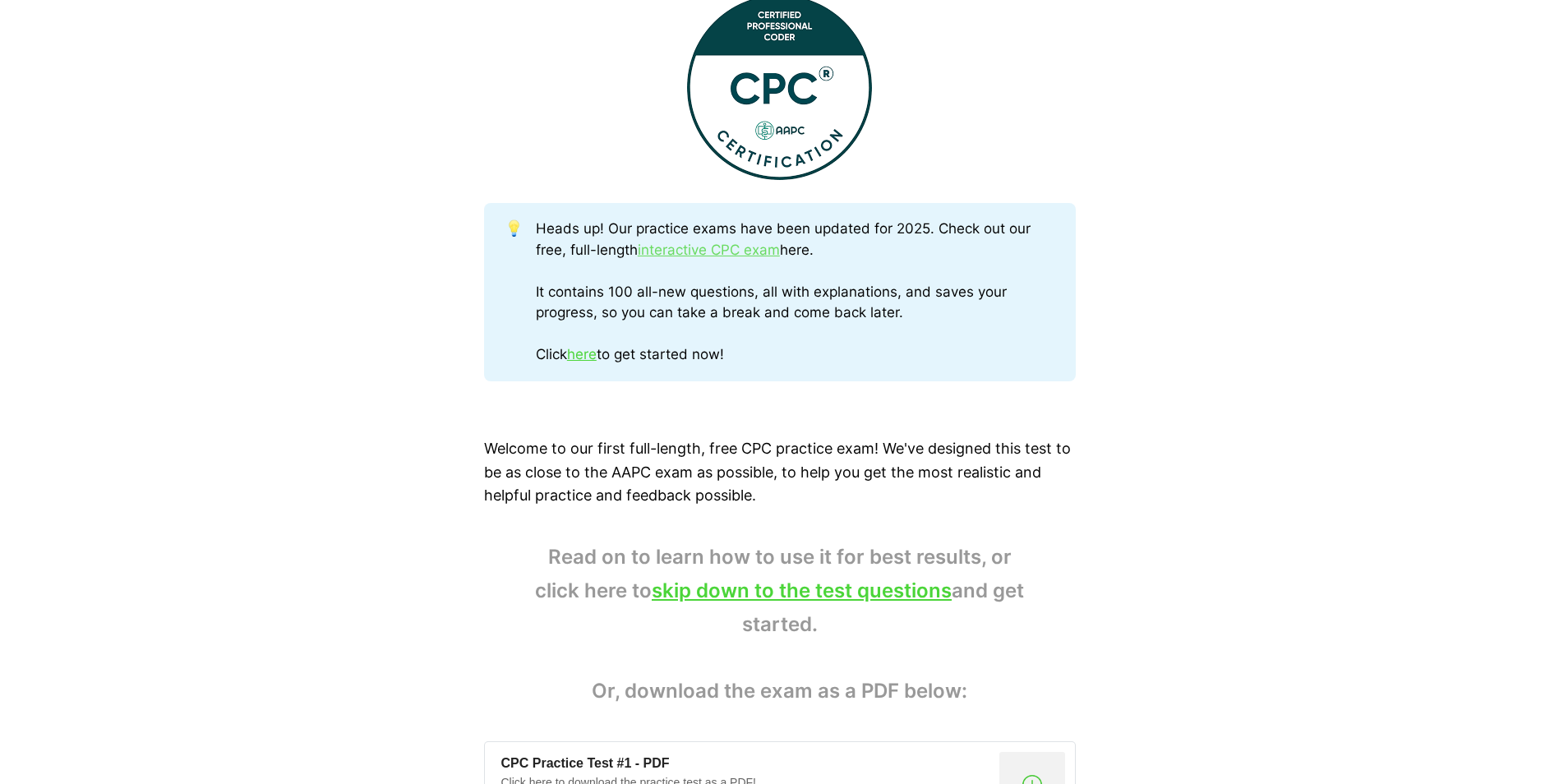 scroll, scrollTop: 657, scrollLeft: 0, axis: vertical 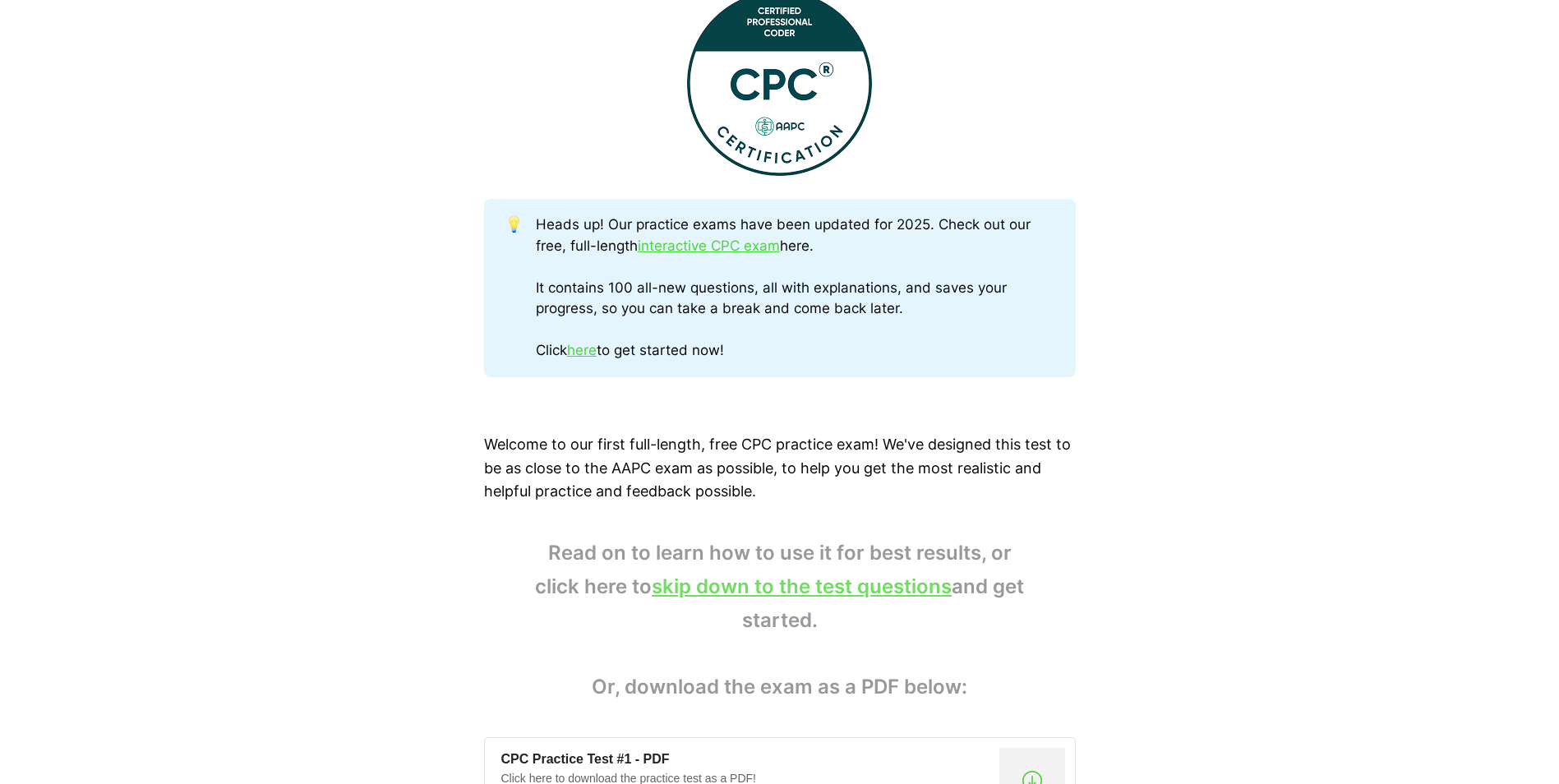click on "skip down to the test questions" at bounding box center [801, 586] 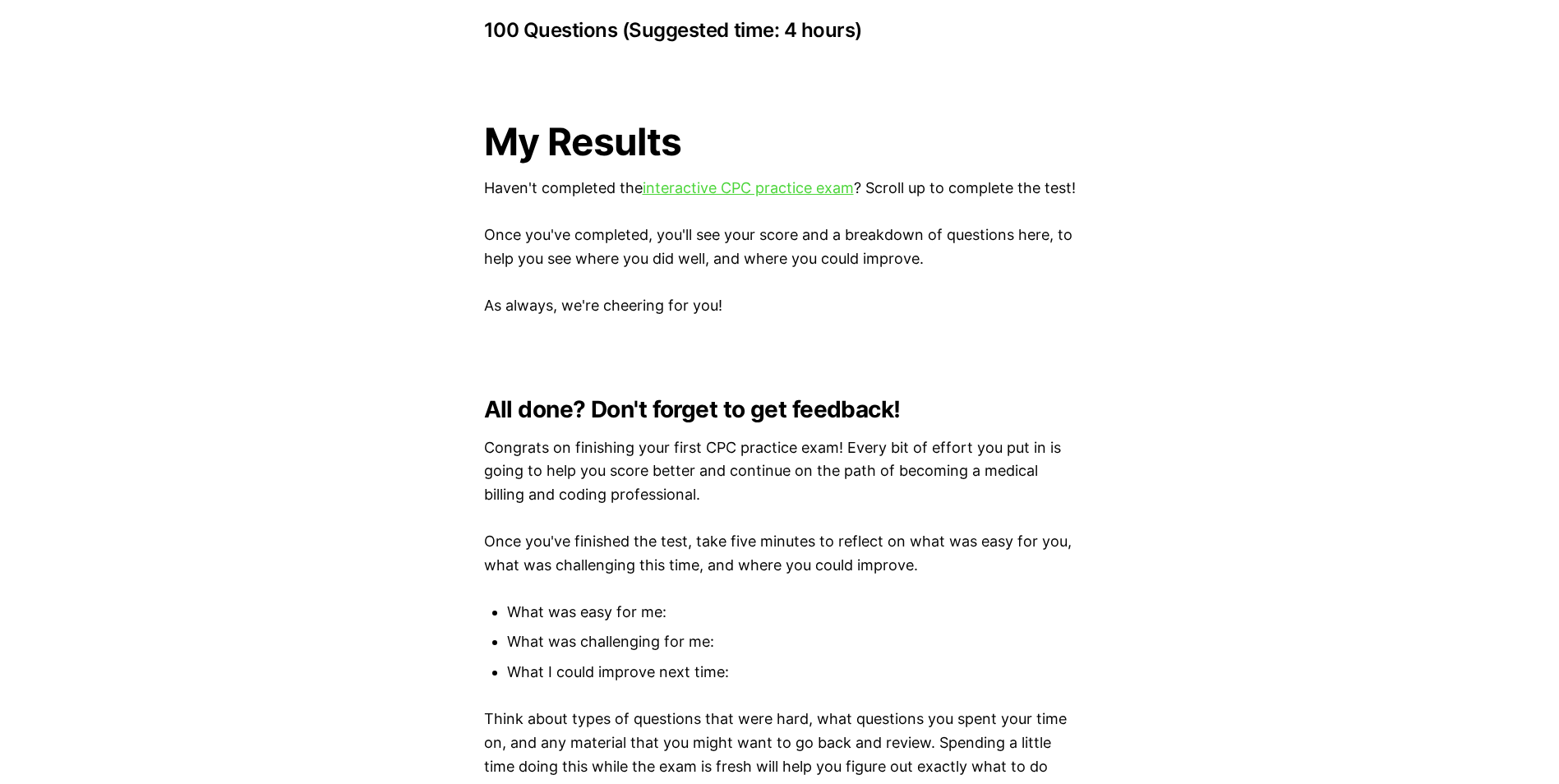 scroll, scrollTop: 3645, scrollLeft: 0, axis: vertical 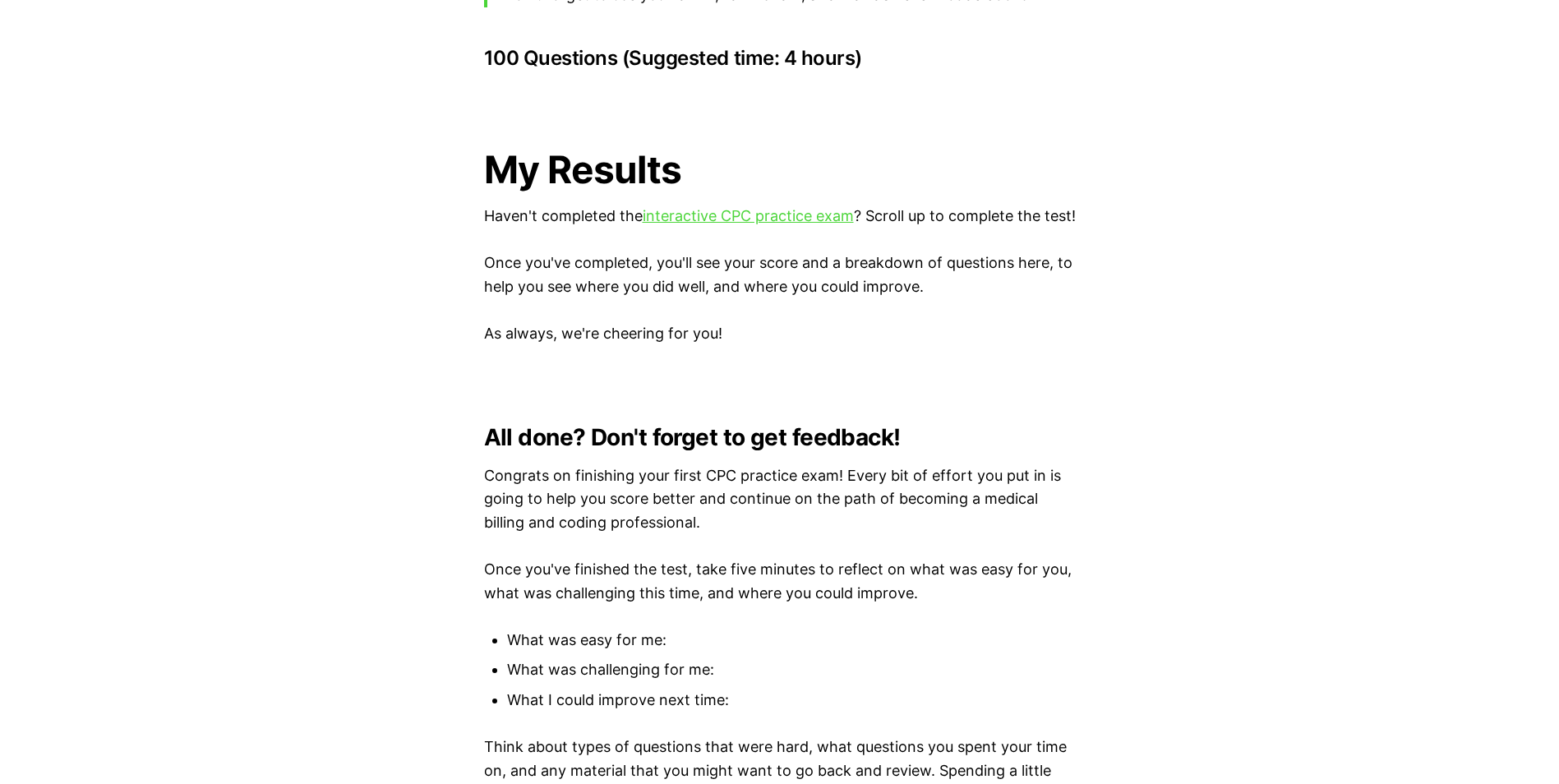 click on "Haven't completed the  interactive CPC practice exam ? Scroll up to complete the test!" at bounding box center [780, 216] 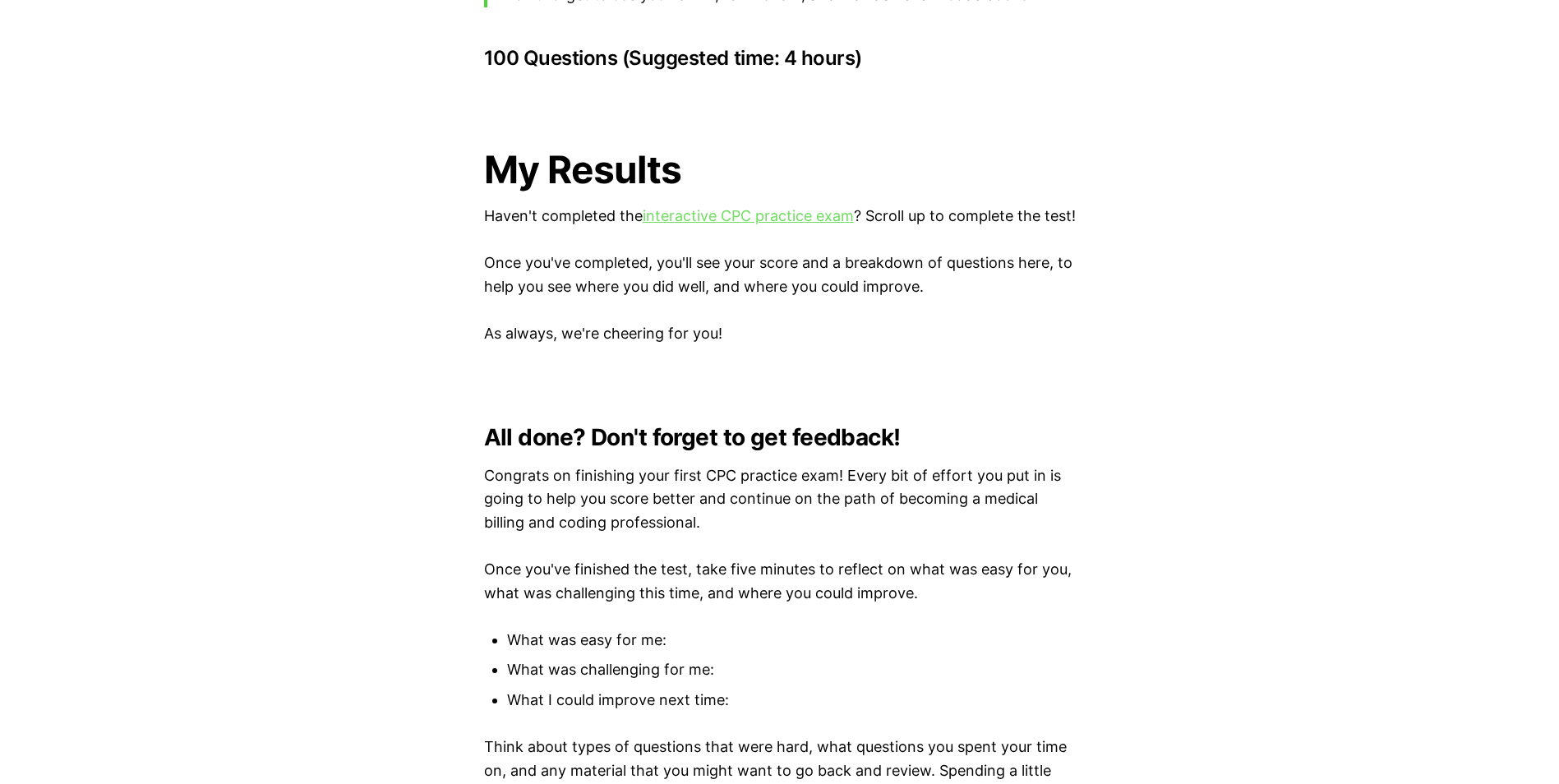 click on "interactive CPC practice exam" at bounding box center [748, 215] 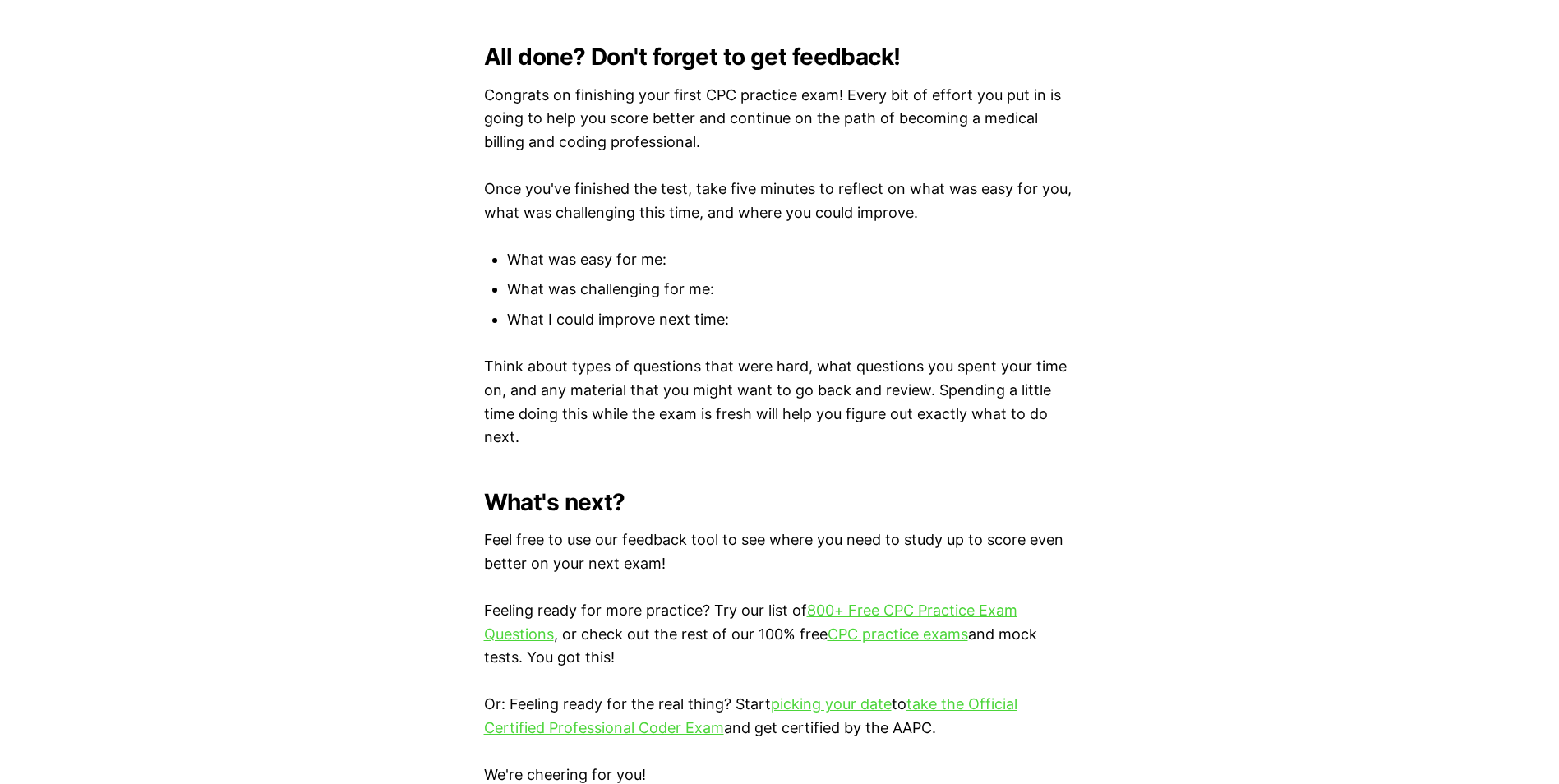 scroll, scrollTop: 4056, scrollLeft: 0, axis: vertical 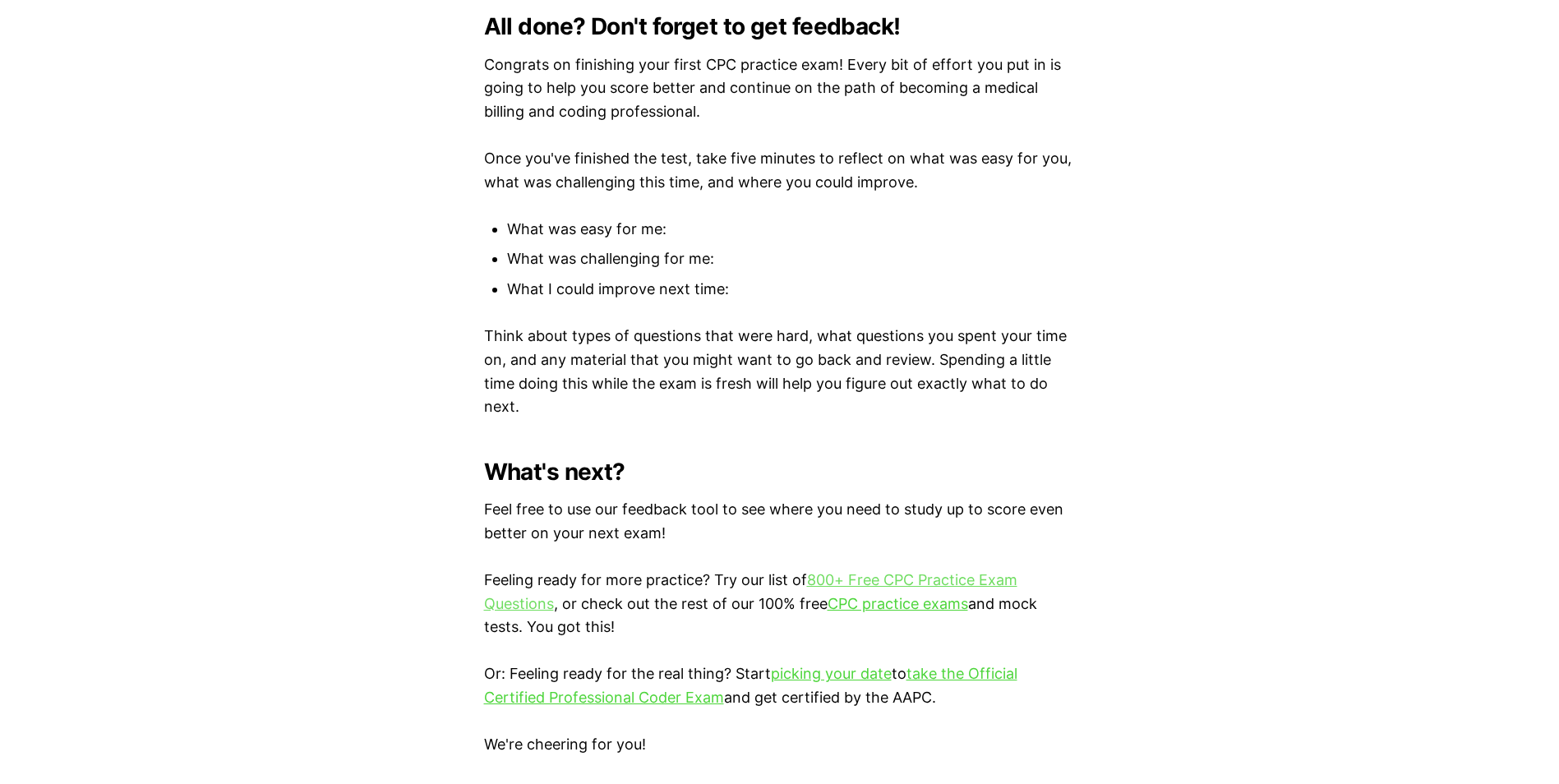 click on "800+ Free CPC Practice Exam Questions" at bounding box center (750, 592) 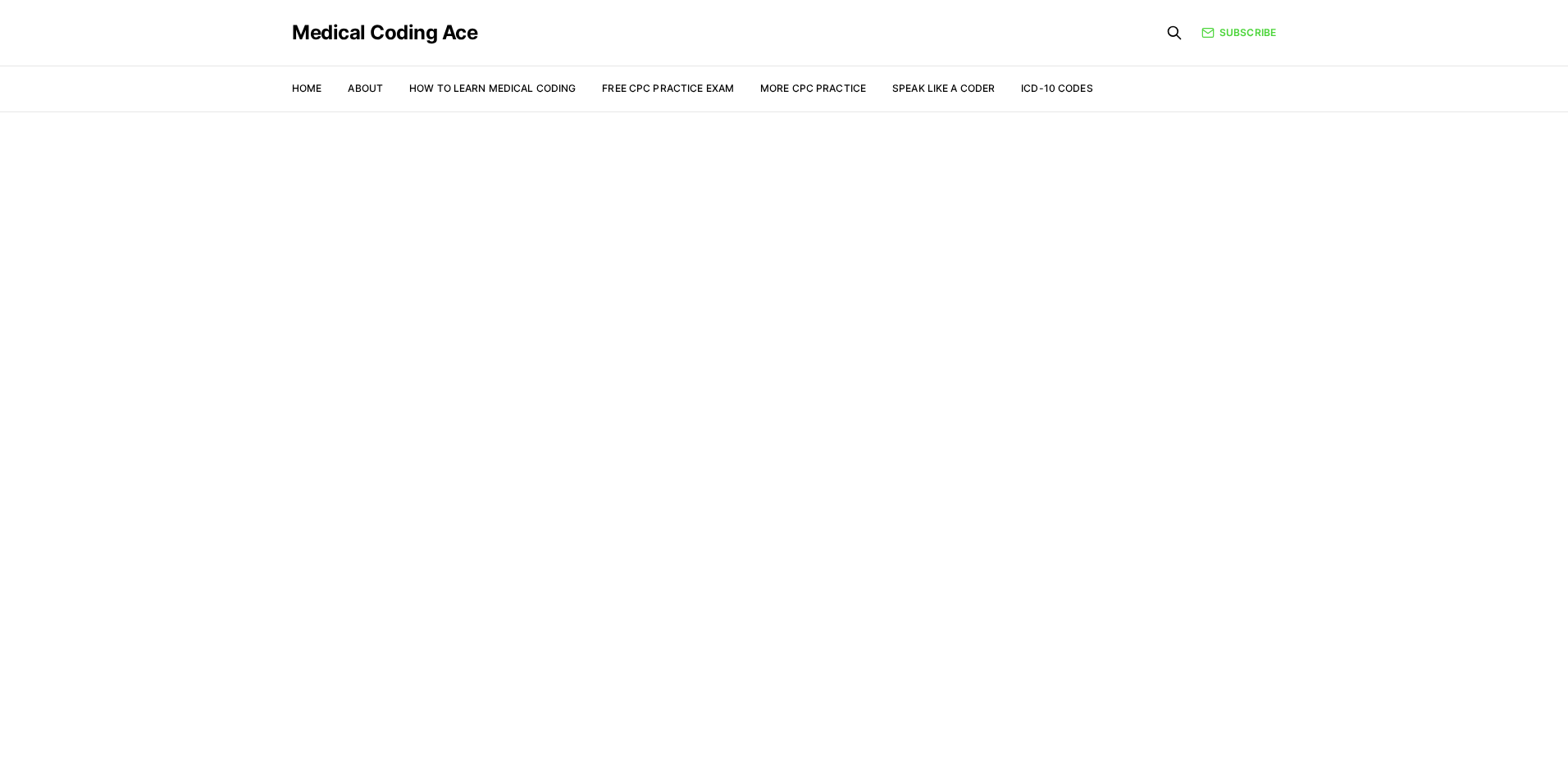 scroll, scrollTop: 0, scrollLeft: 0, axis: both 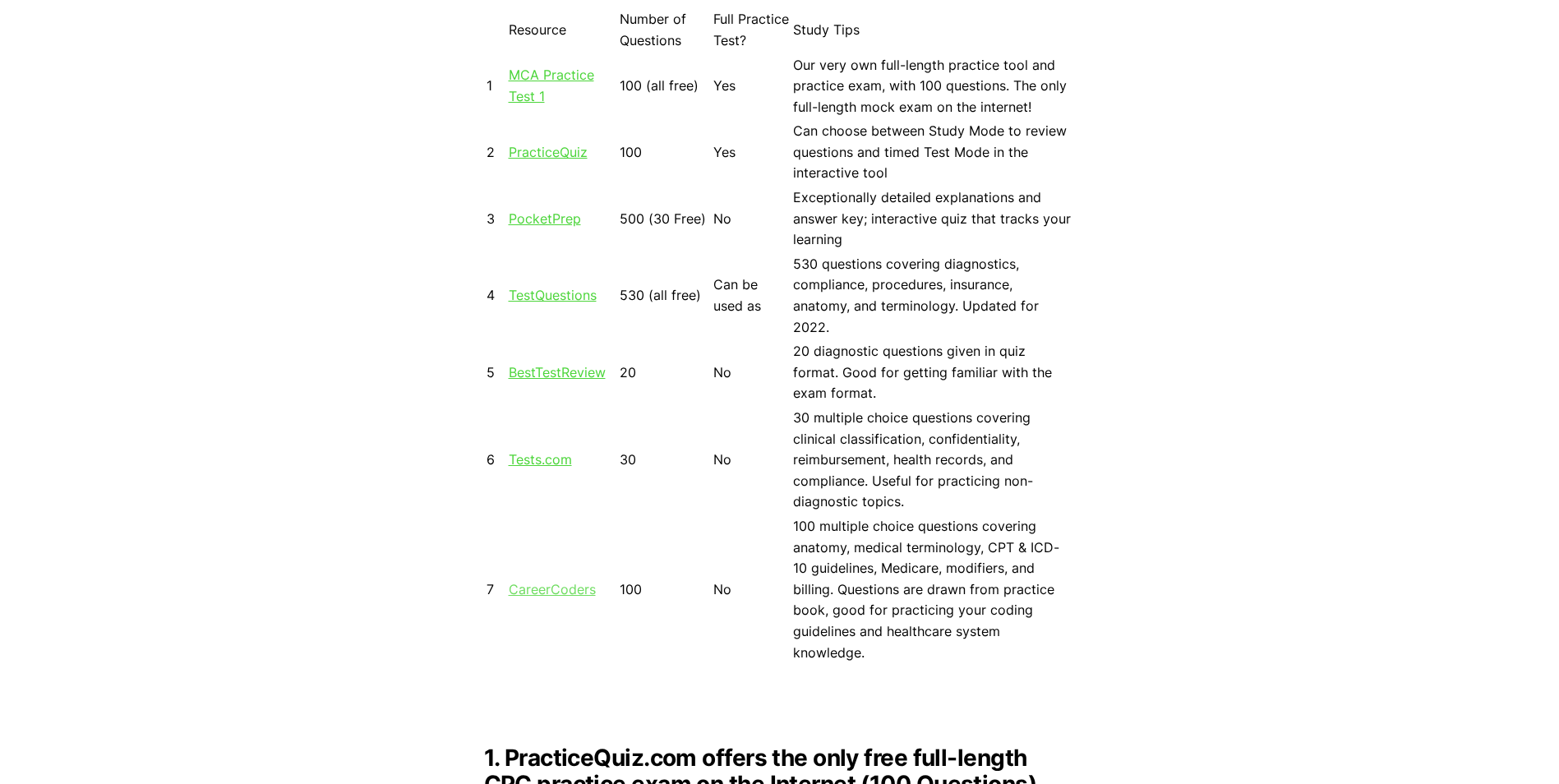 click on "CareerCoders" at bounding box center [552, 589] 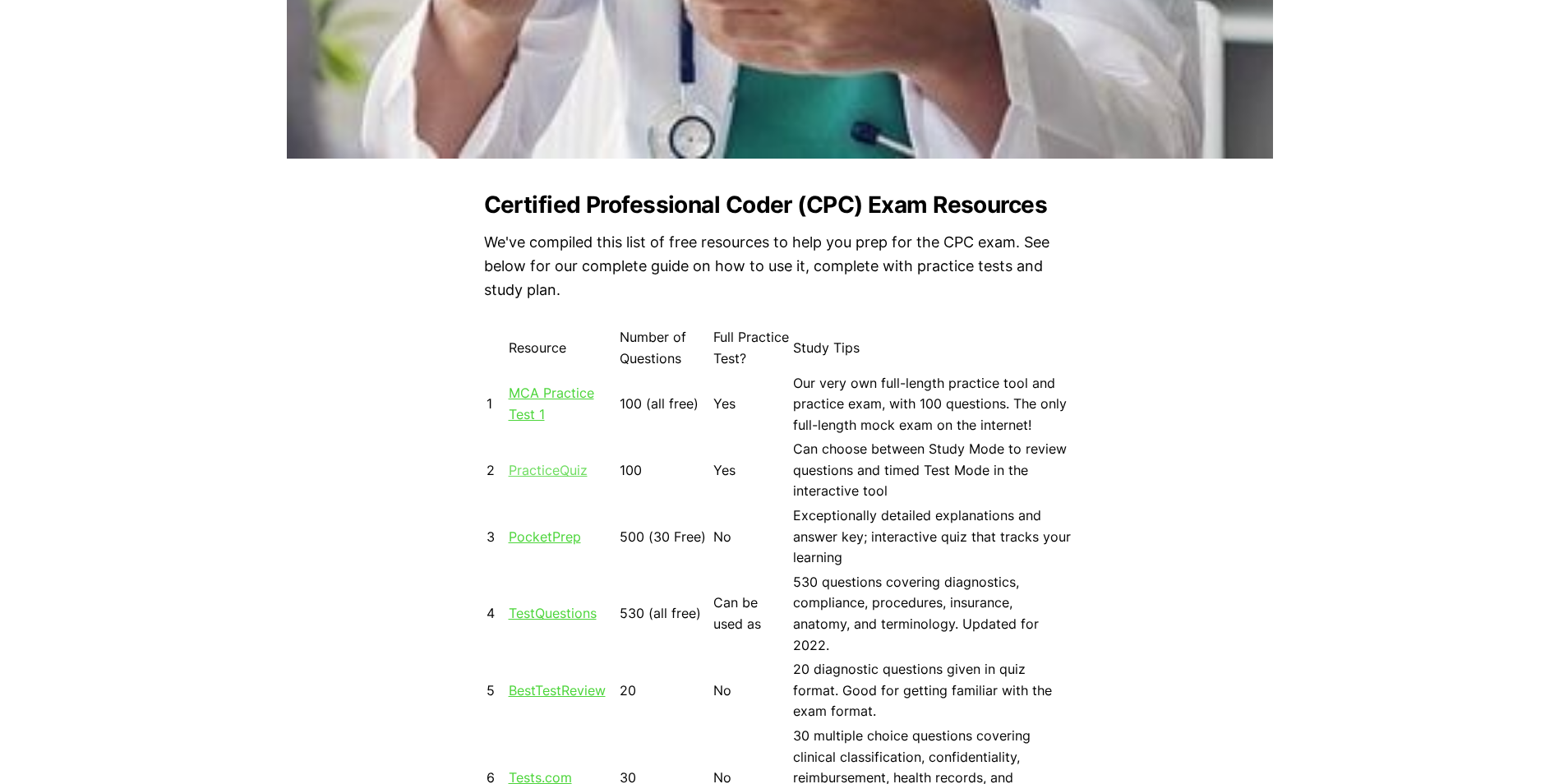 scroll, scrollTop: 1233, scrollLeft: 0, axis: vertical 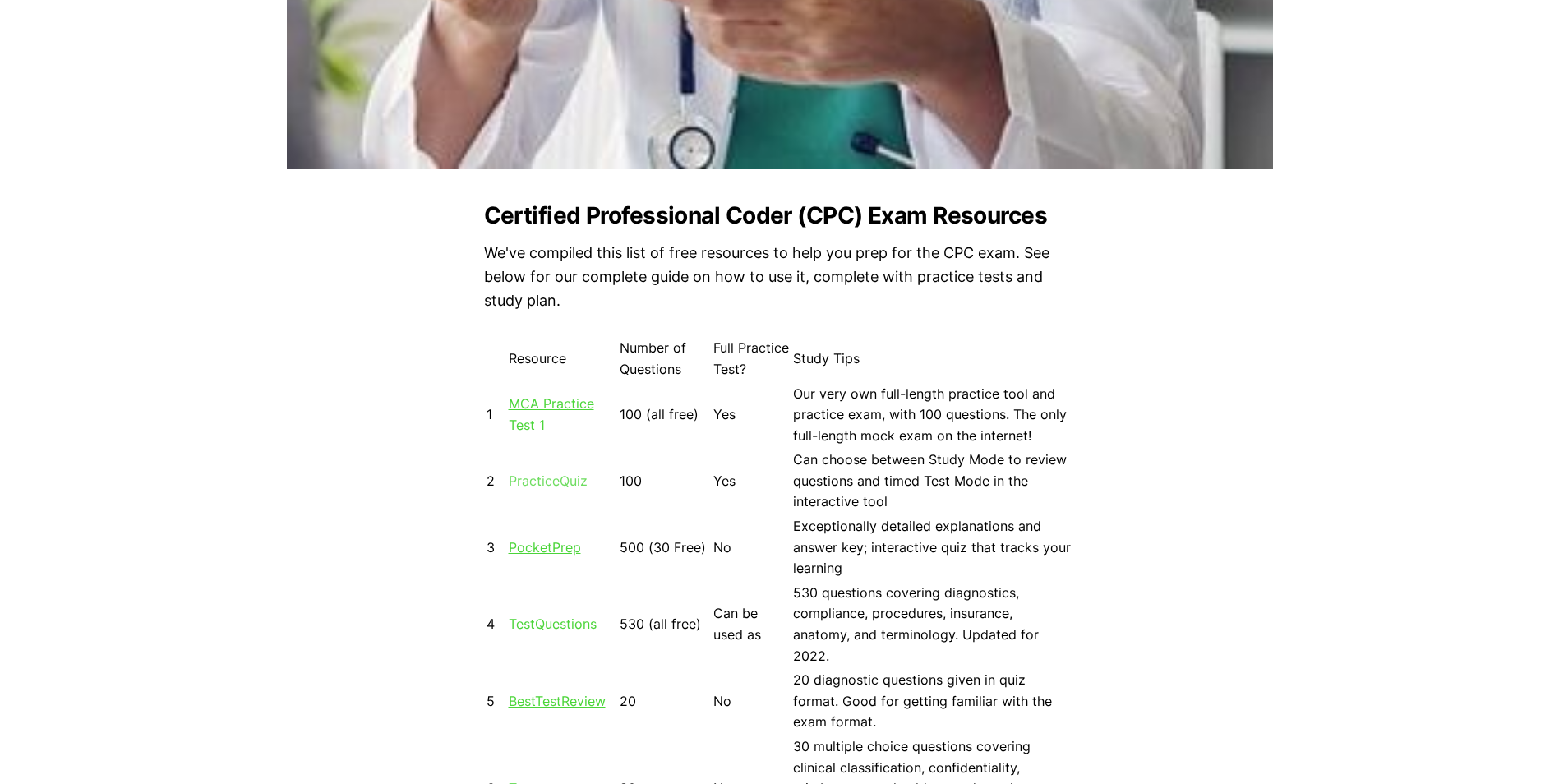 click on "PracticeQuiz" at bounding box center (548, 481) 